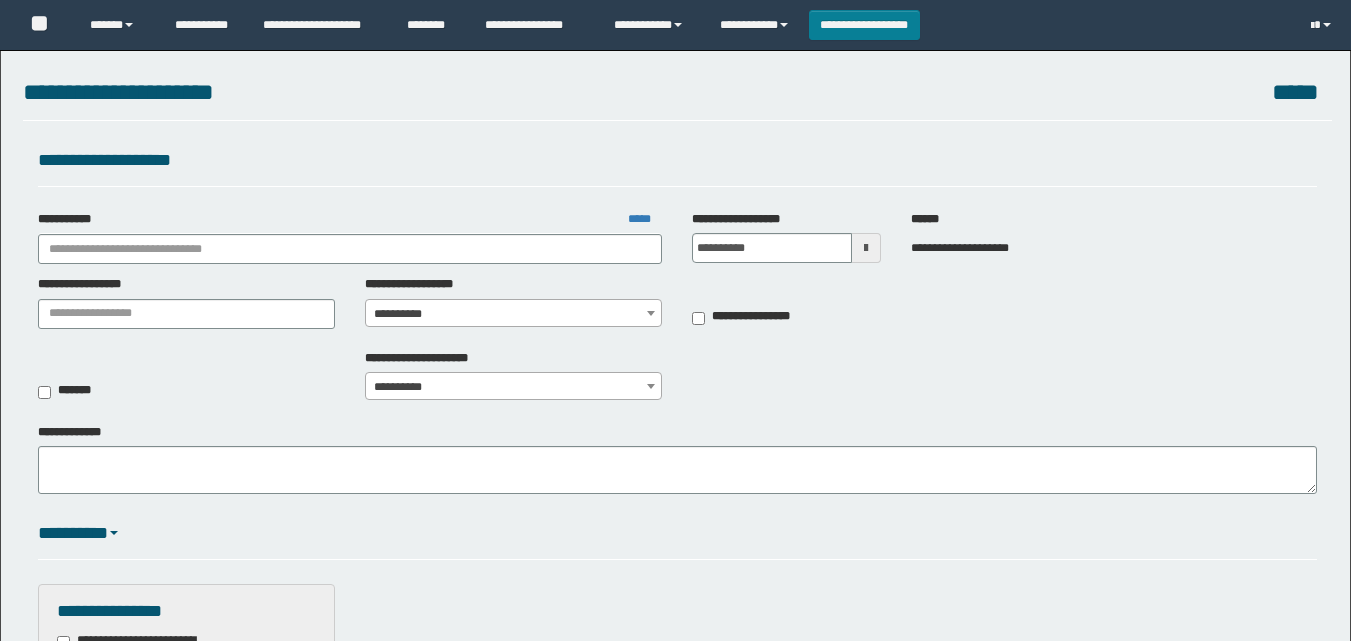 scroll, scrollTop: 0, scrollLeft: 0, axis: both 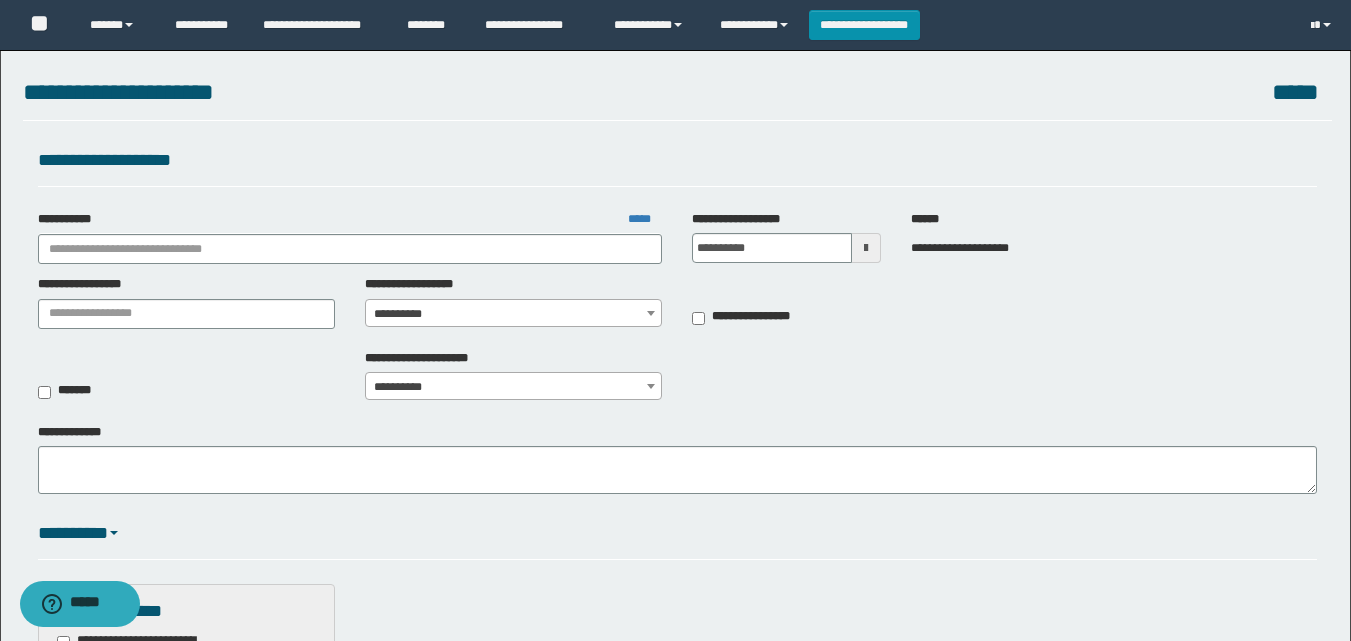 click on "**********" at bounding box center [675, 1034] 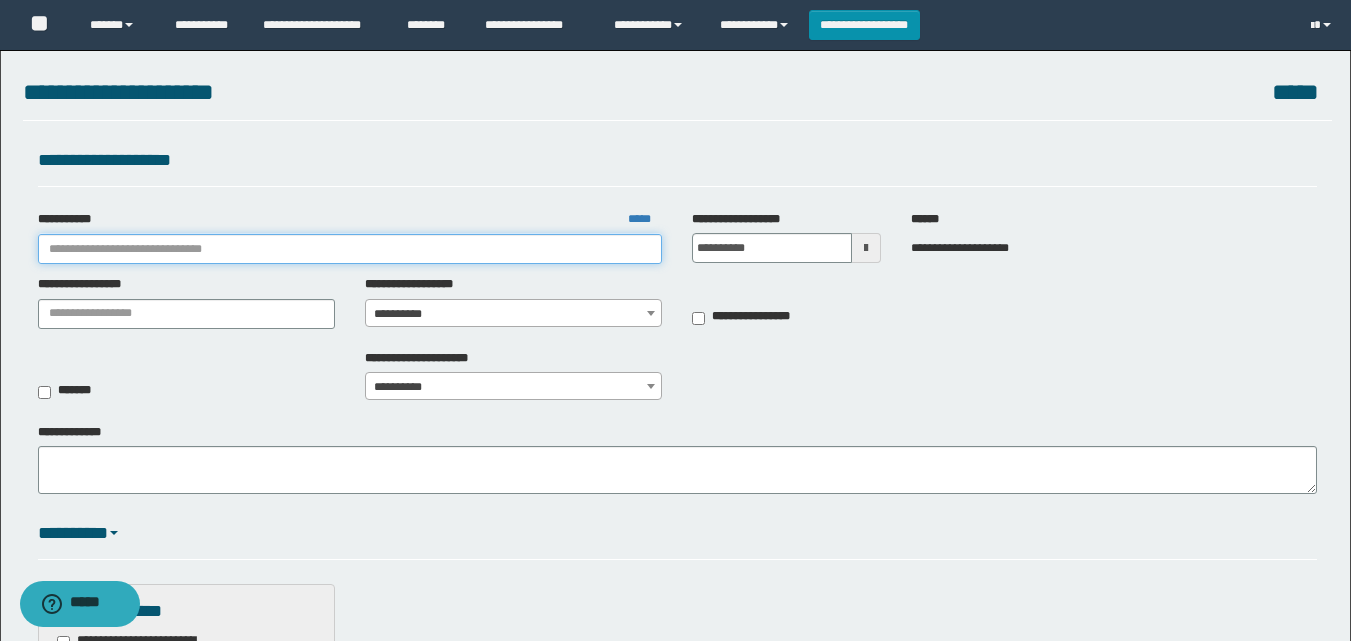 click on "**********" at bounding box center (350, 249) 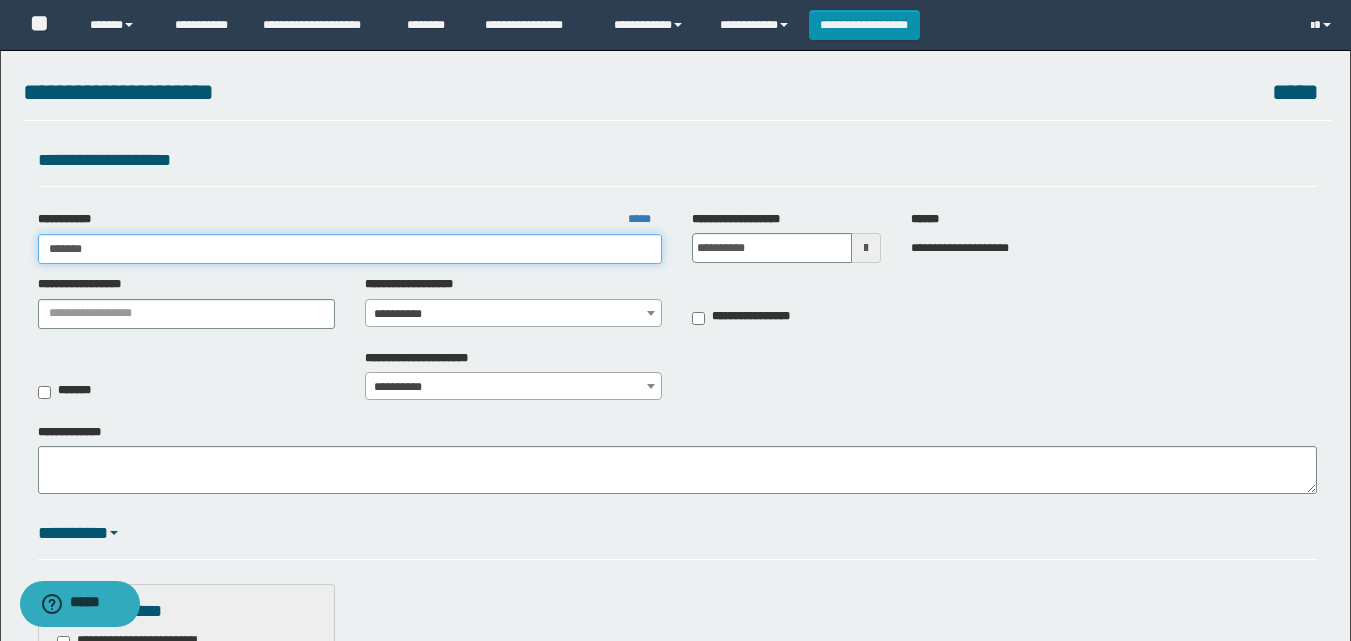 type on "********" 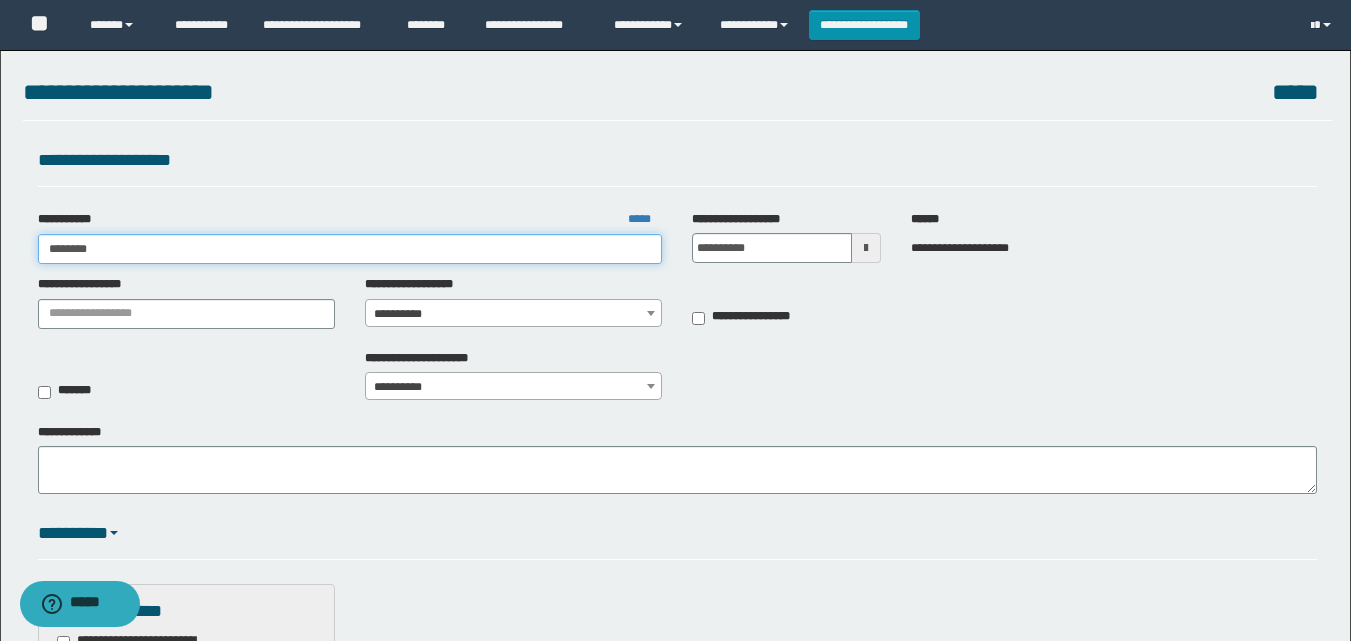 type on "********" 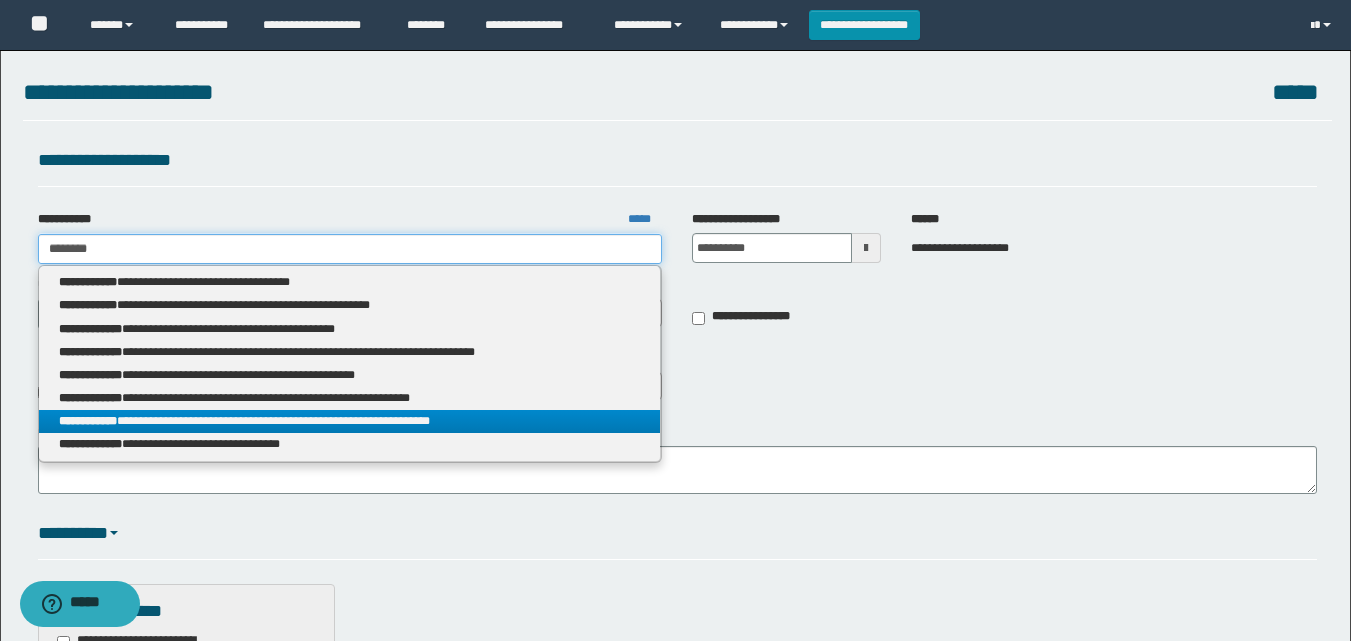 type on "********" 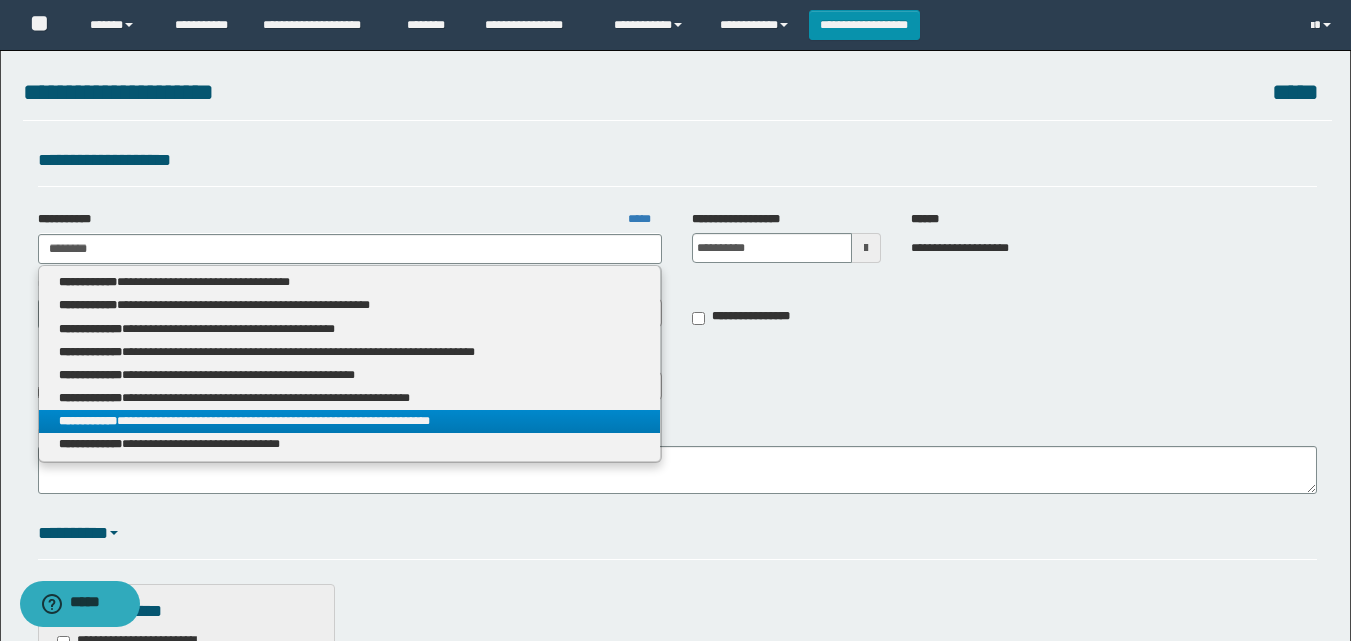 click on "**********" at bounding box center (350, 421) 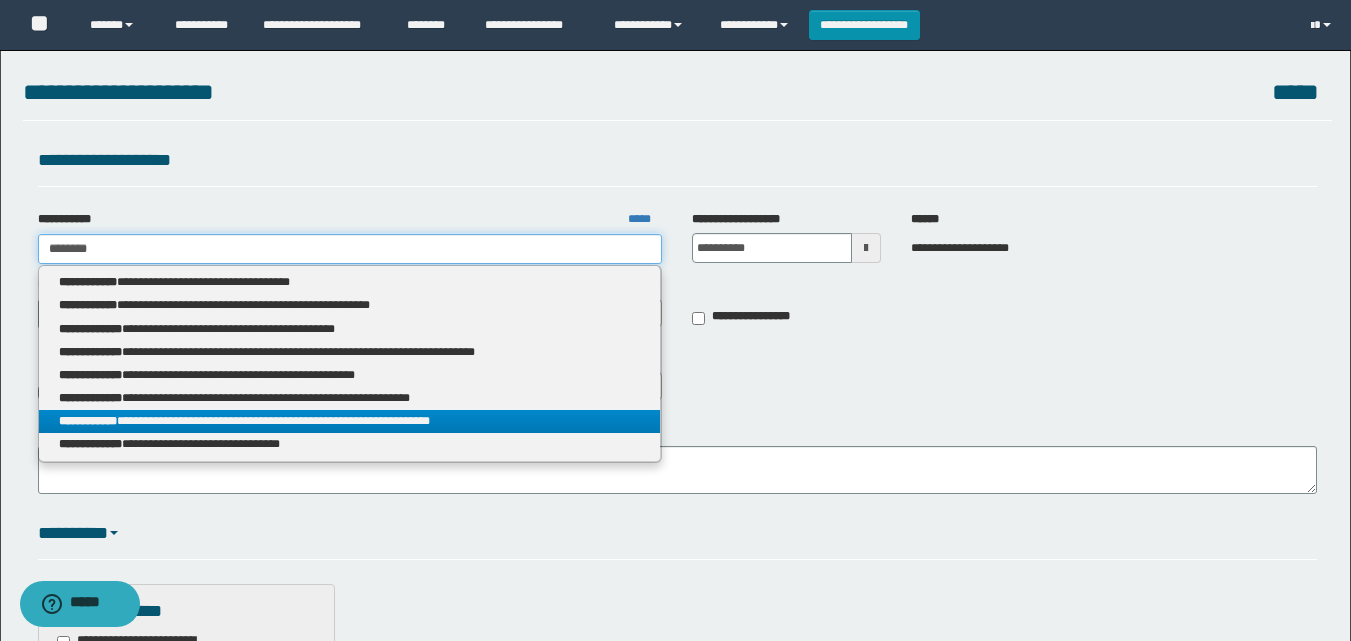 type 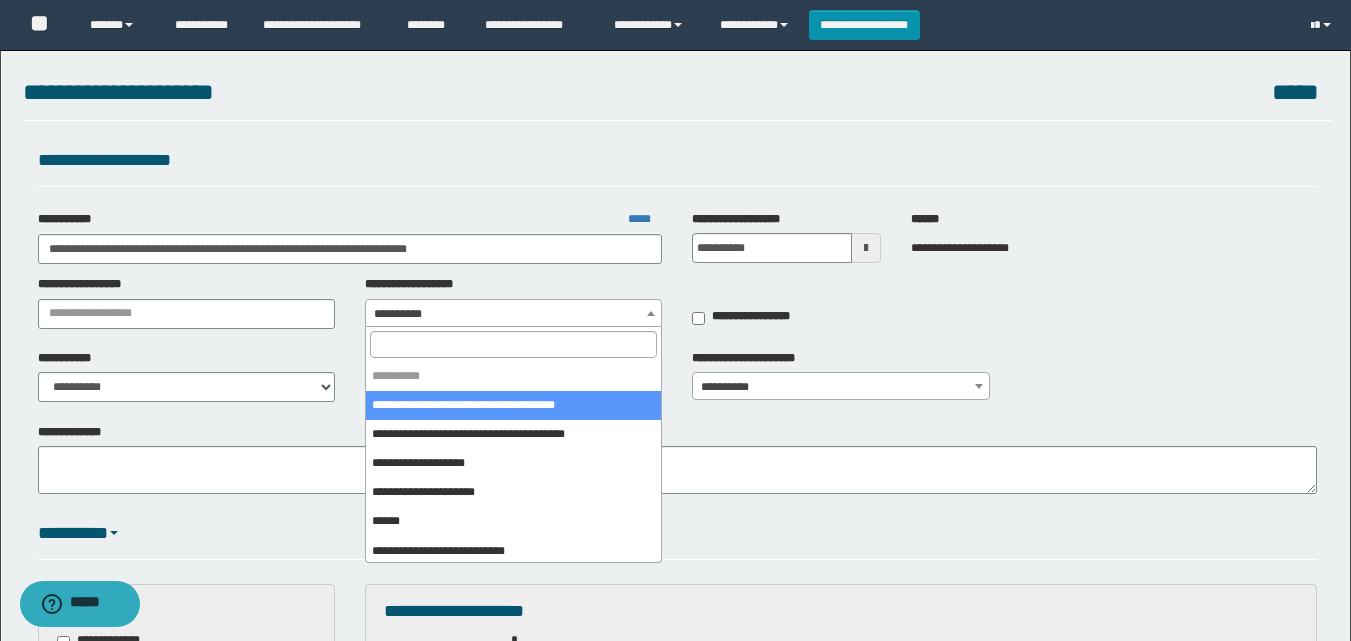 click on "**********" at bounding box center (513, 314) 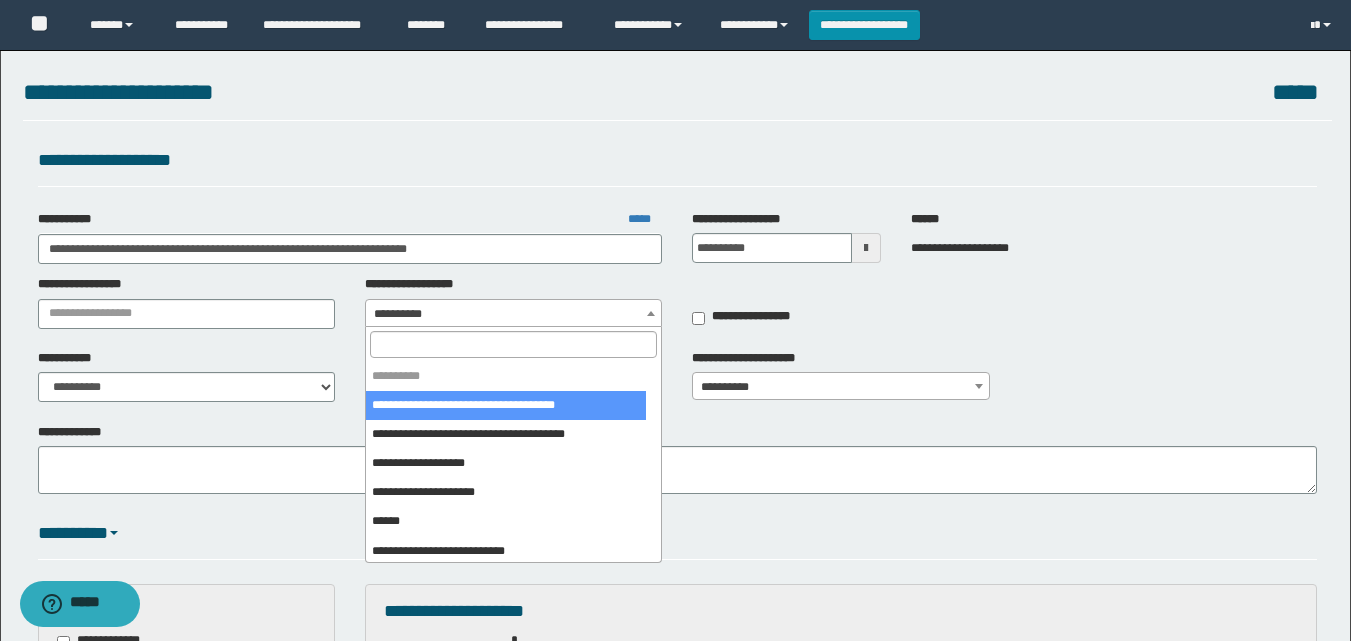 click at bounding box center [513, 344] 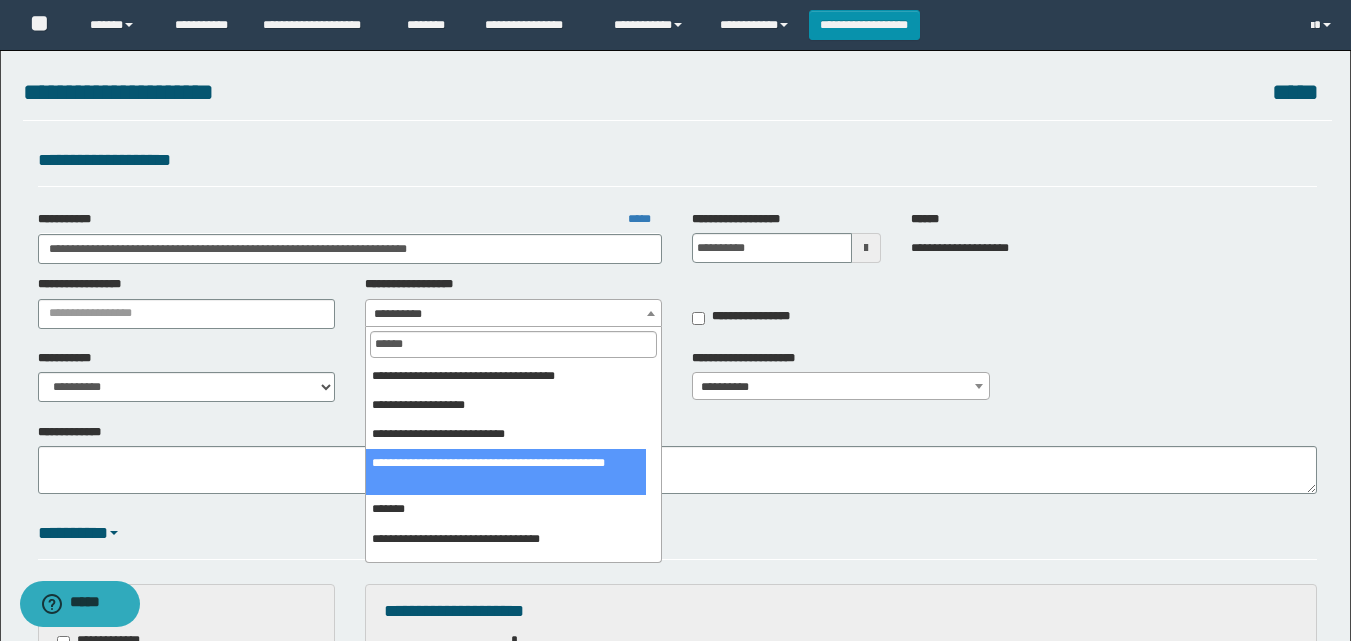 type on "******" 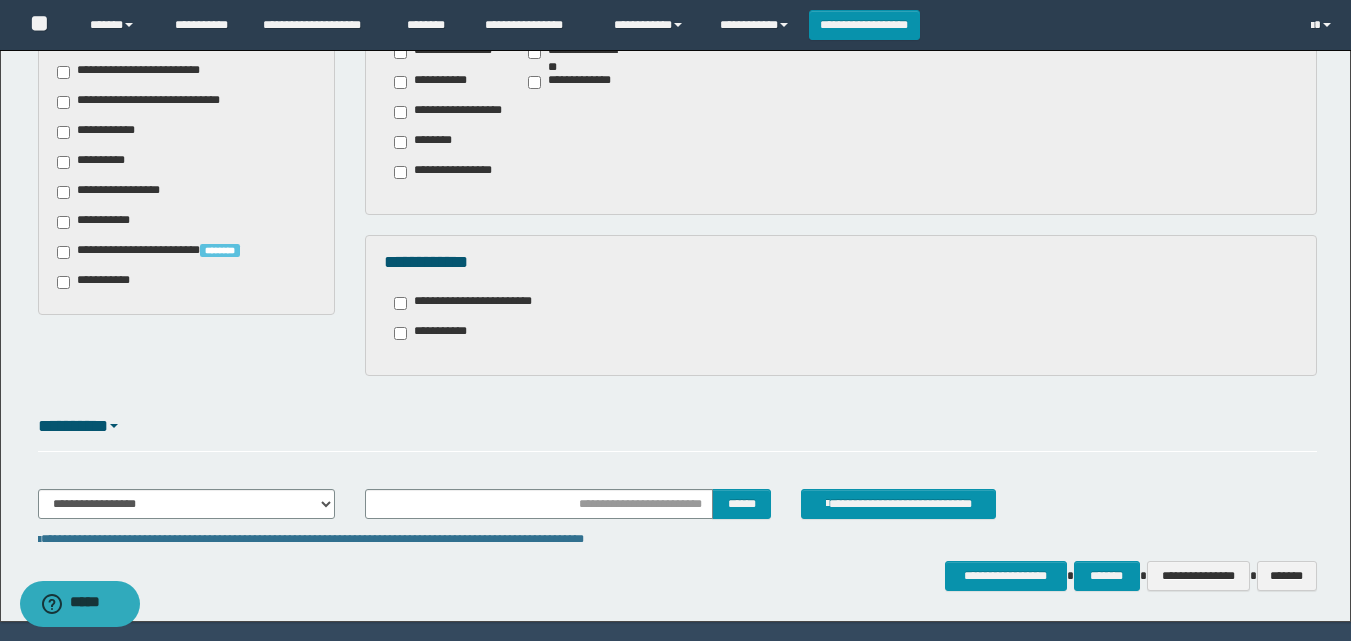 click on "**********" at bounding box center (97, 282) 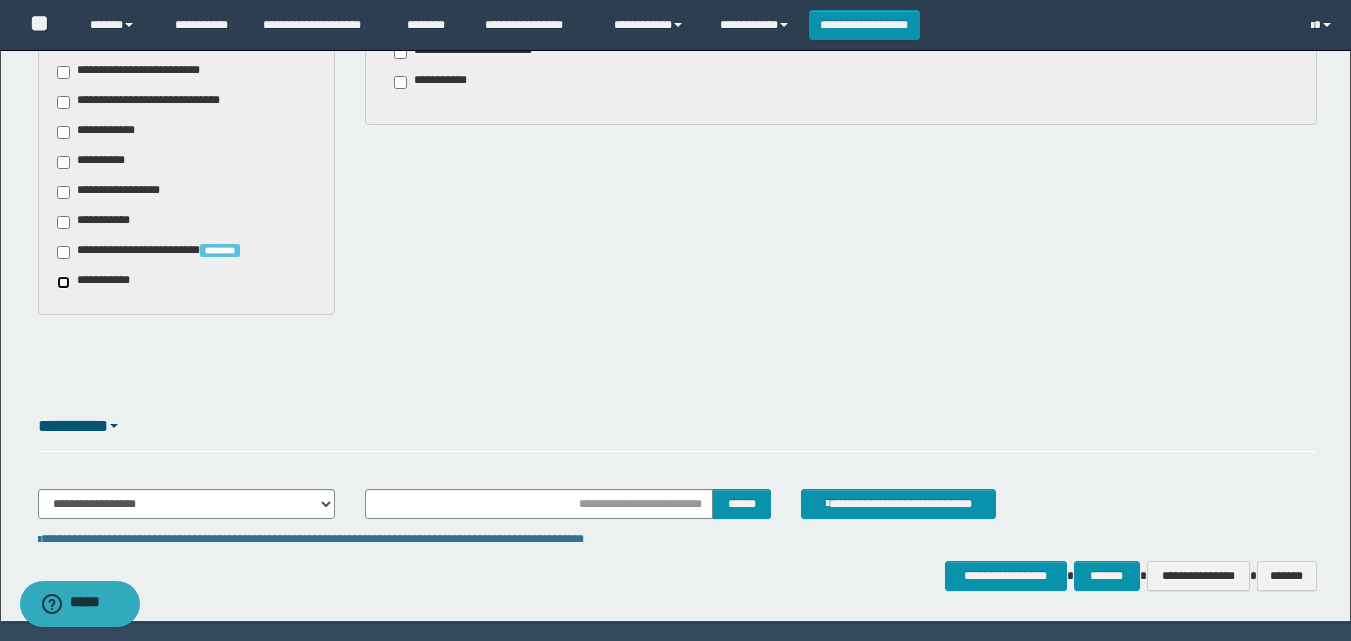 scroll, scrollTop: 593, scrollLeft: 0, axis: vertical 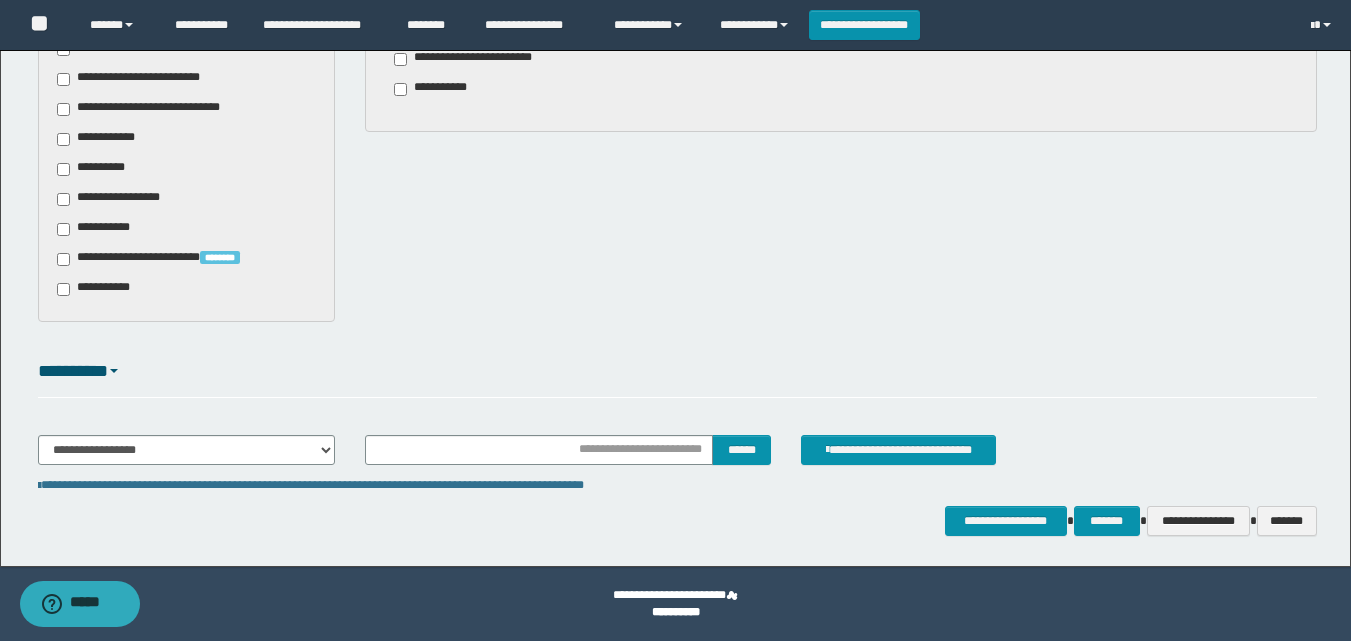 click on "**********" at bounding box center [164, 259] 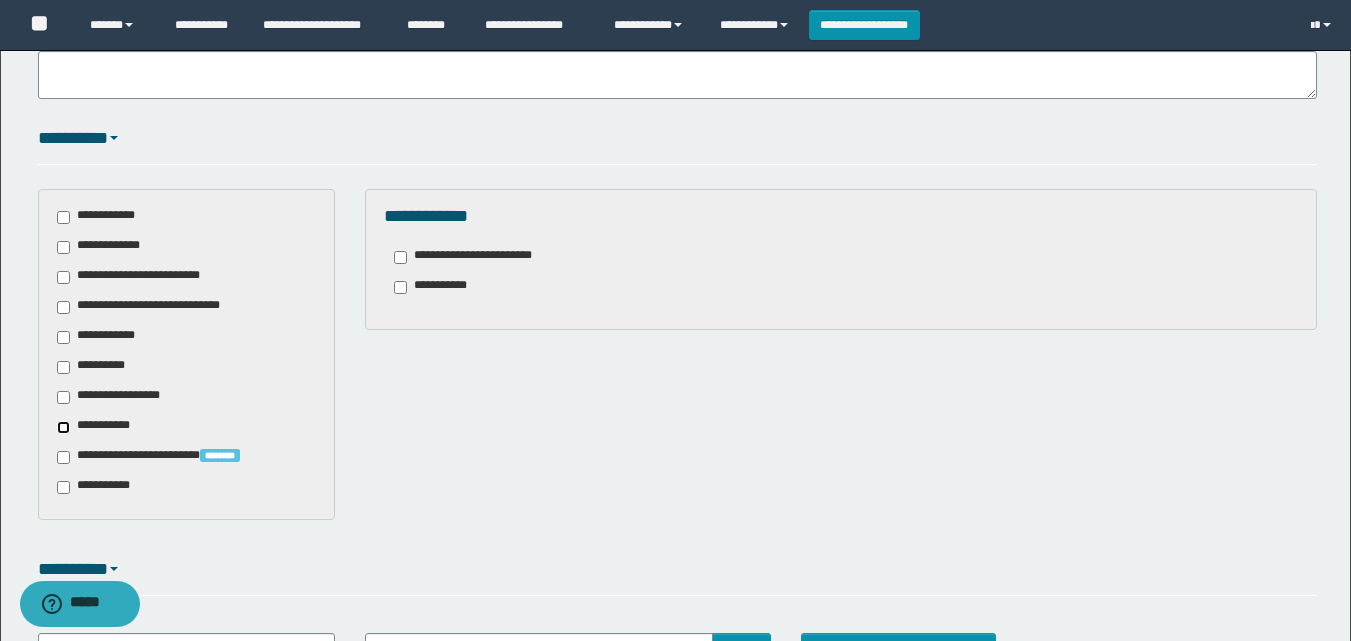 scroll, scrollTop: 393, scrollLeft: 0, axis: vertical 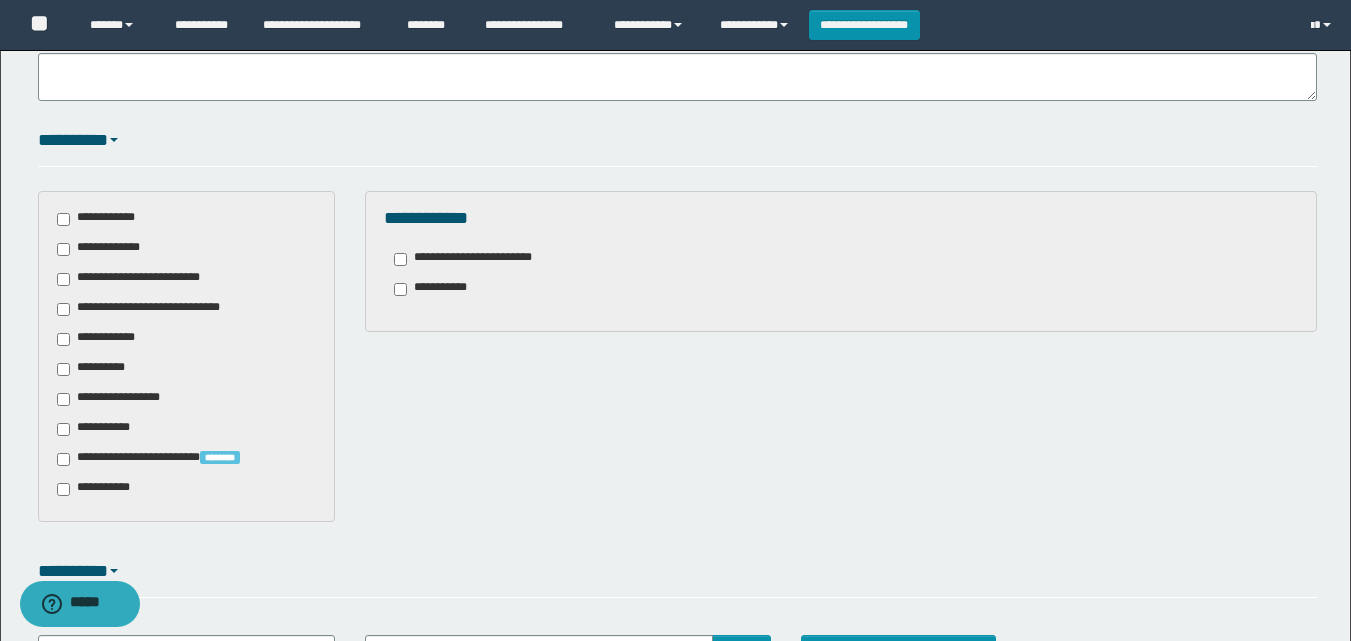 click on "**********" at bounding box center [115, 399] 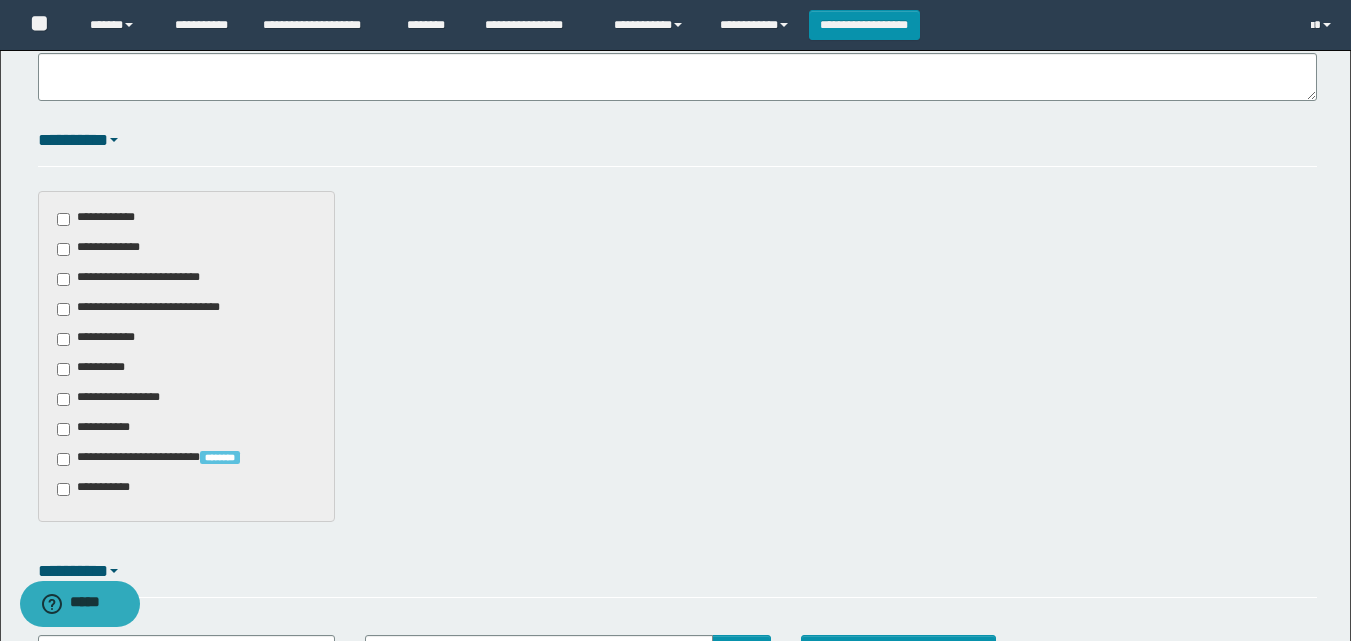 click on "**********" at bounding box center (143, 279) 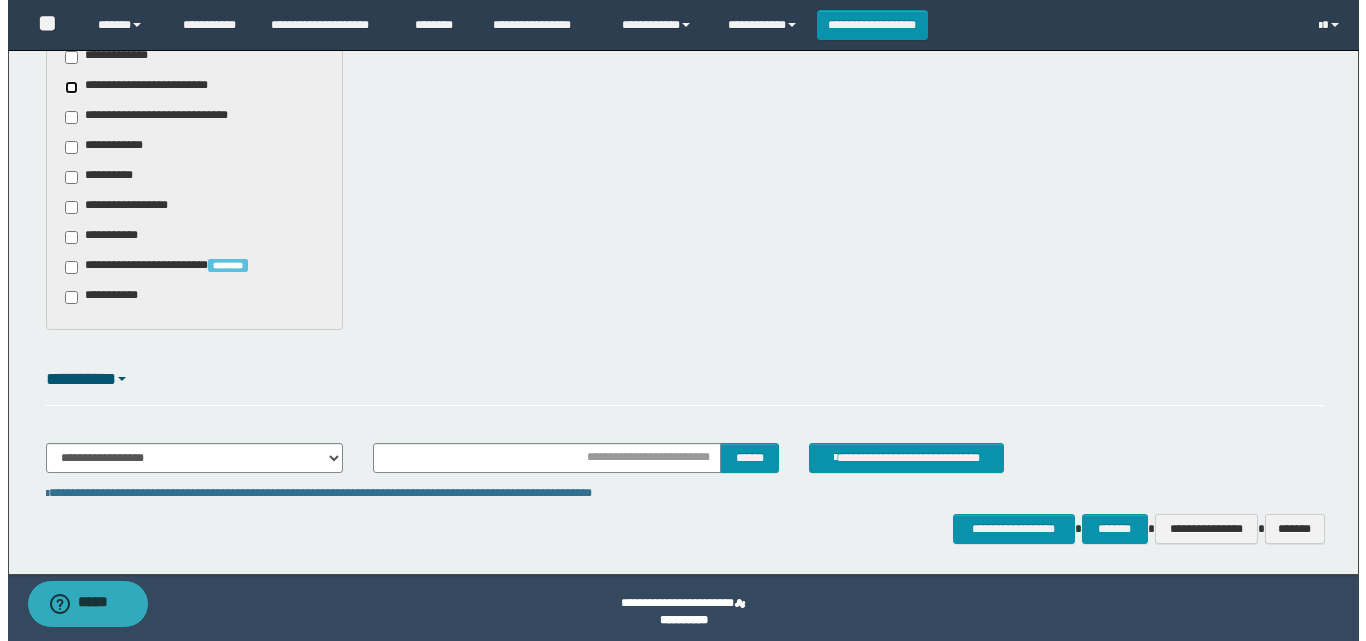 scroll, scrollTop: 593, scrollLeft: 0, axis: vertical 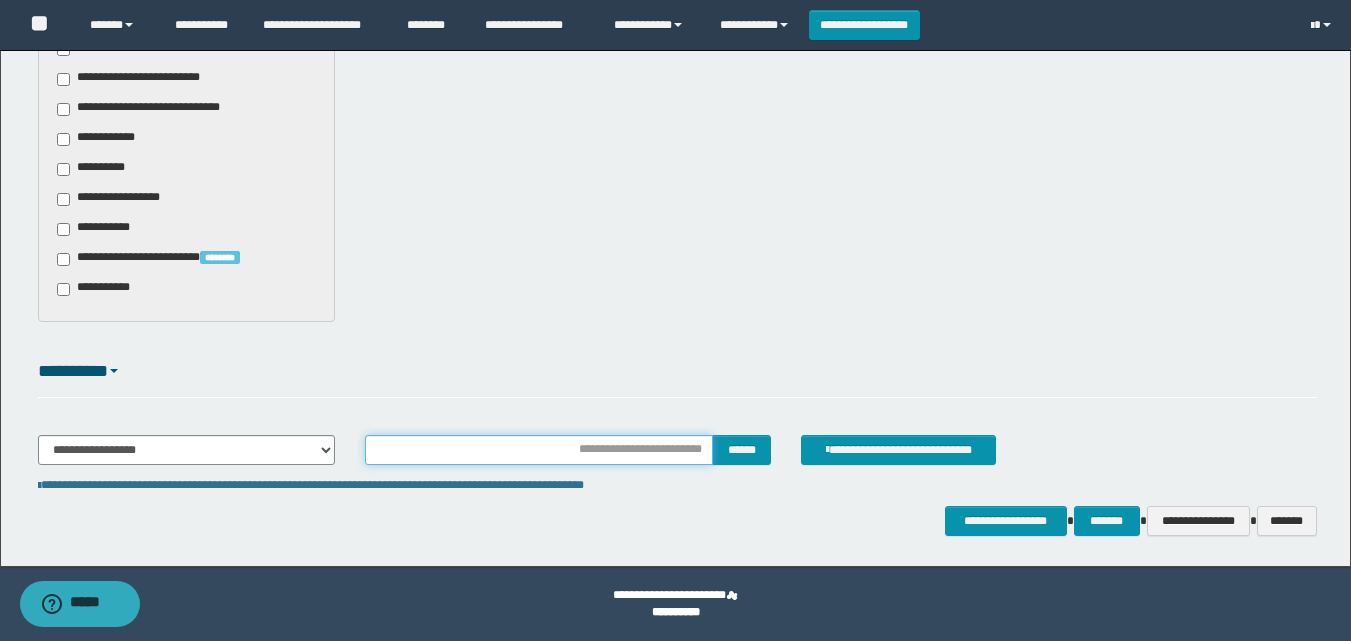 click at bounding box center [539, 450] 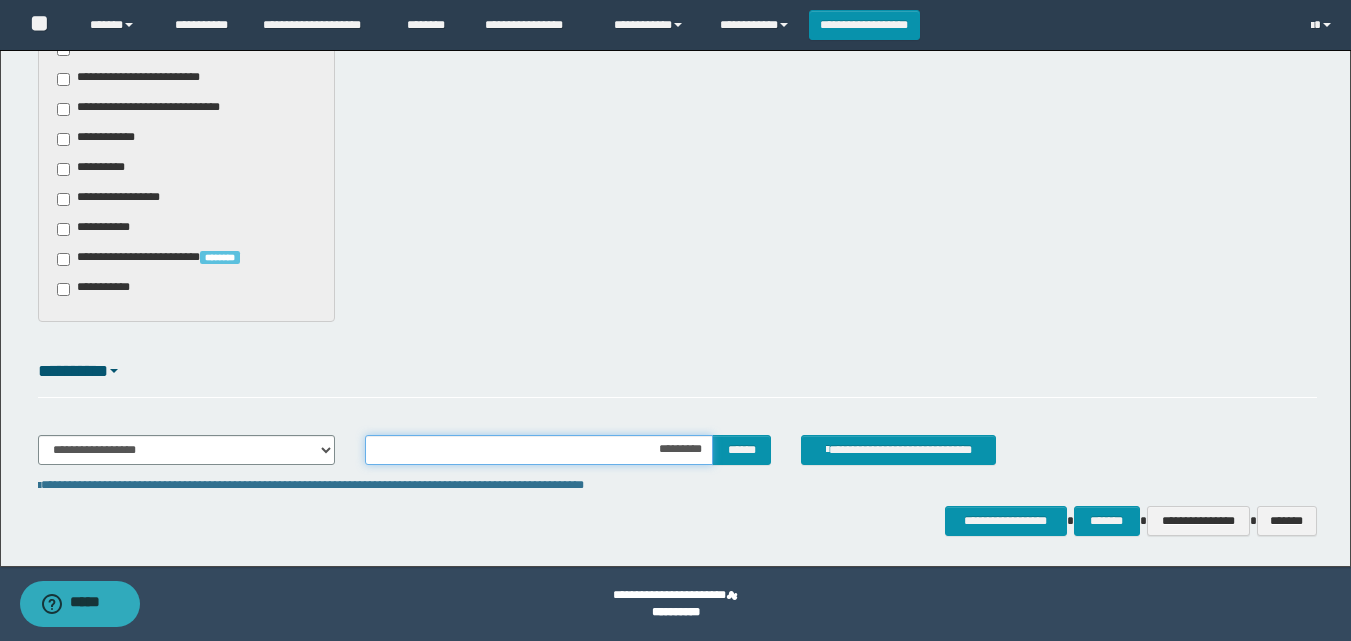 type on "**********" 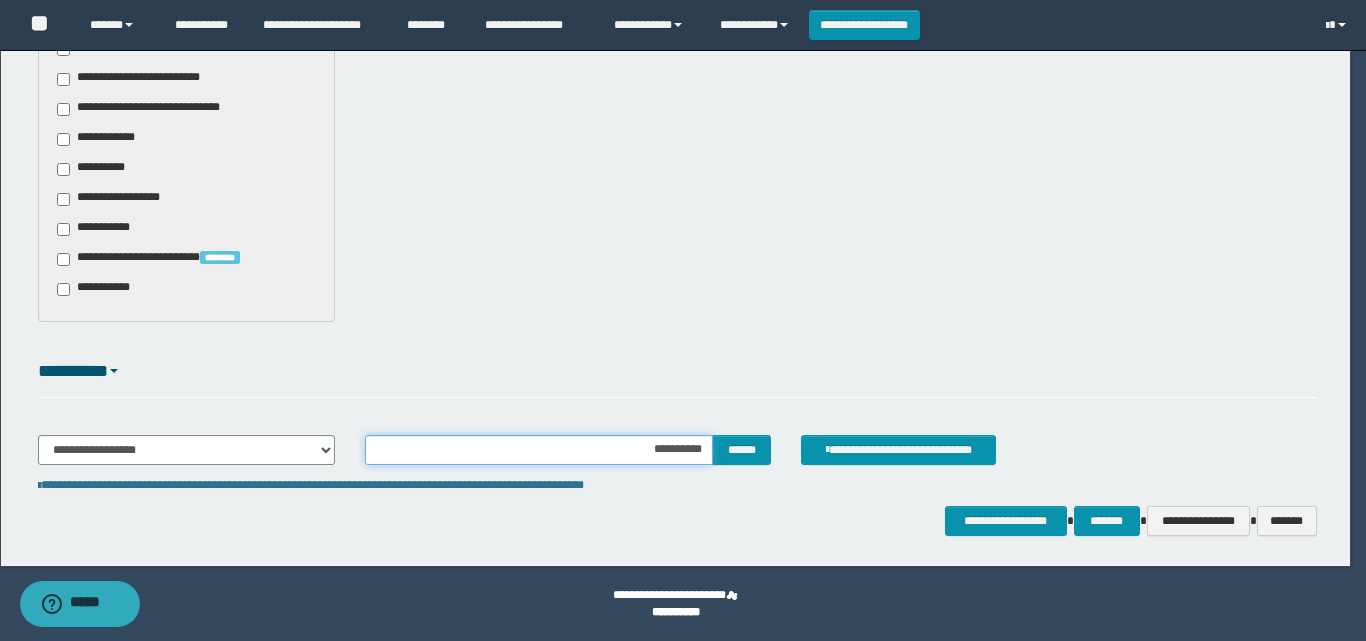 type 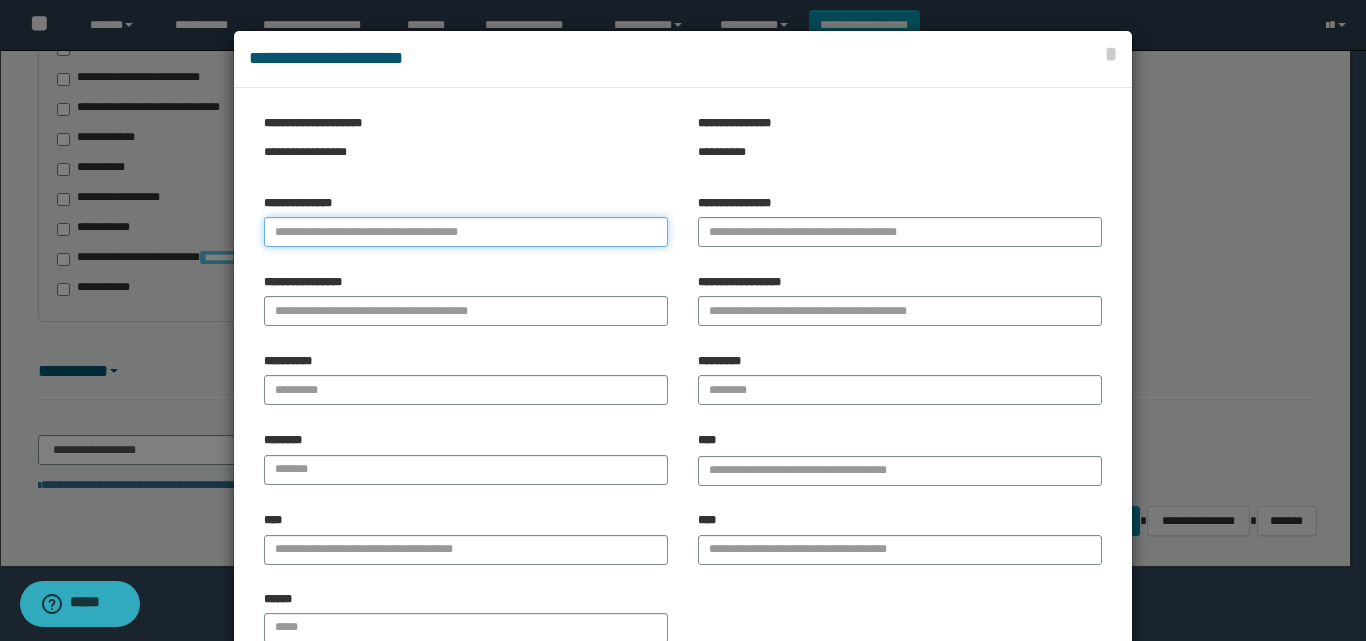 click on "**********" at bounding box center [466, 232] 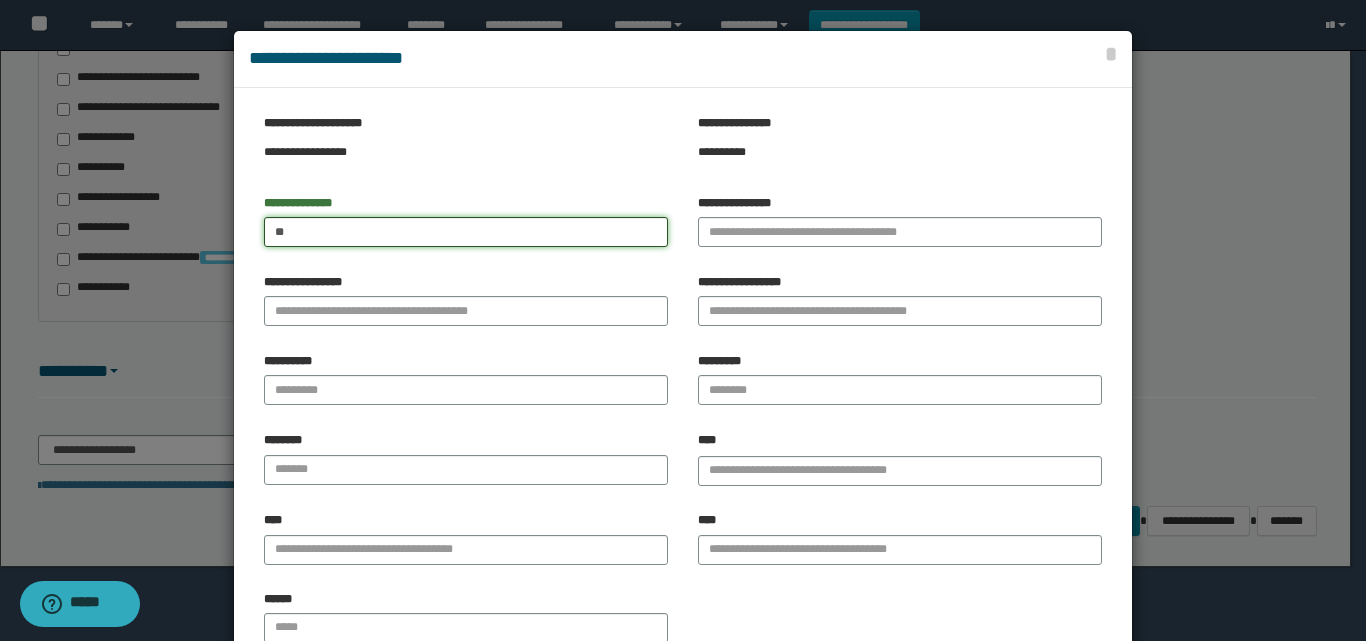 type on "*" 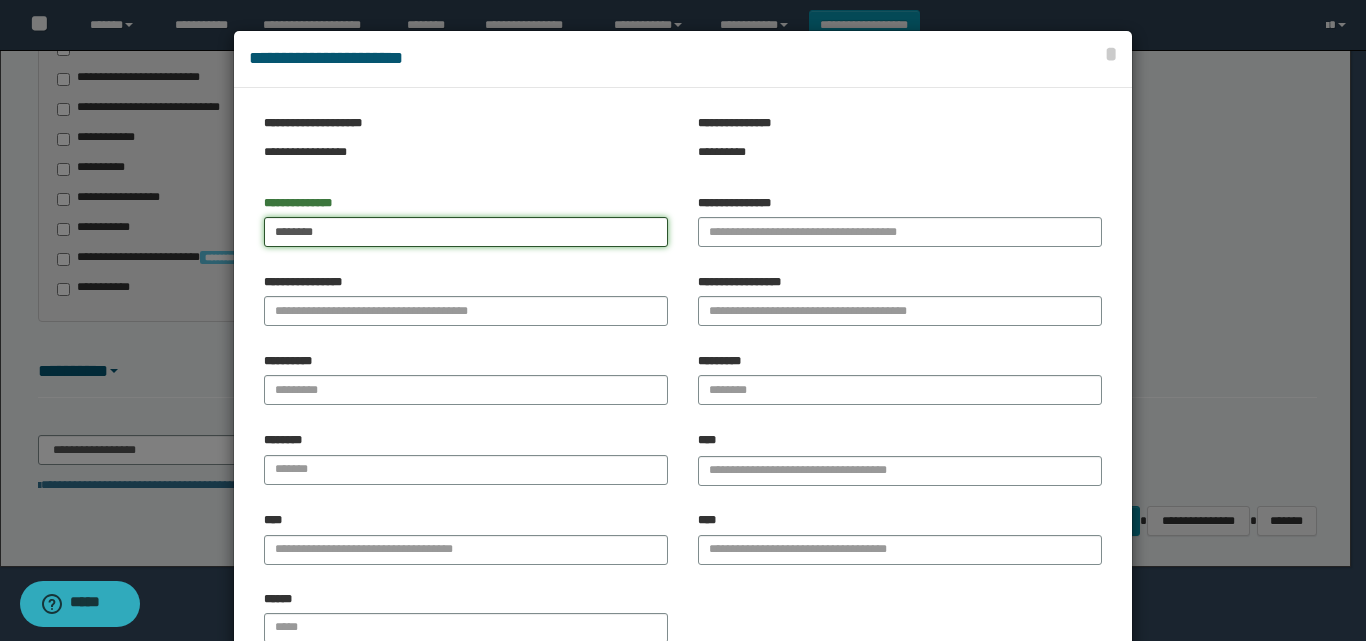 type on "********" 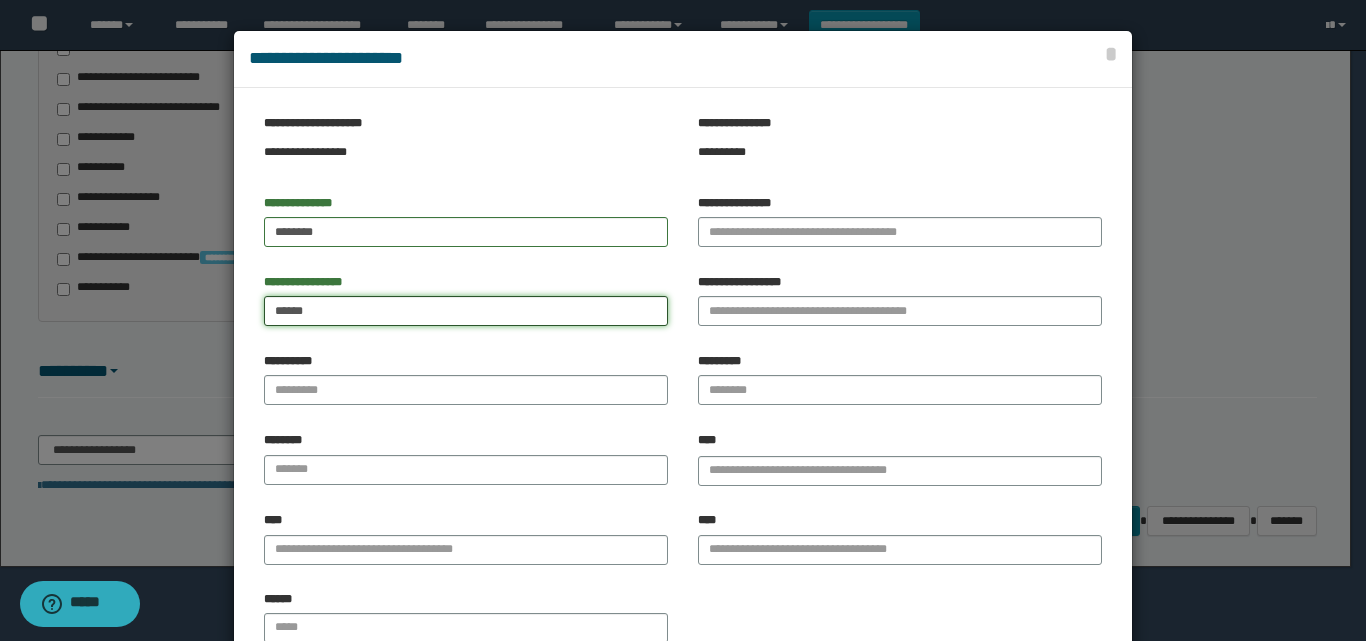type on "*****" 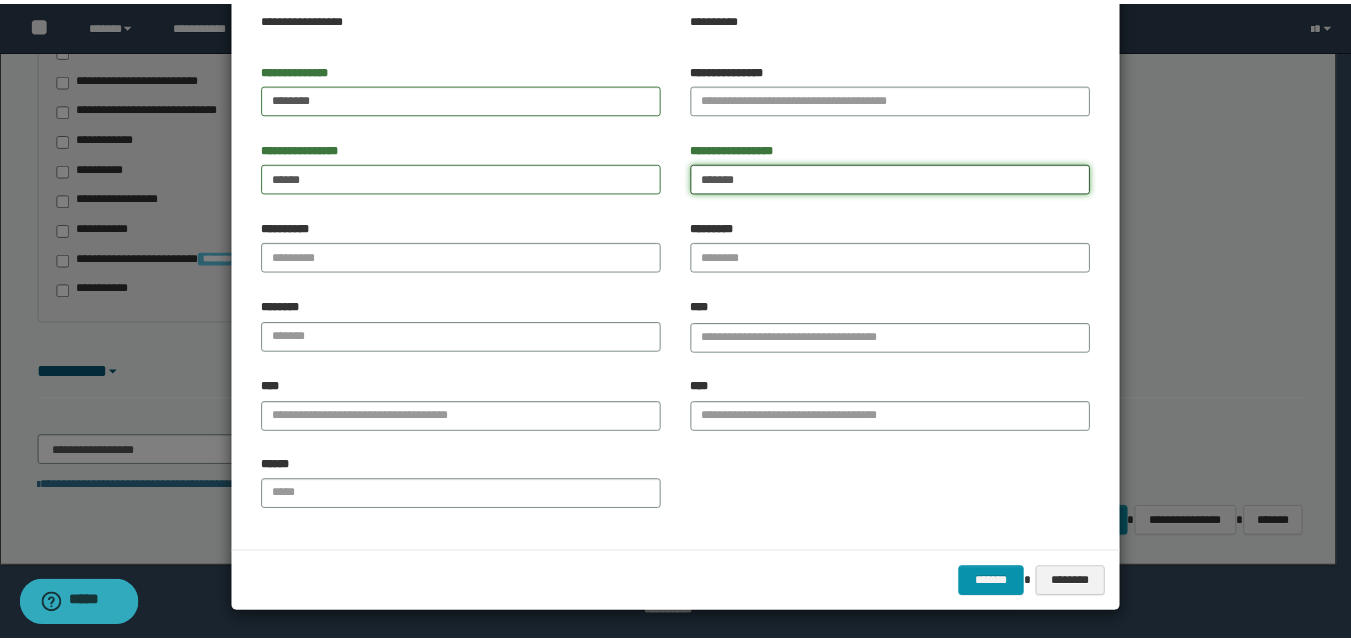 scroll, scrollTop: 136, scrollLeft: 0, axis: vertical 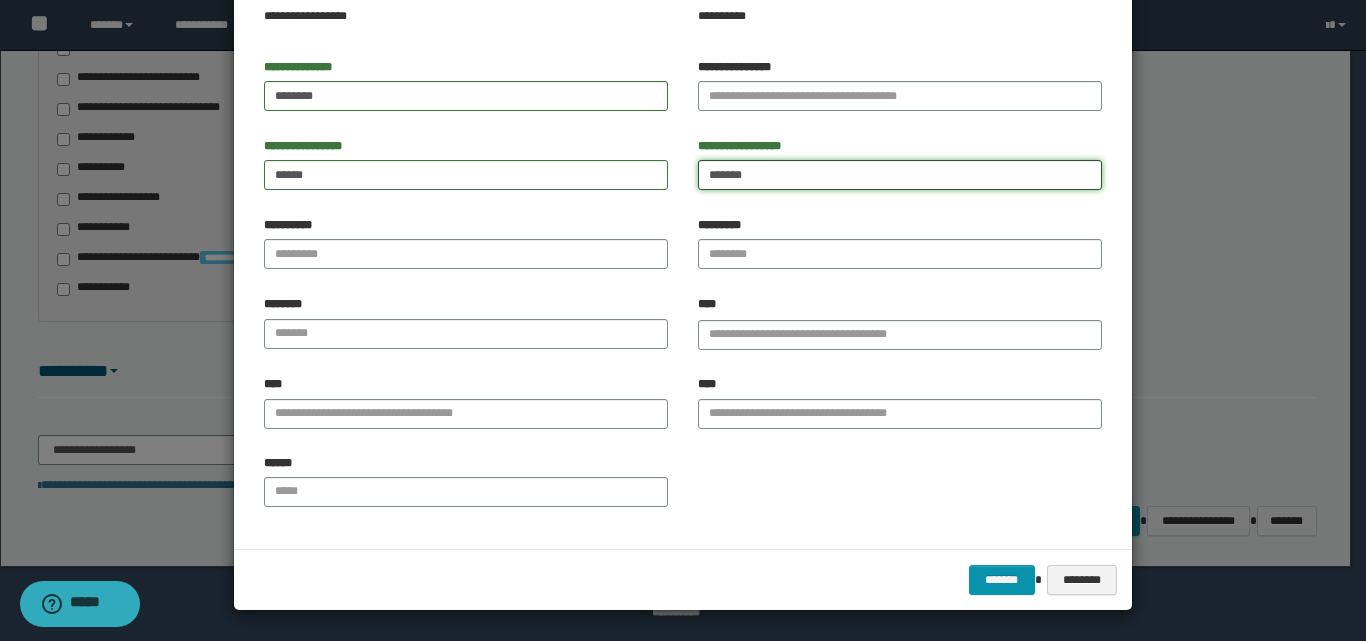 type on "*******" 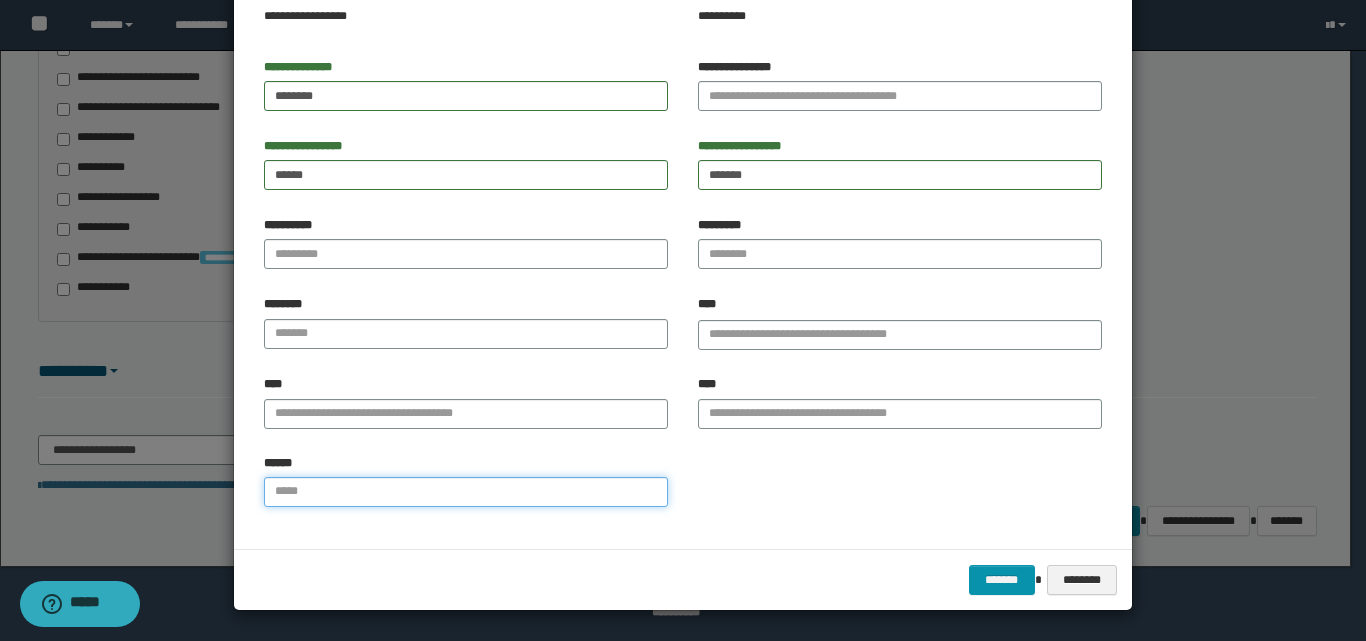 click on "******" at bounding box center [466, 492] 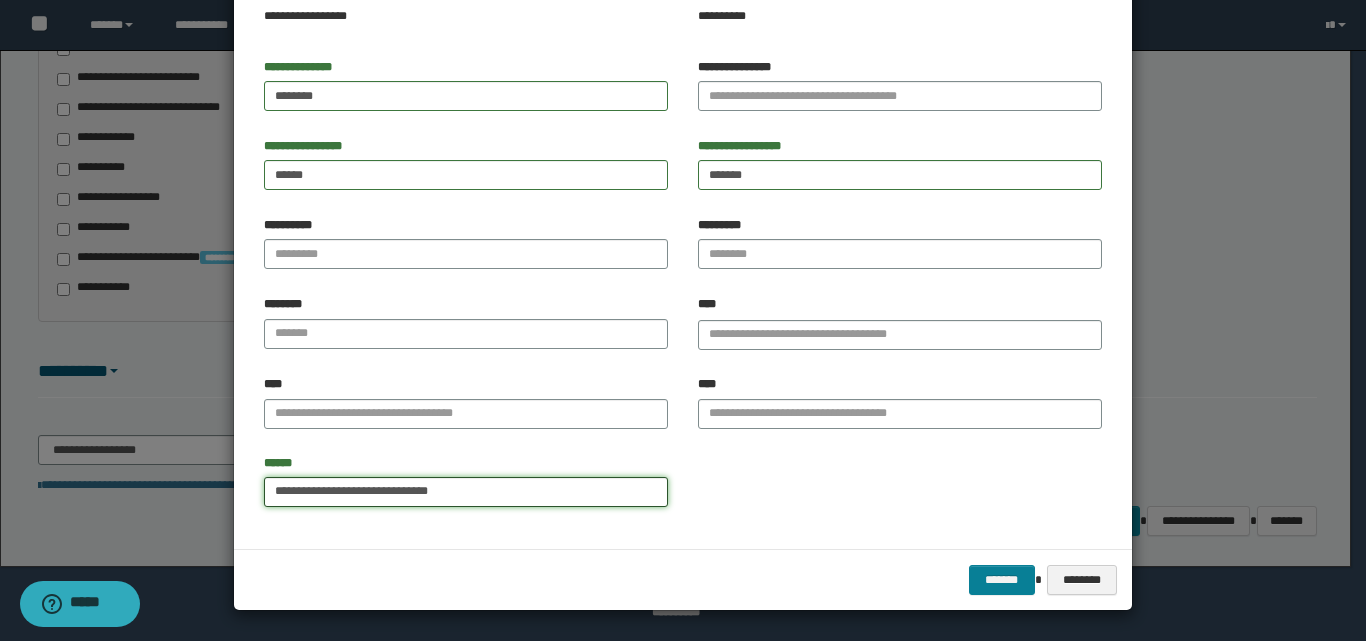 type on "**********" 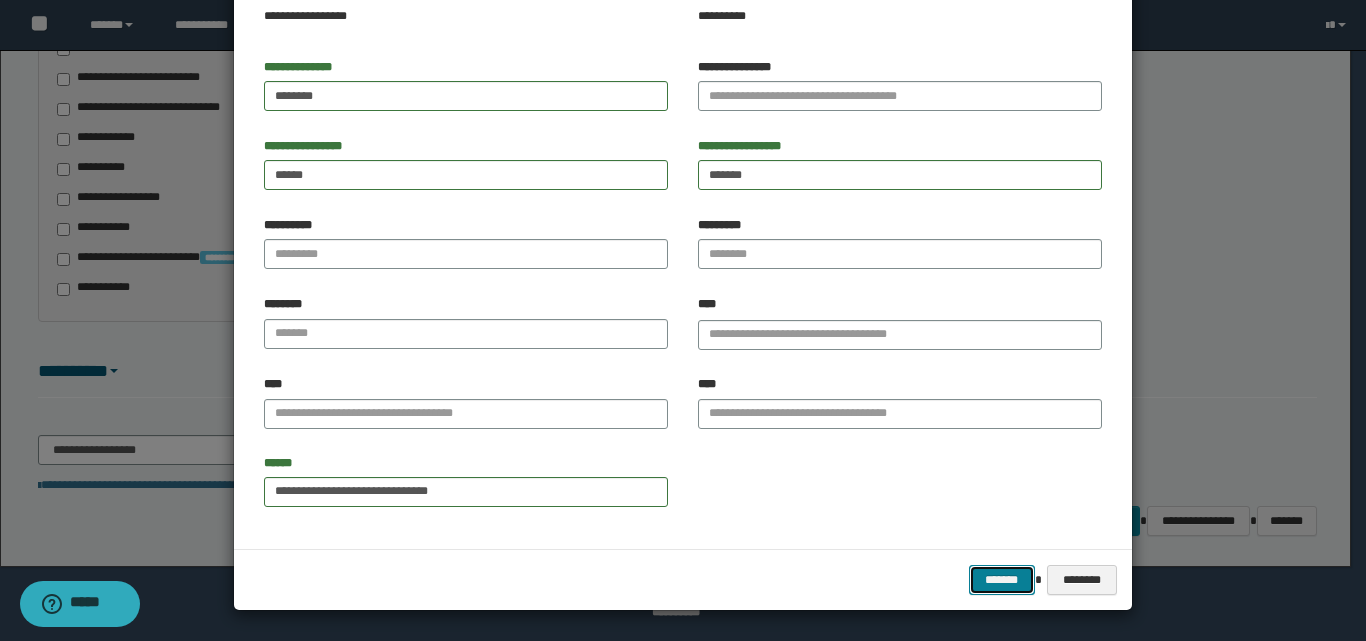 click on "*******" at bounding box center (1002, 580) 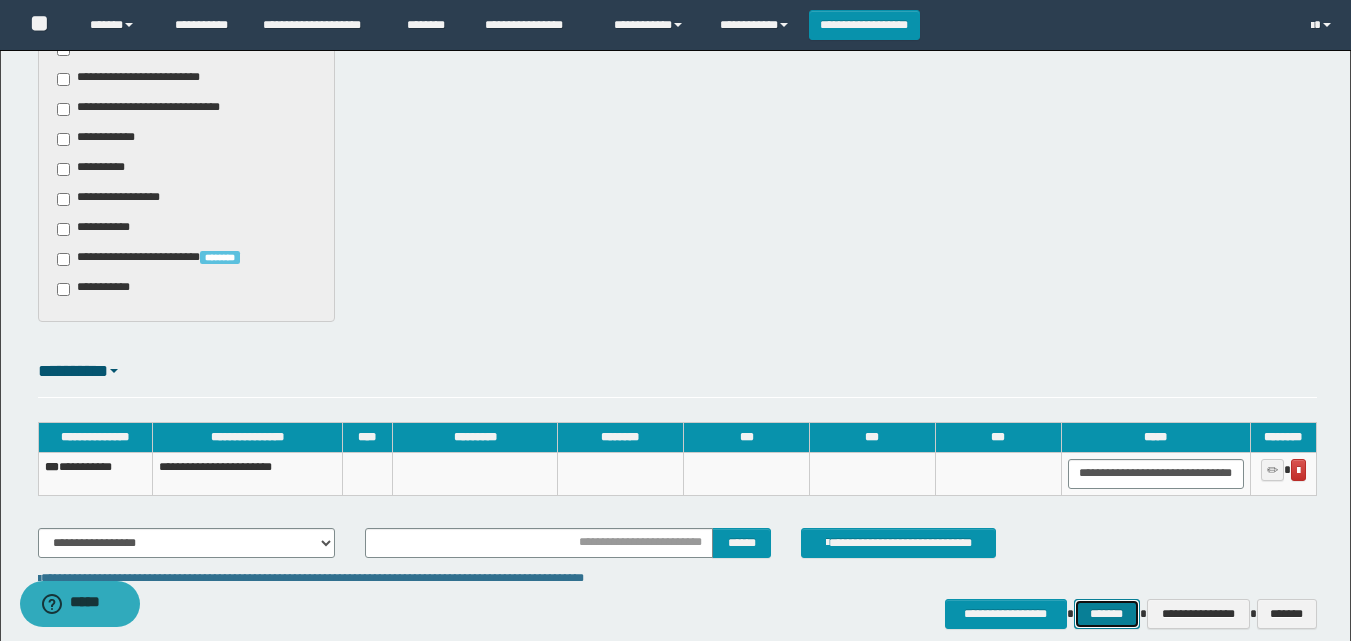 click on "*******" at bounding box center [1107, 614] 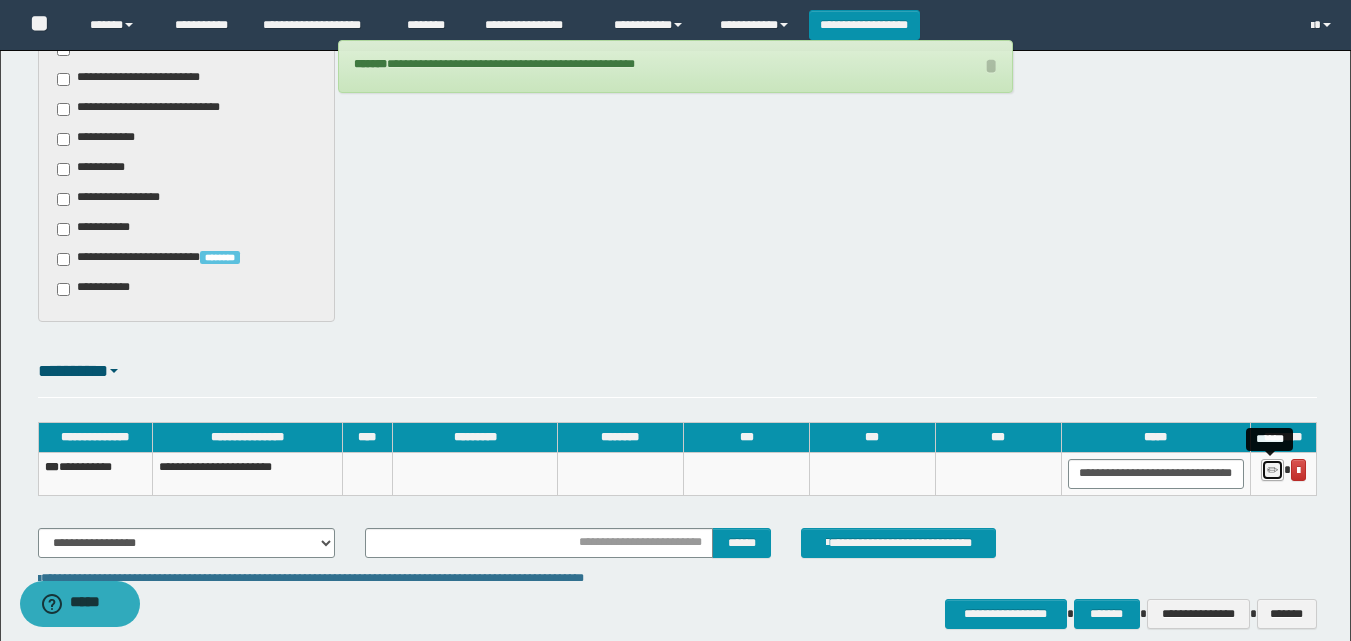 click at bounding box center [1272, 471] 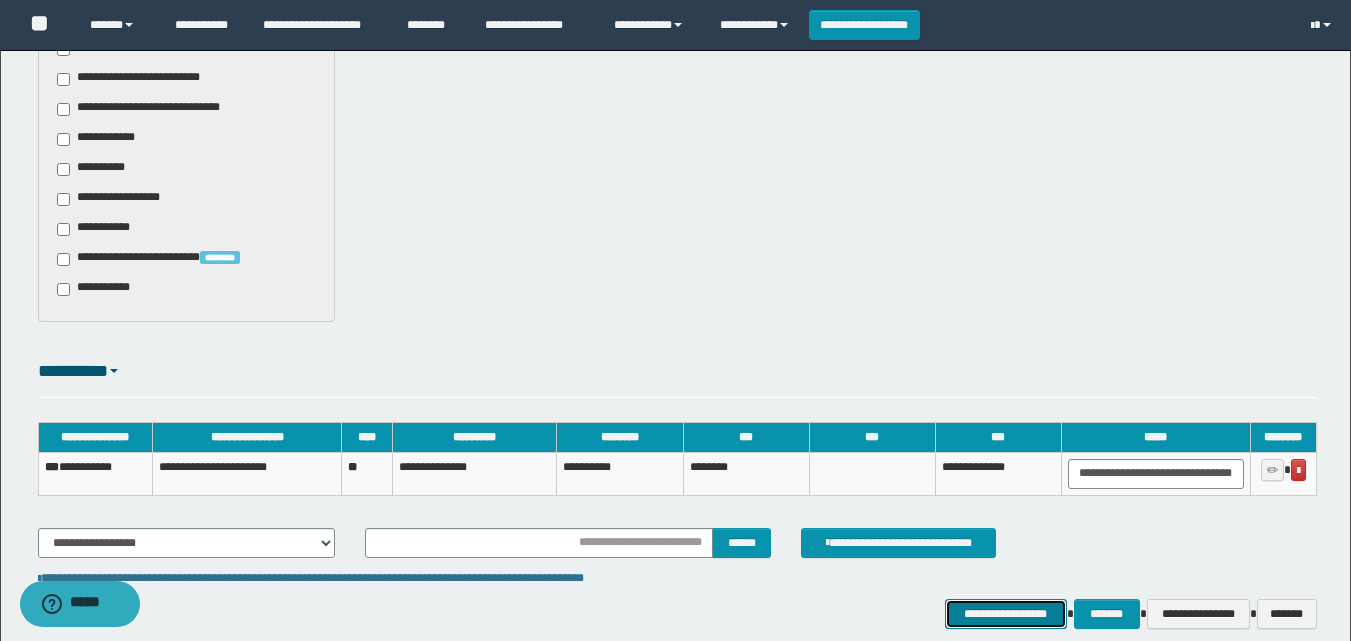 click on "**********" at bounding box center [1006, 614] 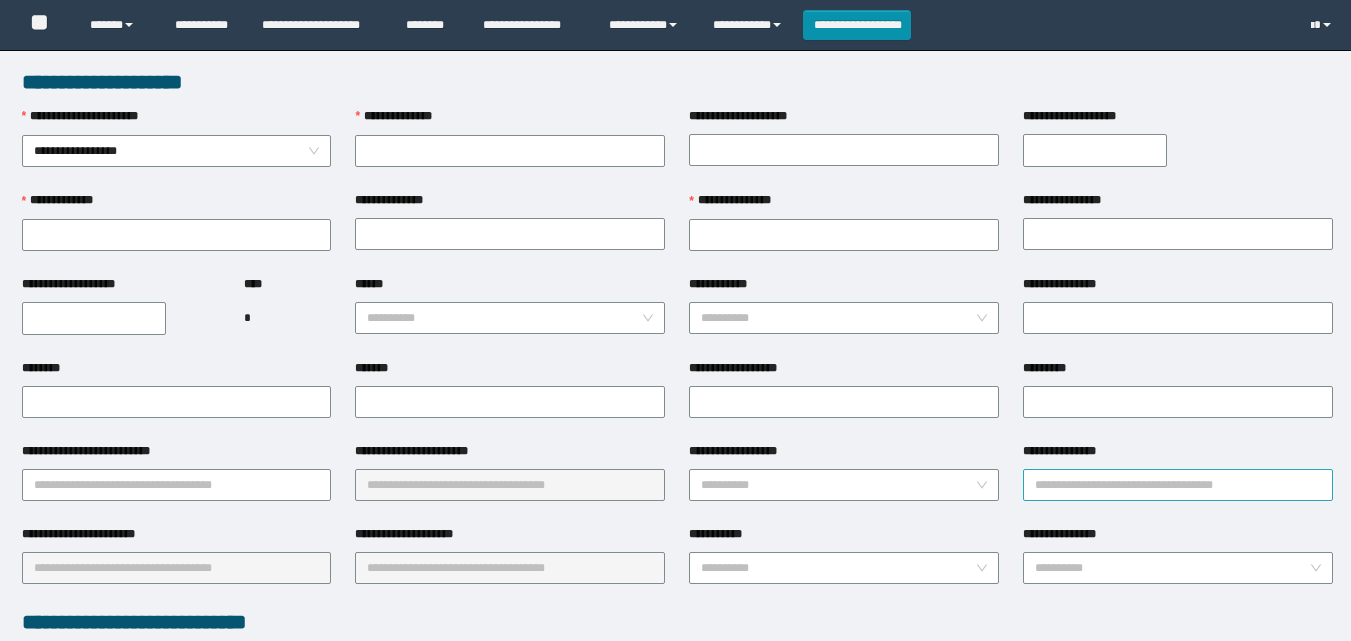 scroll, scrollTop: 0, scrollLeft: 0, axis: both 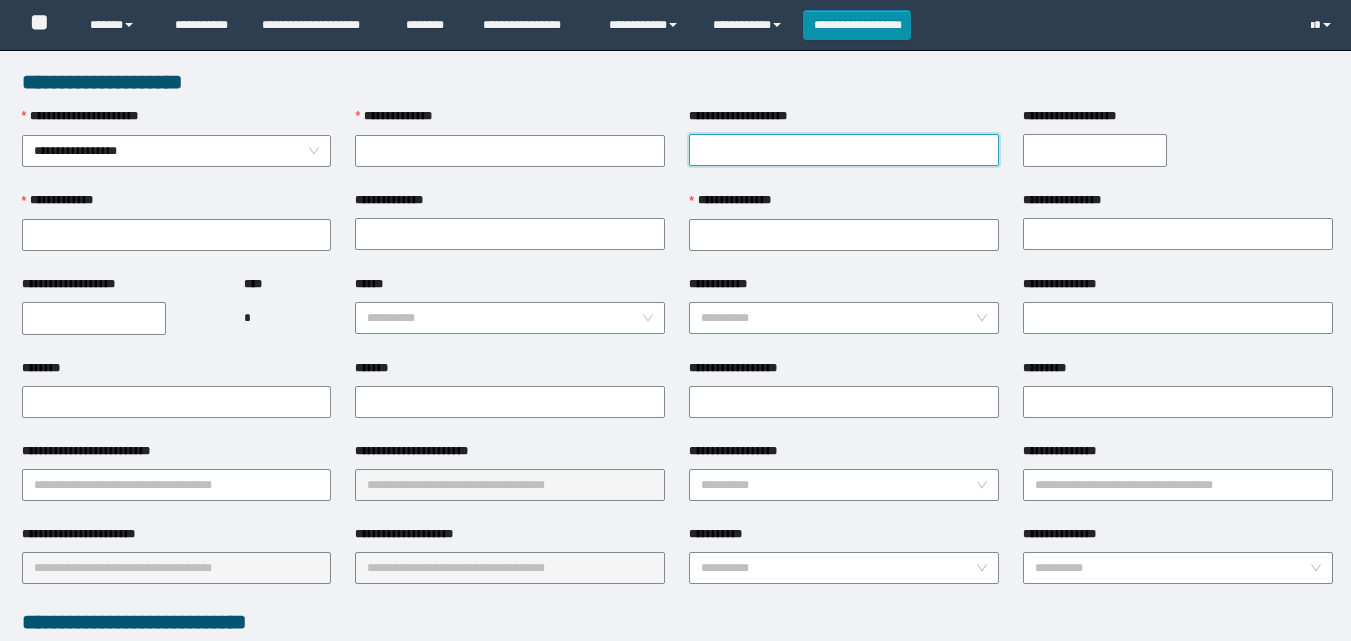 click on "**********" at bounding box center [844, 150] 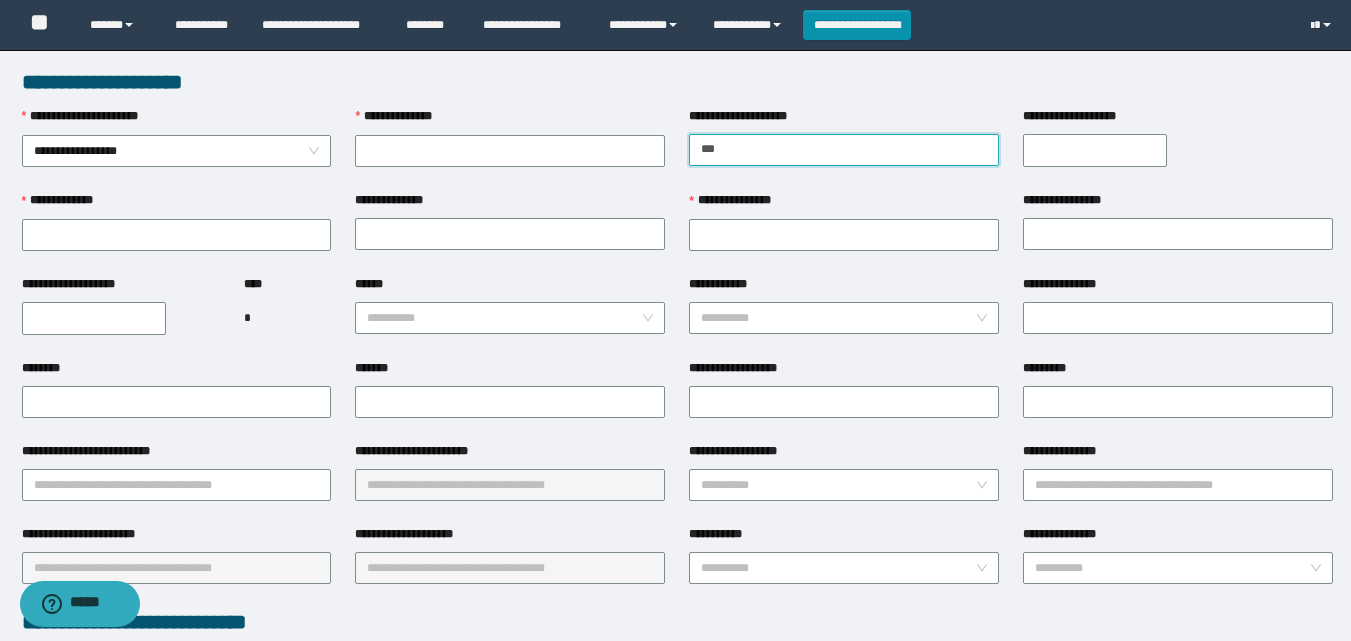 type on "****" 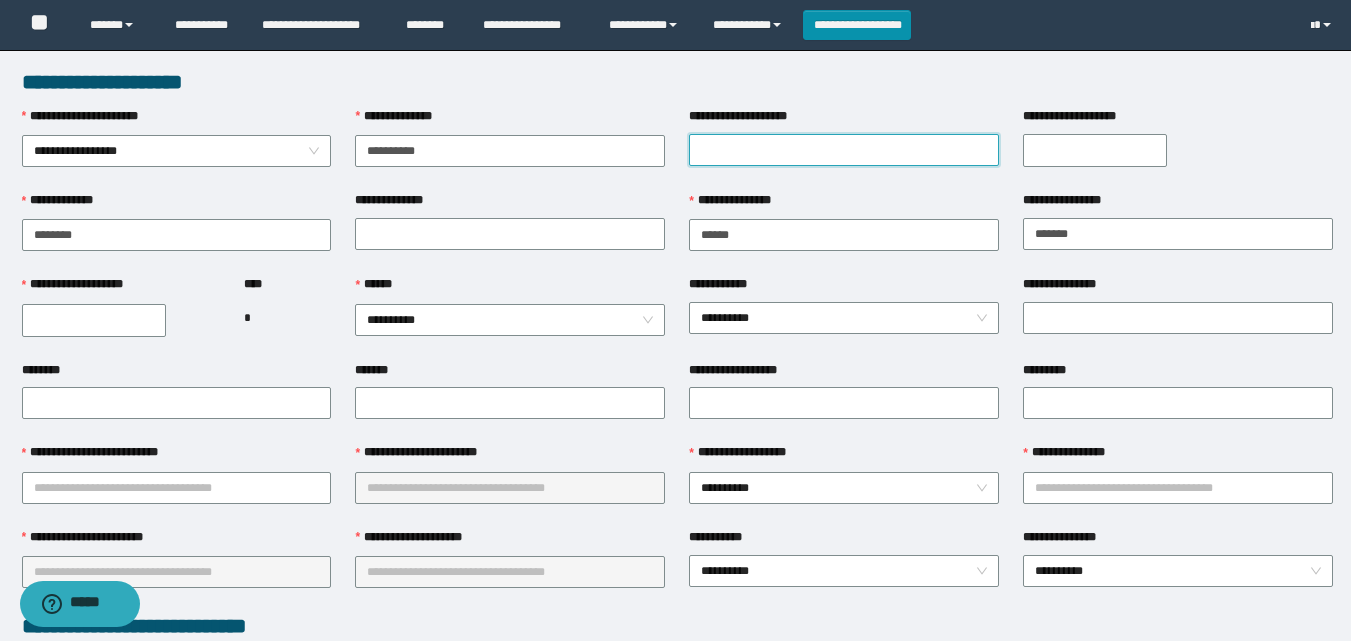 type on "*******" 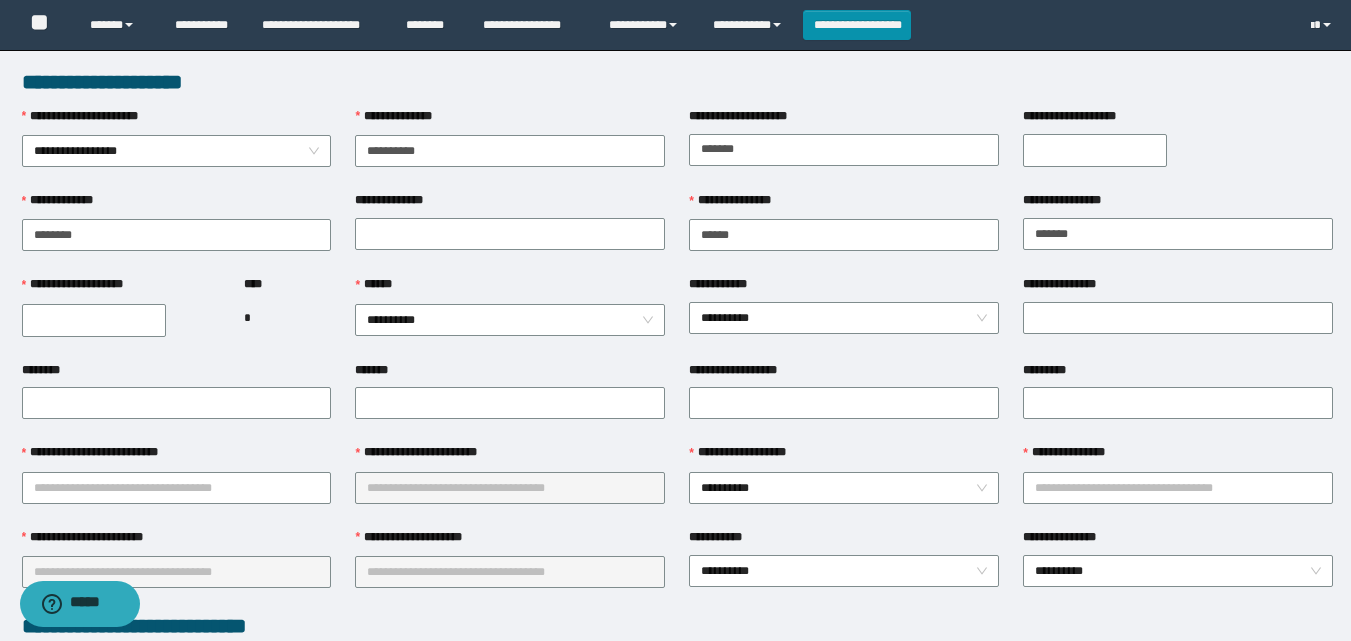 click on "**********" at bounding box center (1095, 150) 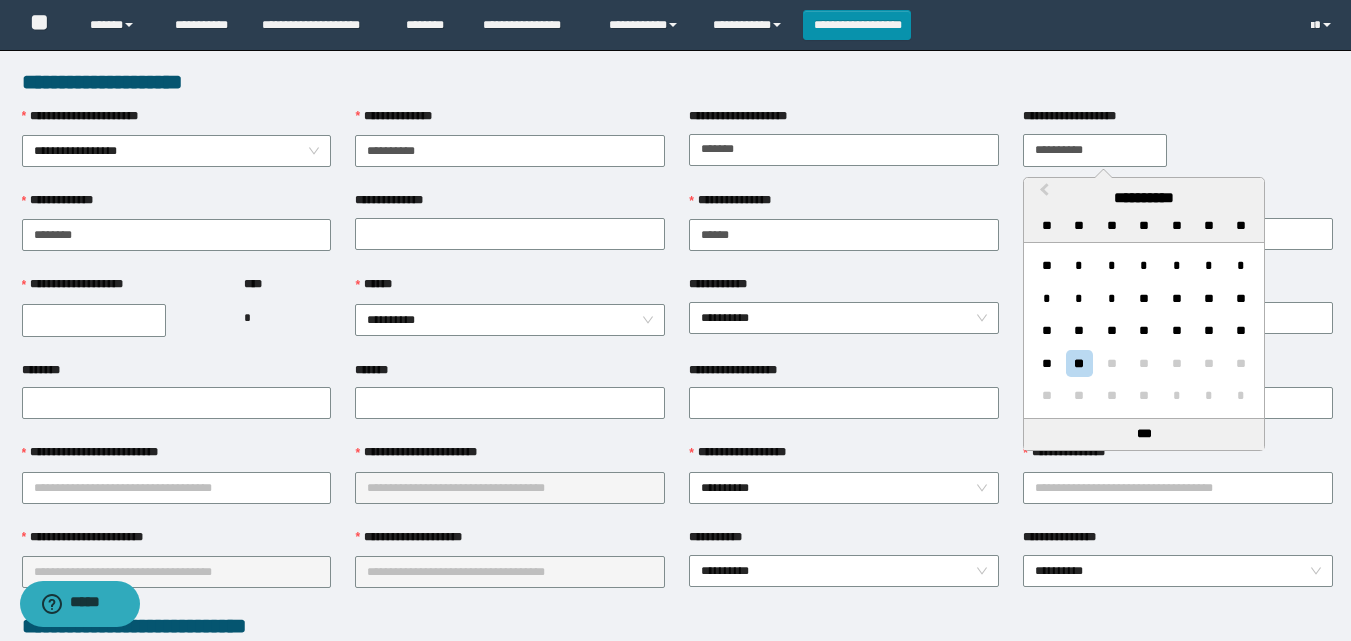 drag, startPoint x: 1169, startPoint y: 145, endPoint x: 672, endPoint y: 147, distance: 497.00403 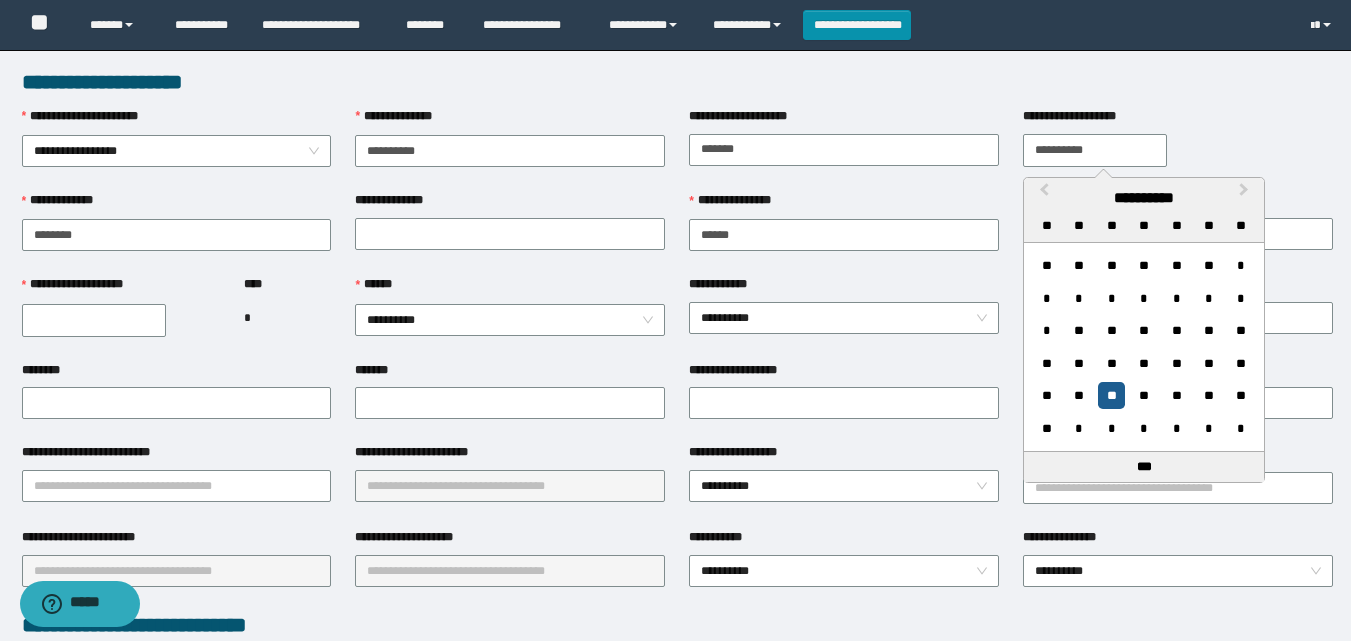 type on "**********" 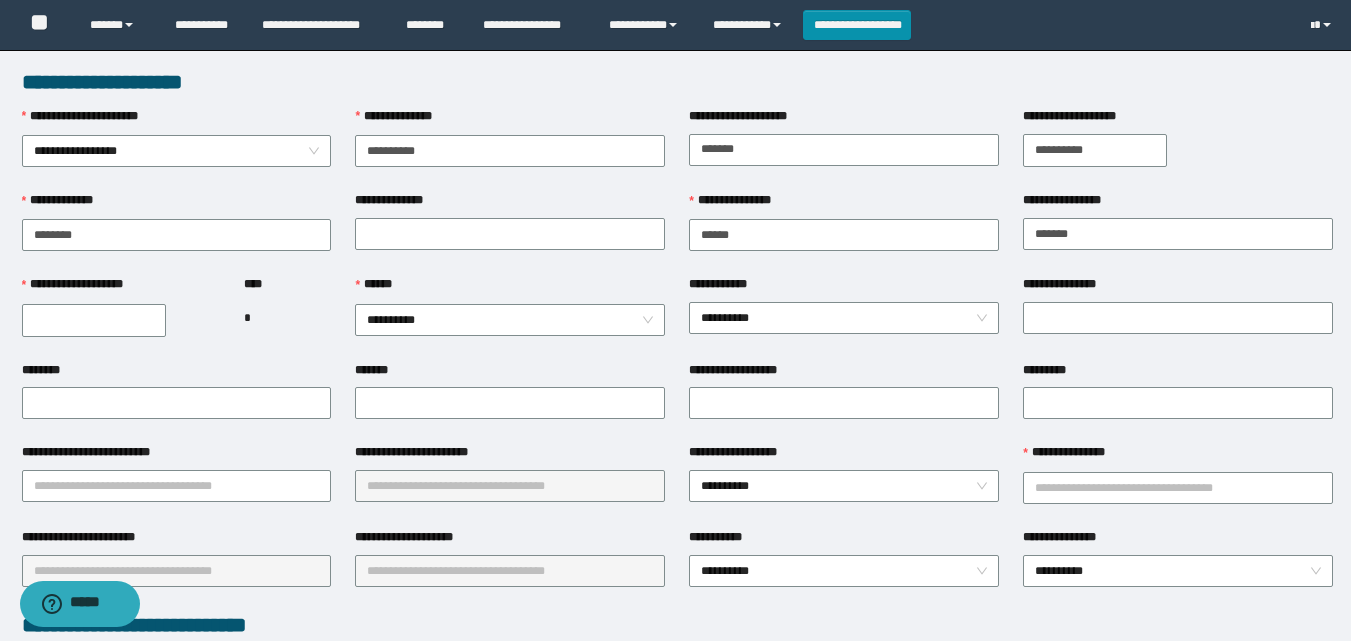 click on "**********" at bounding box center [94, 320] 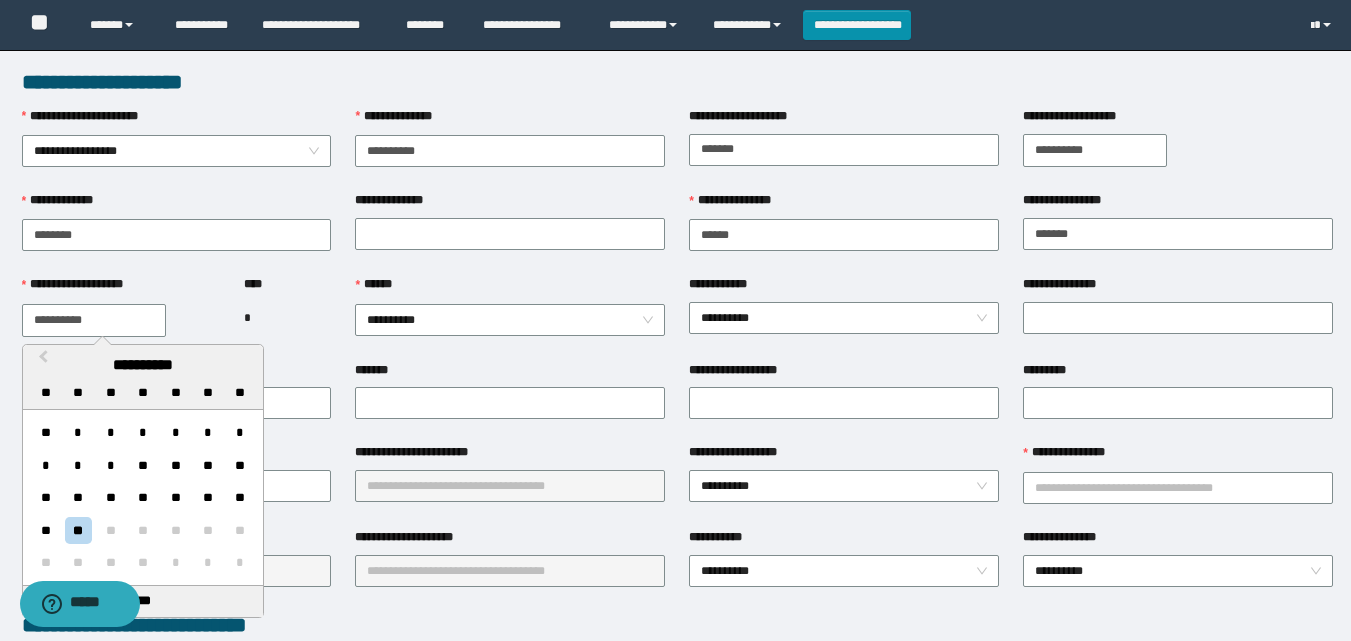 drag, startPoint x: 123, startPoint y: 315, endPoint x: 0, endPoint y: 315, distance: 123 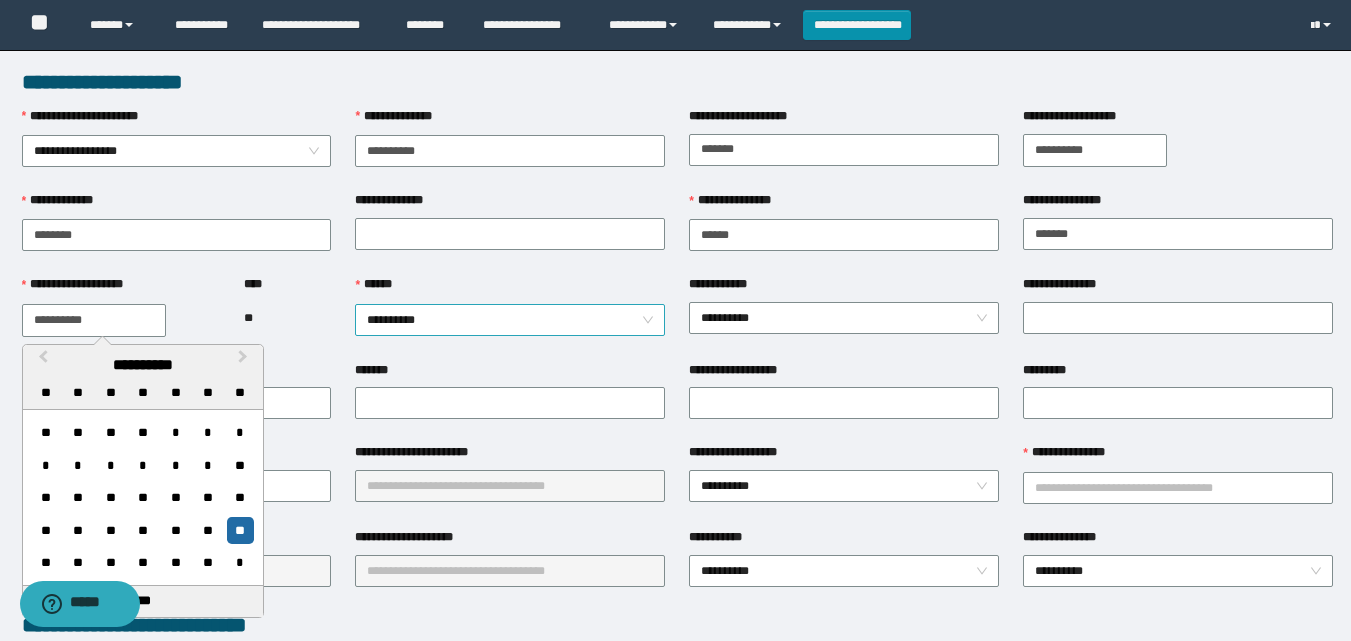 type on "**********" 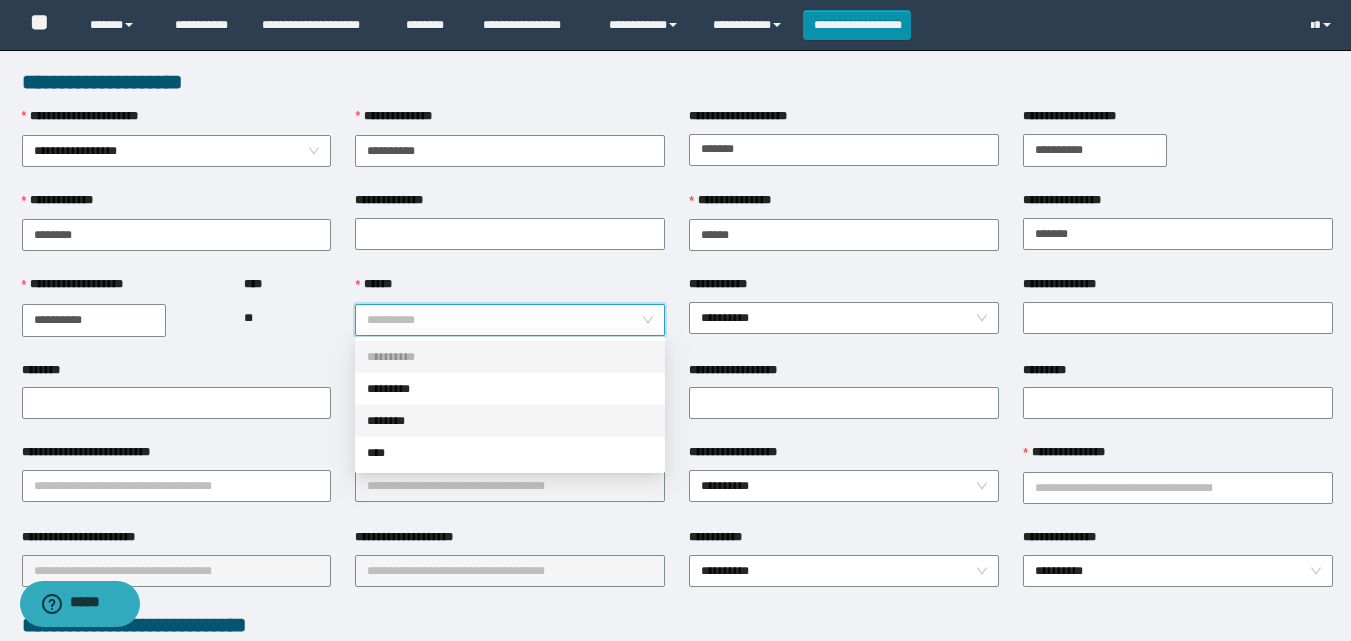 click on "*********" at bounding box center [510, 389] 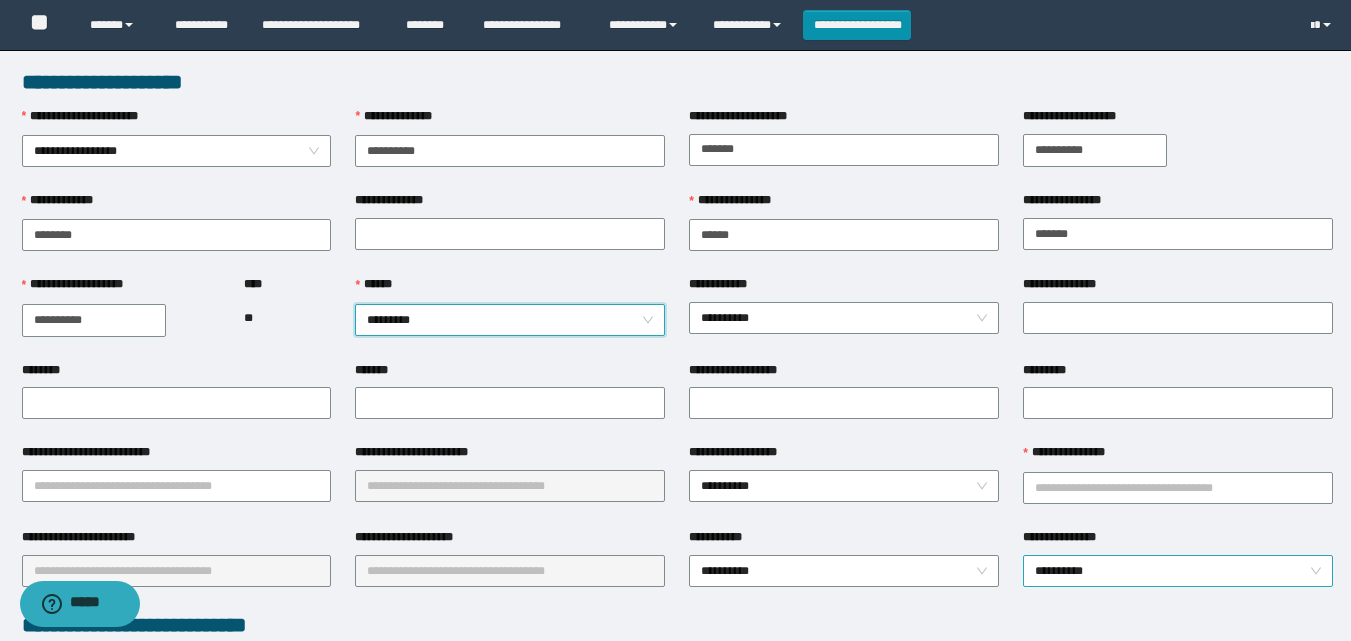 click on "**********" at bounding box center (1178, 571) 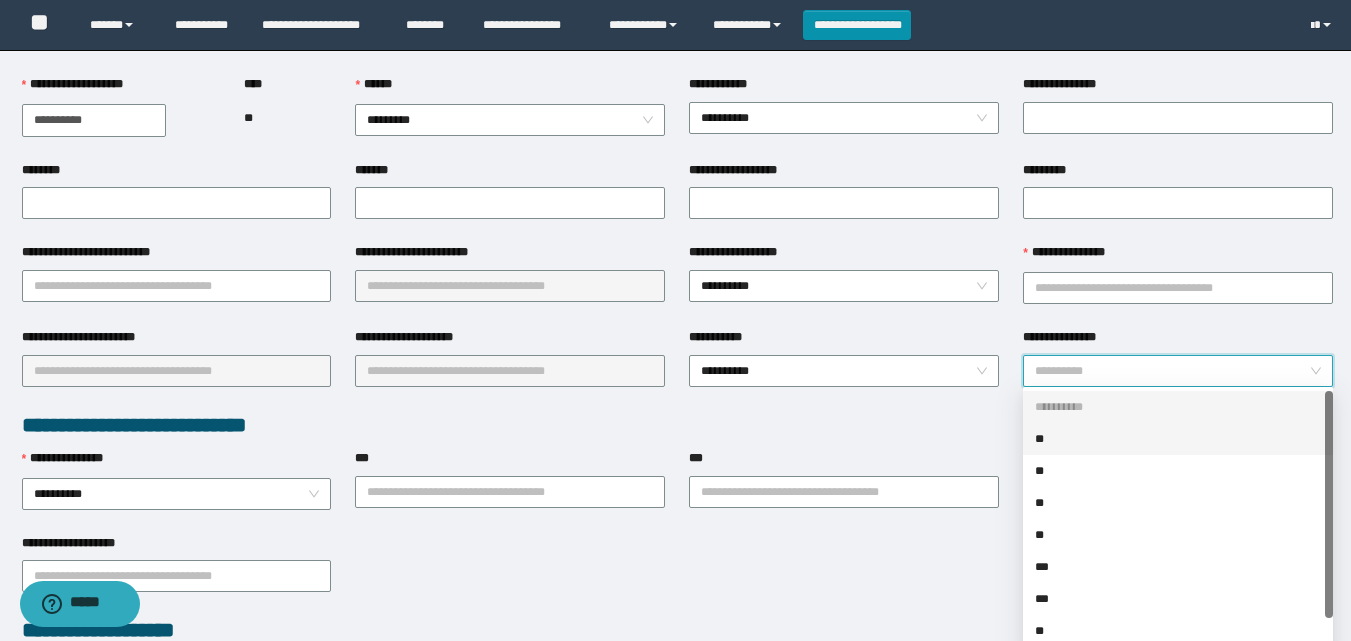 click on "**" at bounding box center [1178, 439] 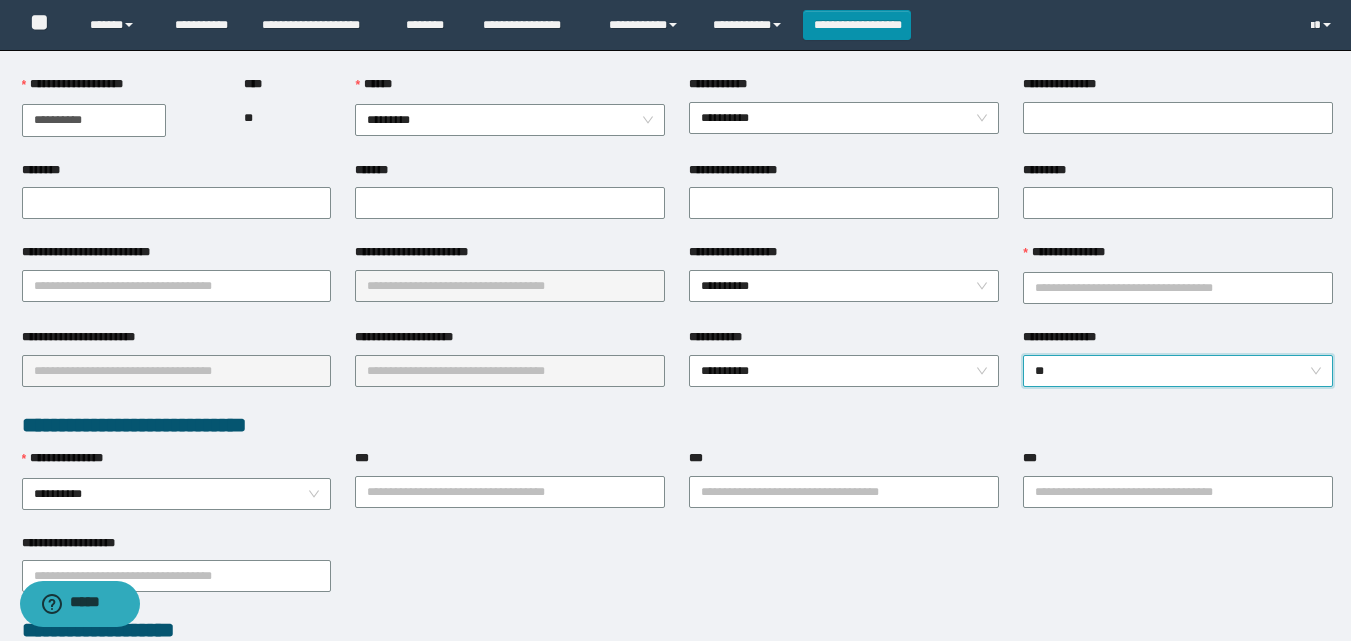 scroll, scrollTop: 100, scrollLeft: 0, axis: vertical 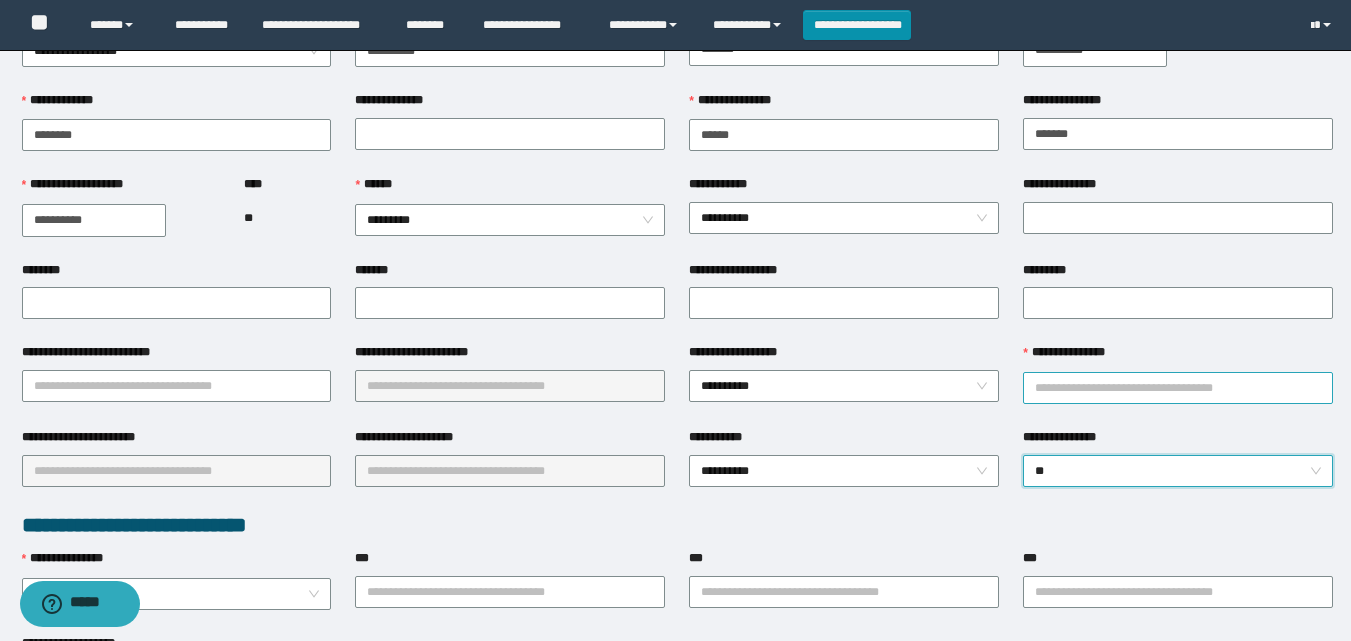 click on "**********" at bounding box center (1178, 388) 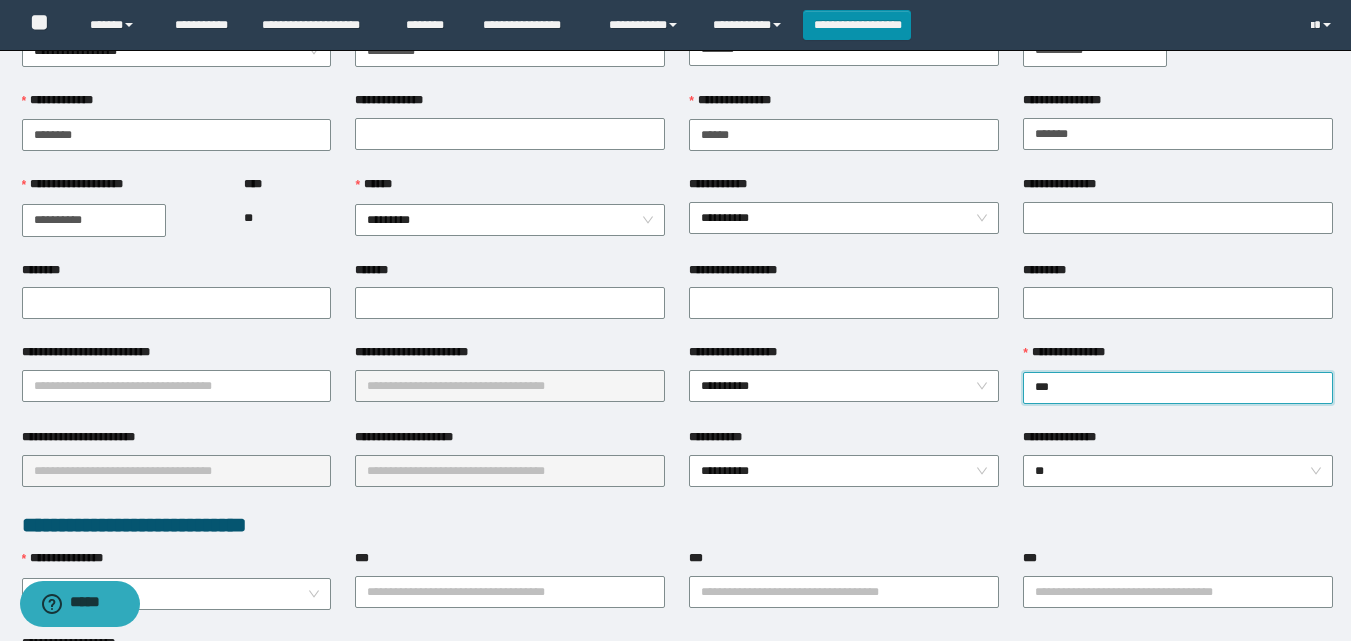 type on "****" 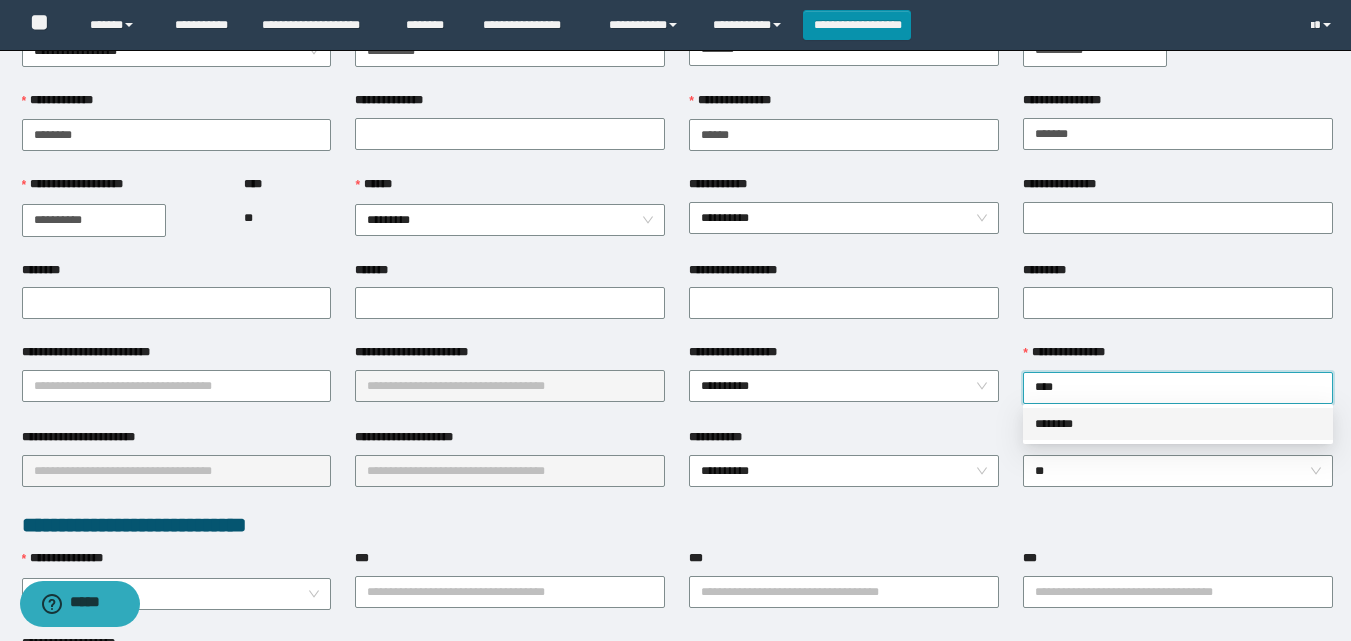 click on "********" at bounding box center [1178, 424] 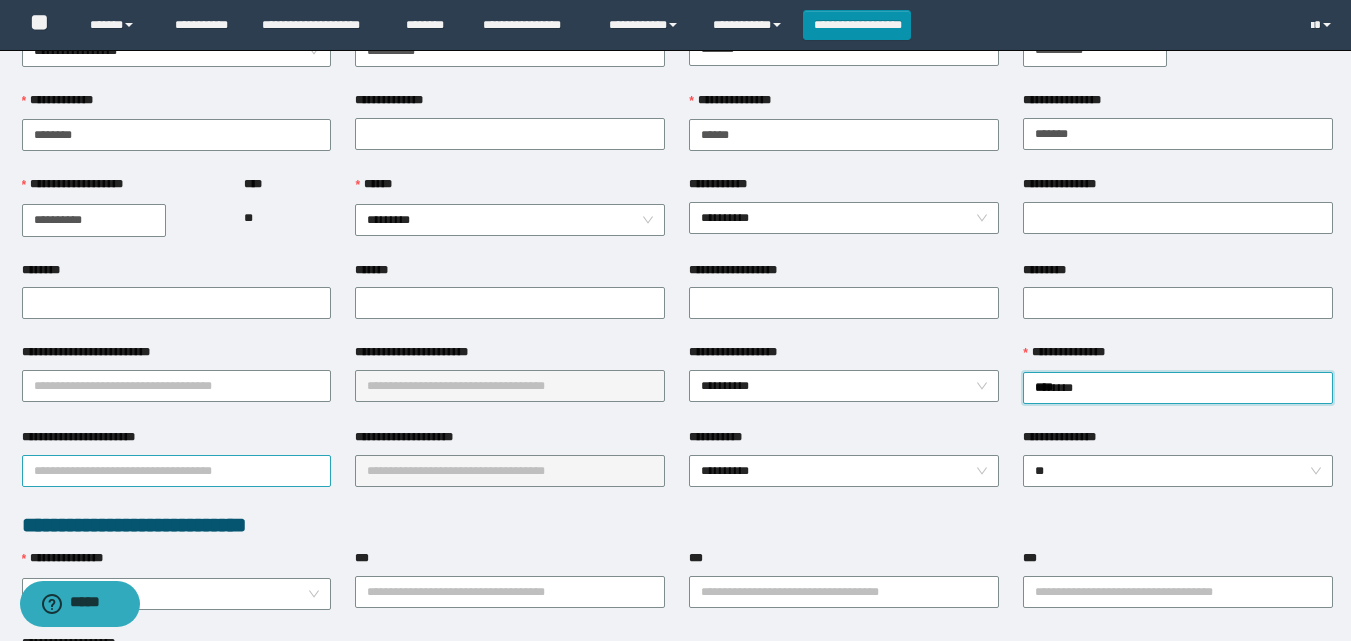 click on "**********" at bounding box center [177, 471] 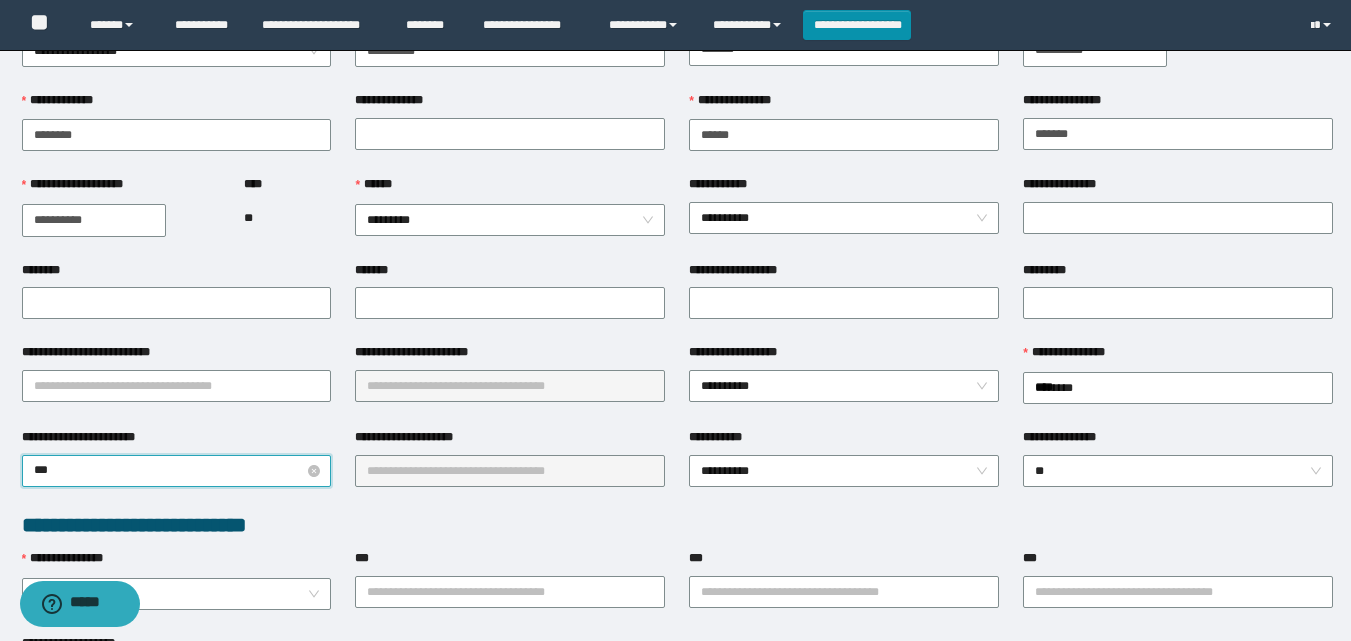type on "****" 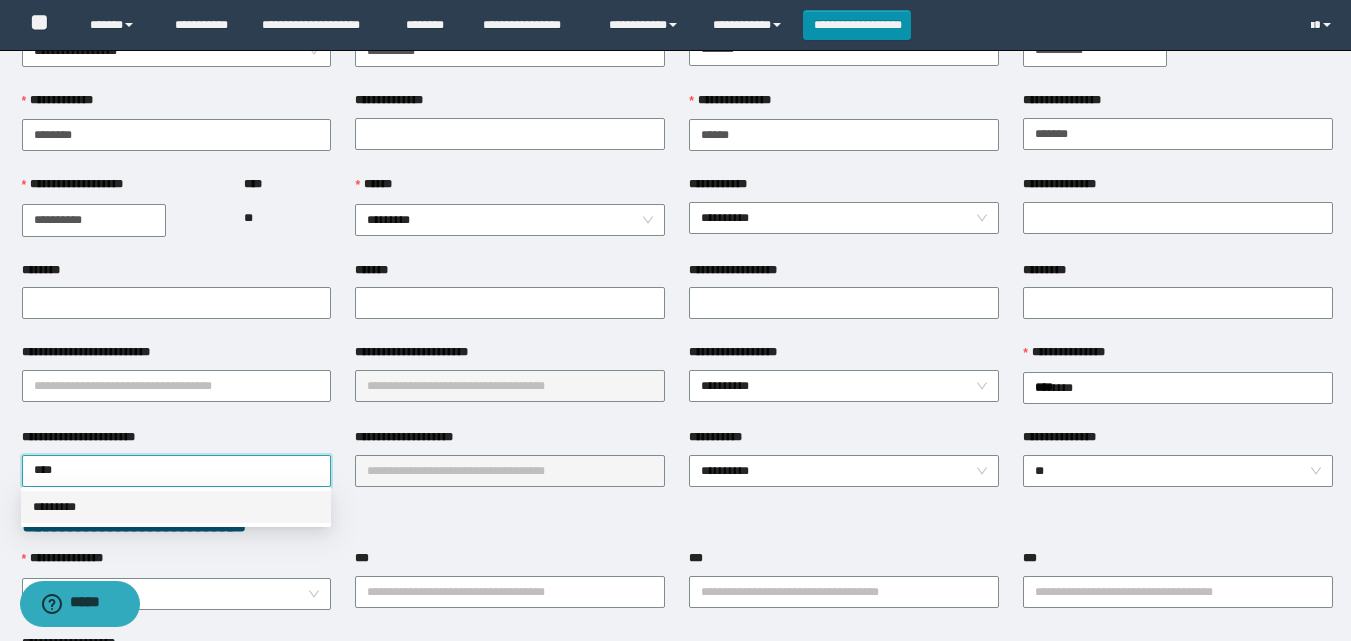 click on "*********" at bounding box center [176, 507] 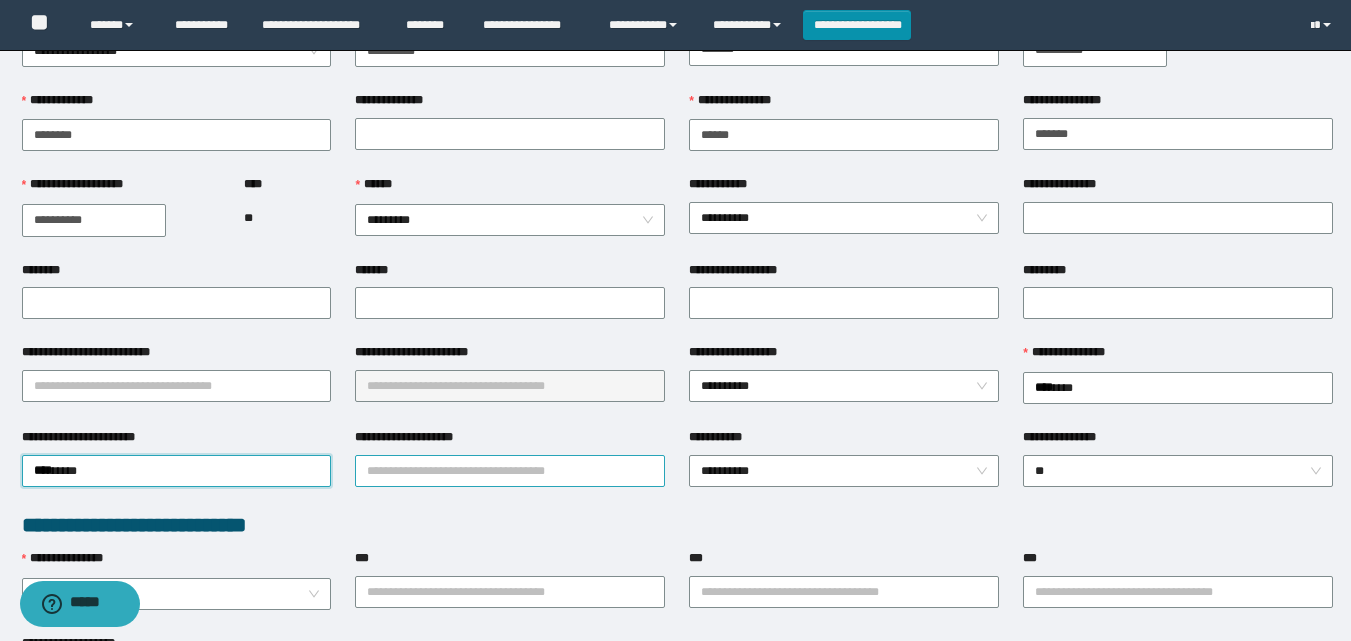 click on "**********" at bounding box center [510, 471] 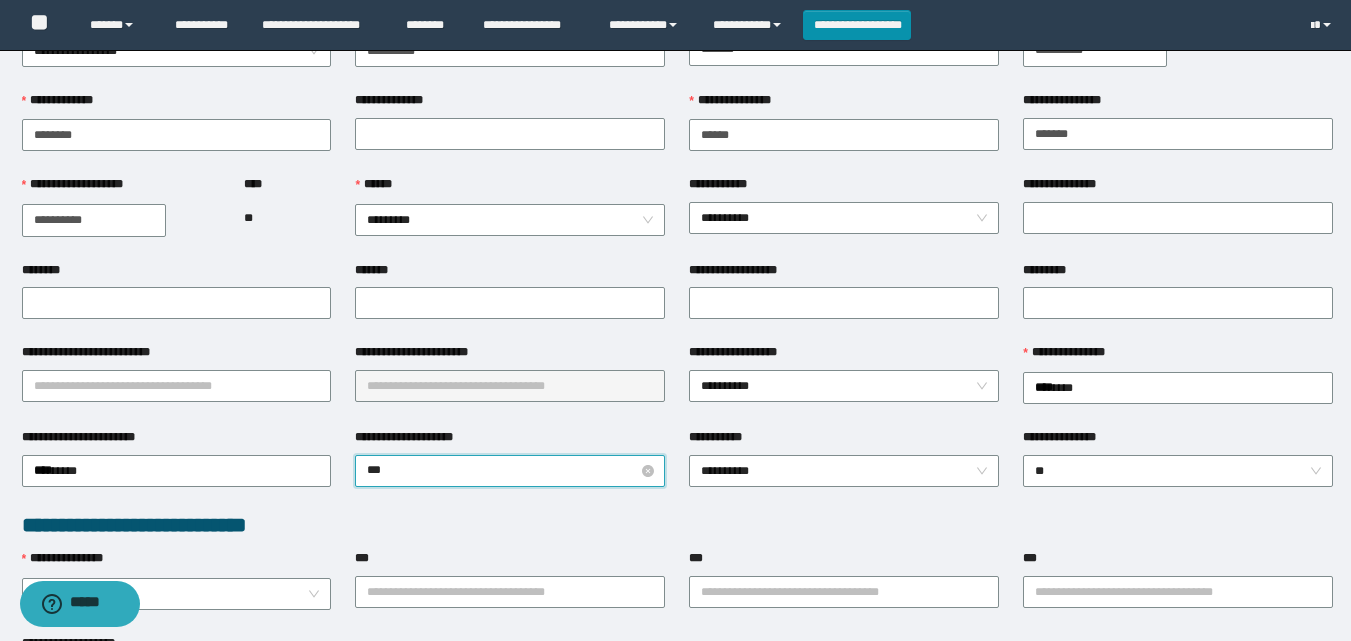 type on "****" 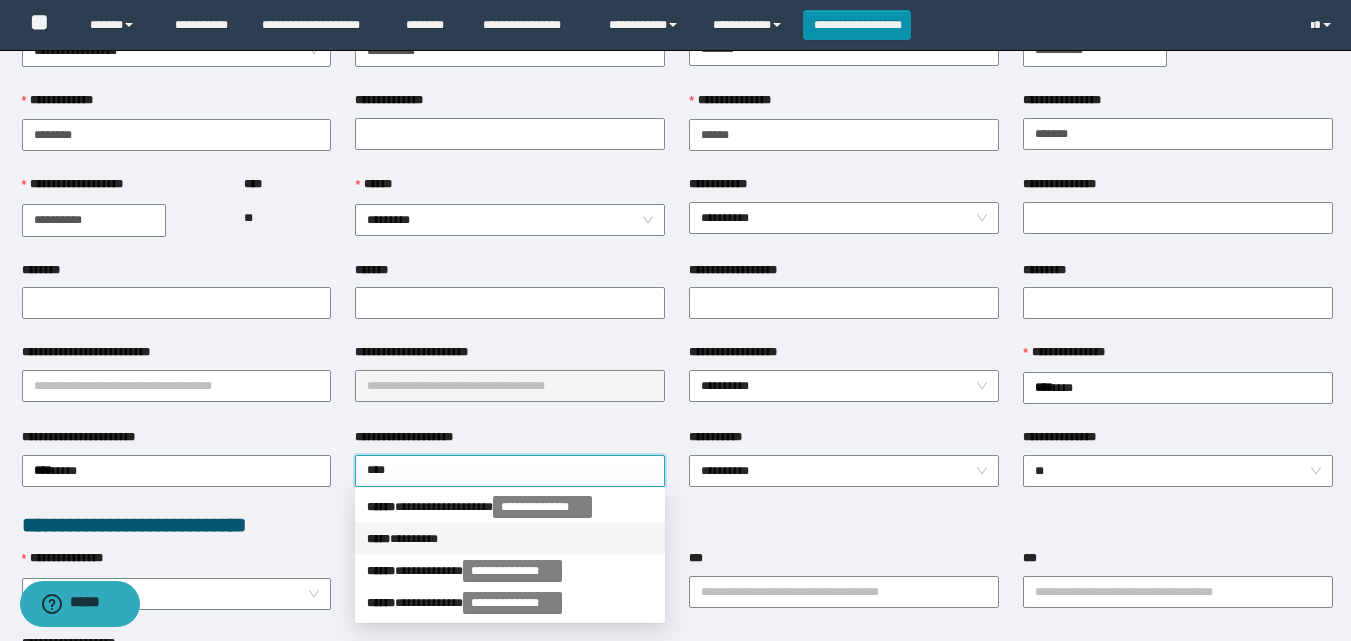 click on "***** * *******" at bounding box center [510, 539] 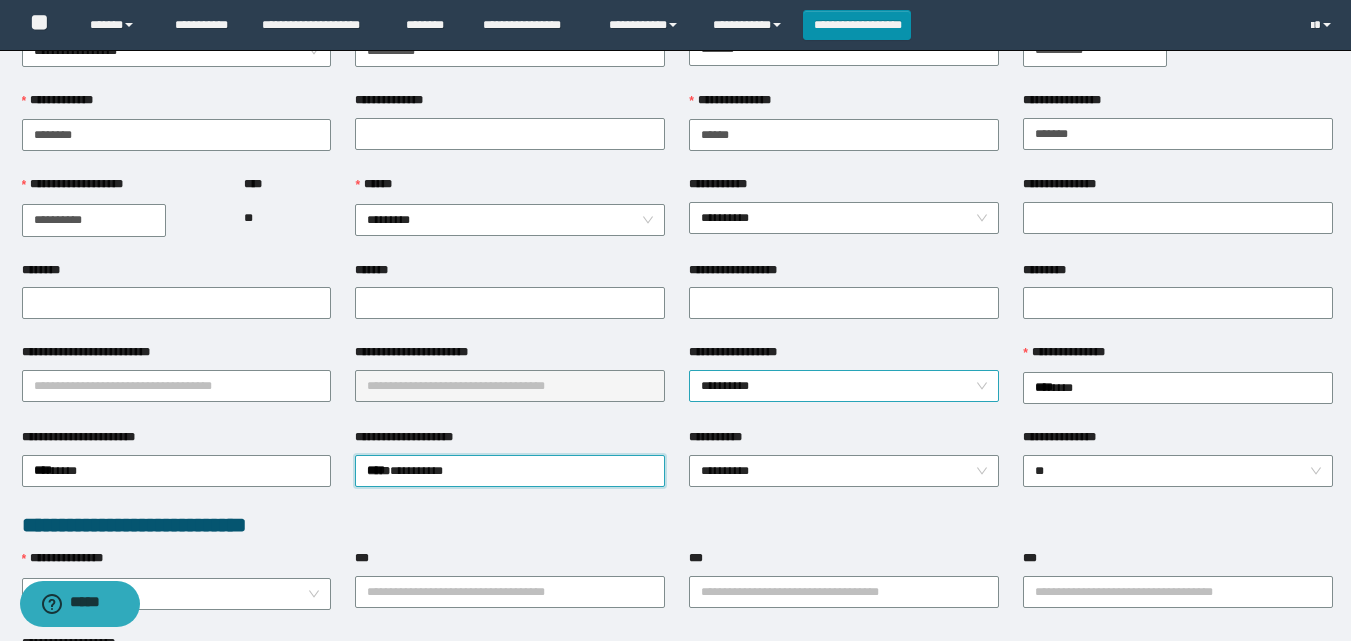 click on "**********" at bounding box center (844, 386) 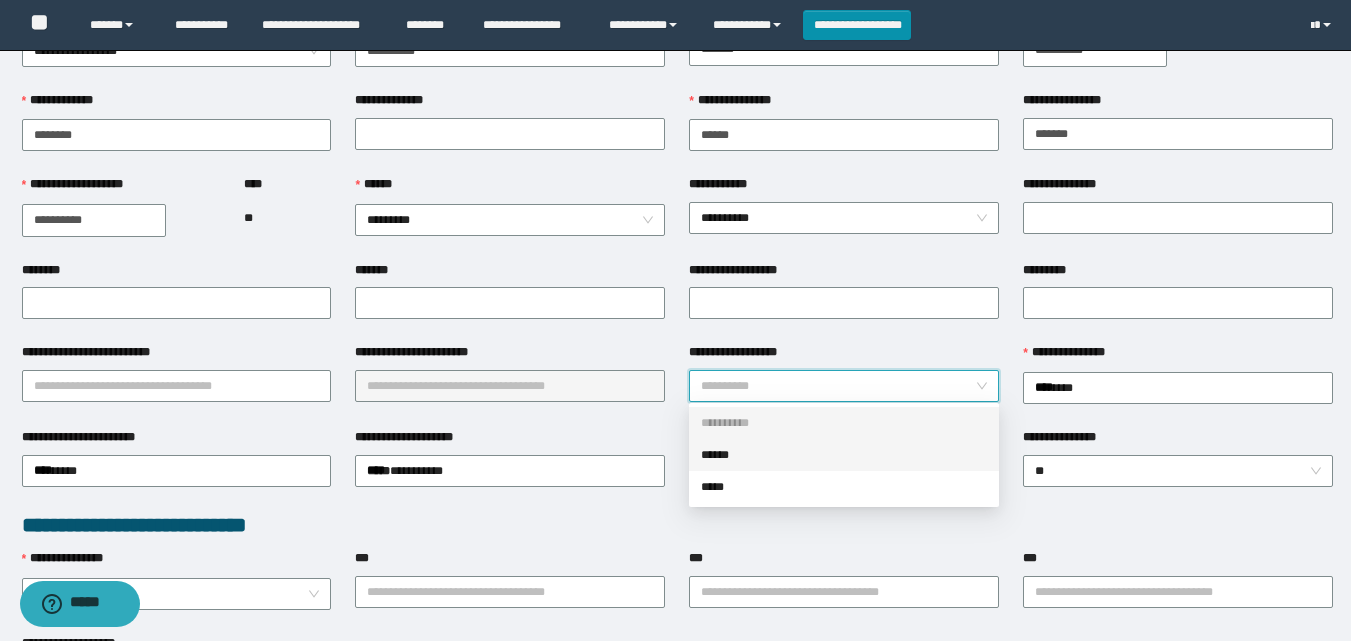 click on "******" at bounding box center [844, 455] 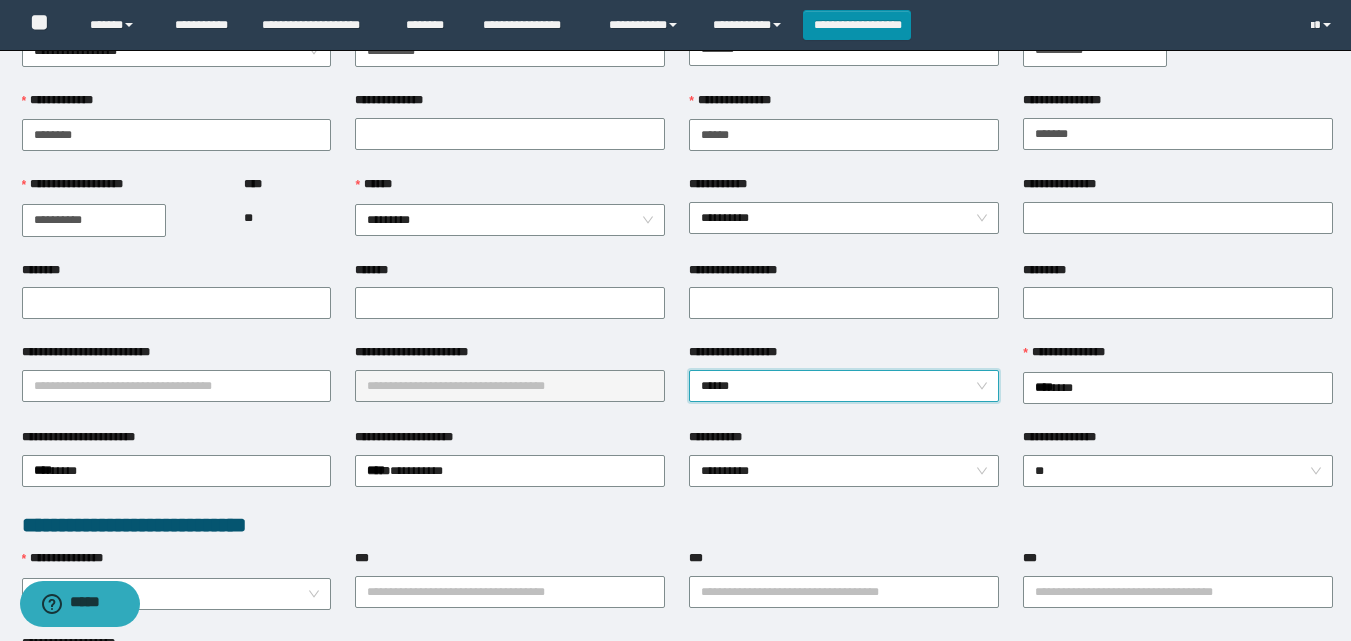 scroll, scrollTop: 0, scrollLeft: 0, axis: both 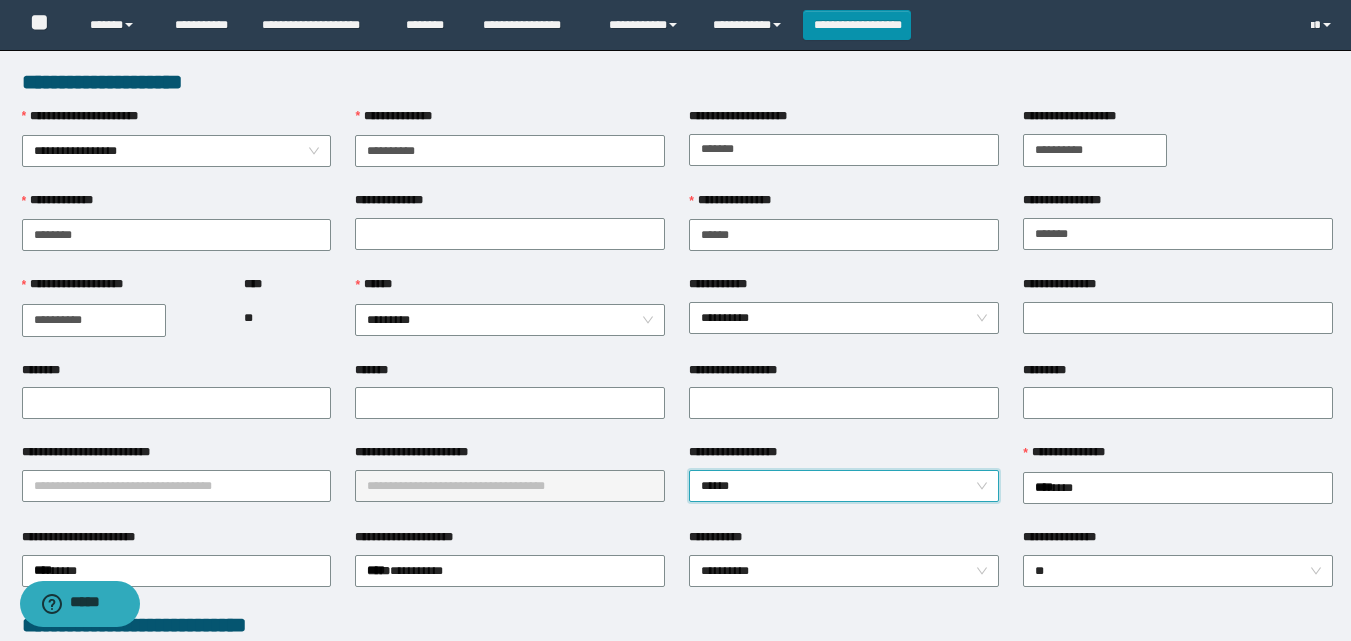 click on "**** **" at bounding box center [287, 317] 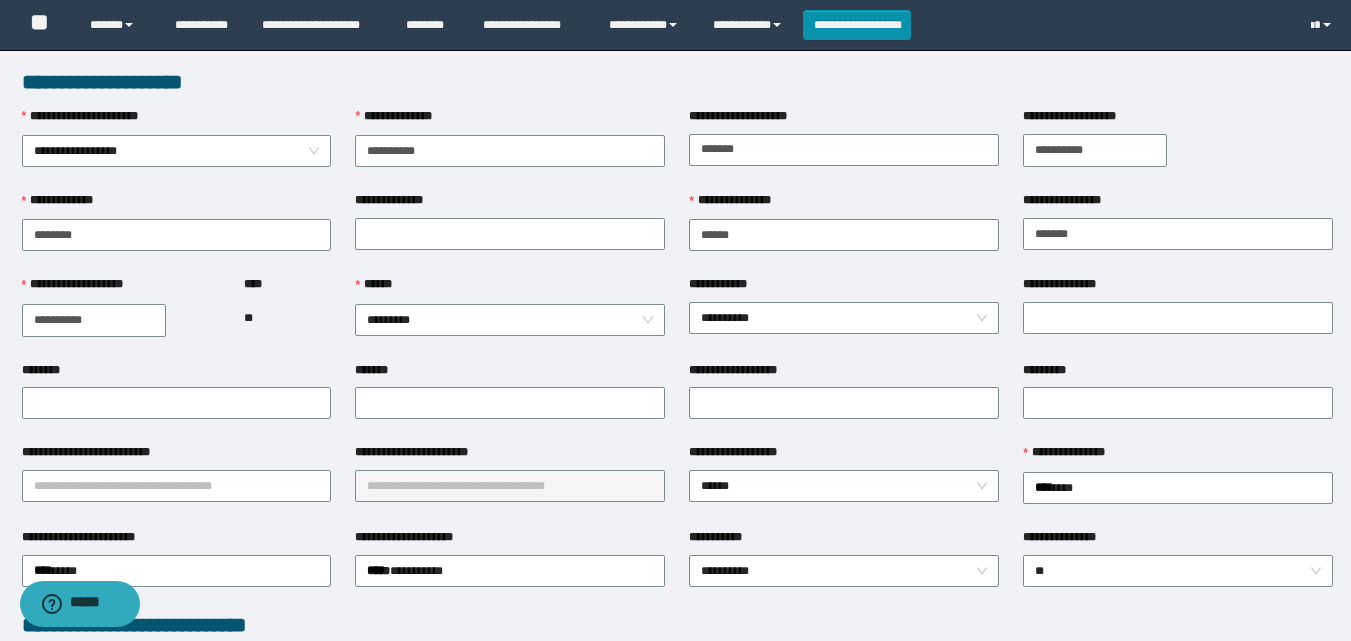 click on "**** **" at bounding box center (287, 317) 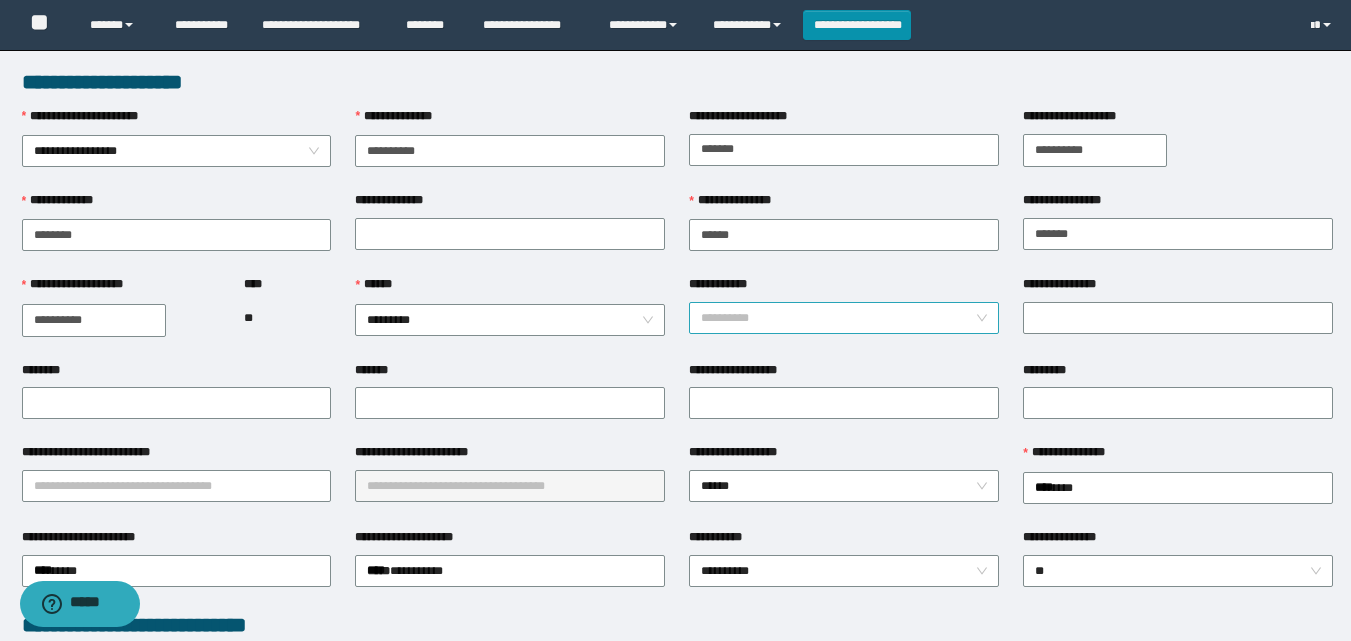 click on "**********" at bounding box center (844, 318) 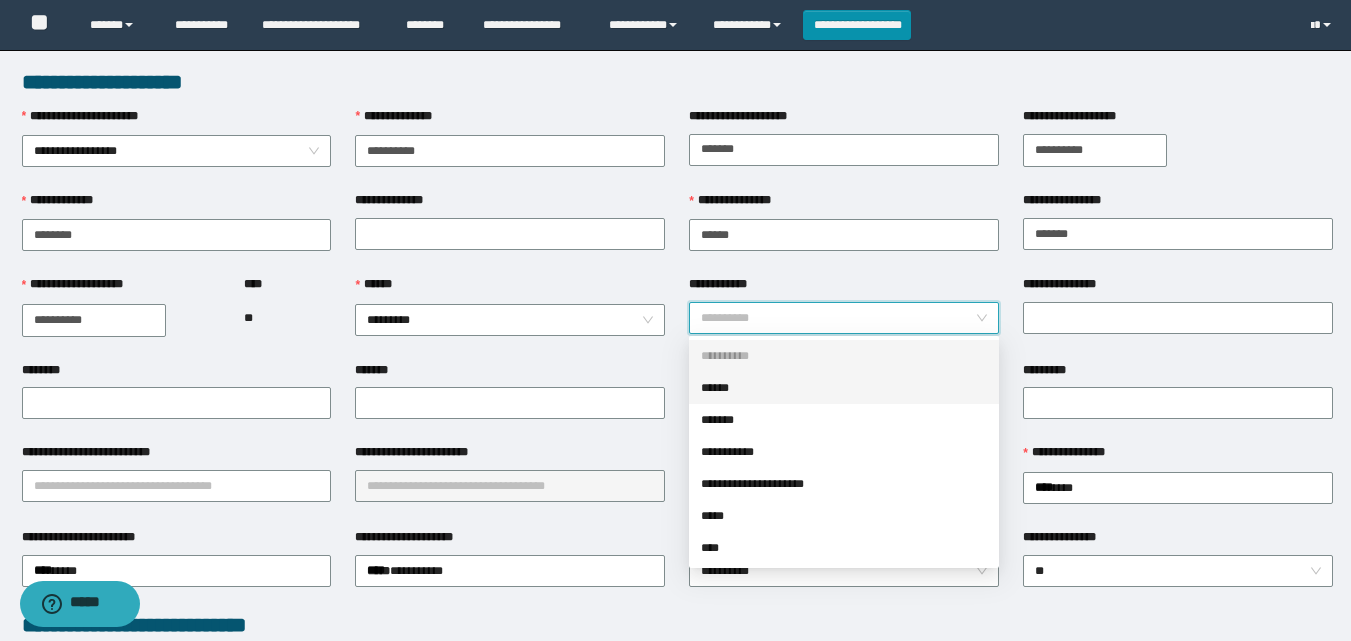 click on "******" at bounding box center [844, 388] 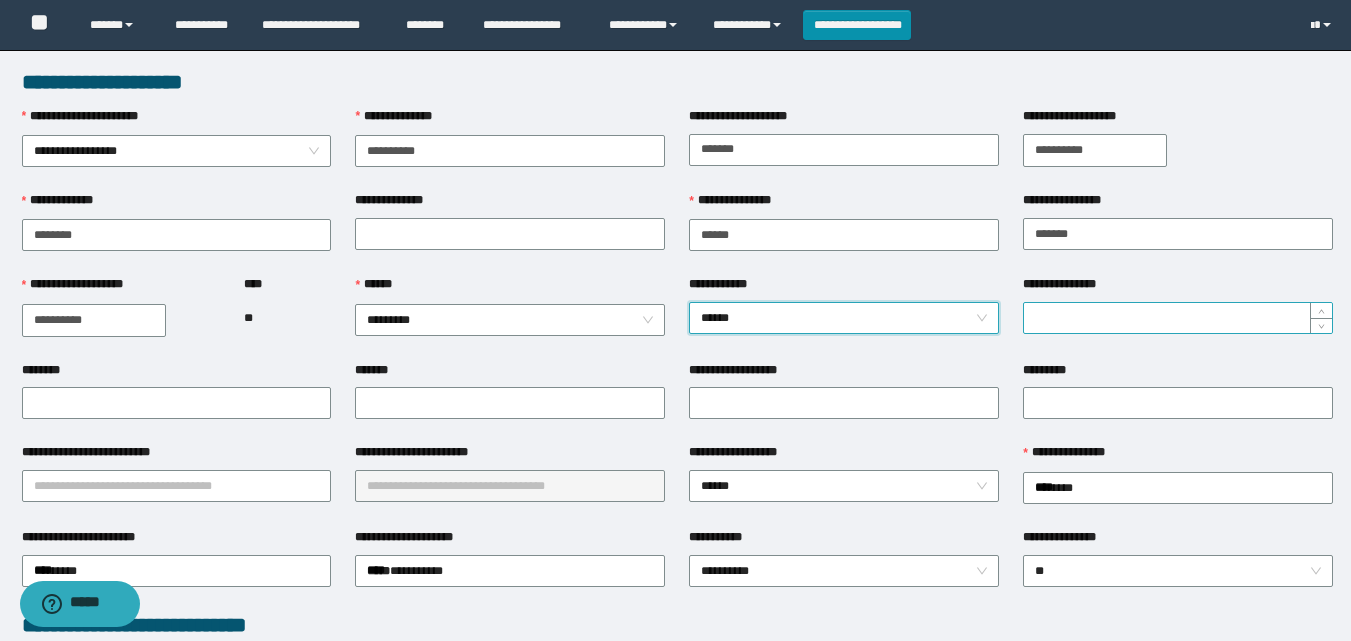 click on "**********" at bounding box center [1178, 318] 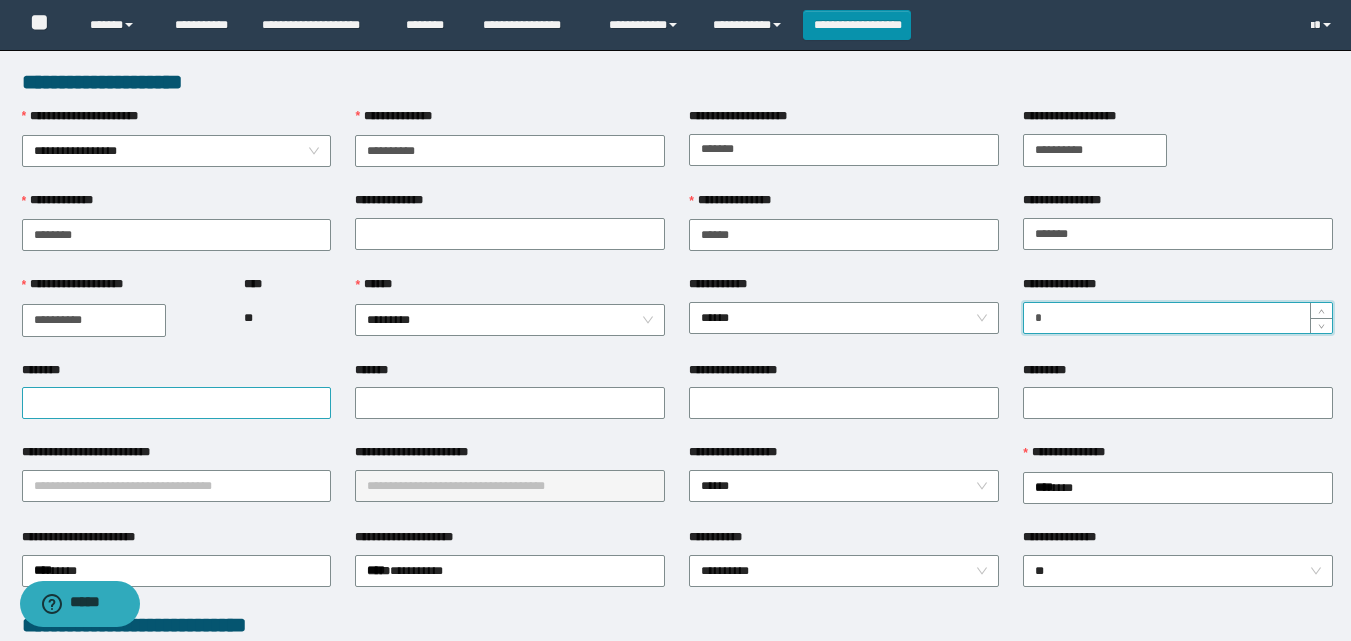 type on "*" 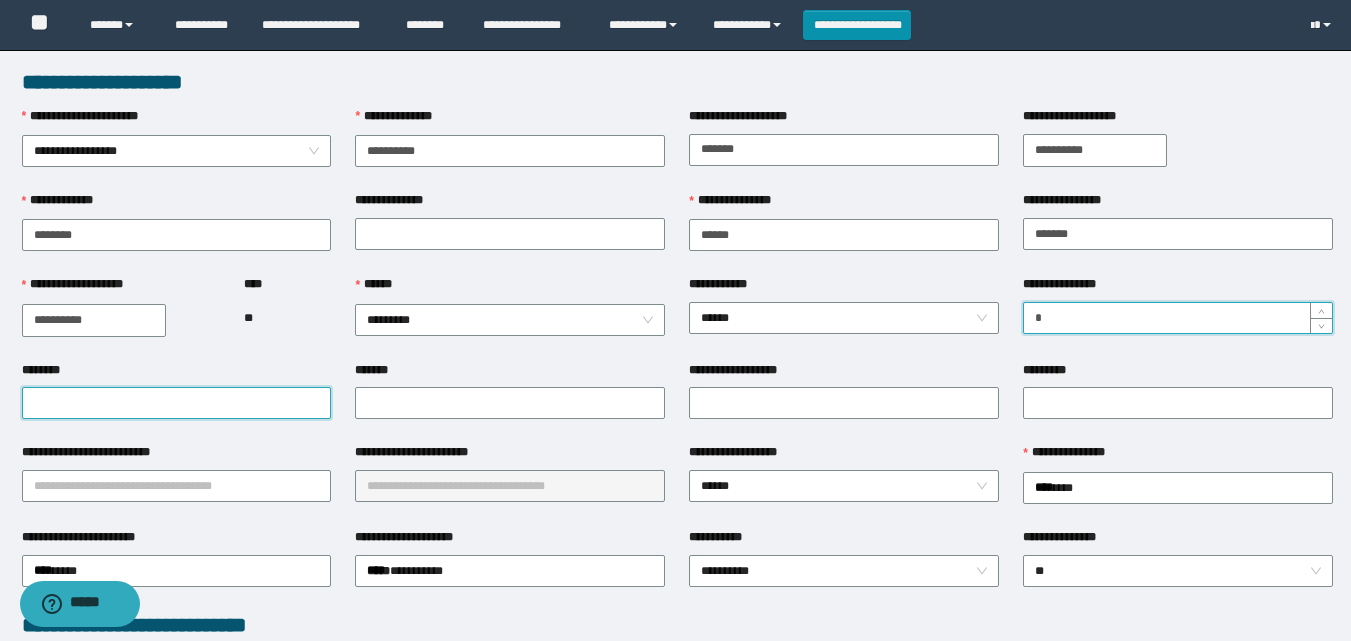 click on "********" at bounding box center (177, 403) 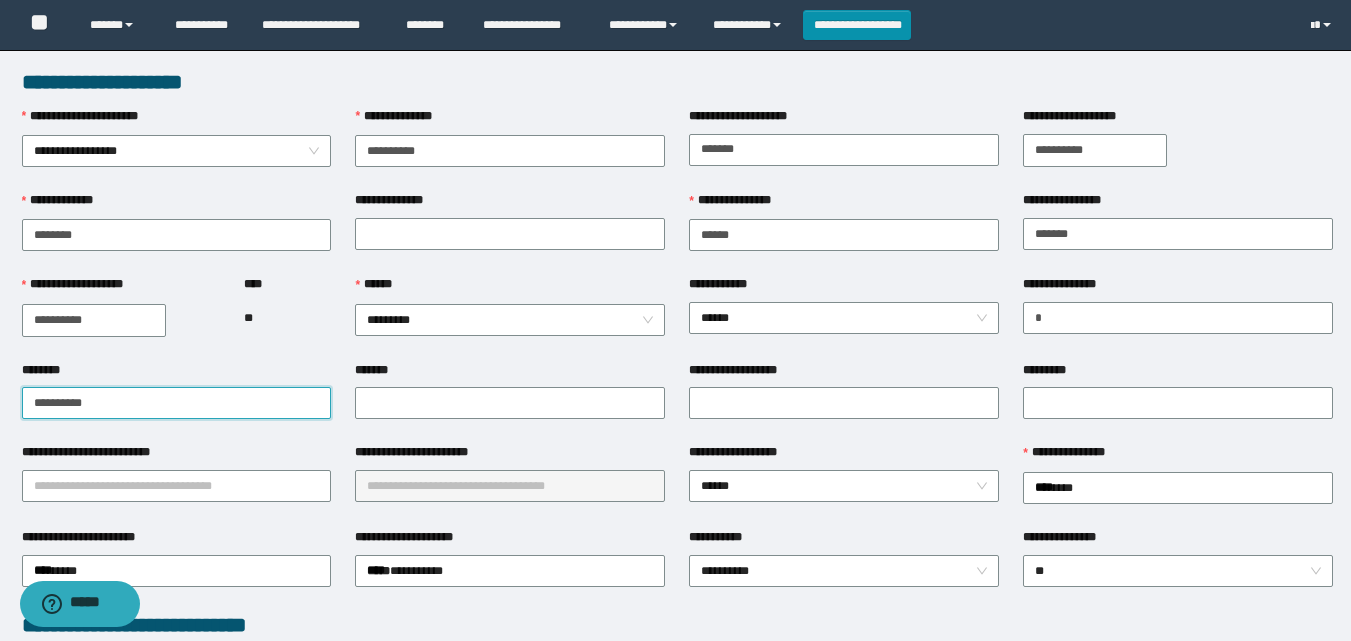 drag, startPoint x: 143, startPoint y: 391, endPoint x: 0, endPoint y: 391, distance: 143 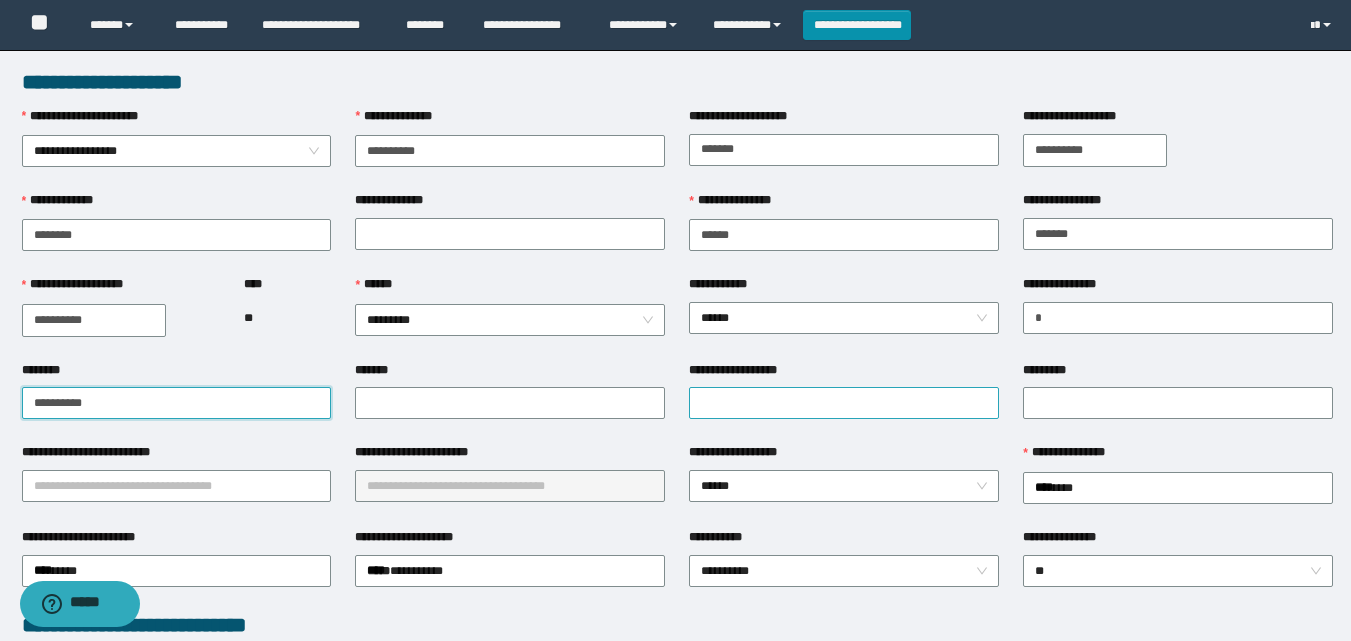 type on "**********" 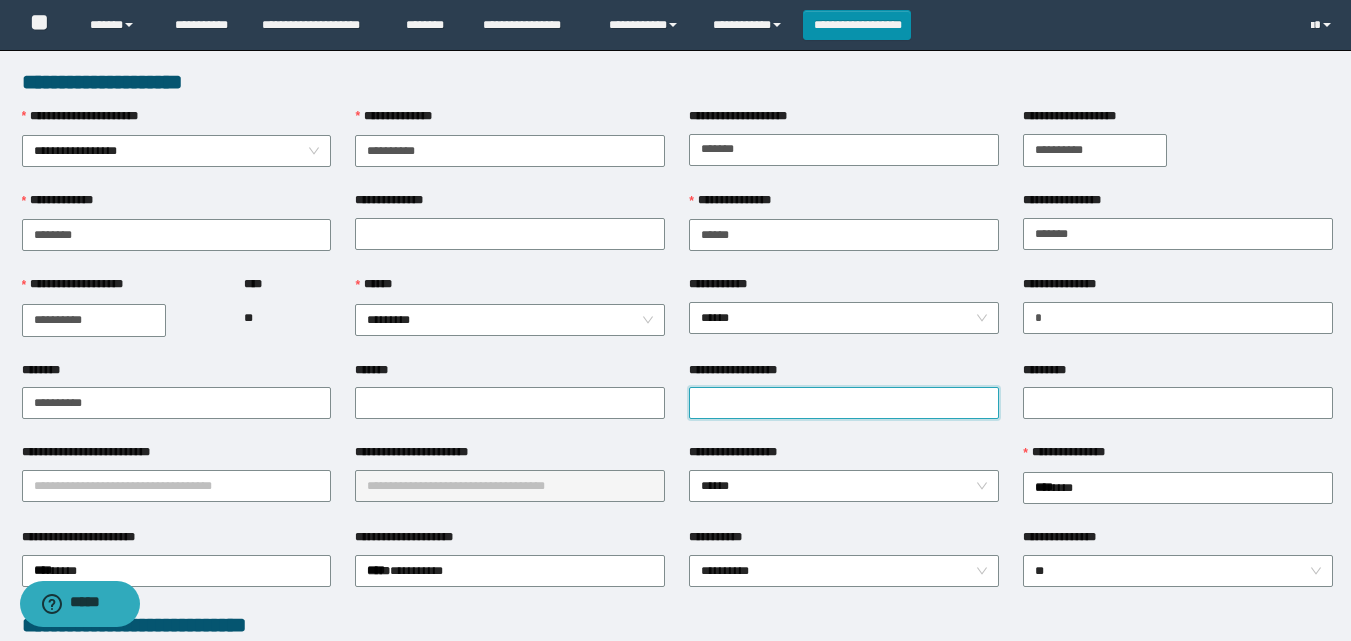 click on "**********" at bounding box center [844, 403] 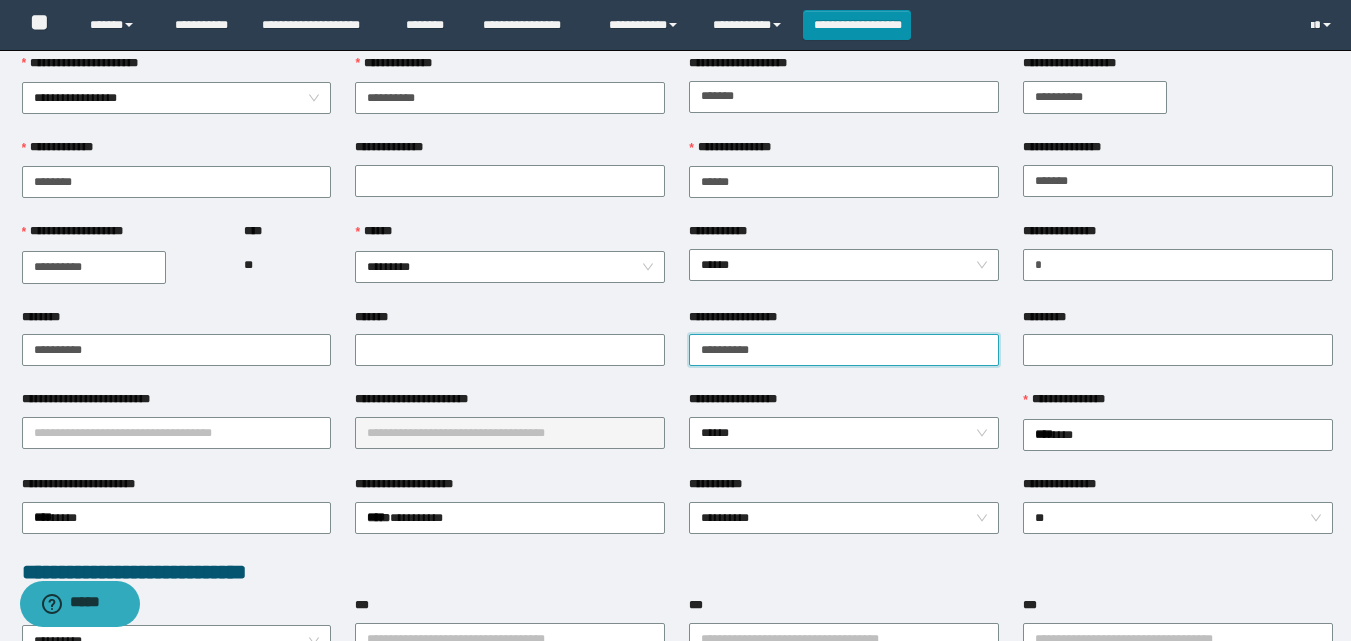 scroll, scrollTop: 100, scrollLeft: 0, axis: vertical 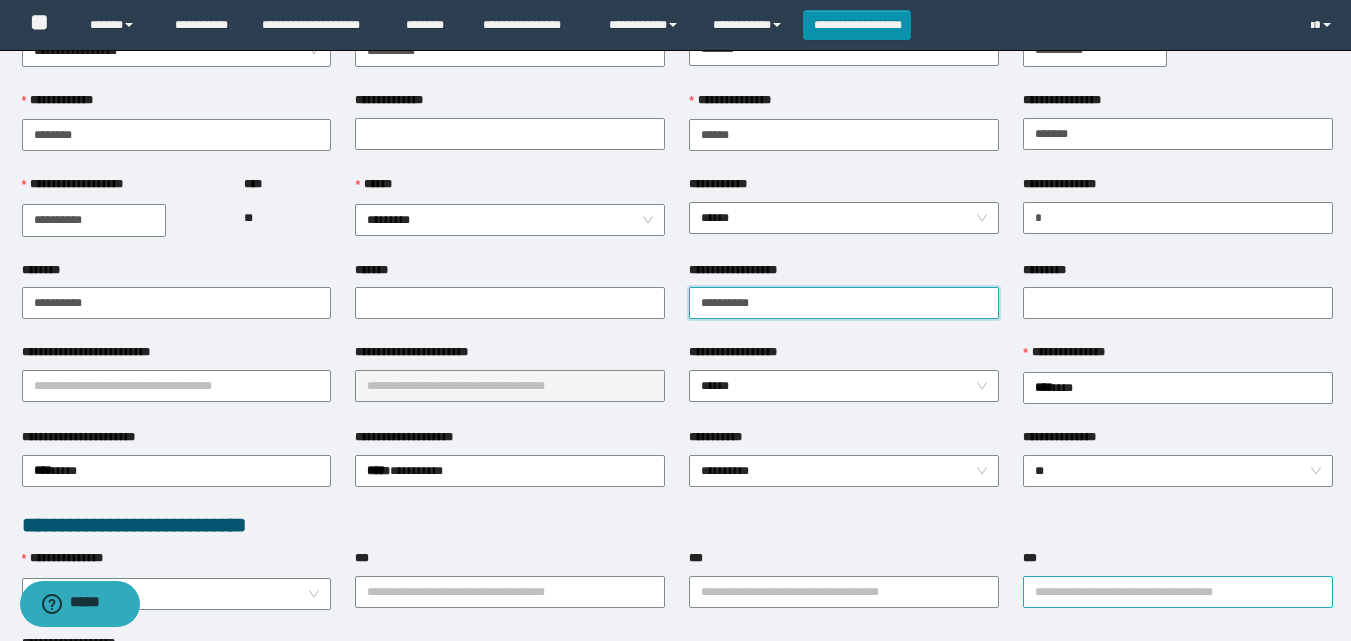 type on "**********" 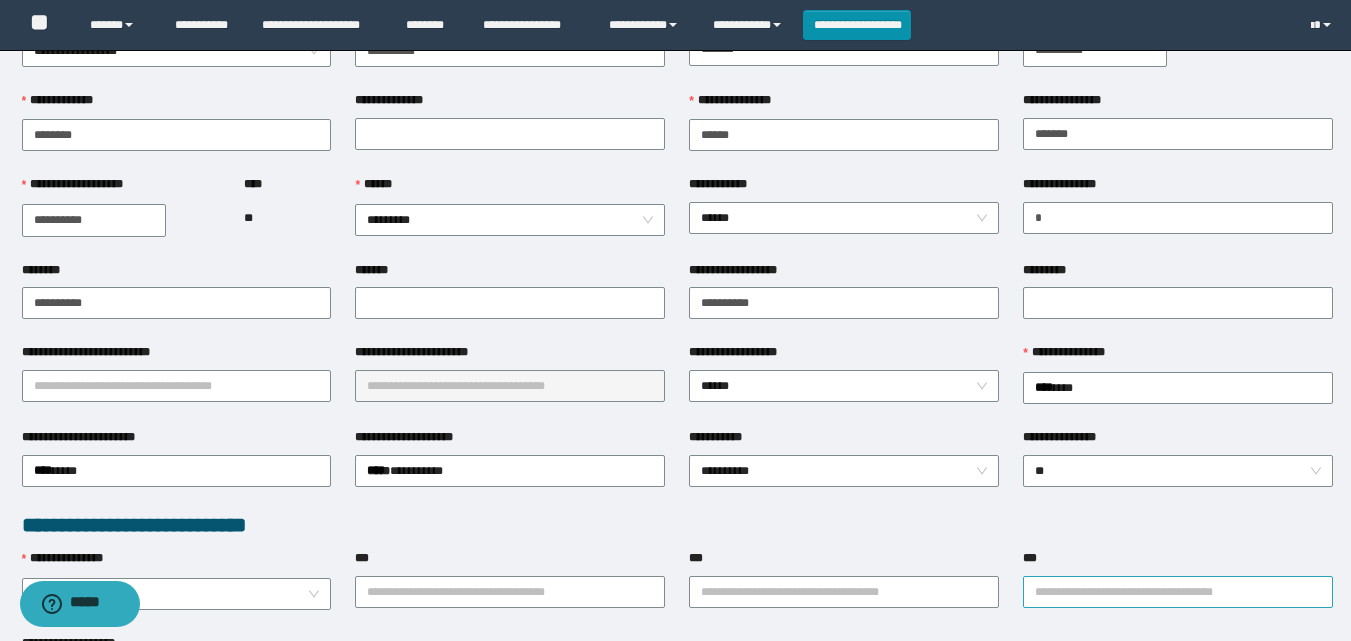 click on "***" at bounding box center (1178, 592) 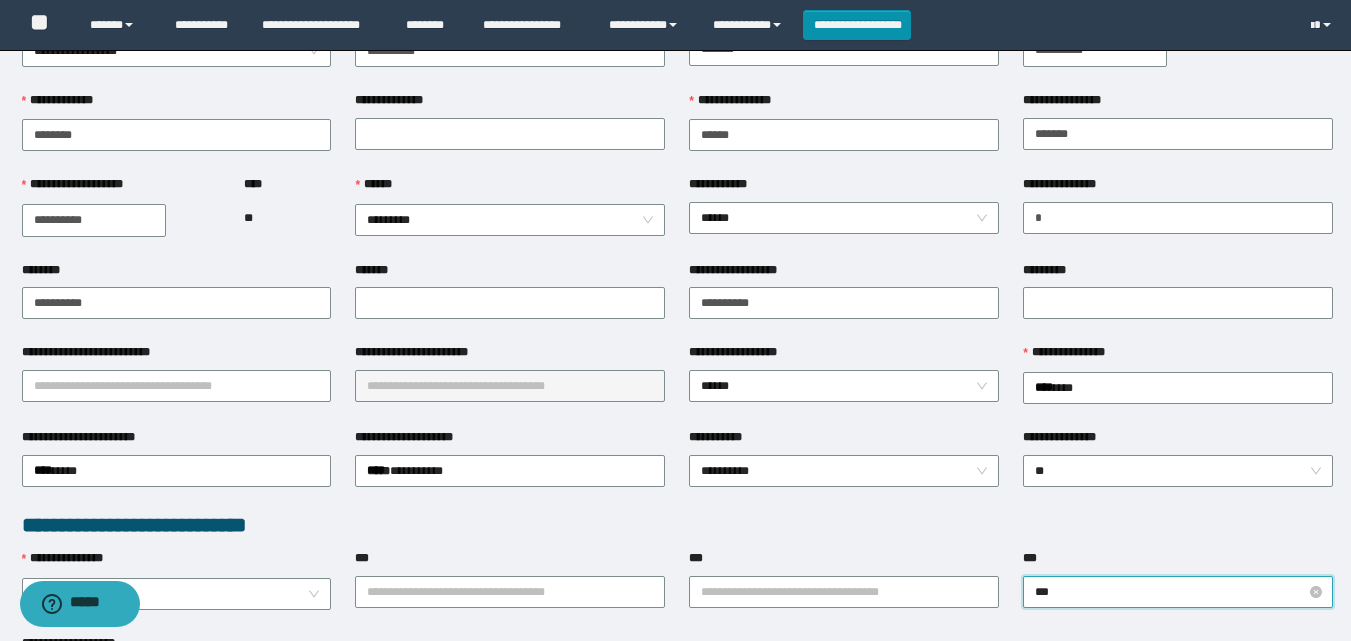 type on "****" 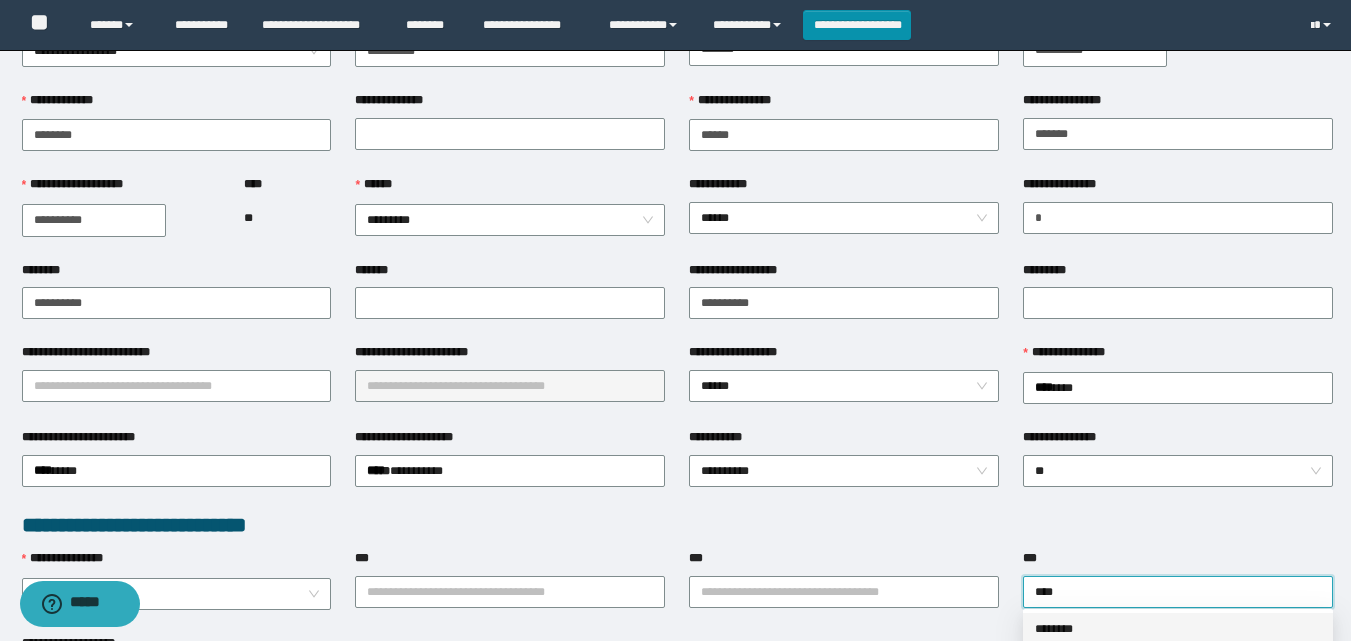 click on "********" at bounding box center (1178, 629) 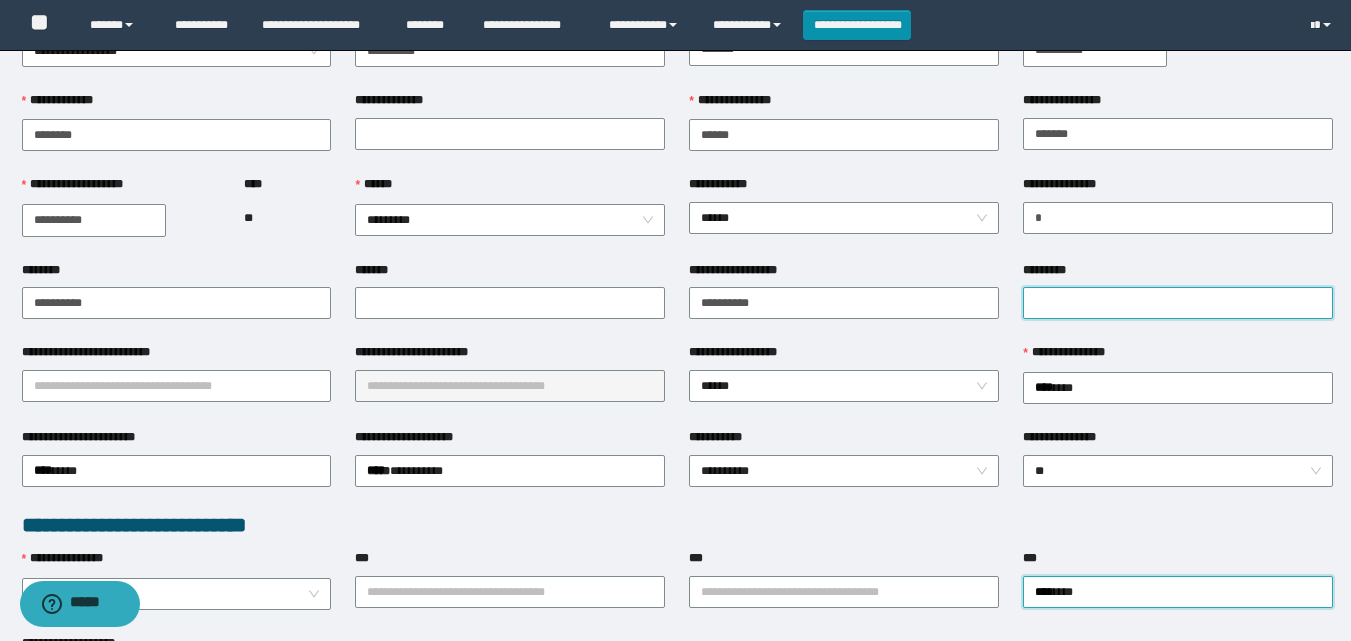 click on "*********" at bounding box center (1178, 303) 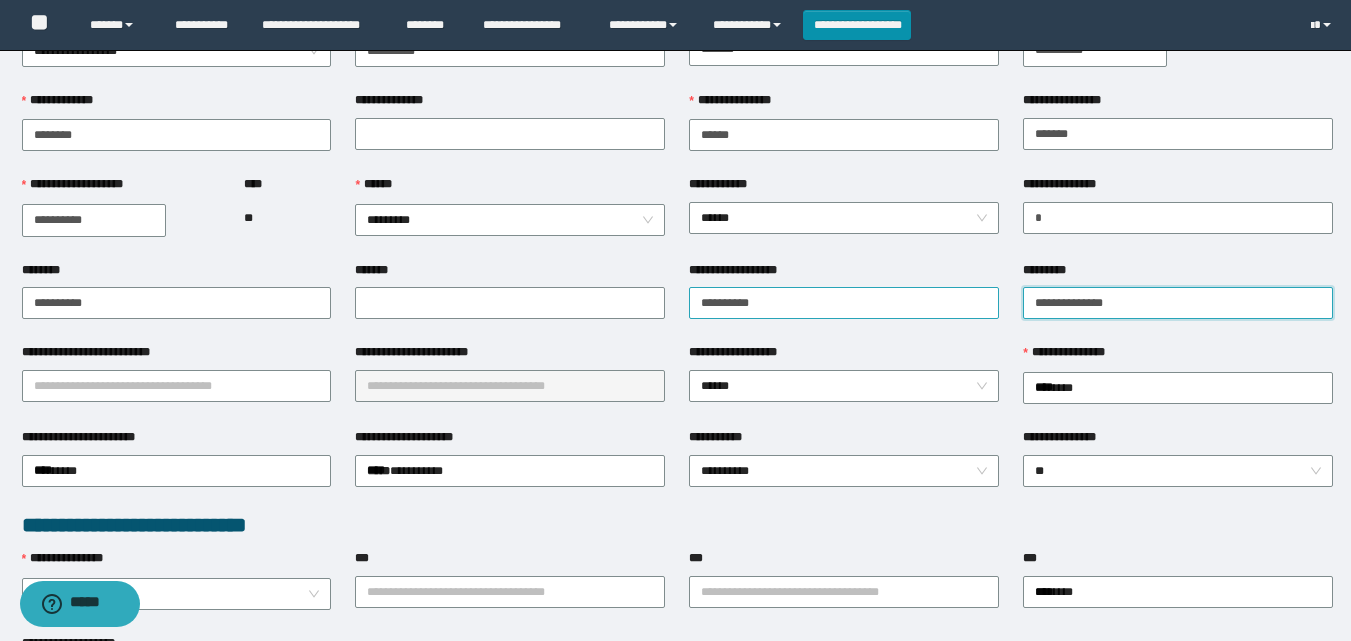 type on "**********" 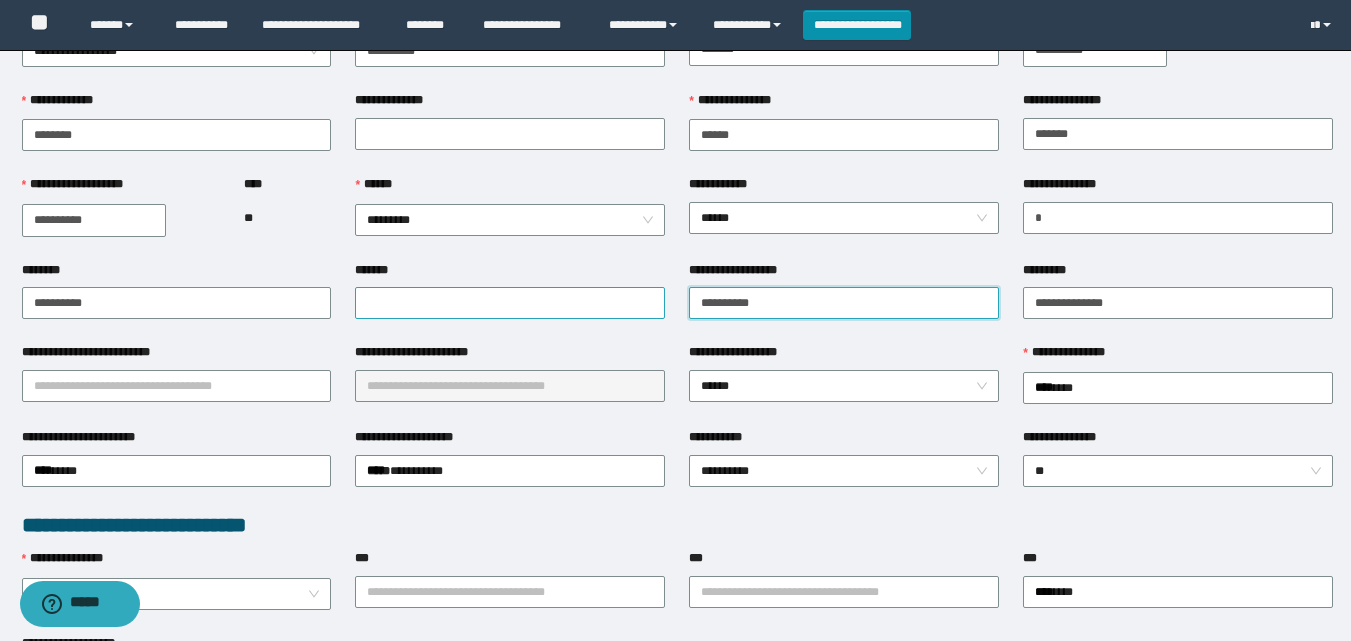 drag, startPoint x: 801, startPoint y: 292, endPoint x: 462, endPoint y: 301, distance: 339.11945 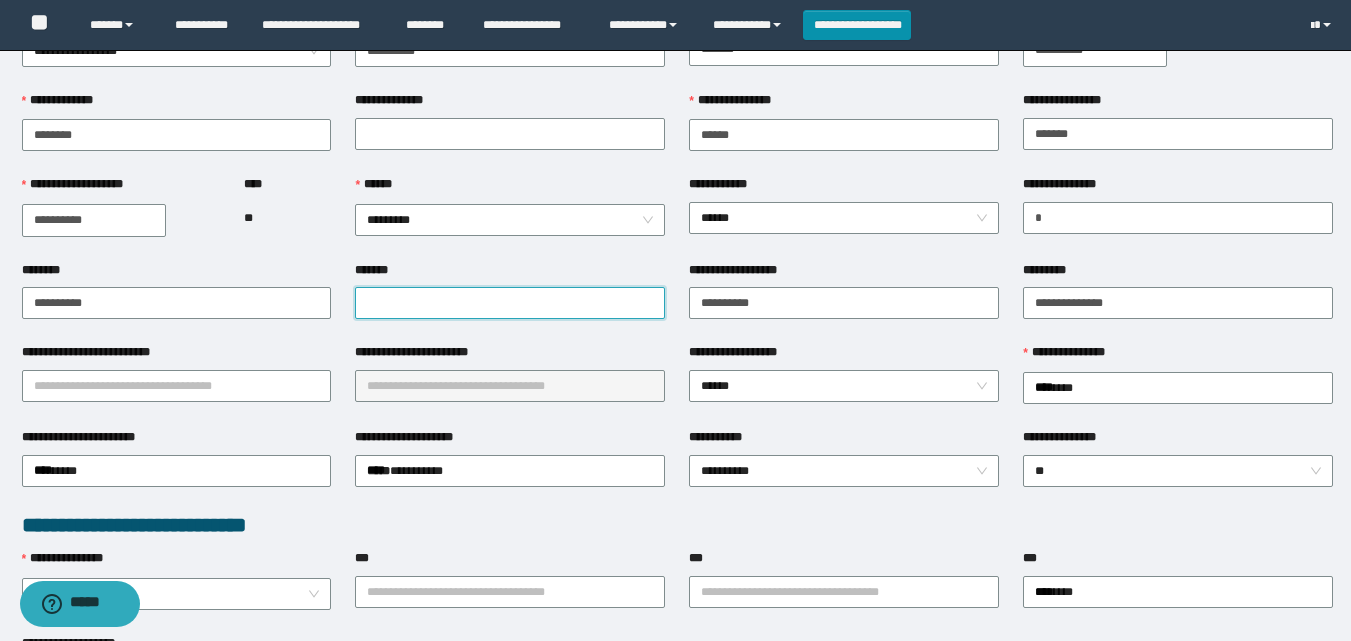 click on "*******" at bounding box center [510, 303] 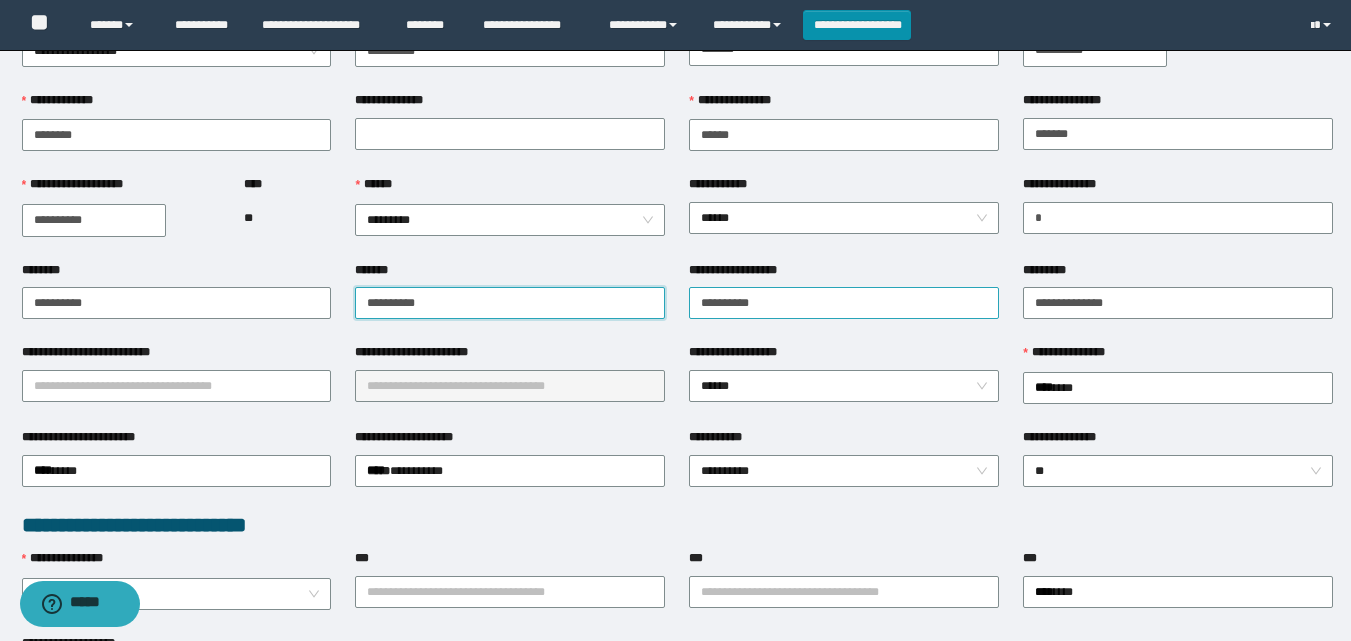 type on "**********" 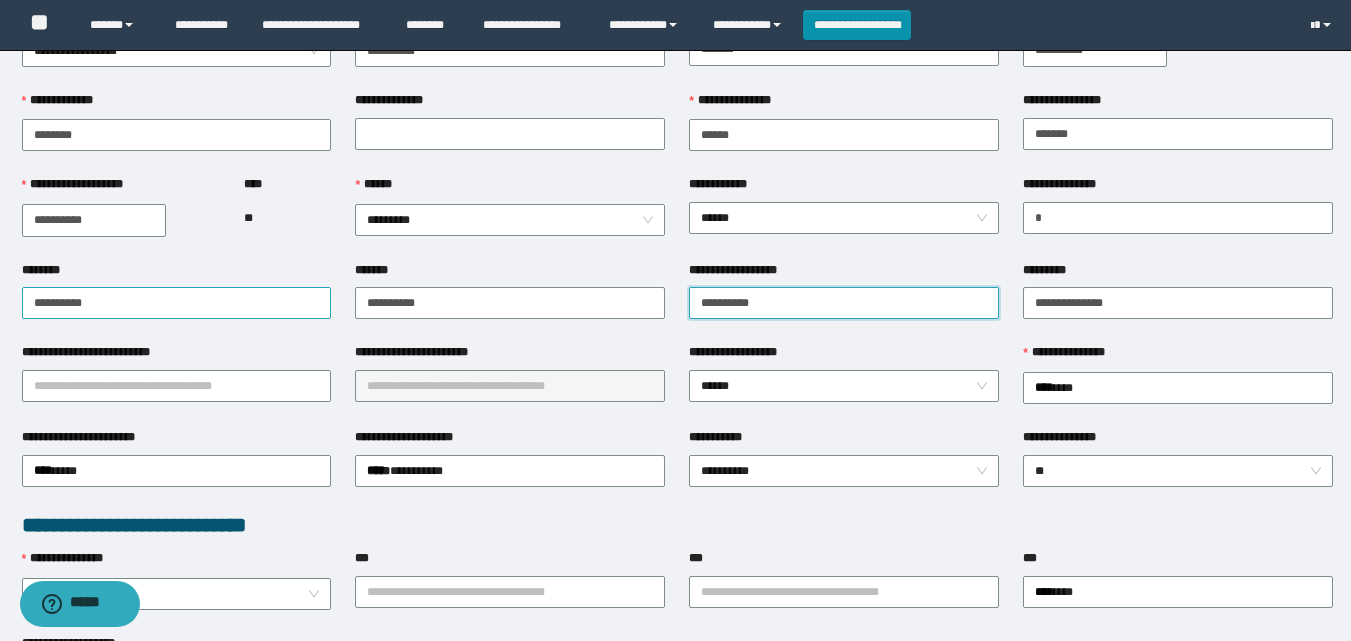 drag, startPoint x: 807, startPoint y: 307, endPoint x: 330, endPoint y: 287, distance: 477.4191 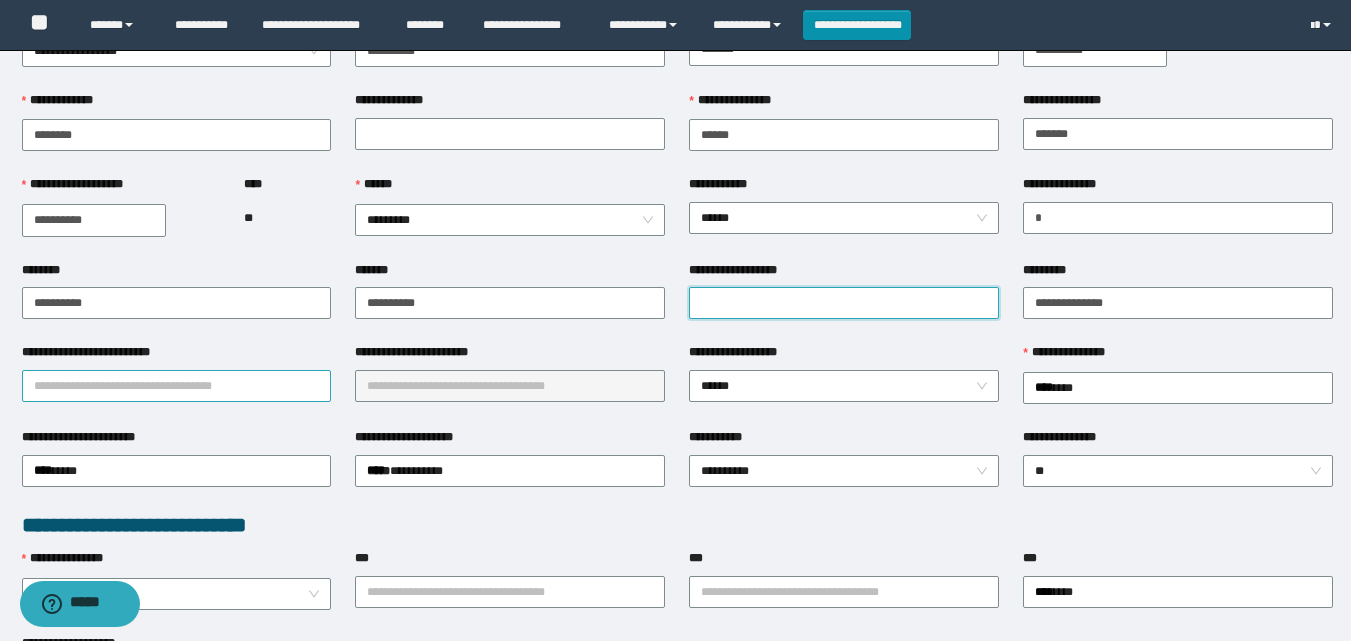 type 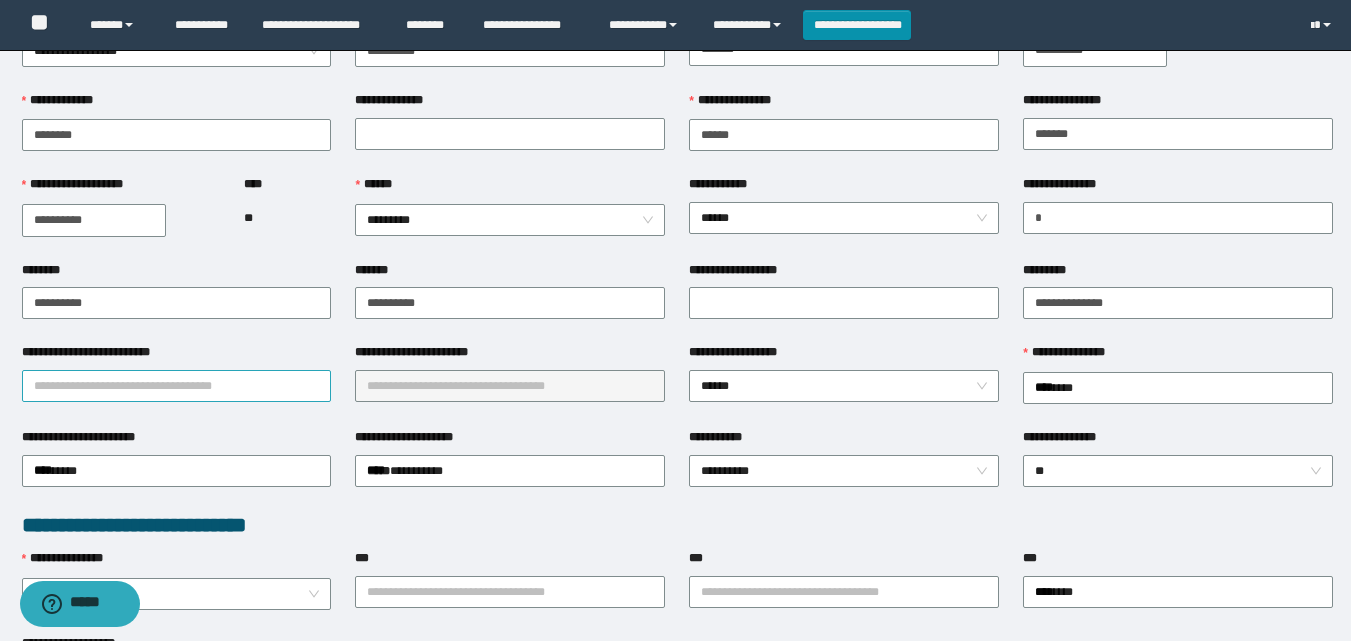 click on "**********" at bounding box center (177, 386) 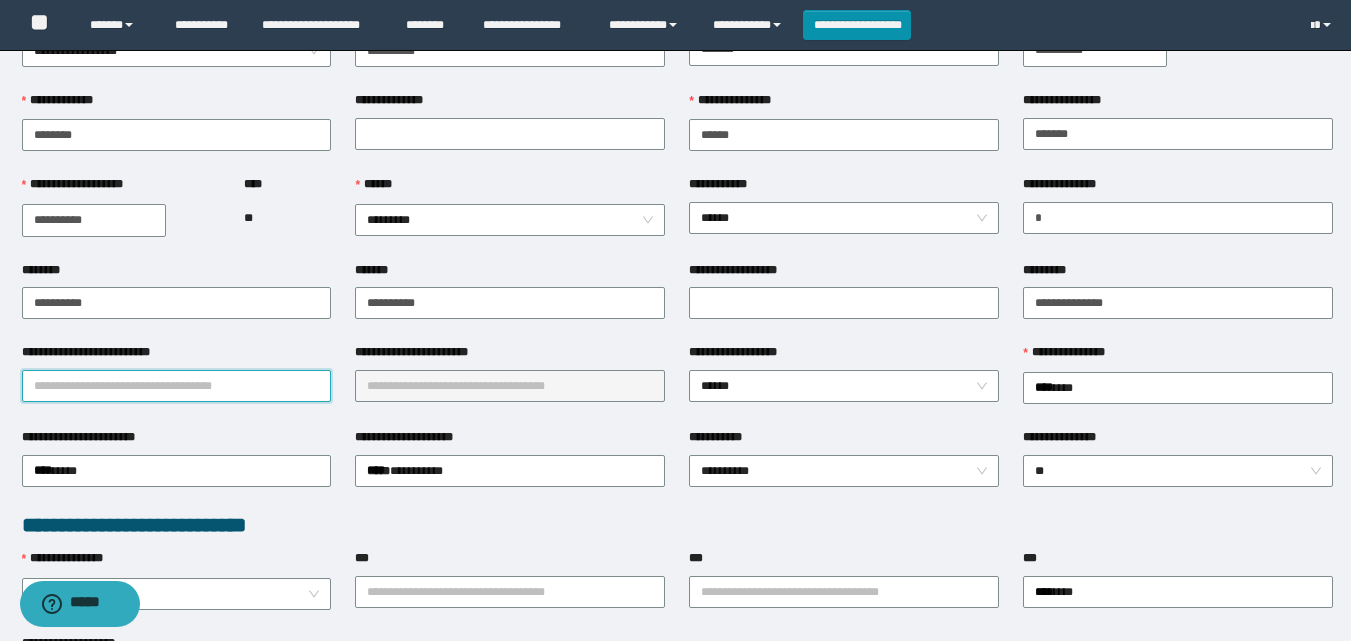 type on "*" 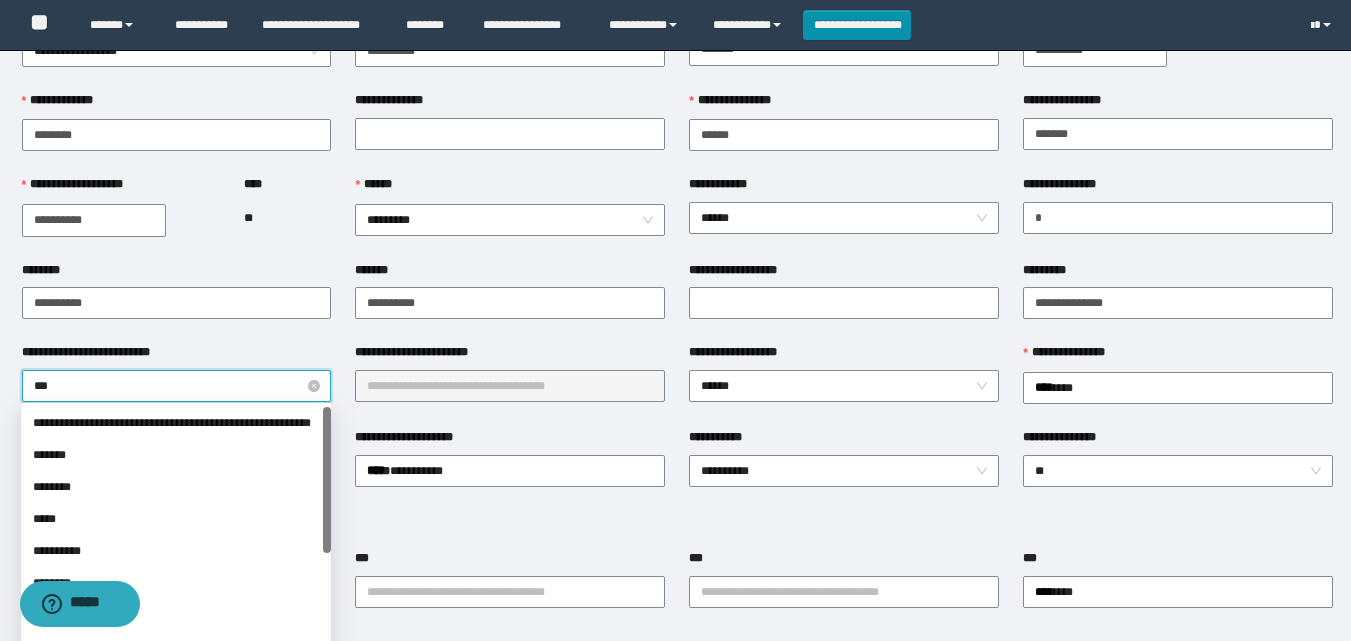 type on "****" 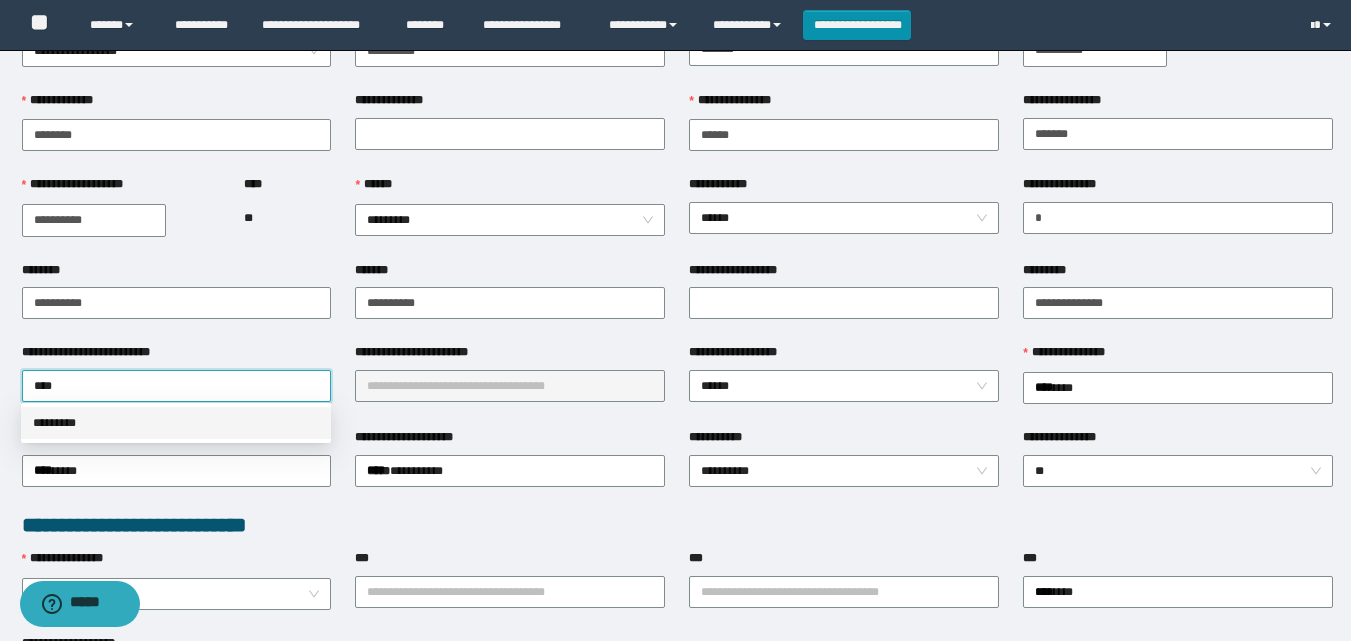 click on "*********" at bounding box center [176, 423] 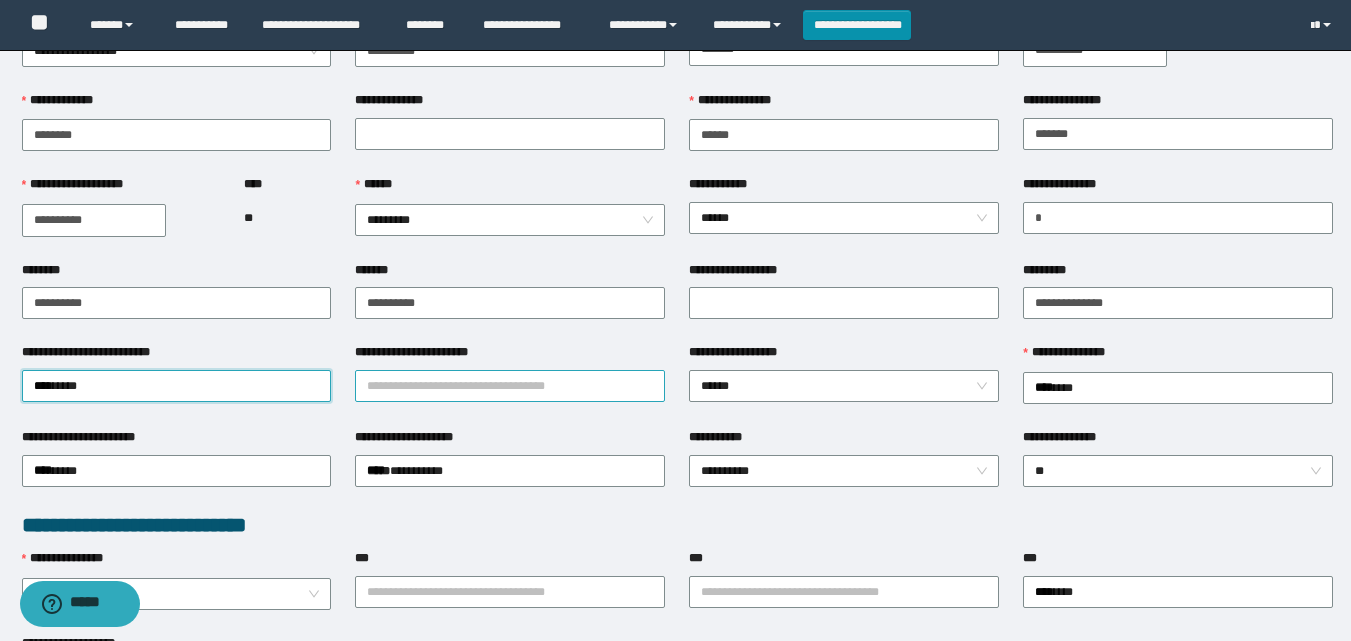 click on "**********" at bounding box center [510, 386] 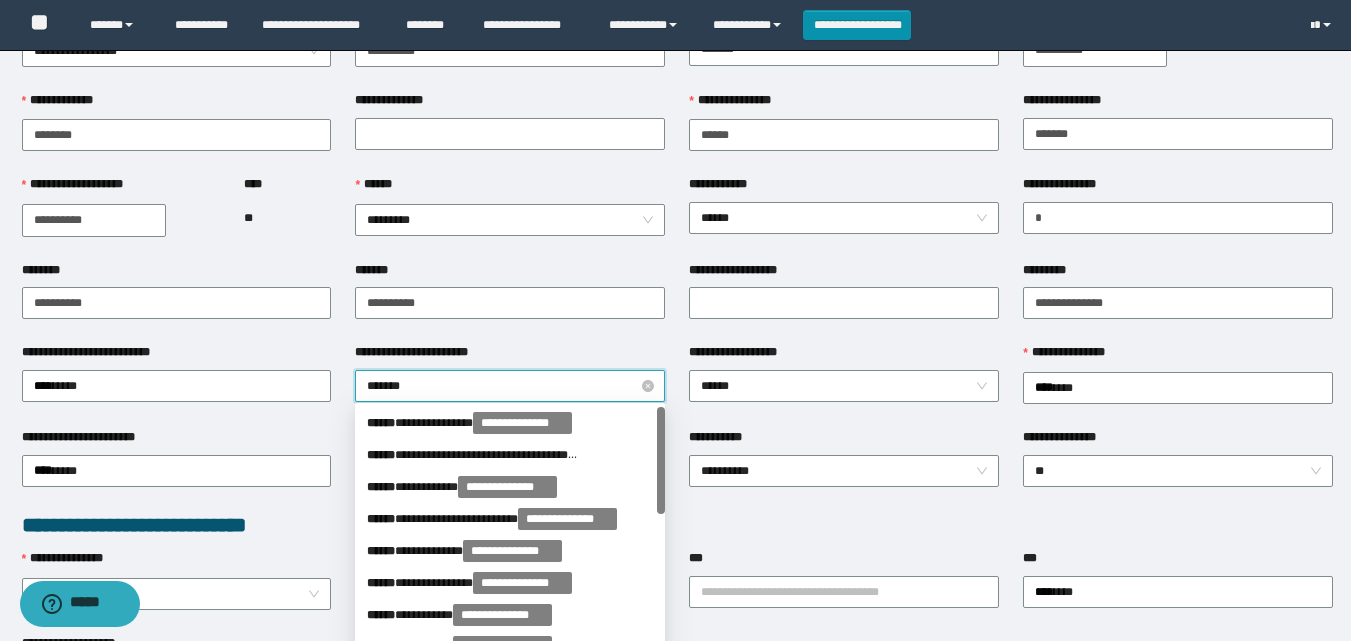 type on "********" 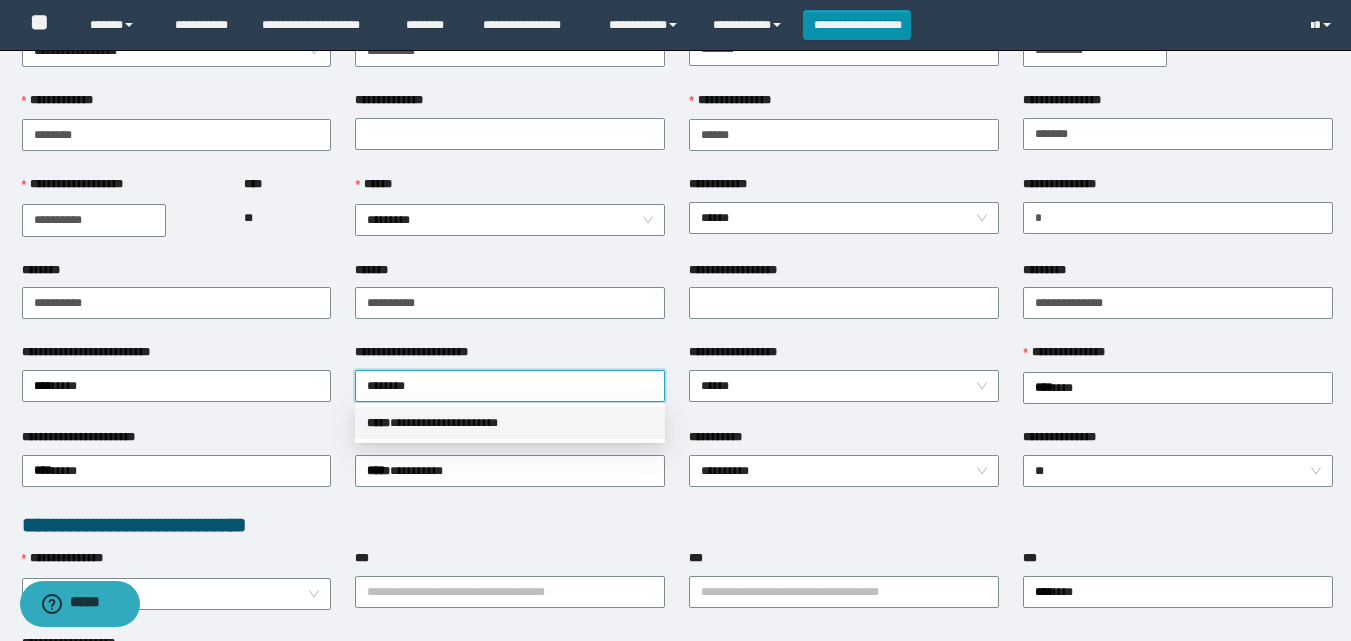 click on "**********" at bounding box center [510, 423] 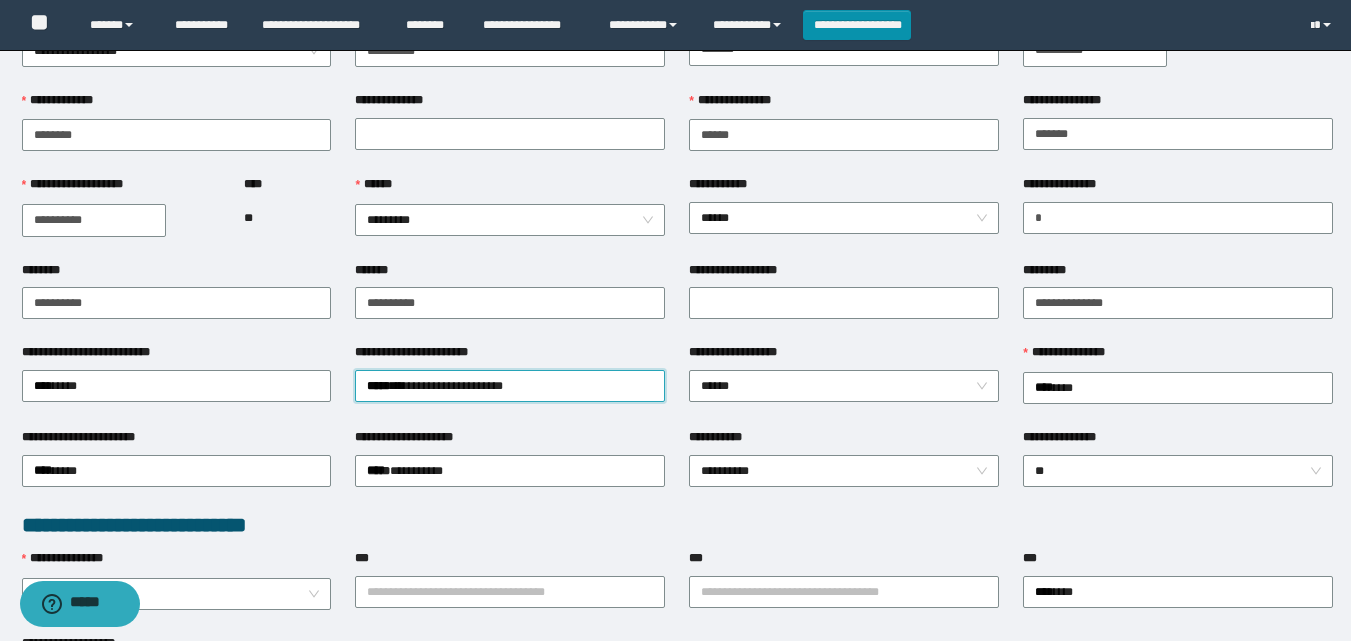 scroll, scrollTop: 300, scrollLeft: 0, axis: vertical 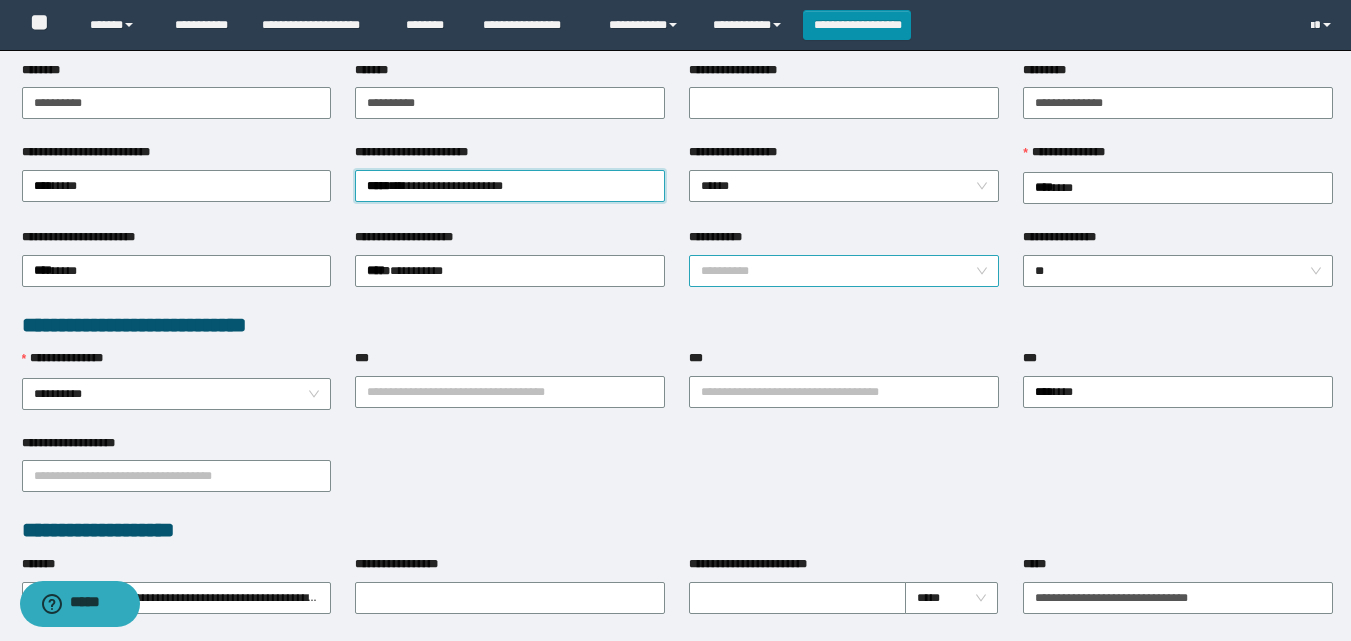 click on "**********" at bounding box center [844, 271] 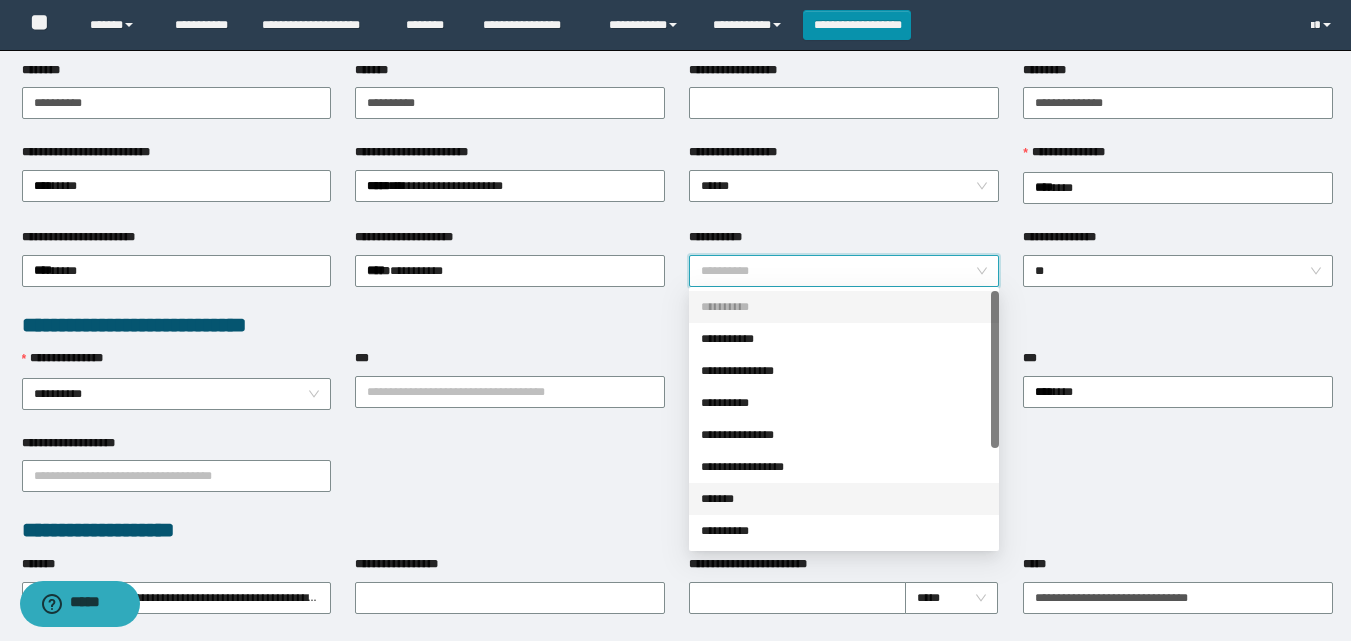 scroll, scrollTop: 100, scrollLeft: 0, axis: vertical 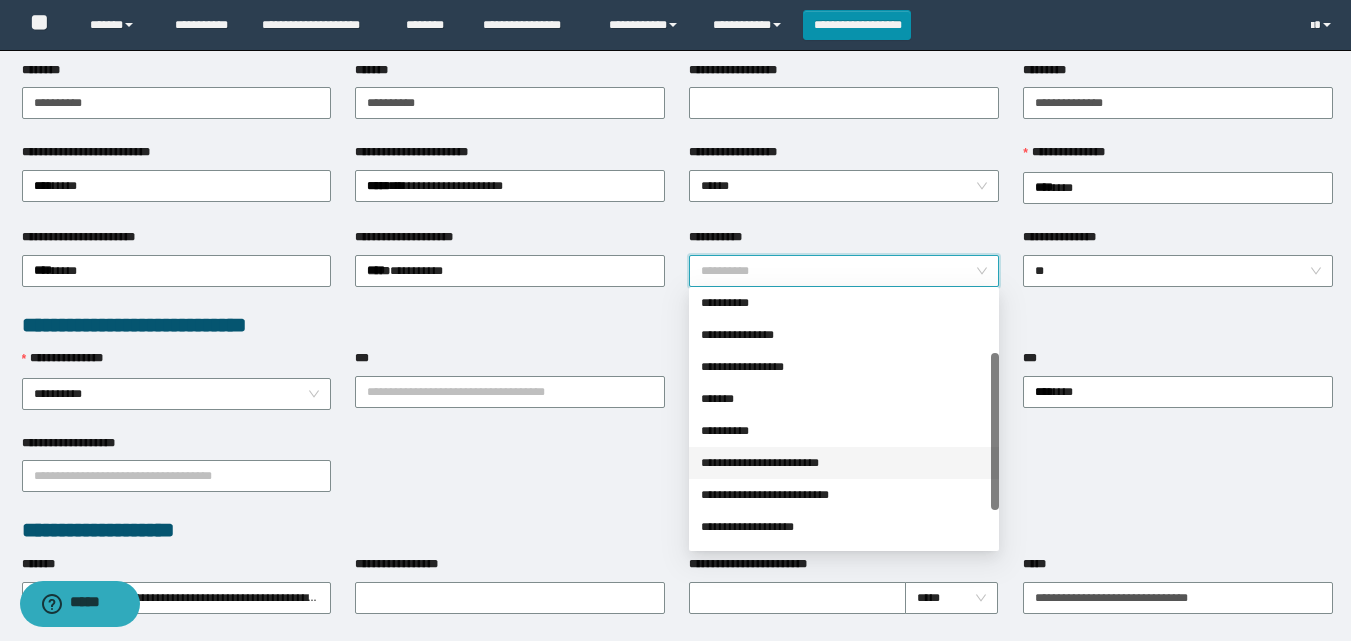 click on "**********" at bounding box center [844, 463] 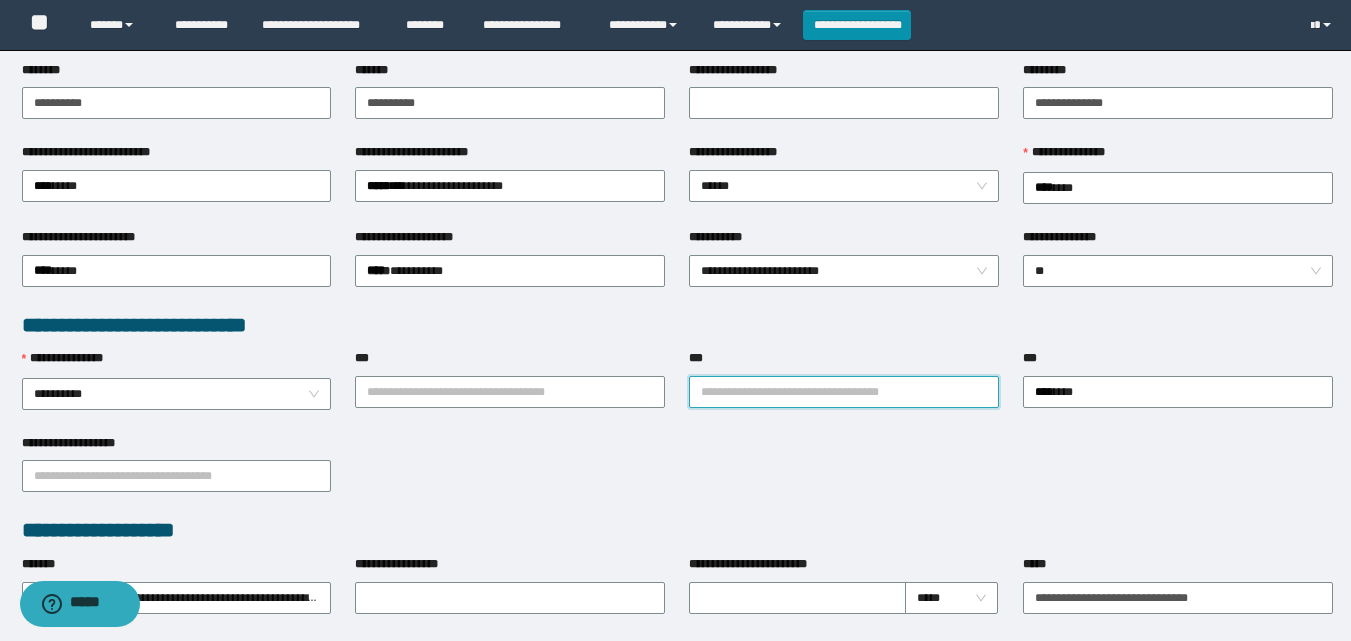 click on "***" at bounding box center (844, 392) 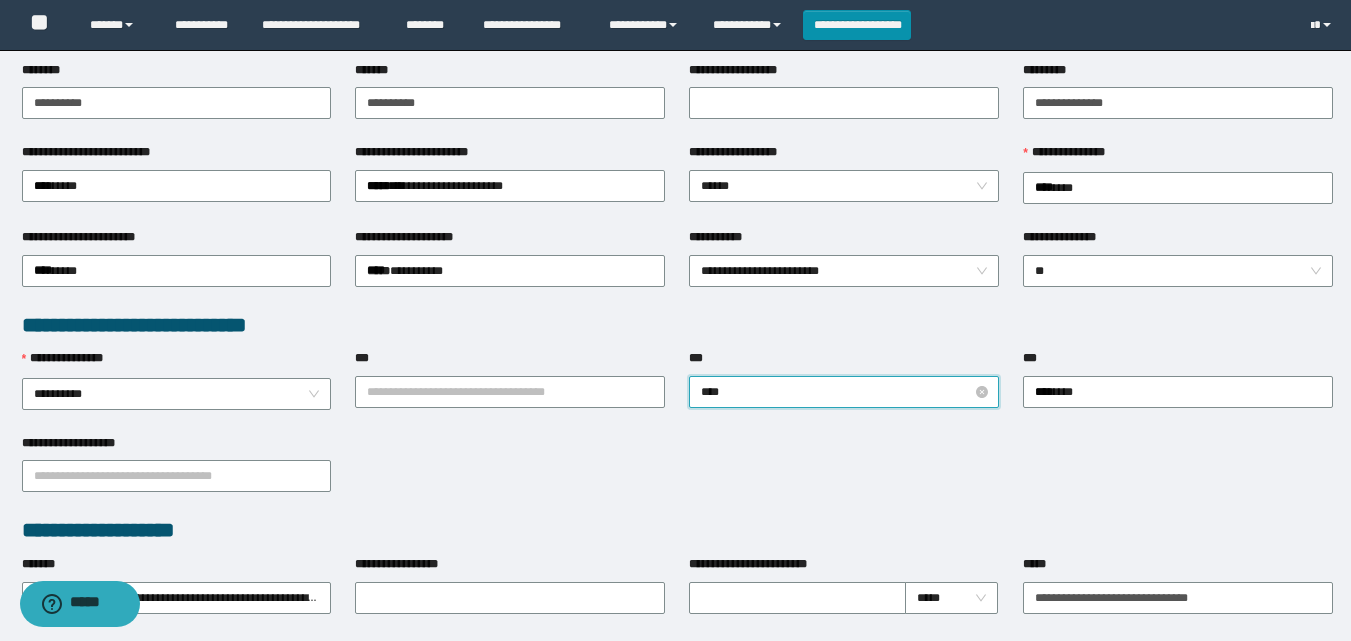 type on "*****" 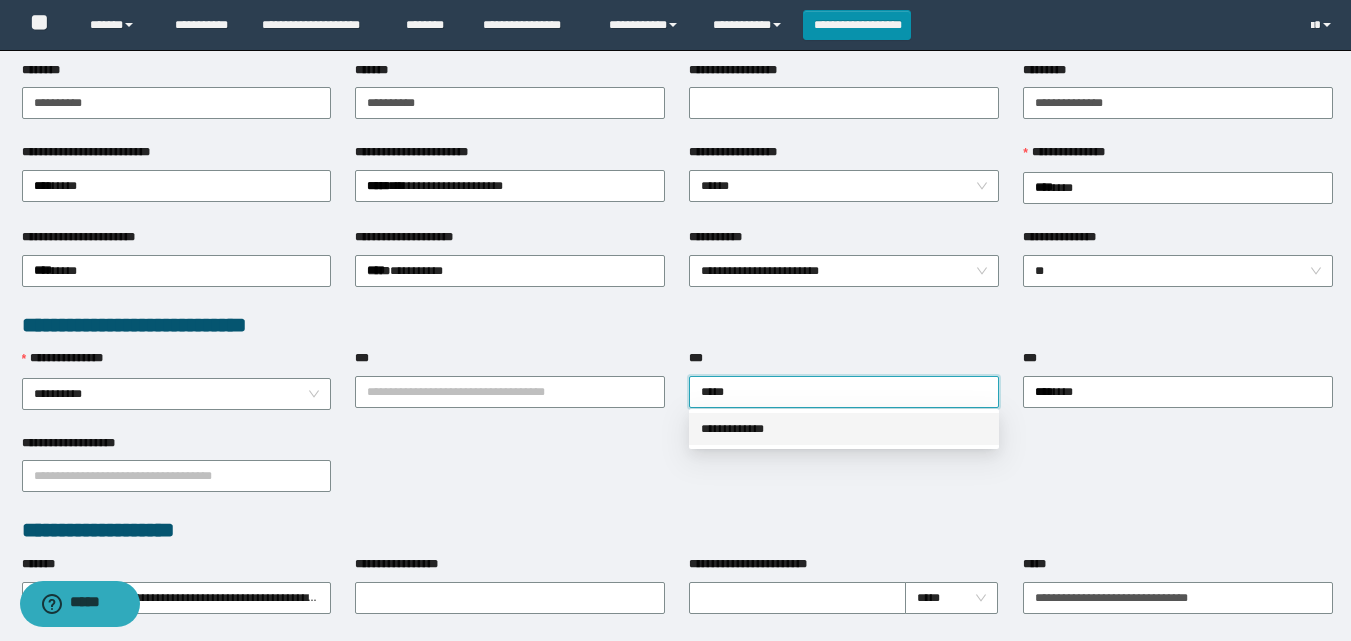 click on "**********" at bounding box center (844, 429) 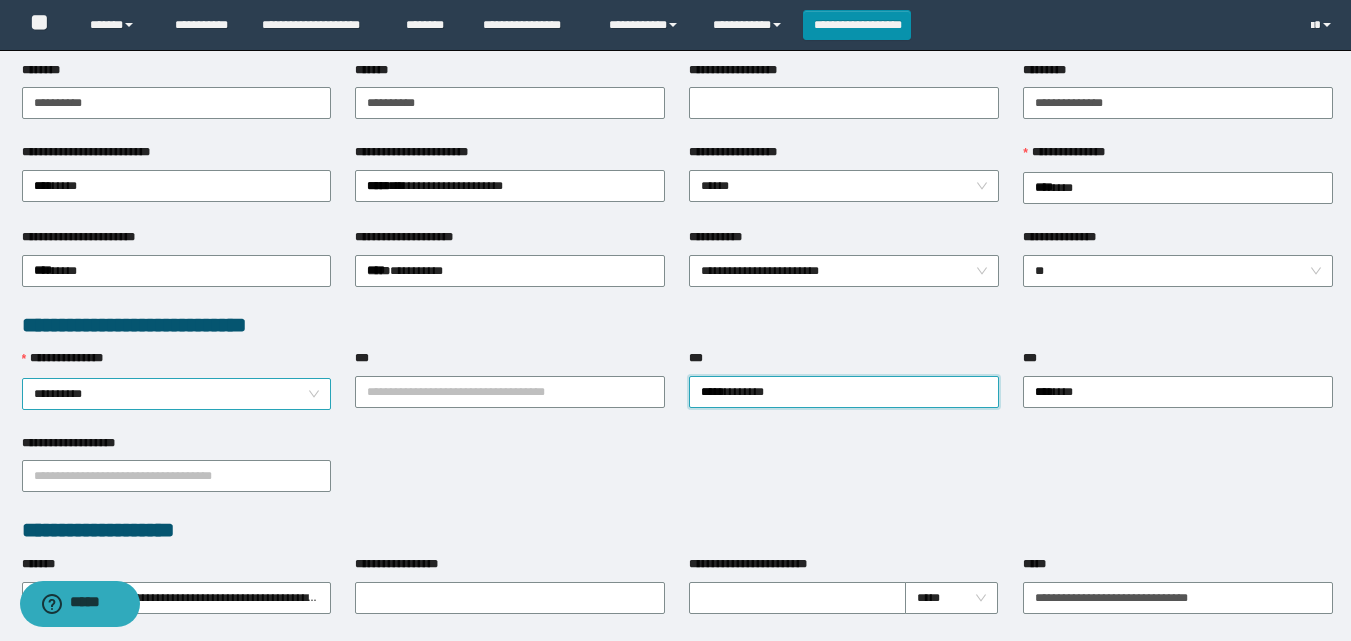 click on "**********" at bounding box center [177, 394] 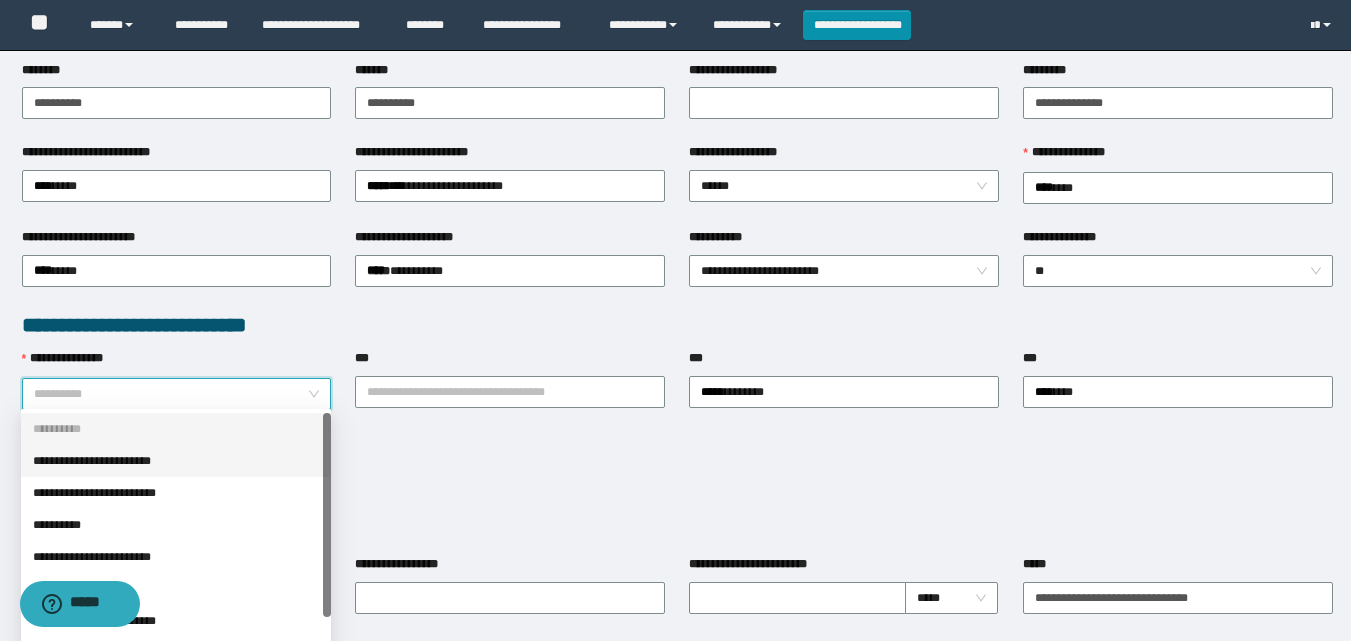 click on "**********" at bounding box center (176, 461) 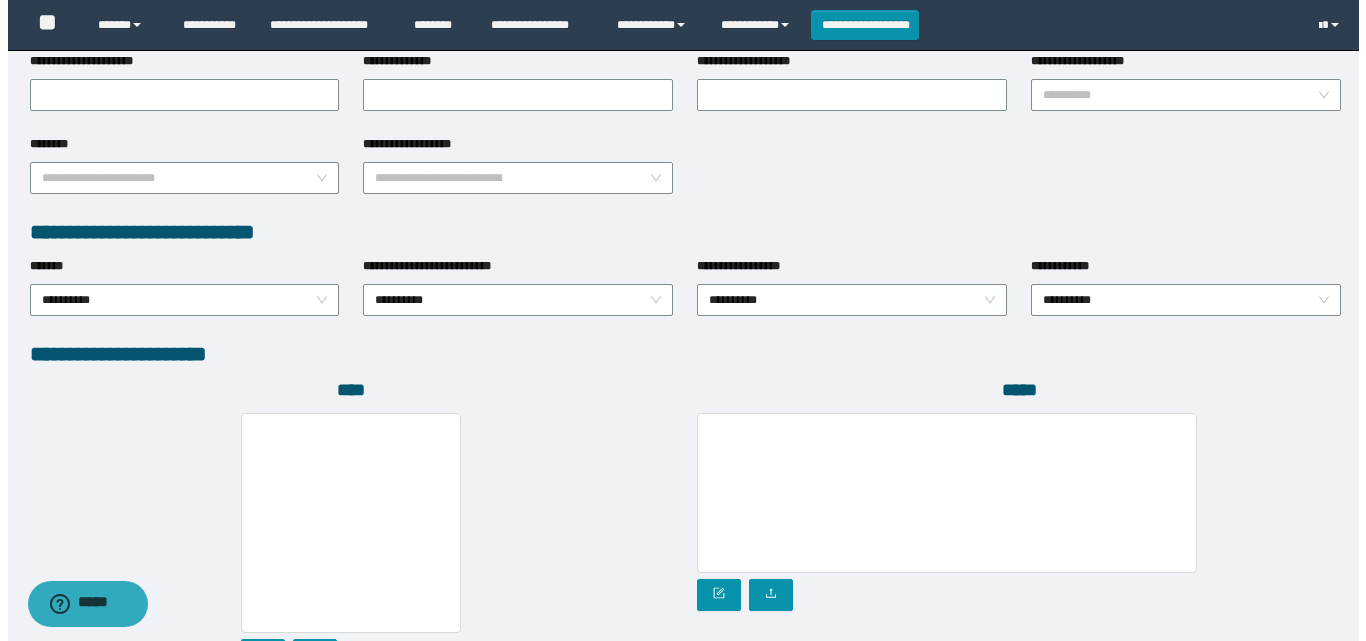 scroll, scrollTop: 1064, scrollLeft: 0, axis: vertical 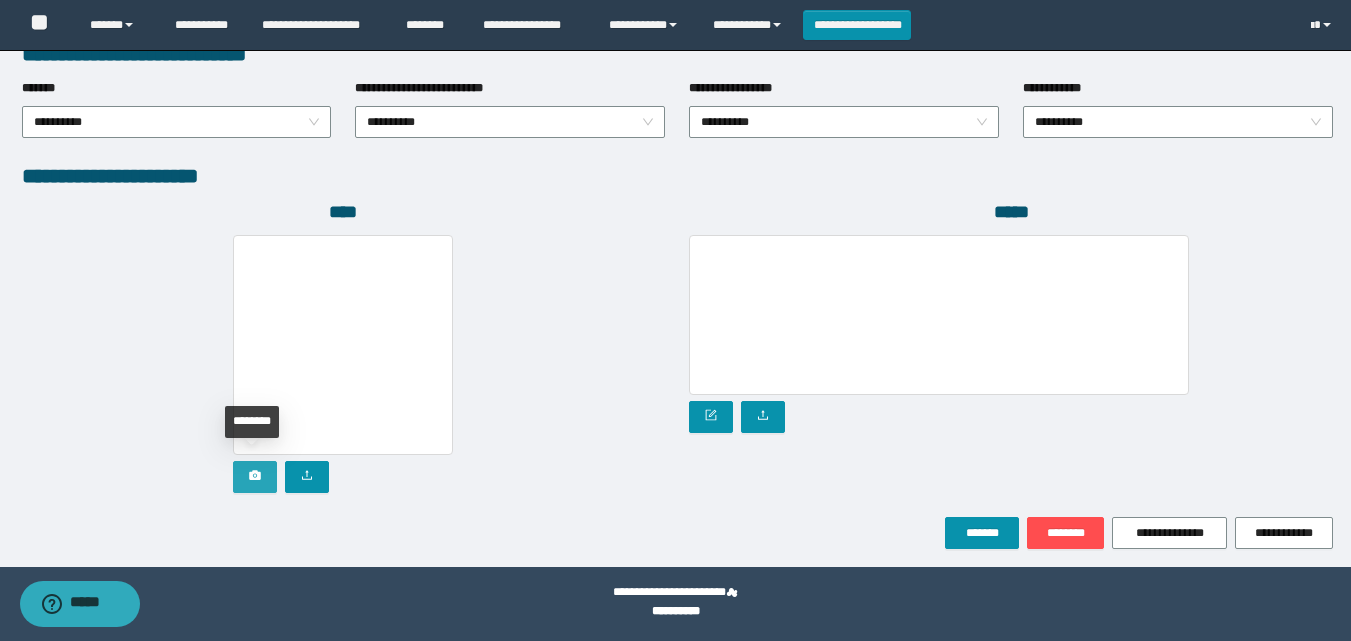 click at bounding box center [255, 477] 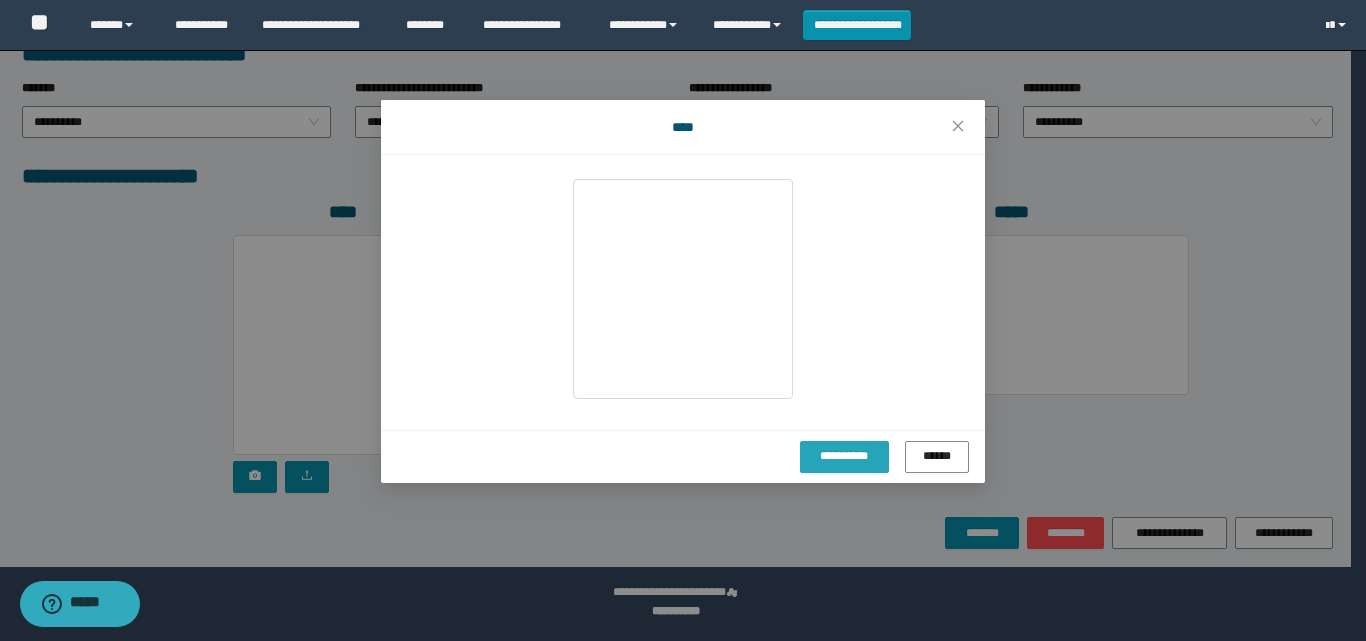 click on "**********" at bounding box center (844, 456) 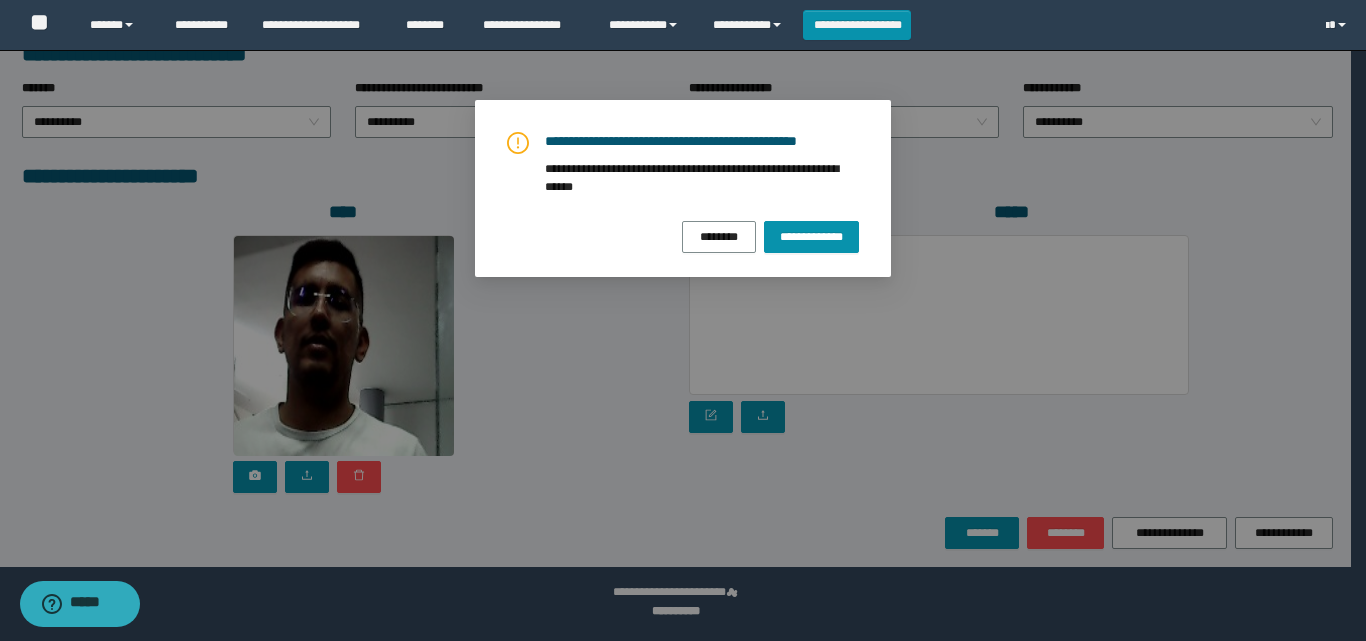 click on "**********" at bounding box center [683, 192] 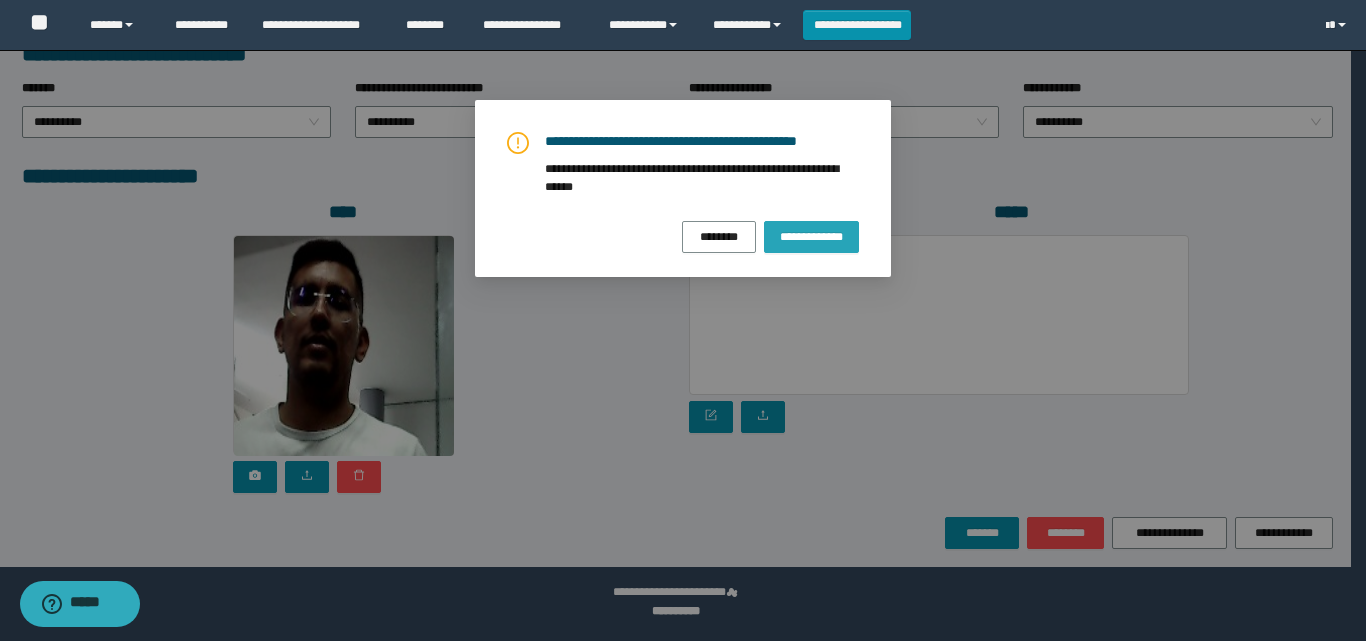 click on "**********" at bounding box center (811, 236) 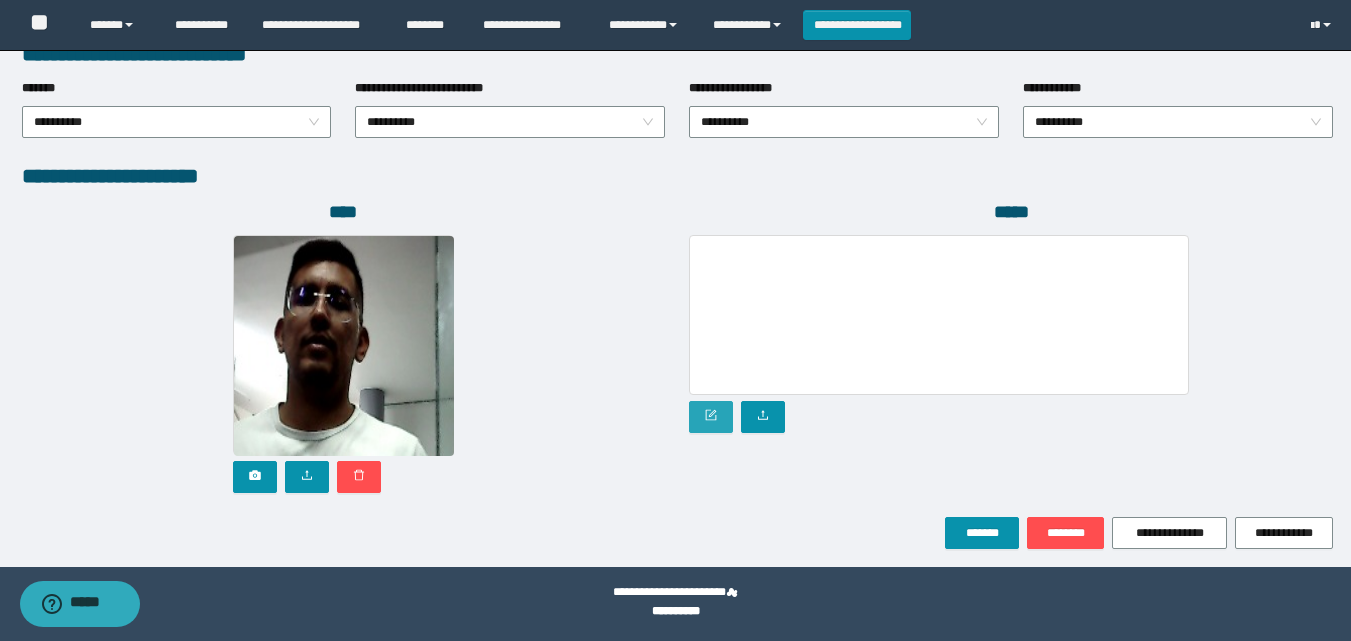 click at bounding box center [711, 417] 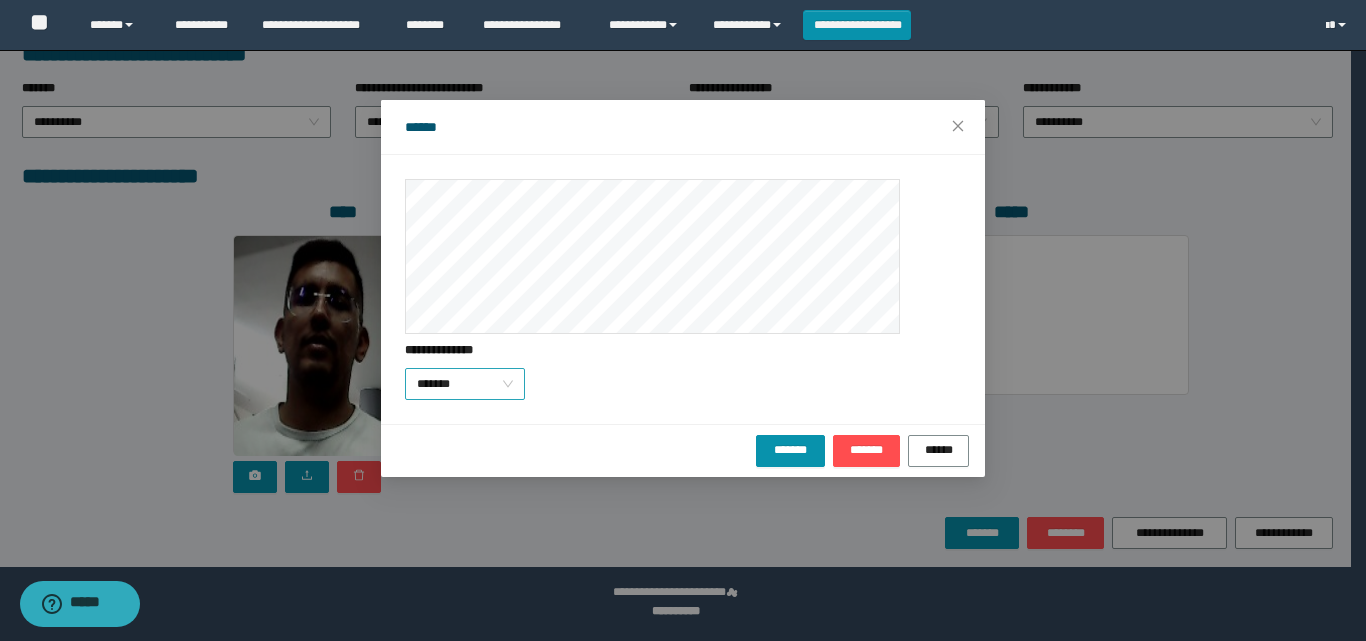 click on "*******" at bounding box center [465, 384] 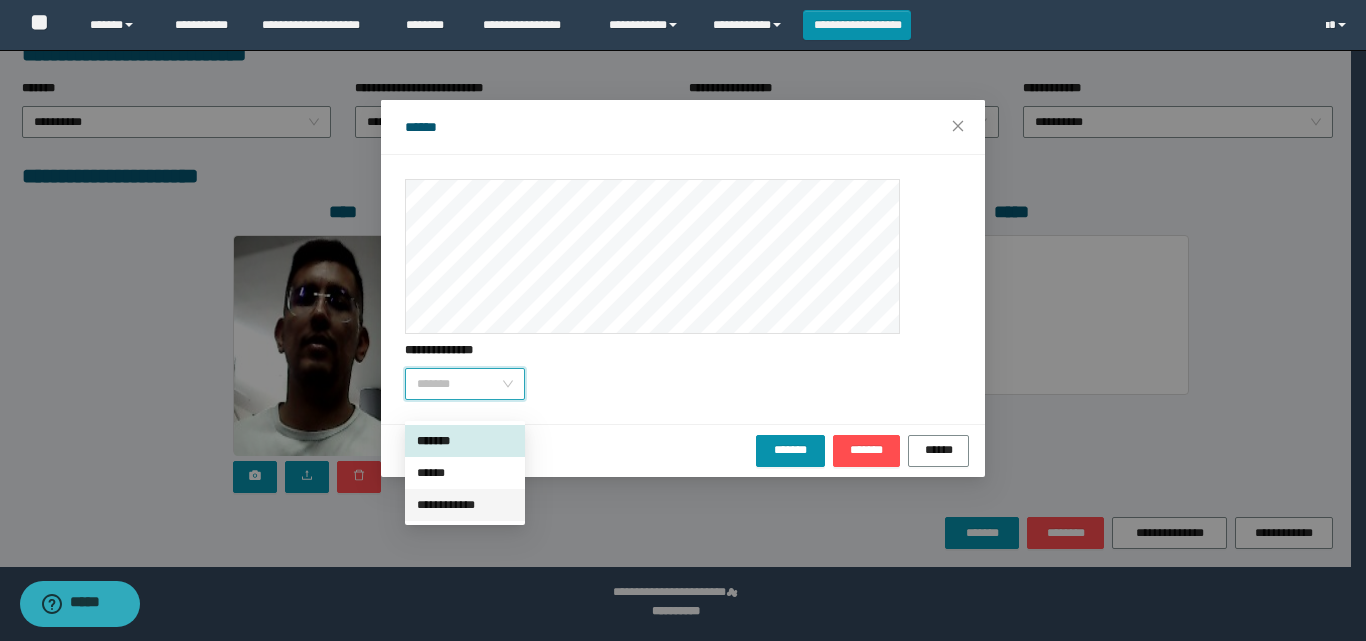 click on "**********" at bounding box center (465, 505) 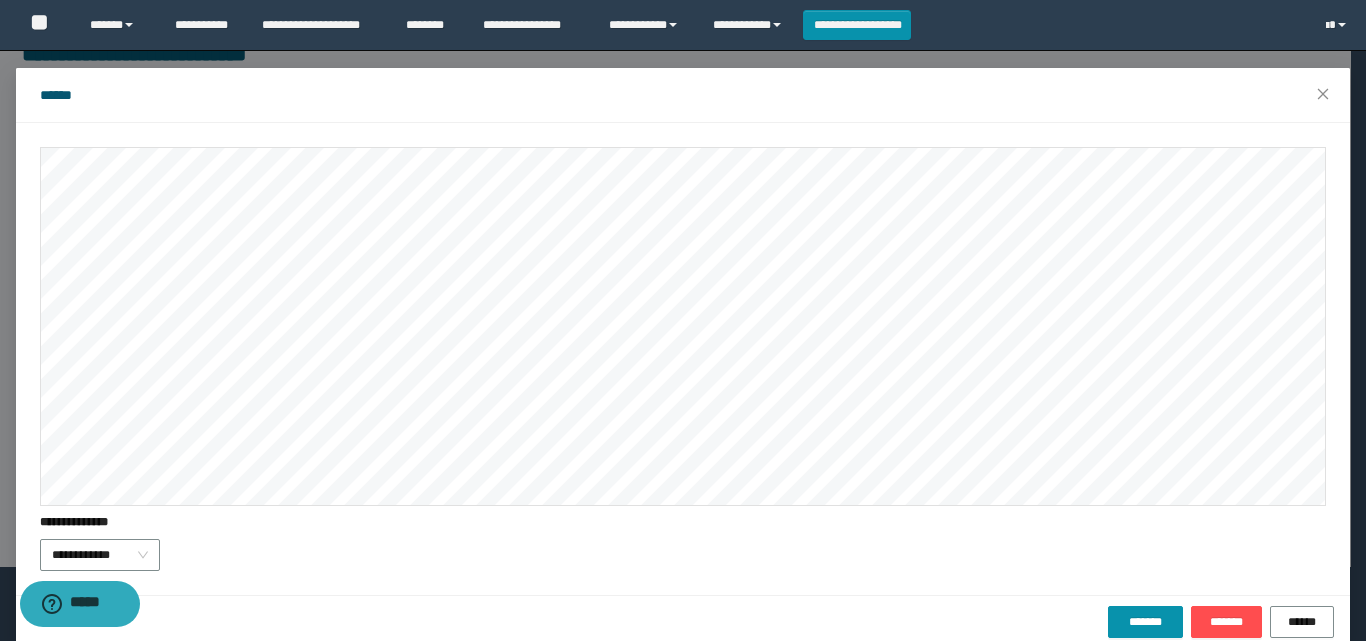 scroll, scrollTop: 61, scrollLeft: 0, axis: vertical 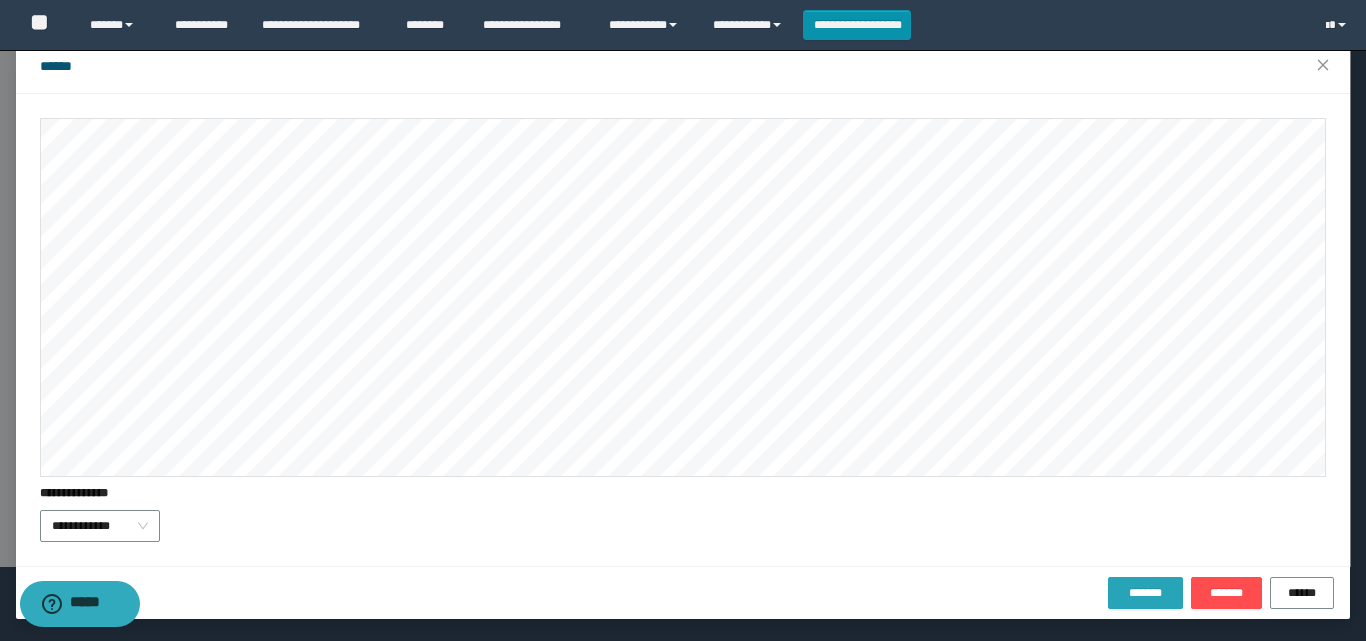 click on "*******" at bounding box center (1145, 593) 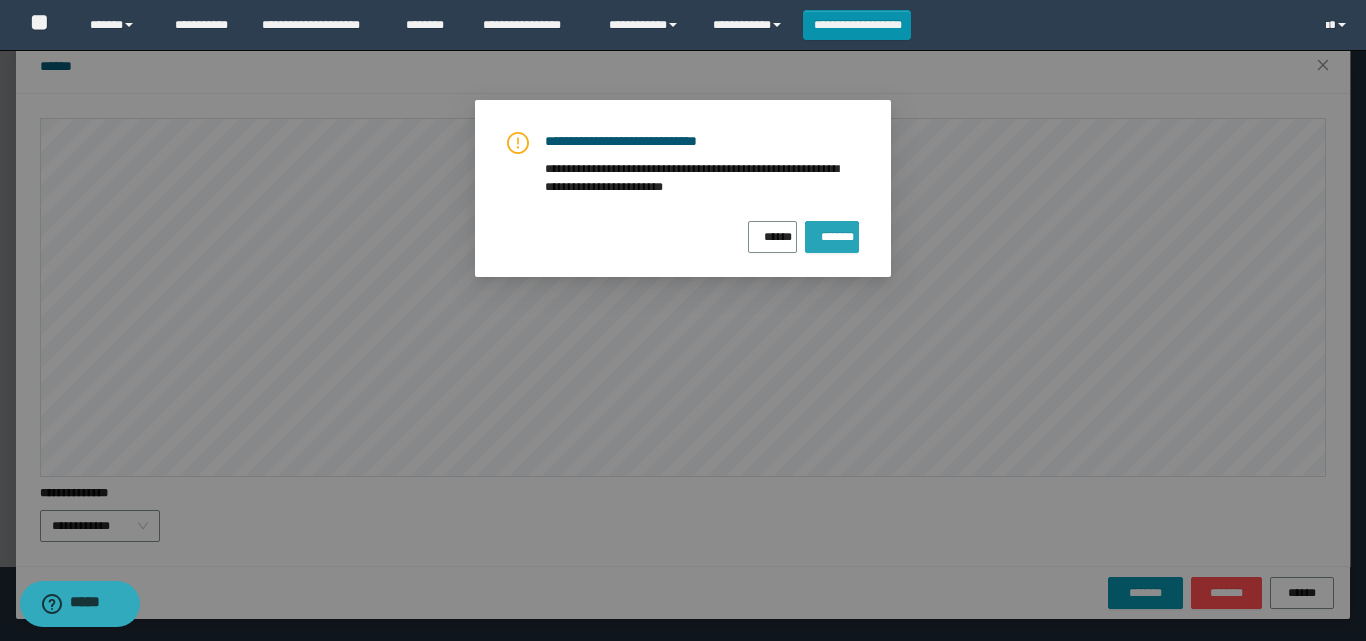 click on "*******" at bounding box center [832, 233] 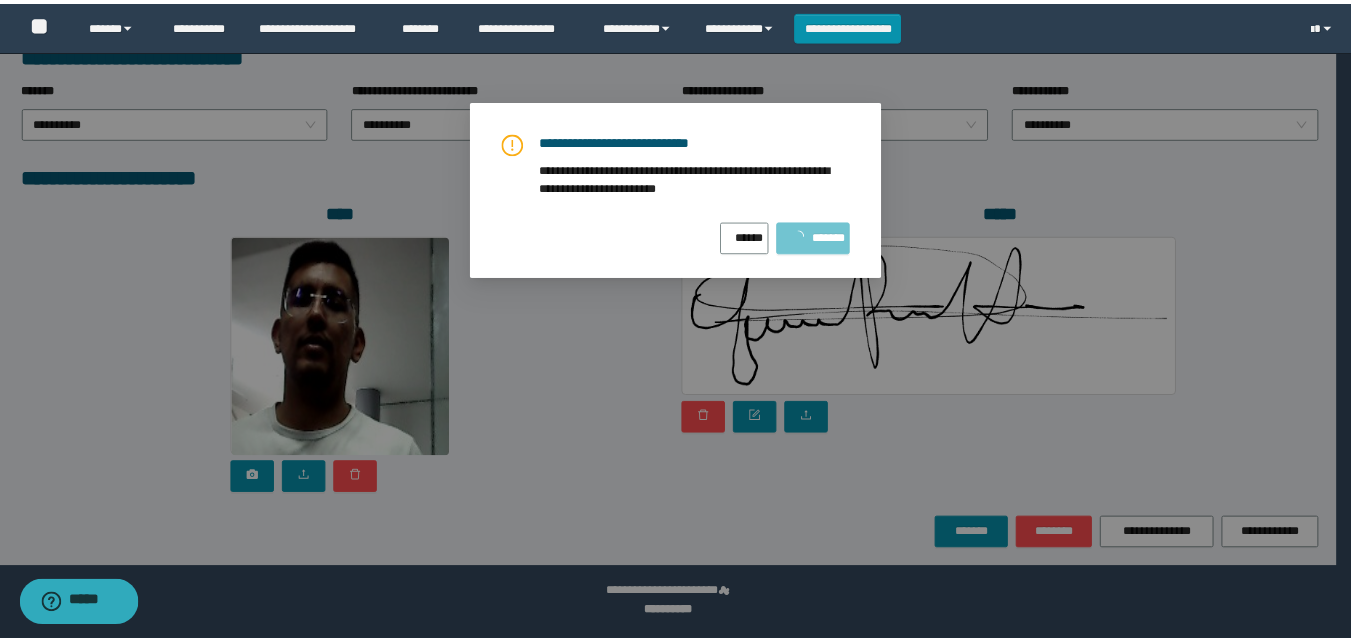 scroll, scrollTop: 0, scrollLeft: 0, axis: both 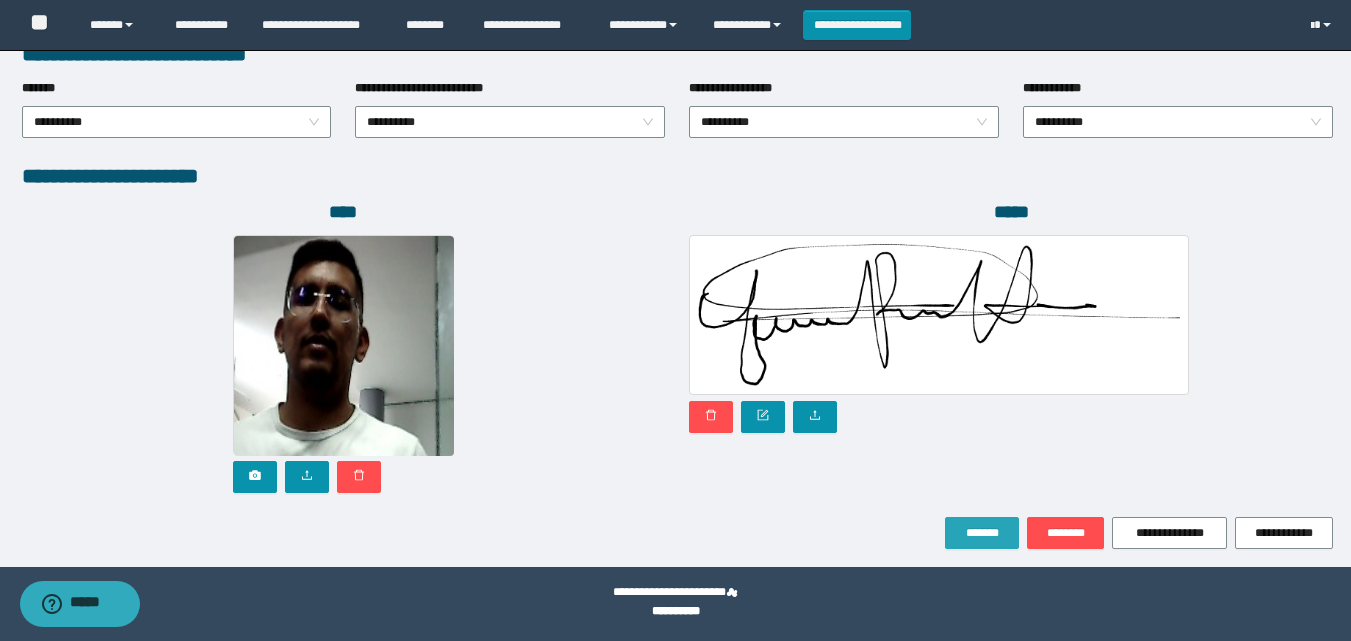 click on "*******" at bounding box center [982, 533] 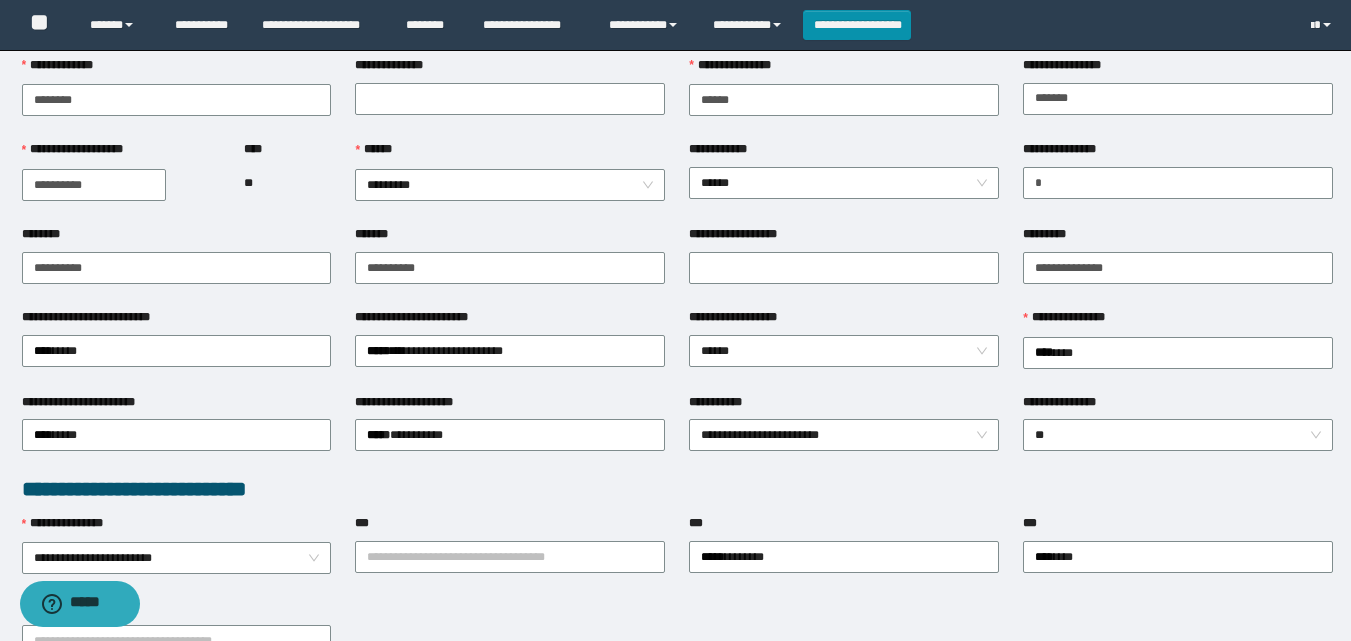 scroll, scrollTop: 17, scrollLeft: 0, axis: vertical 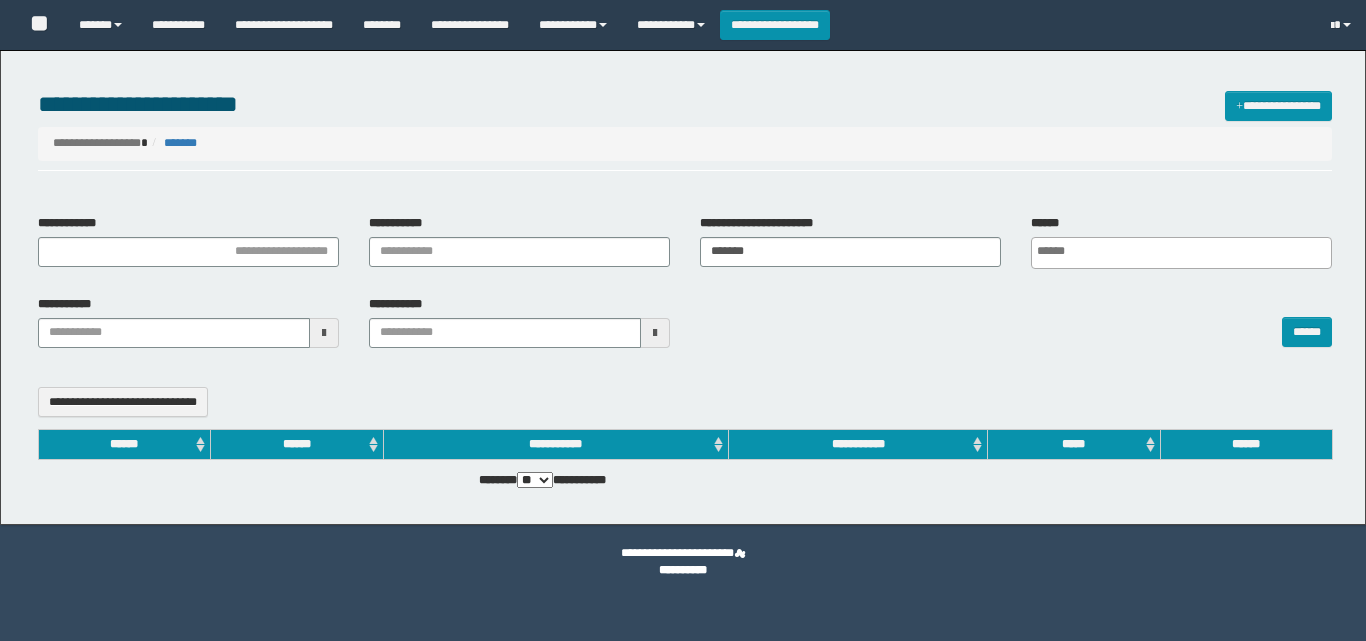 select 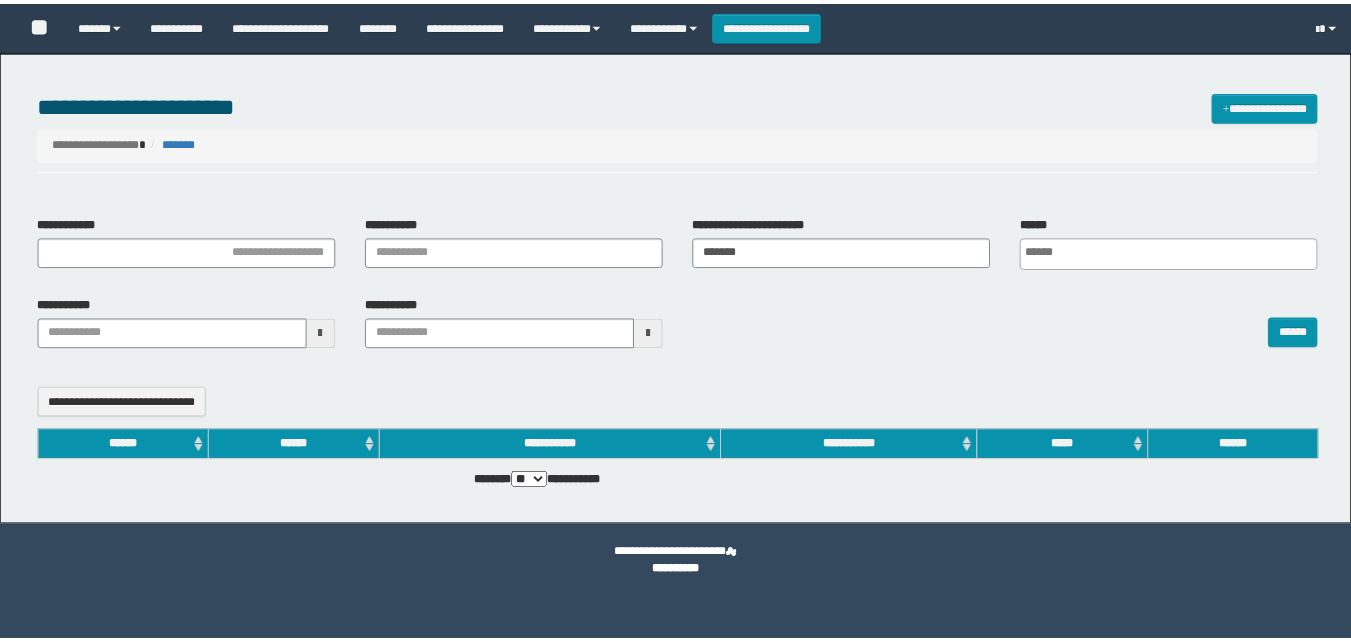scroll, scrollTop: 0, scrollLeft: 0, axis: both 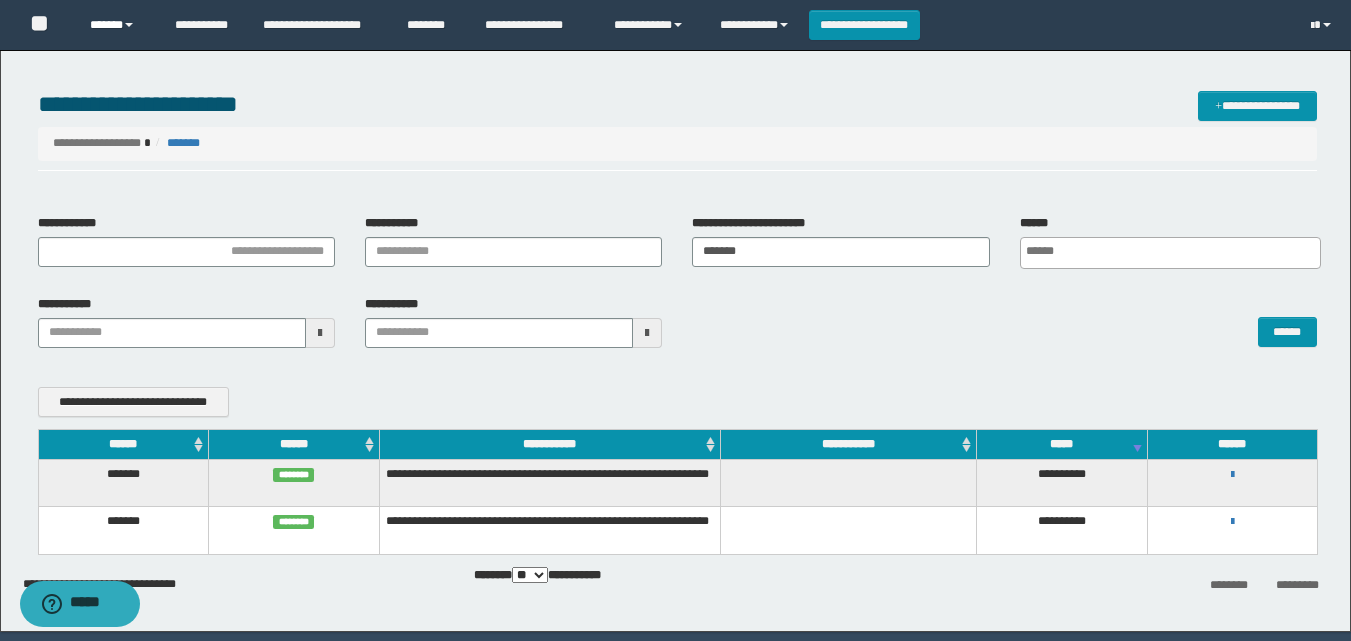click on "******" at bounding box center (117, 25) 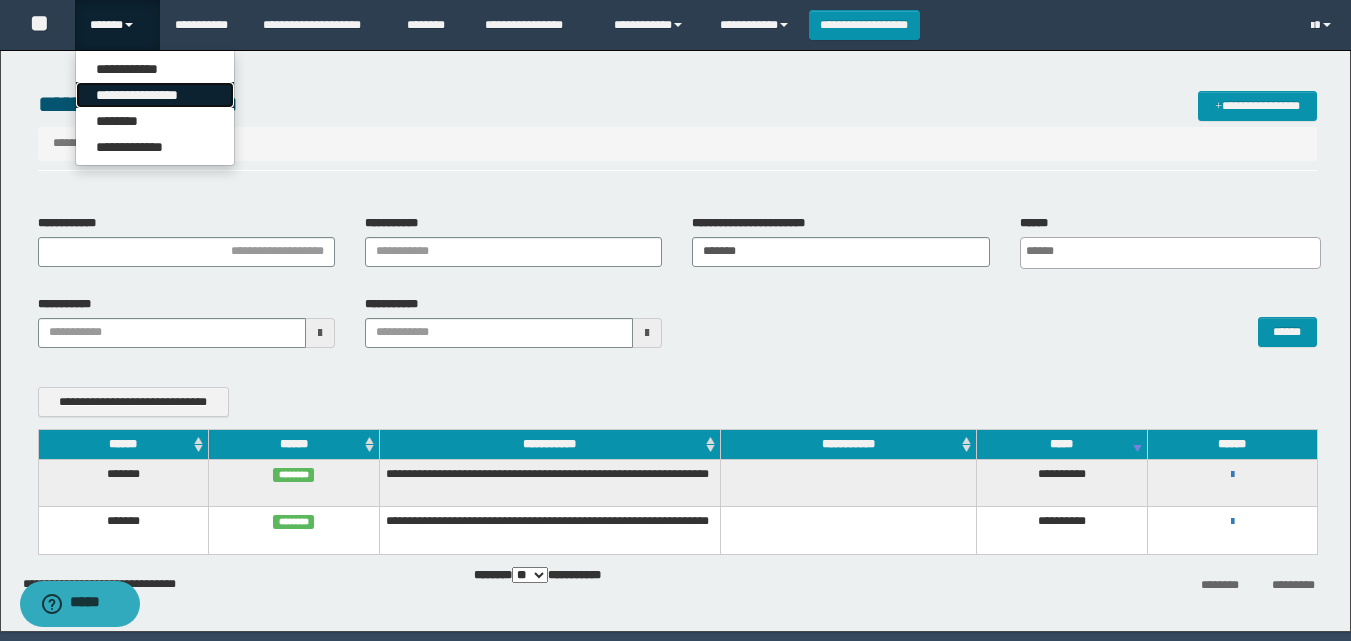 click on "**********" at bounding box center (155, 95) 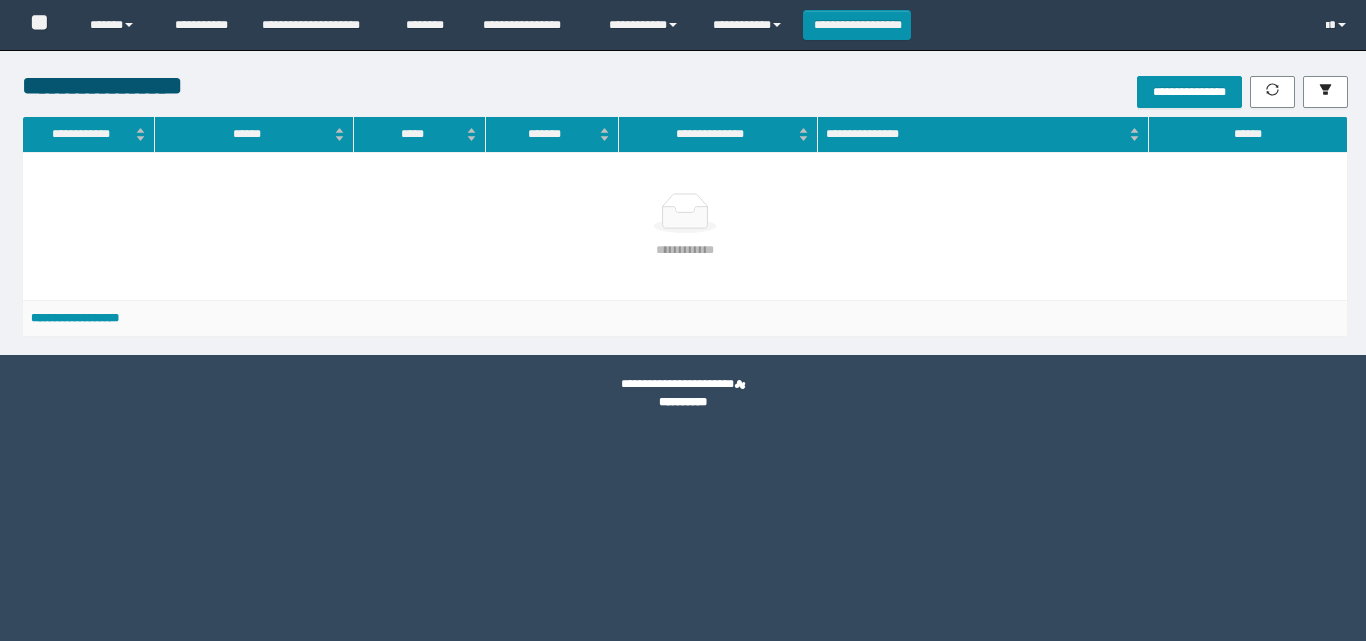 scroll, scrollTop: 0, scrollLeft: 0, axis: both 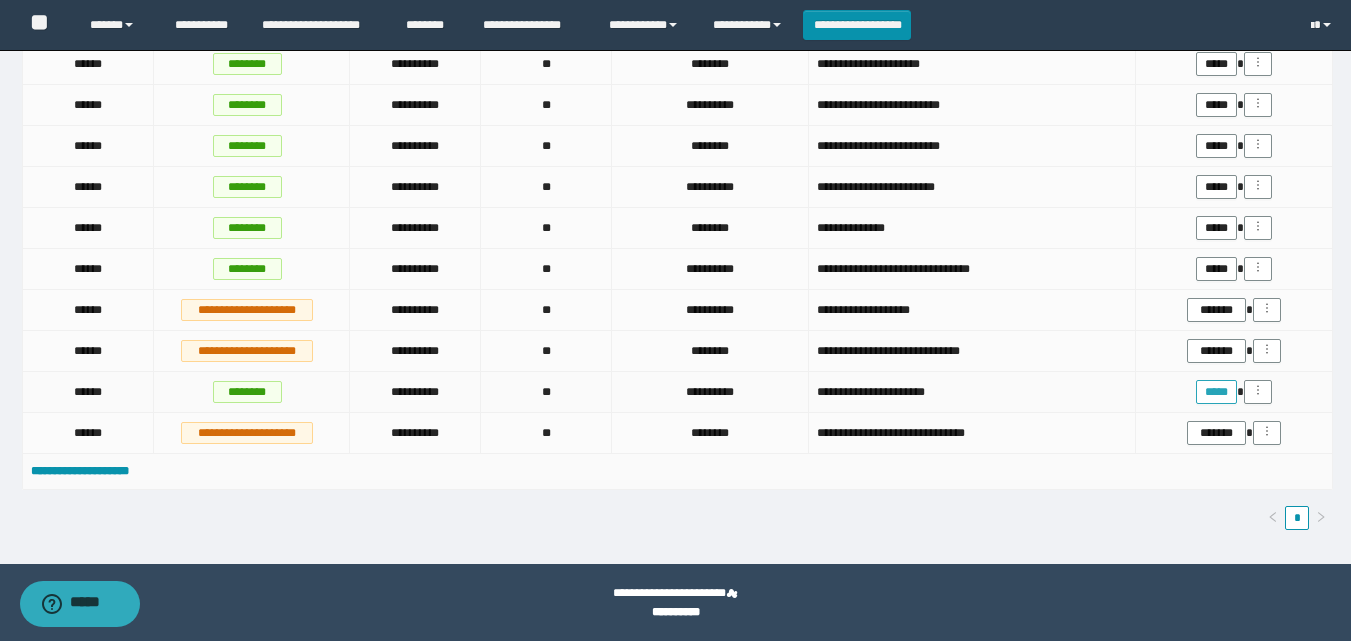 click on "*****" at bounding box center [1216, 392] 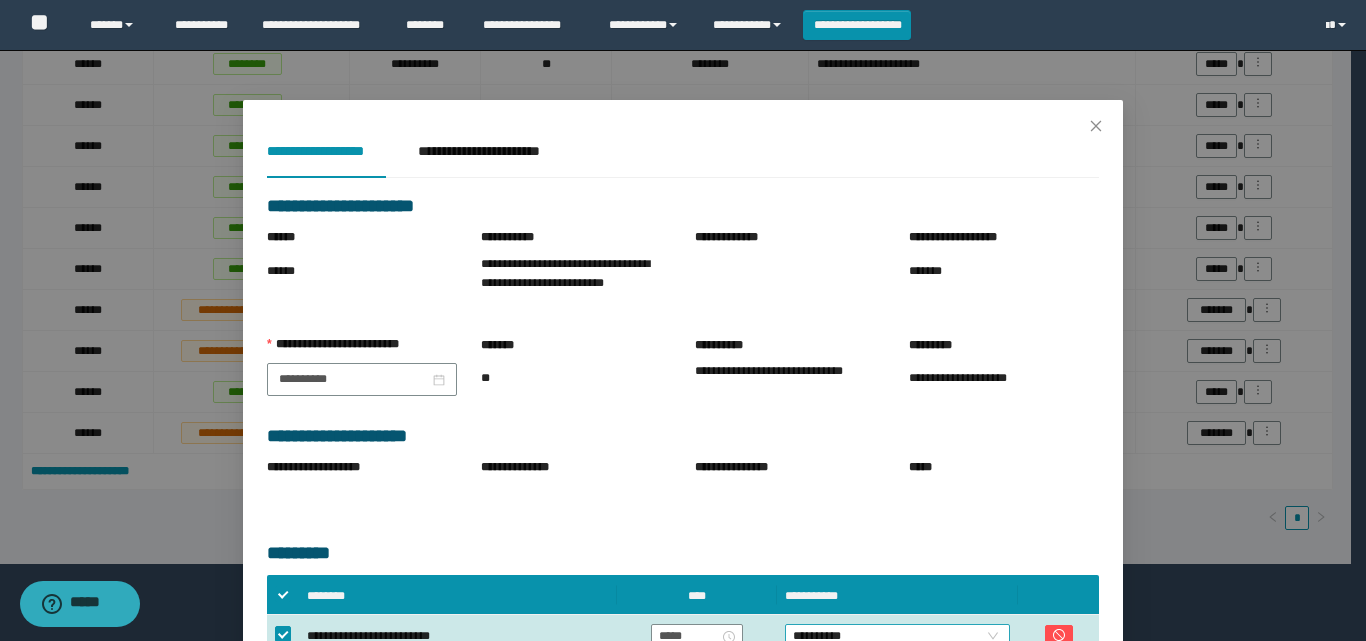 scroll, scrollTop: 132, scrollLeft: 0, axis: vertical 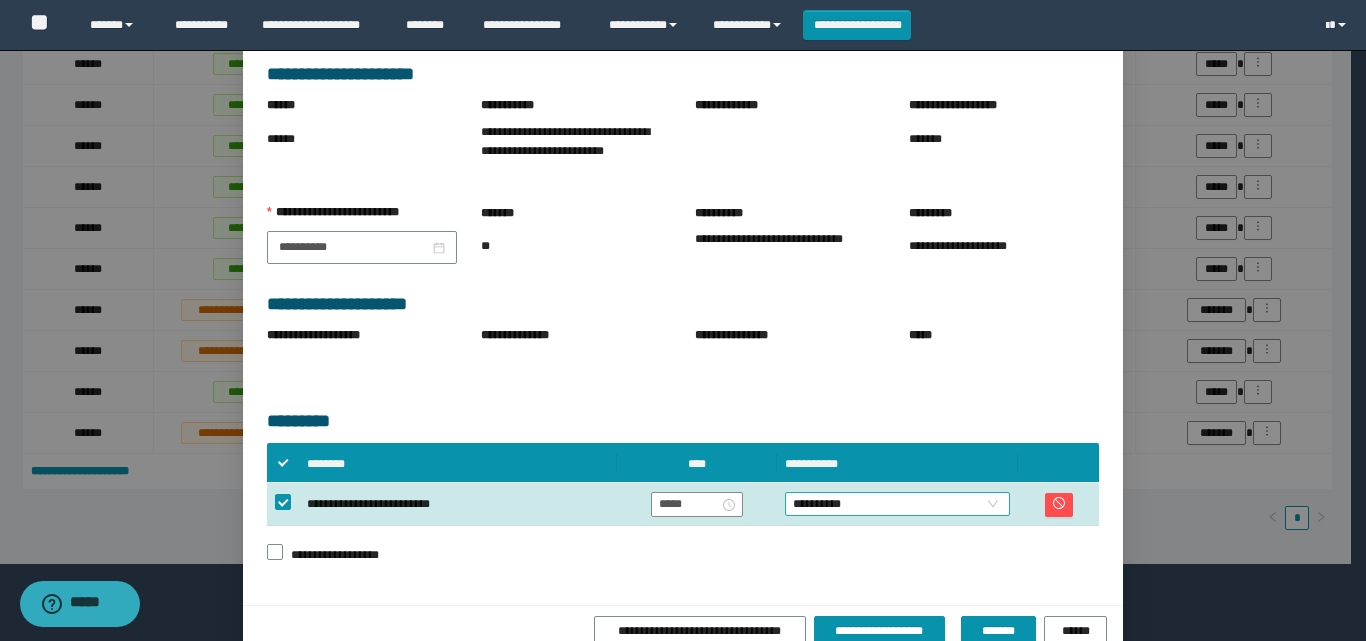 click on "**********" at bounding box center [897, 504] 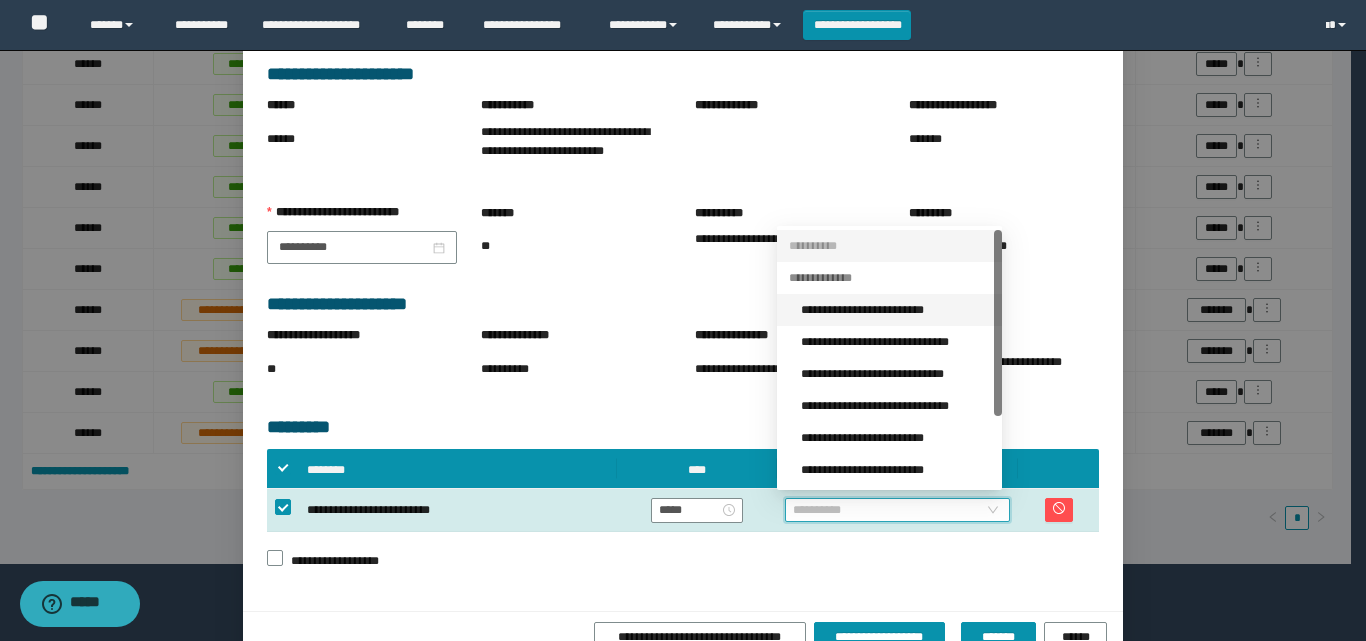 click on "**********" at bounding box center [895, 310] 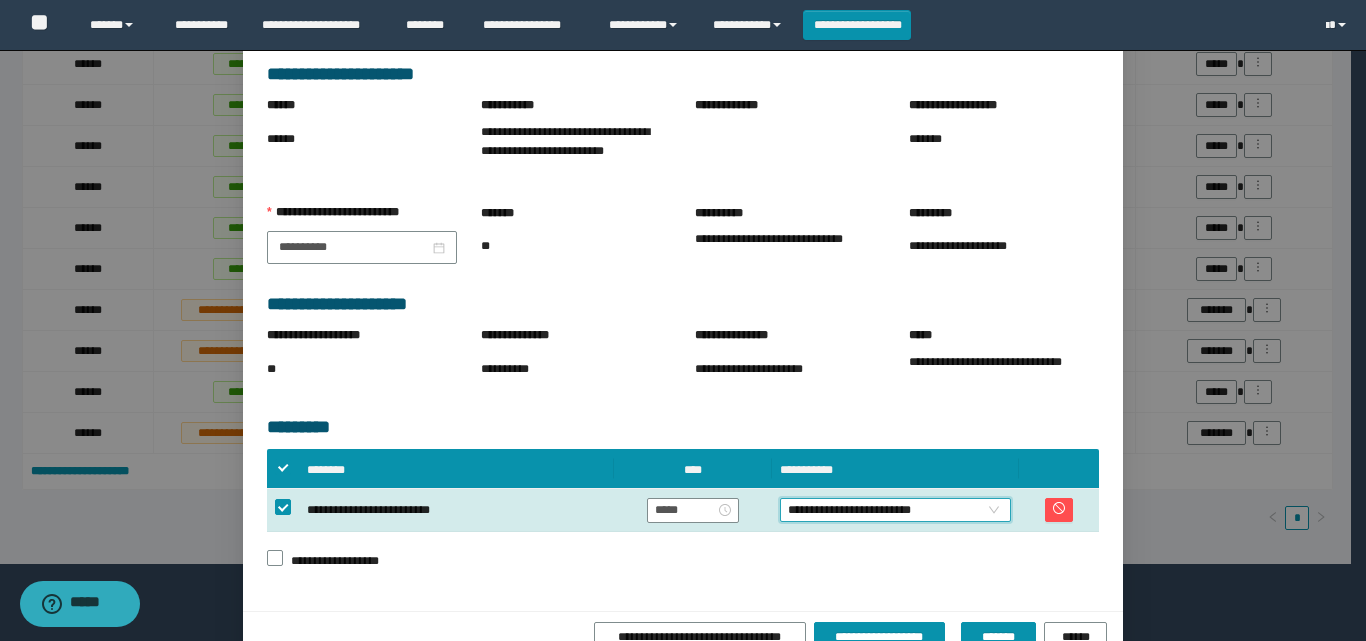 scroll, scrollTop: 174, scrollLeft: 0, axis: vertical 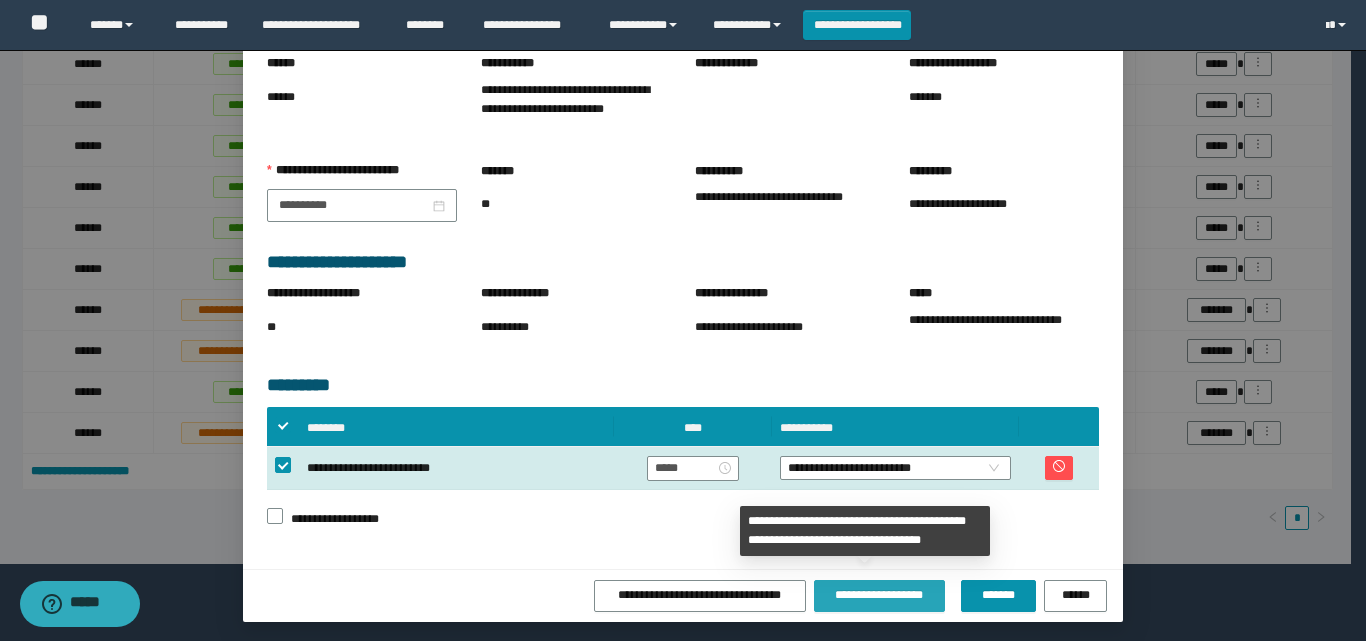 click on "**********" at bounding box center [879, 595] 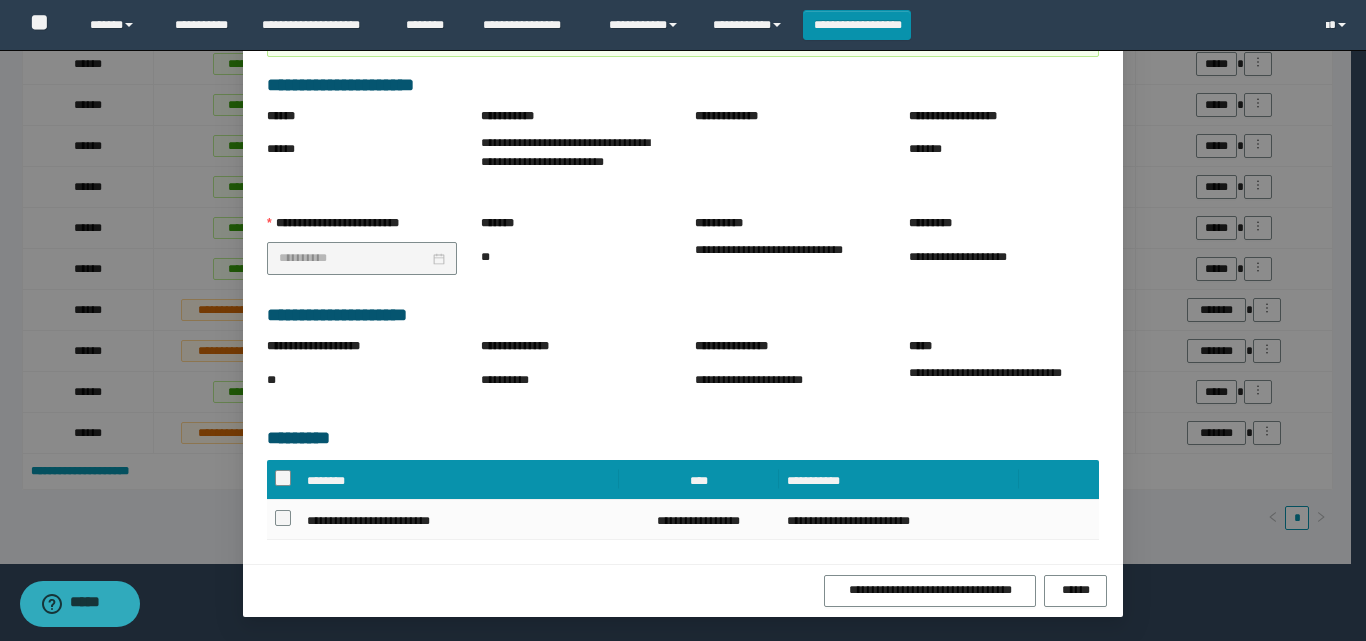 scroll, scrollTop: 170, scrollLeft: 0, axis: vertical 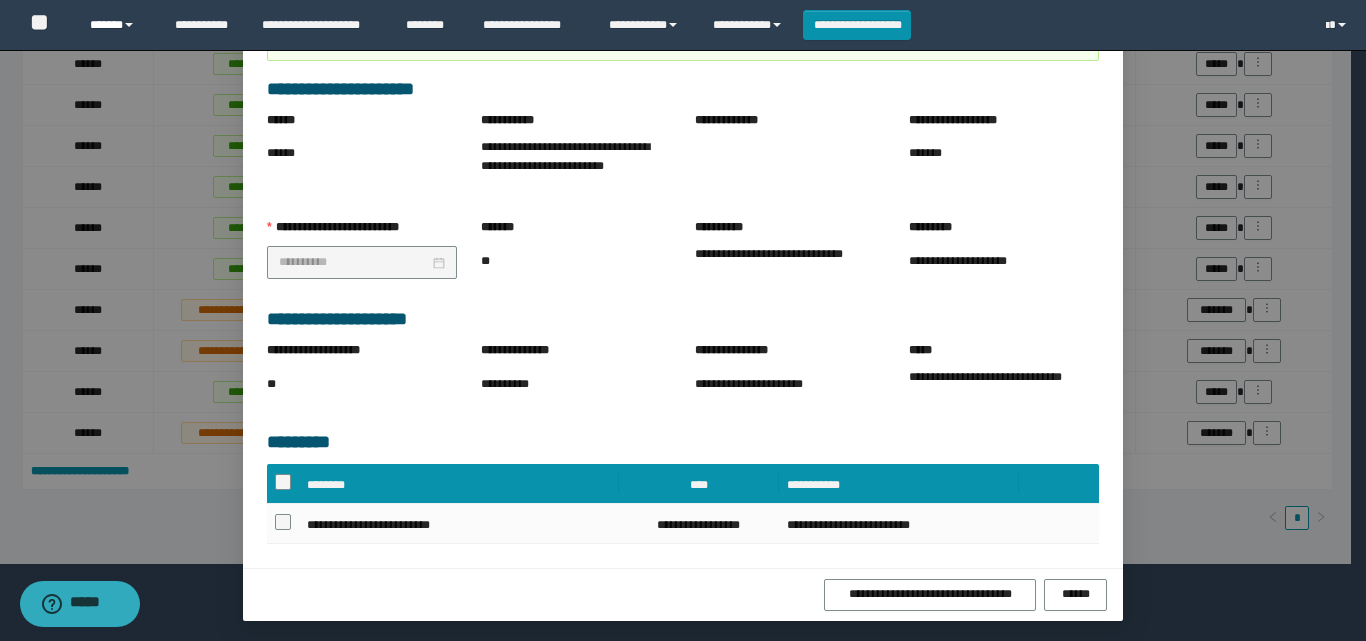 click on "******" at bounding box center [117, 25] 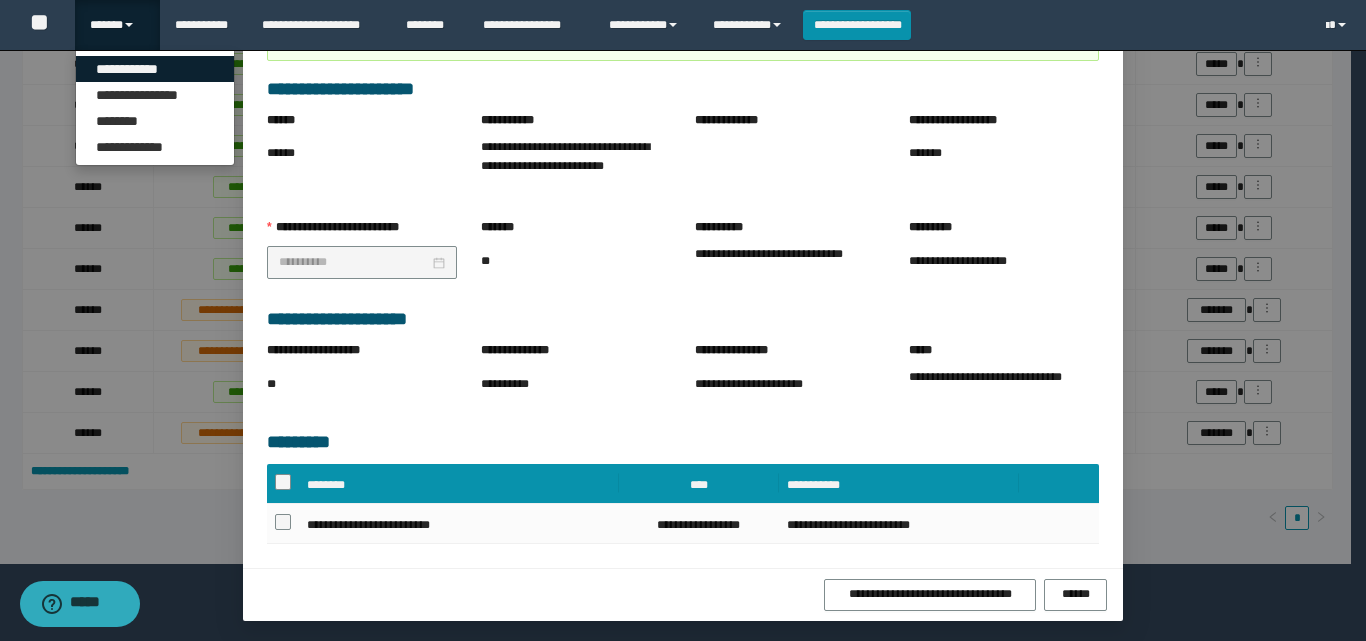 click on "**********" at bounding box center (155, 69) 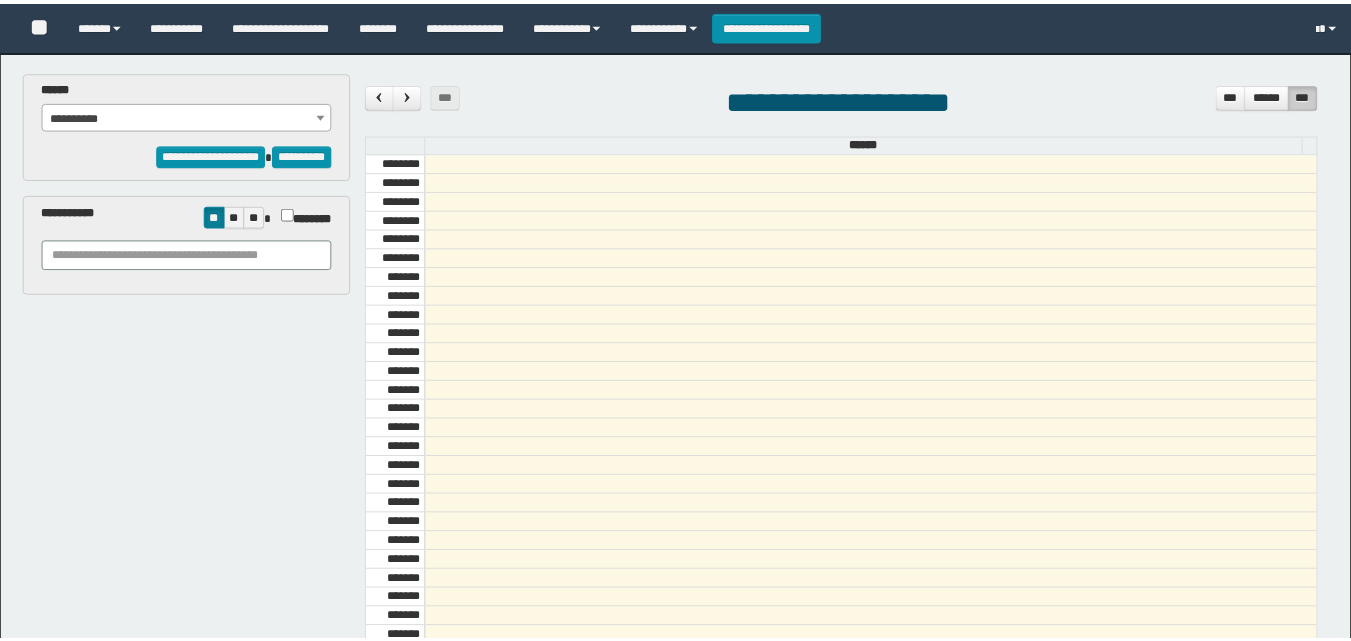 scroll, scrollTop: 0, scrollLeft: 0, axis: both 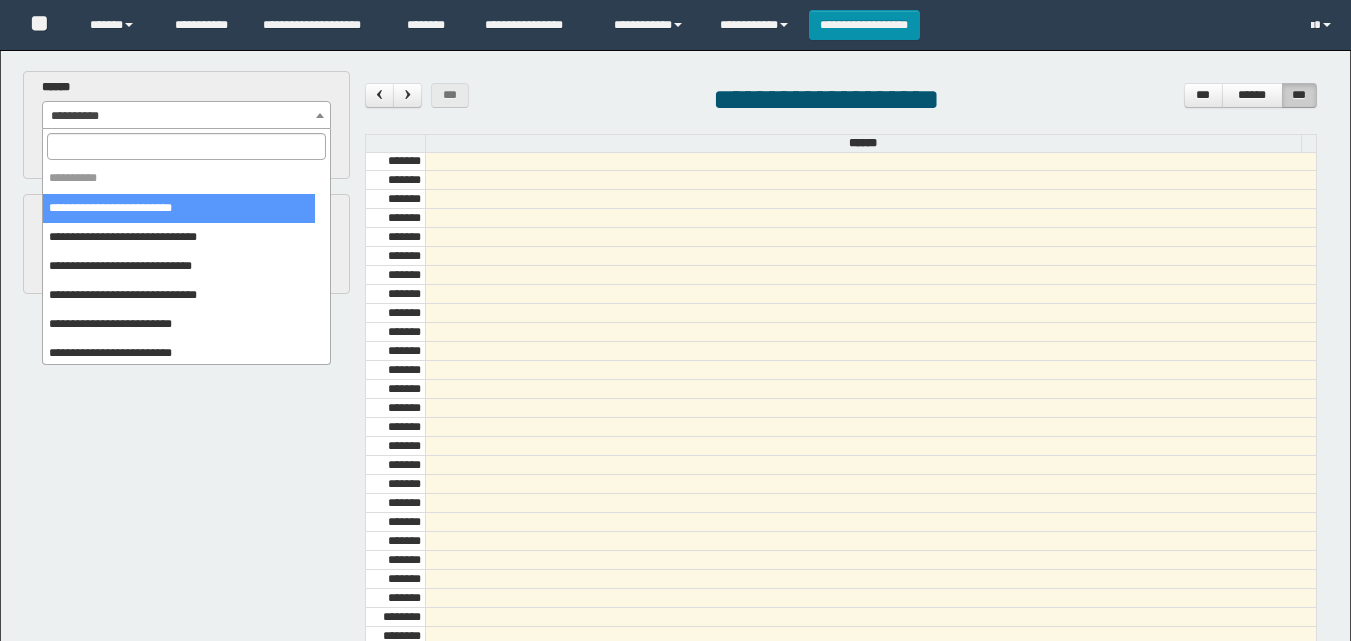 click on "**********" at bounding box center [186, 116] 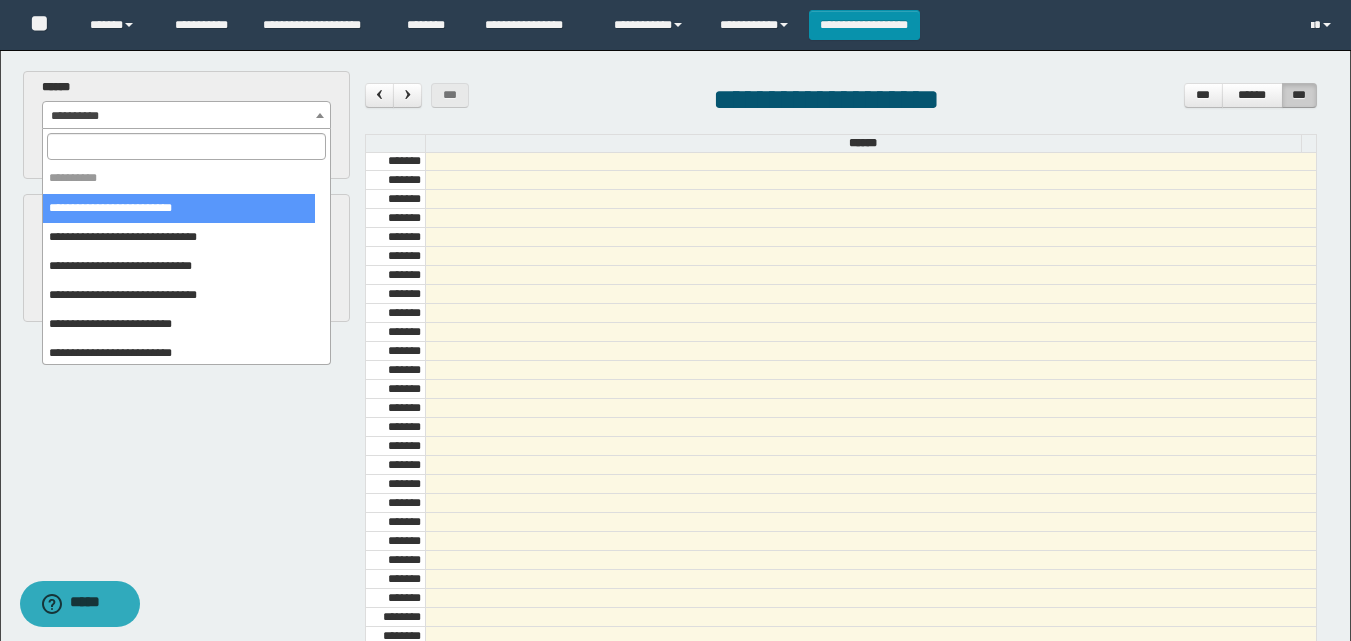 select on "******" 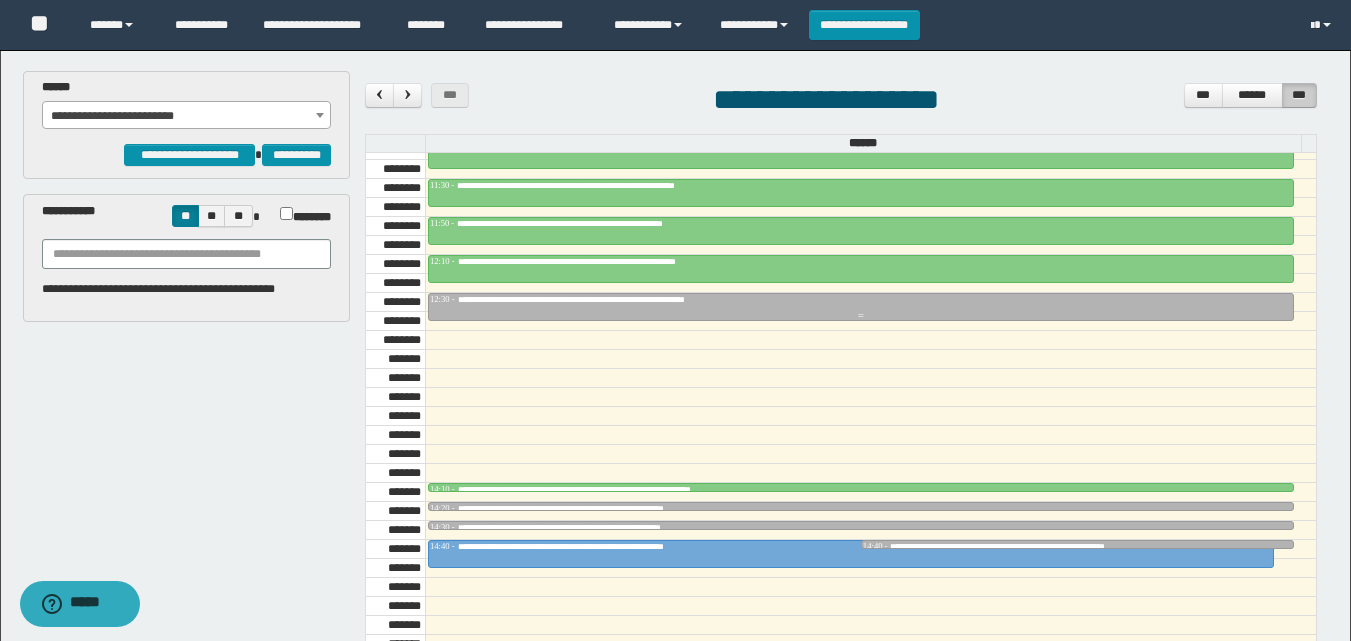 scroll, scrollTop: 1485, scrollLeft: 0, axis: vertical 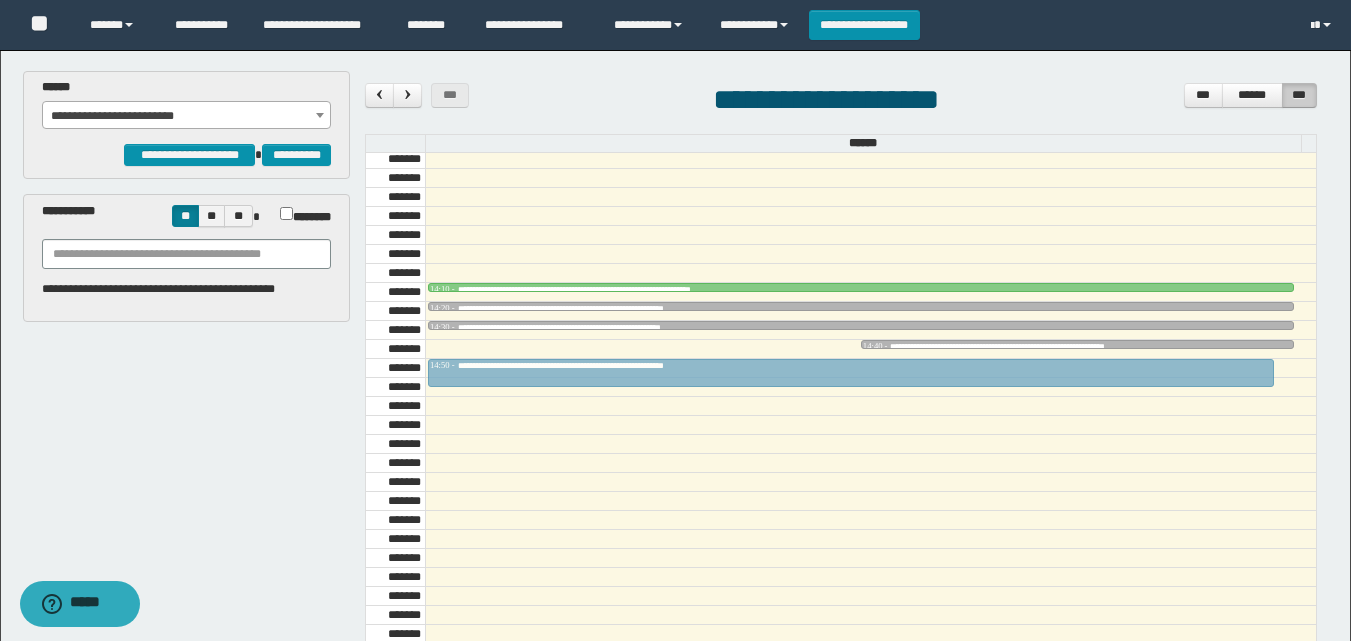drag, startPoint x: 746, startPoint y: 349, endPoint x: 747, endPoint y: 372, distance: 23.021729 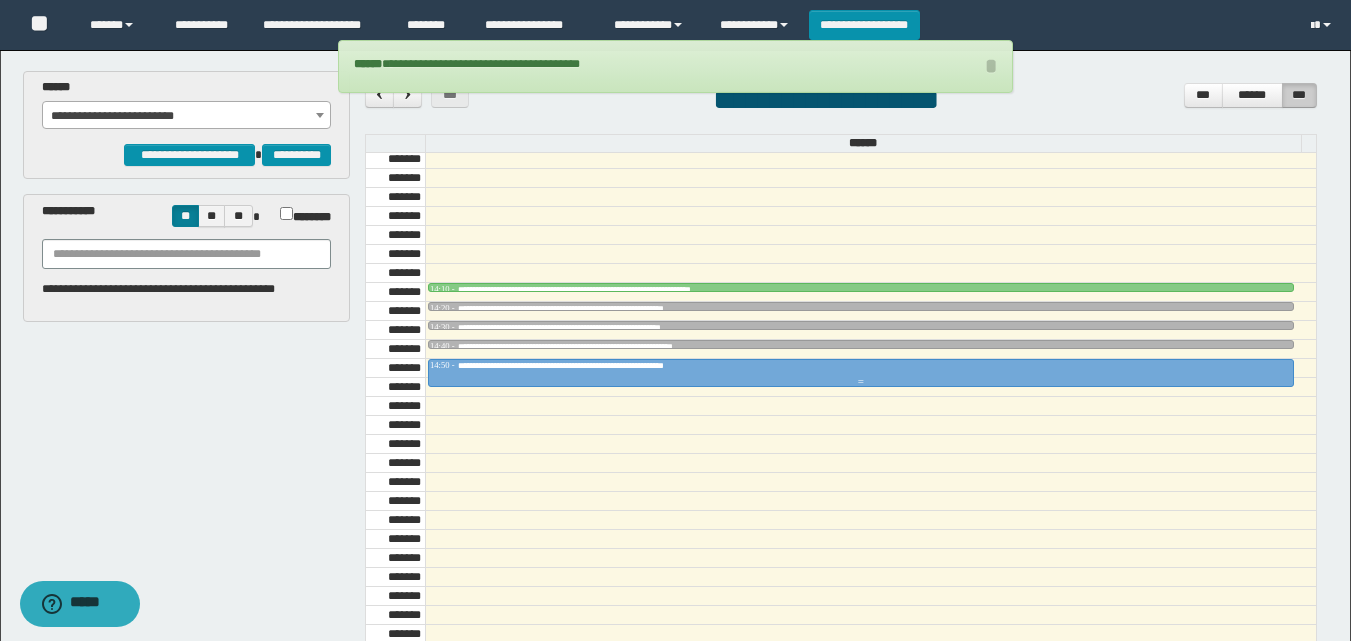 drag, startPoint x: 716, startPoint y: 380, endPoint x: 717, endPoint y: 370, distance: 10.049875 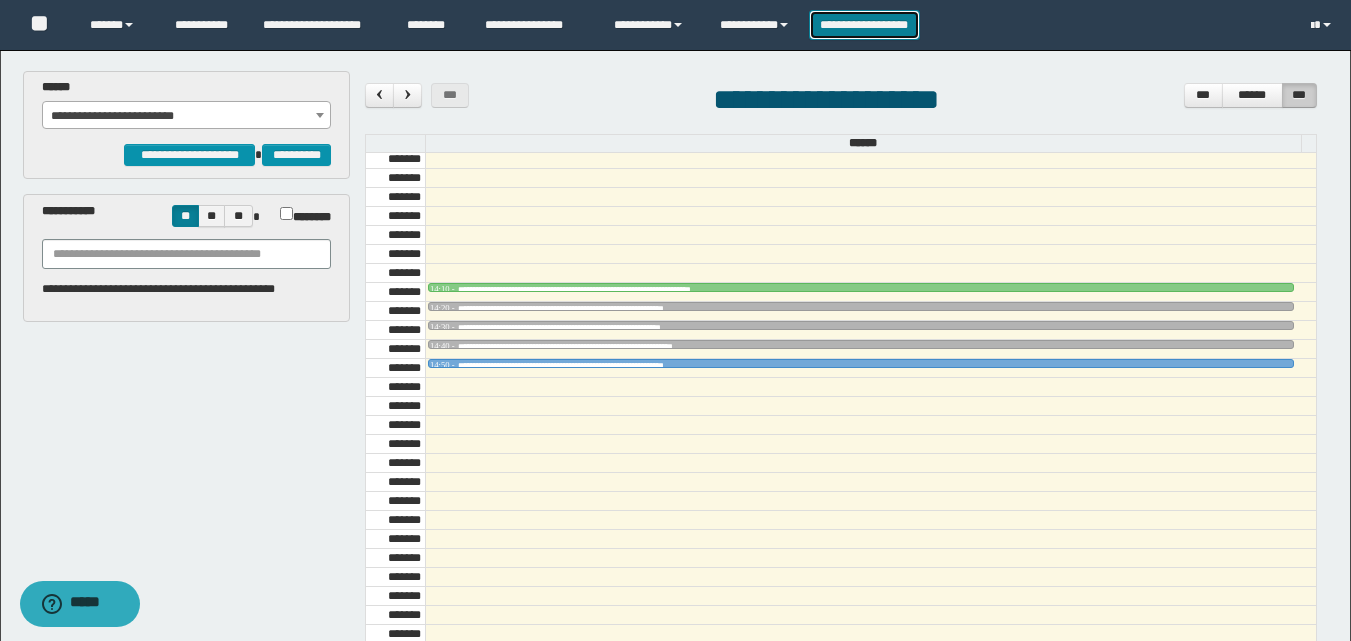 click on "**********" at bounding box center (864, 25) 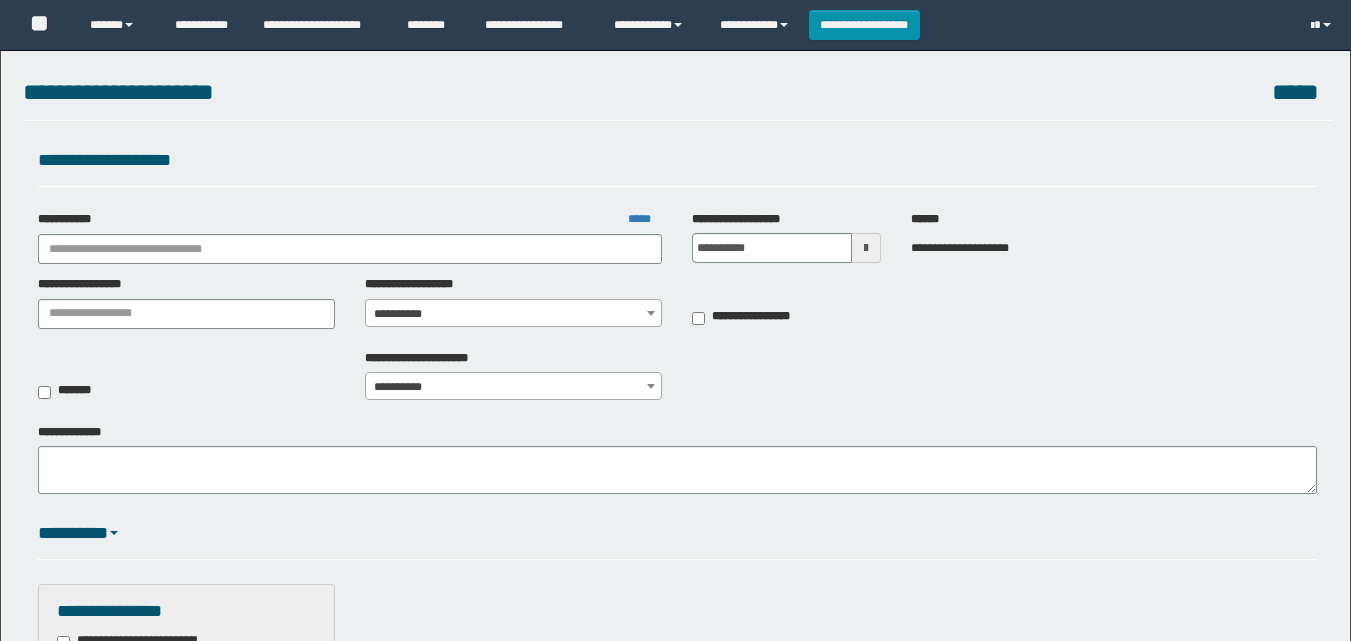 scroll, scrollTop: 0, scrollLeft: 0, axis: both 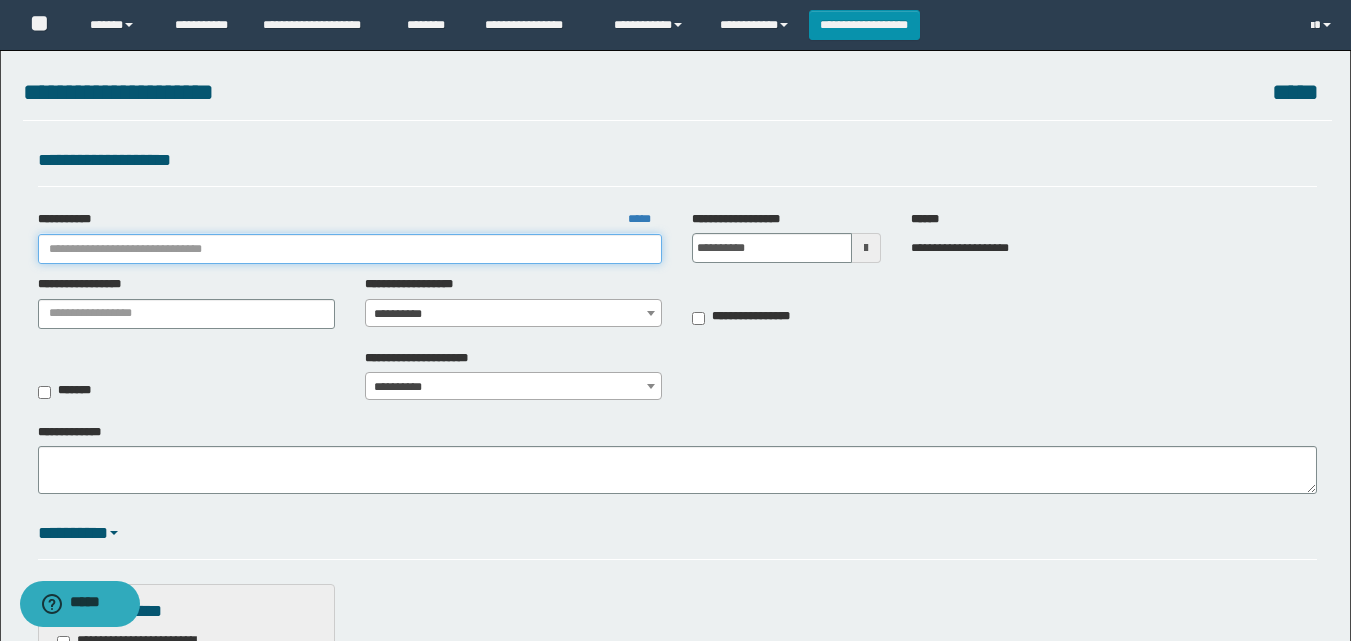 click on "**********" at bounding box center (350, 249) 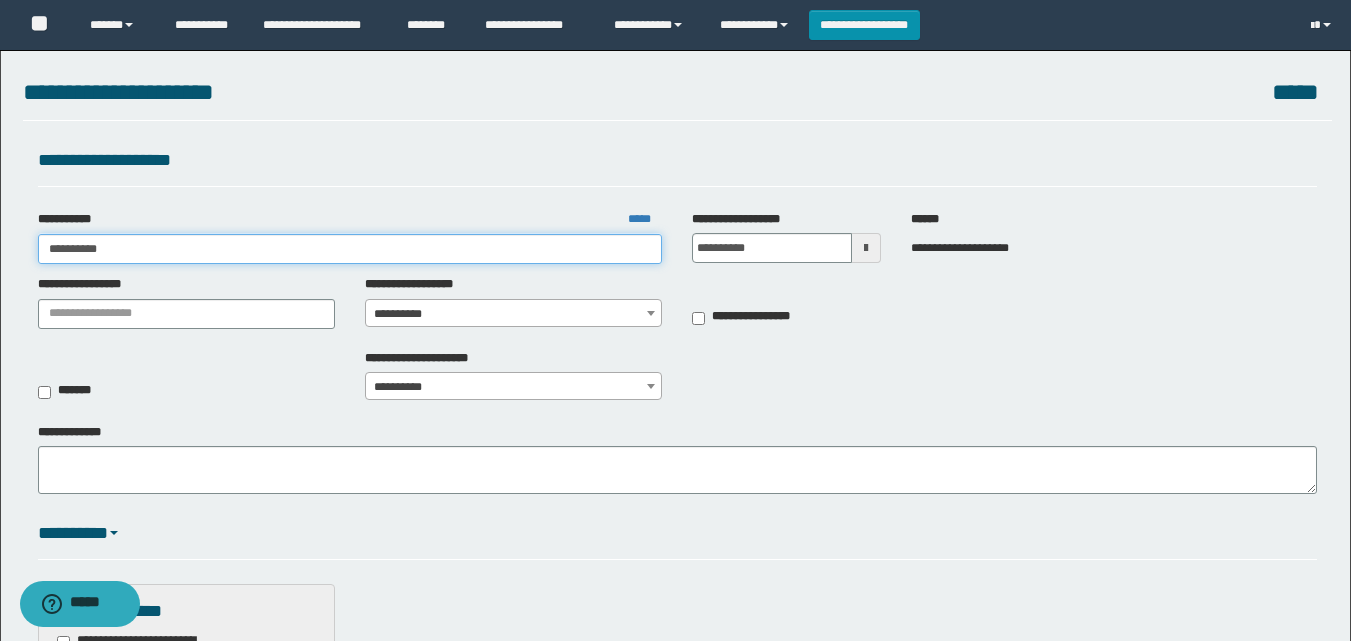 type on "**********" 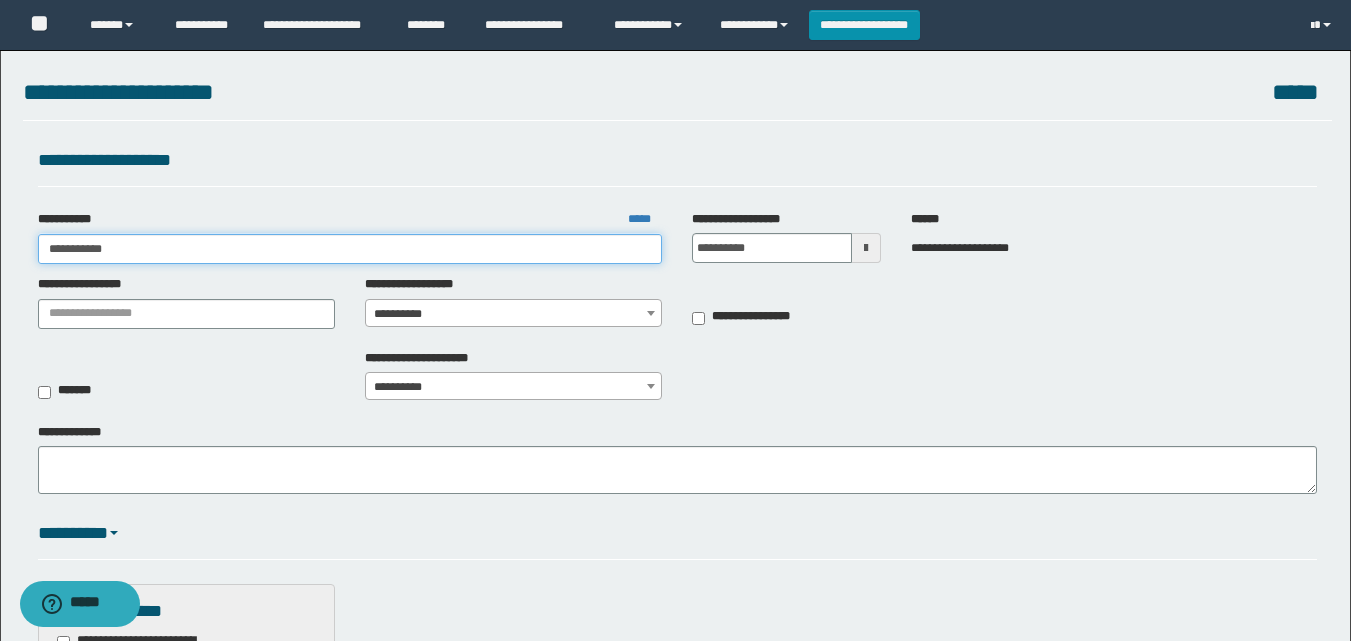 type on "**********" 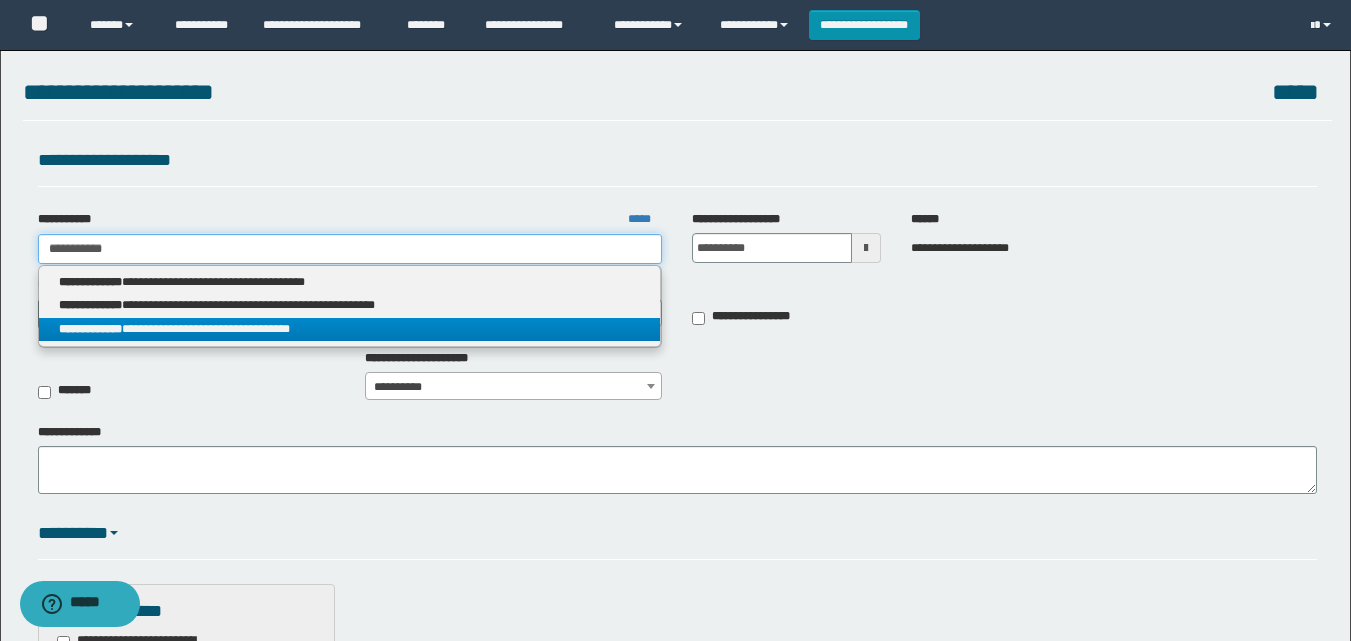 type on "**********" 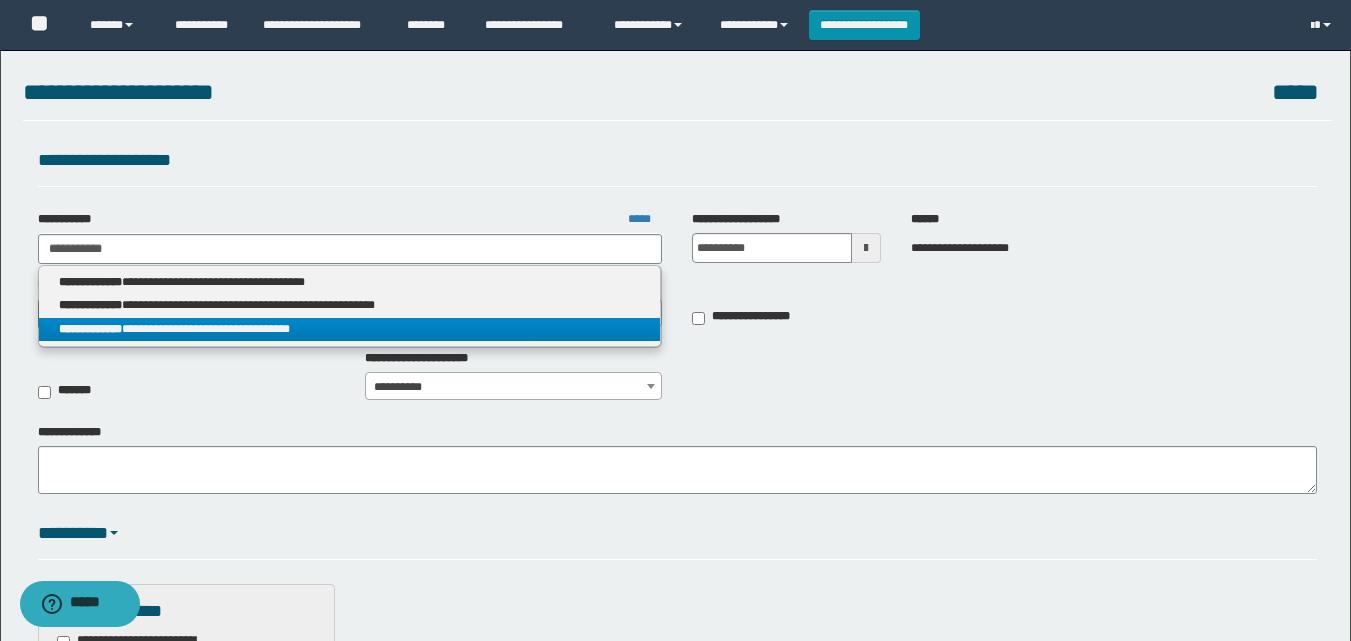 click on "**********" at bounding box center (350, 329) 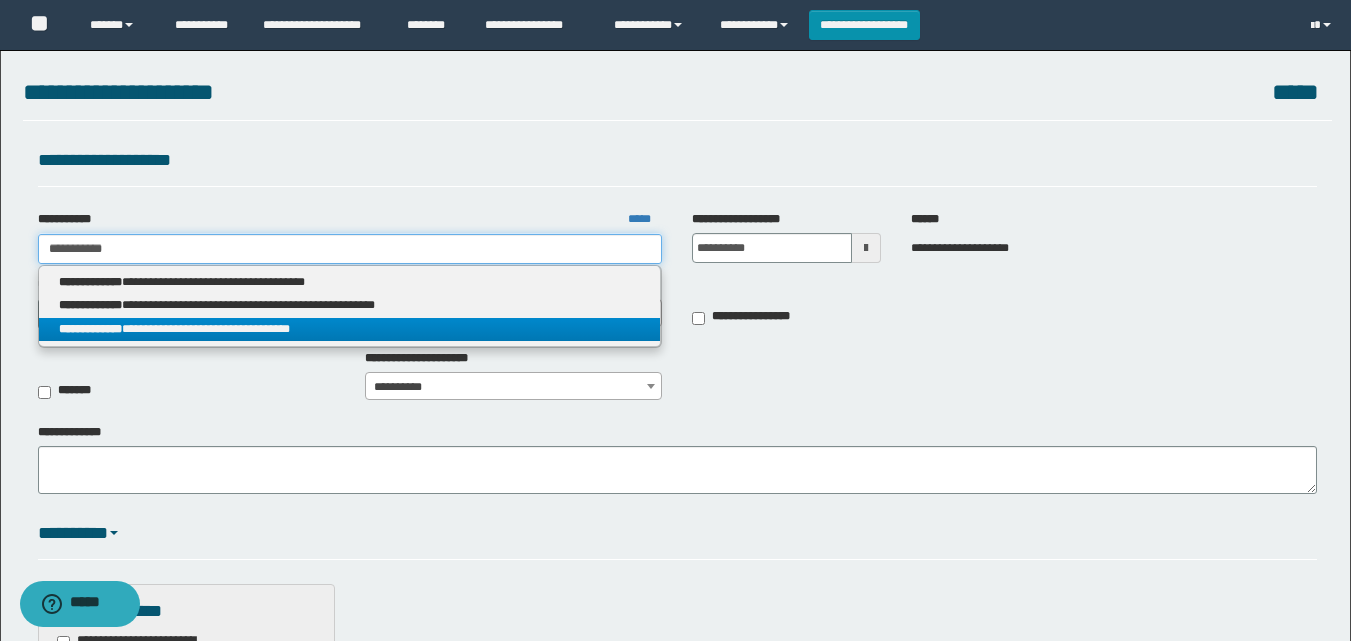 type 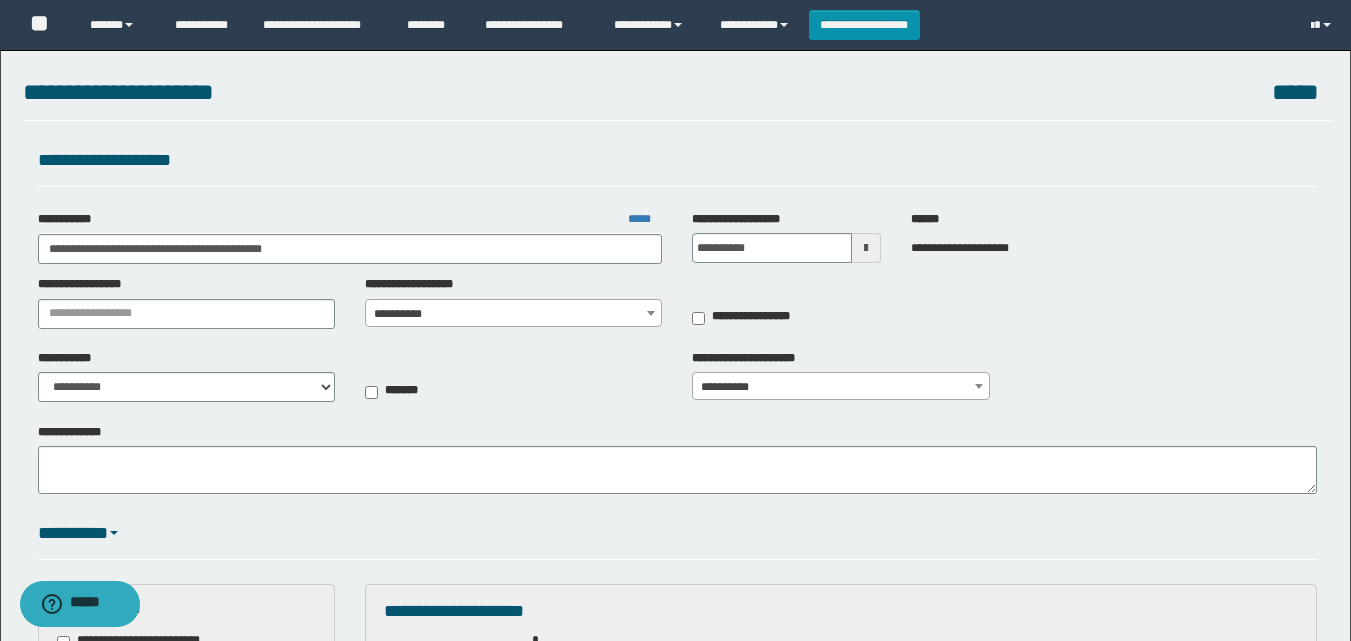 click on "**********" at bounding box center (513, 314) 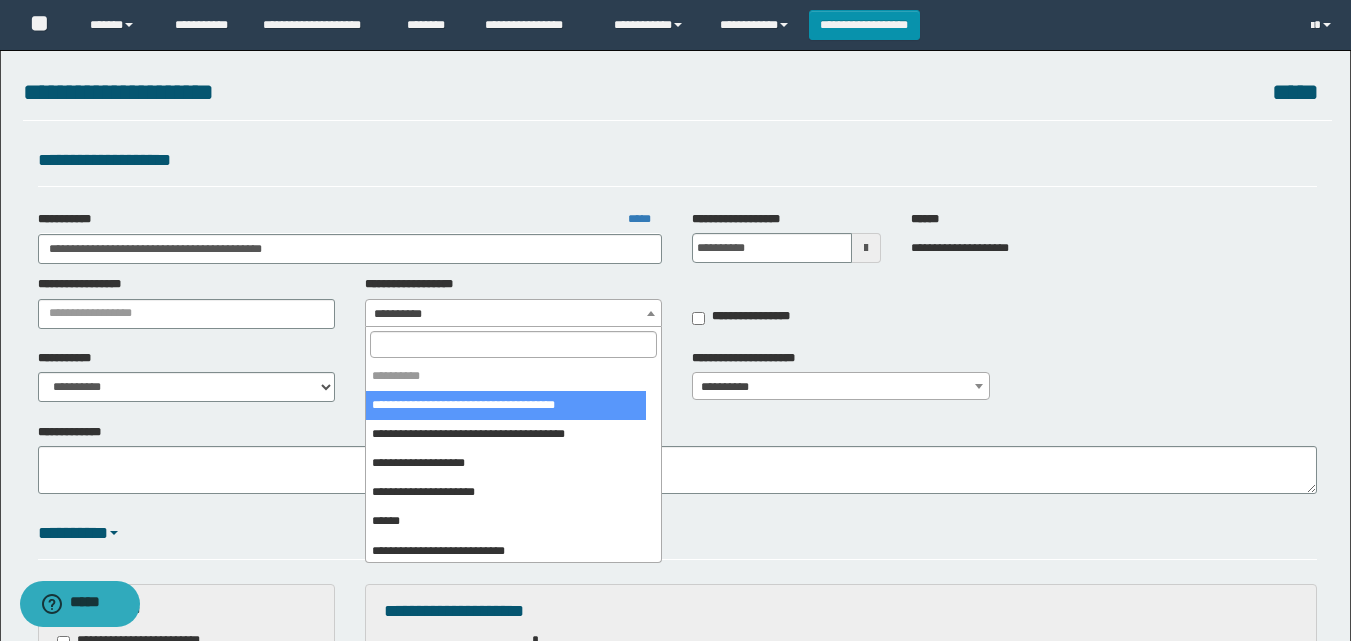 click at bounding box center (513, 344) 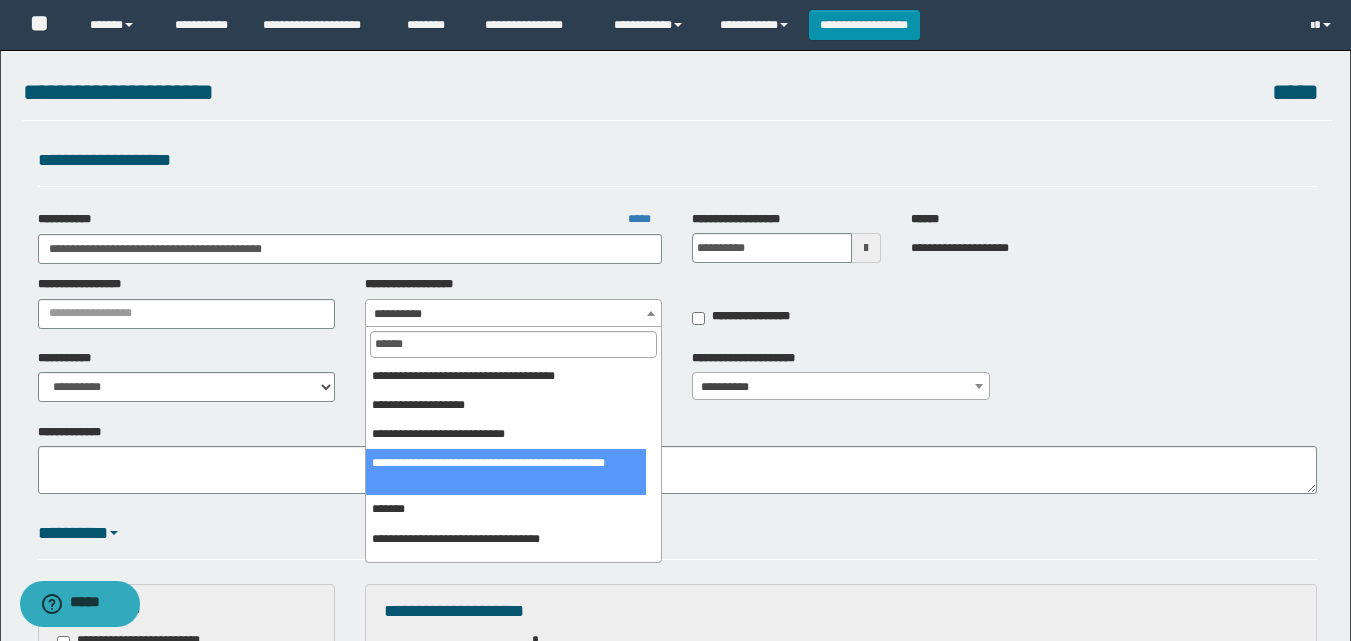 type on "******" 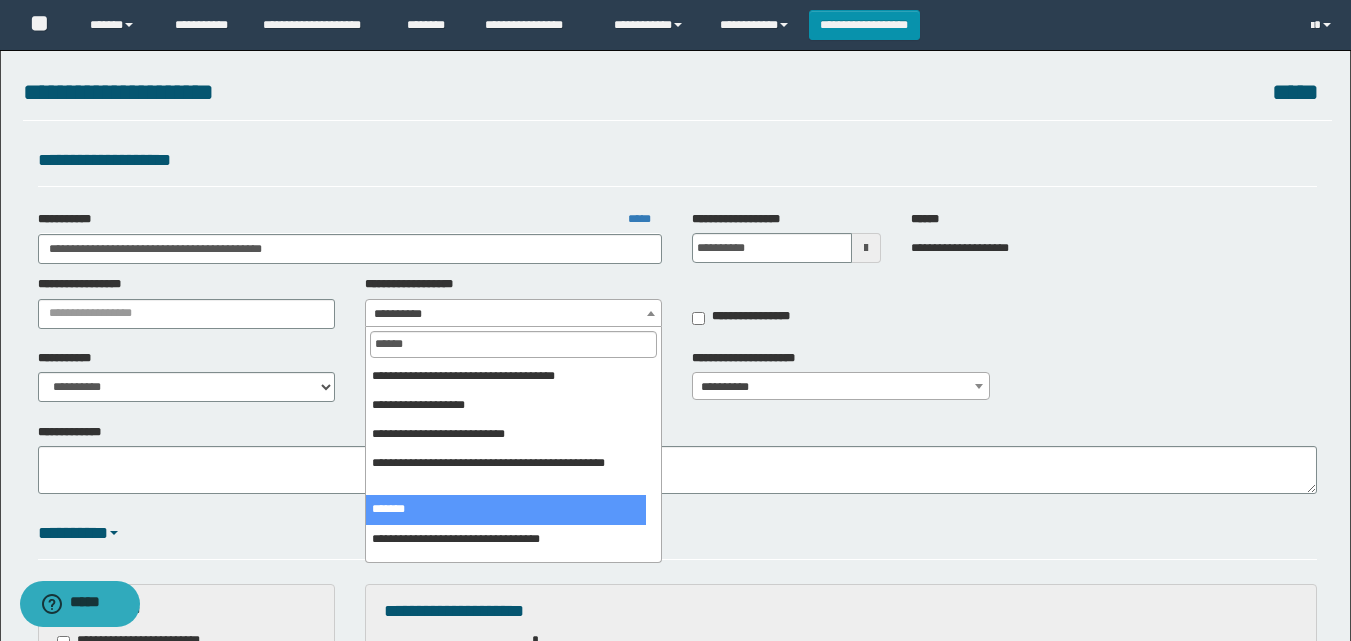 select on "***" 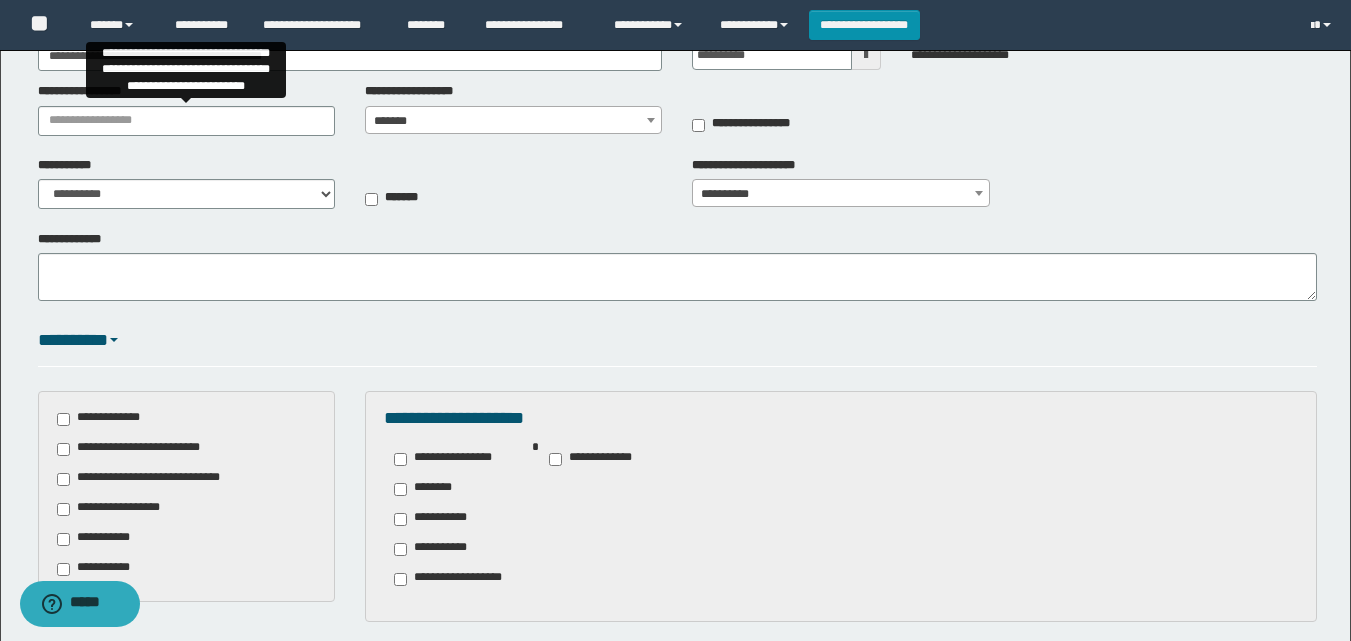 scroll, scrollTop: 300, scrollLeft: 0, axis: vertical 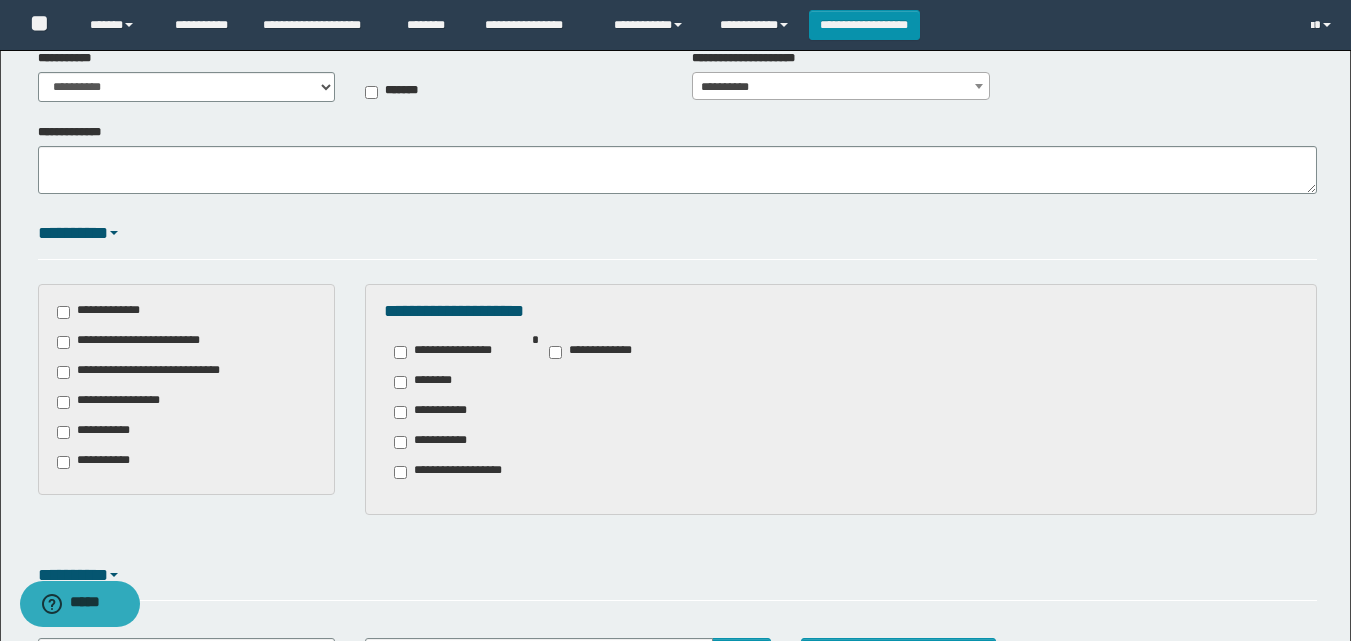 click on "**********" at bounding box center (110, 312) 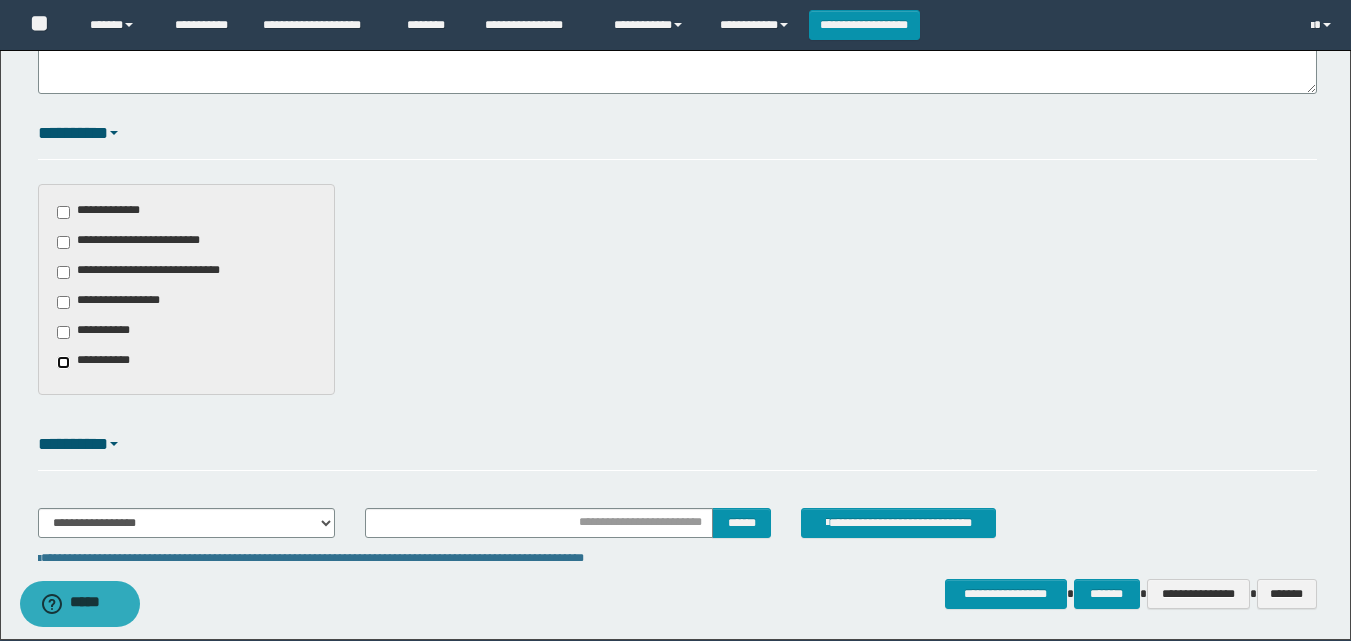scroll, scrollTop: 473, scrollLeft: 0, axis: vertical 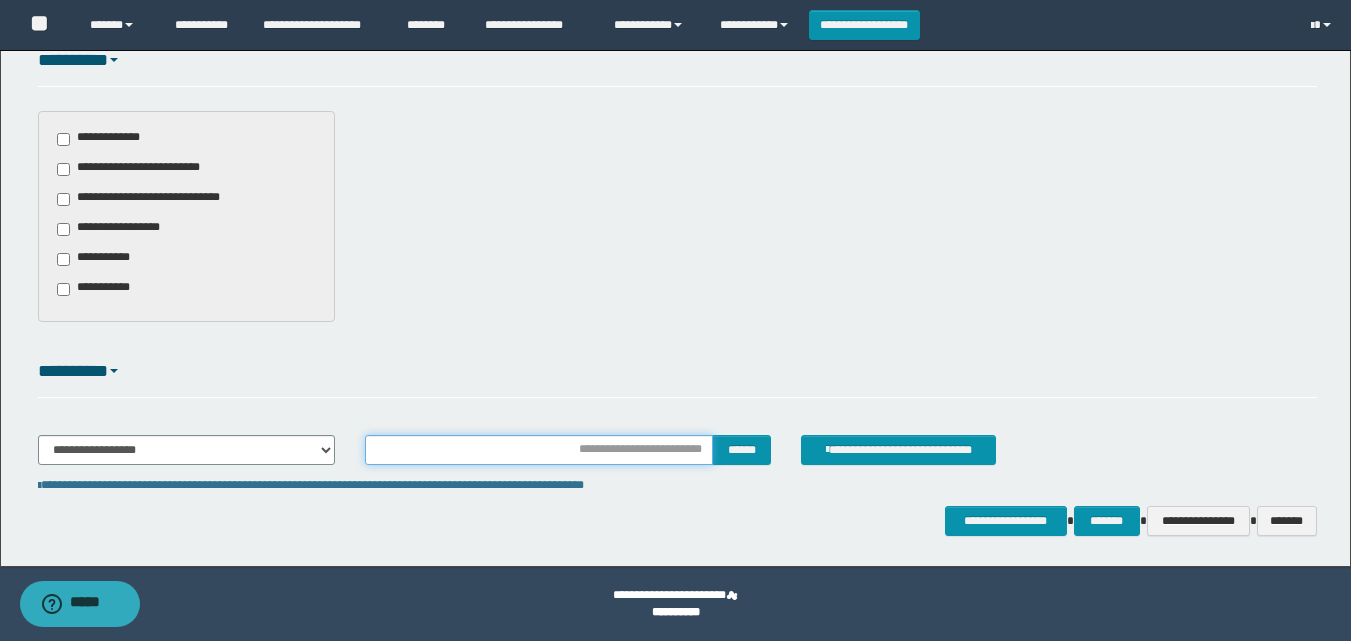 click at bounding box center [539, 450] 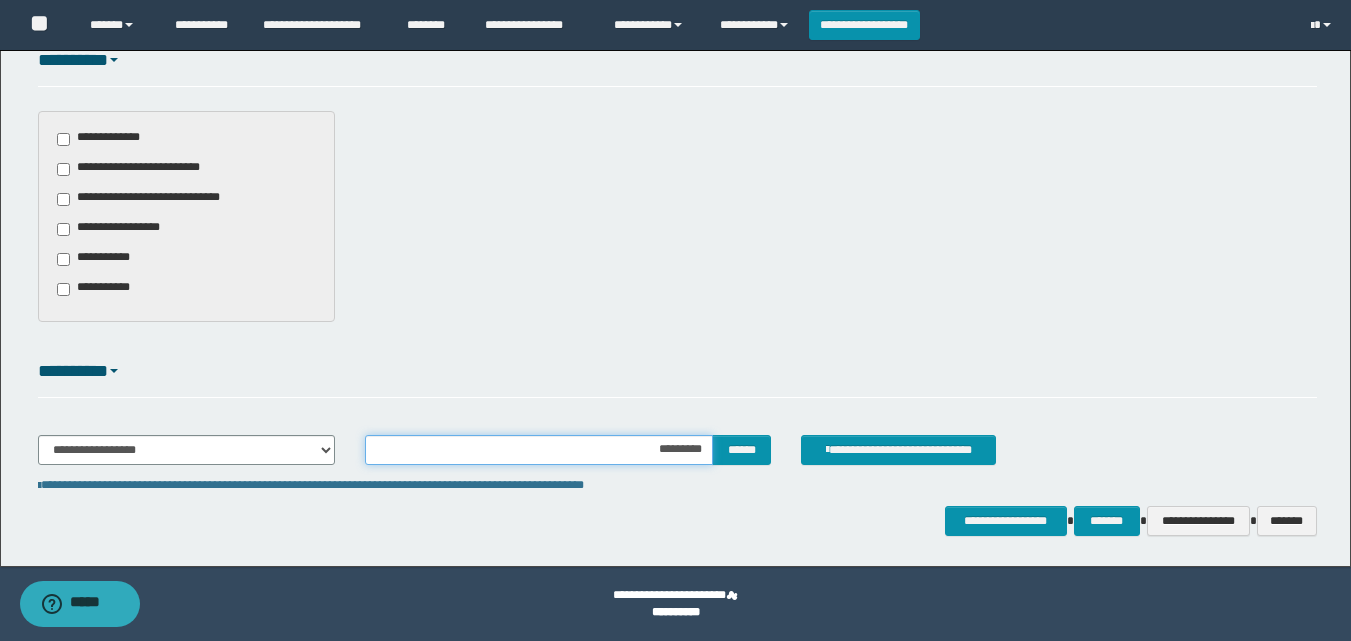 type on "**********" 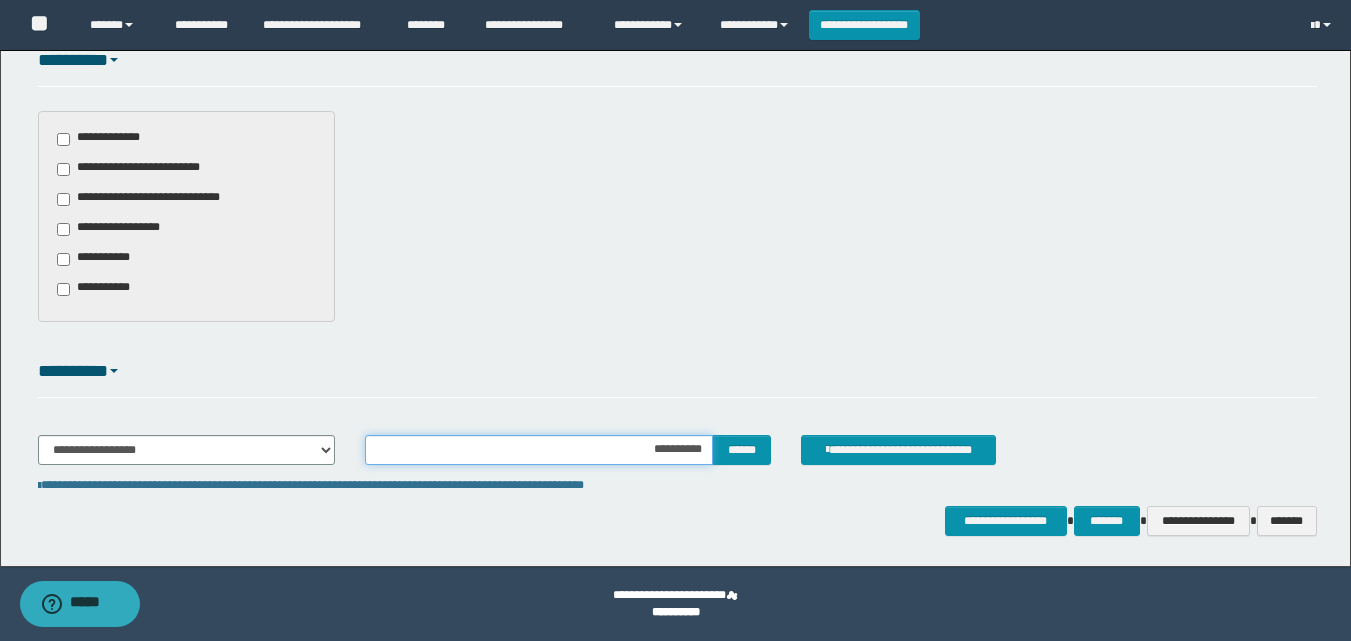 type 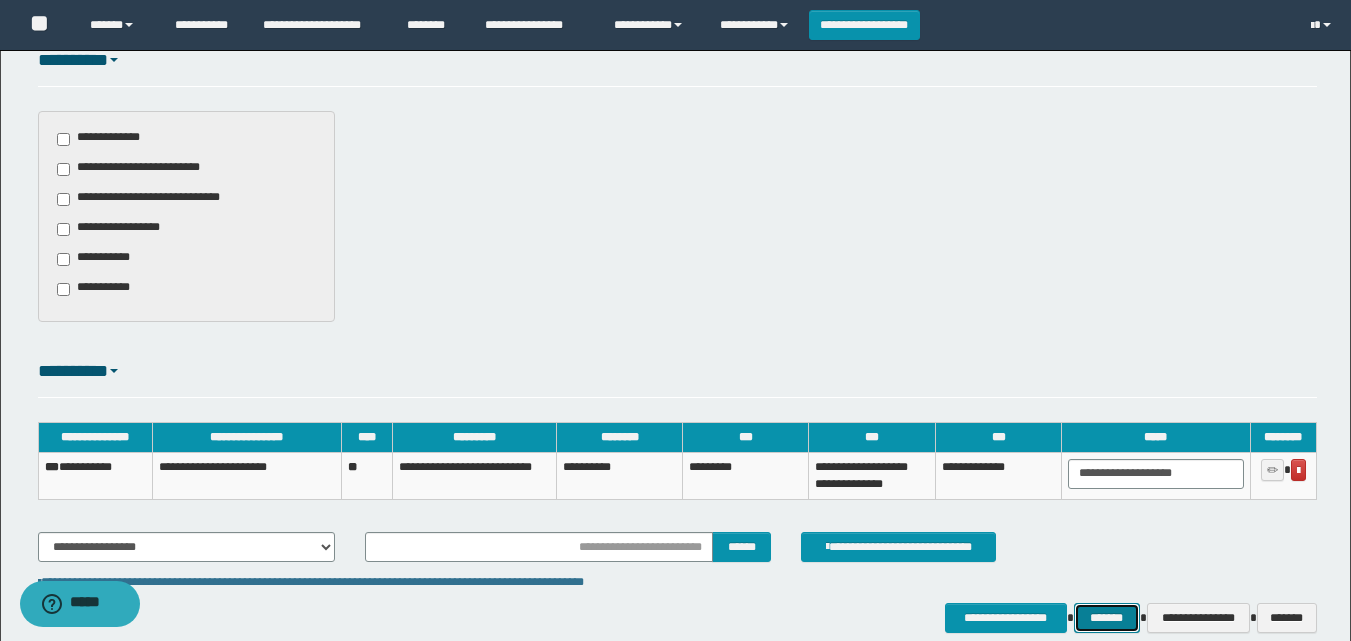 click on "*******" at bounding box center [1107, 618] 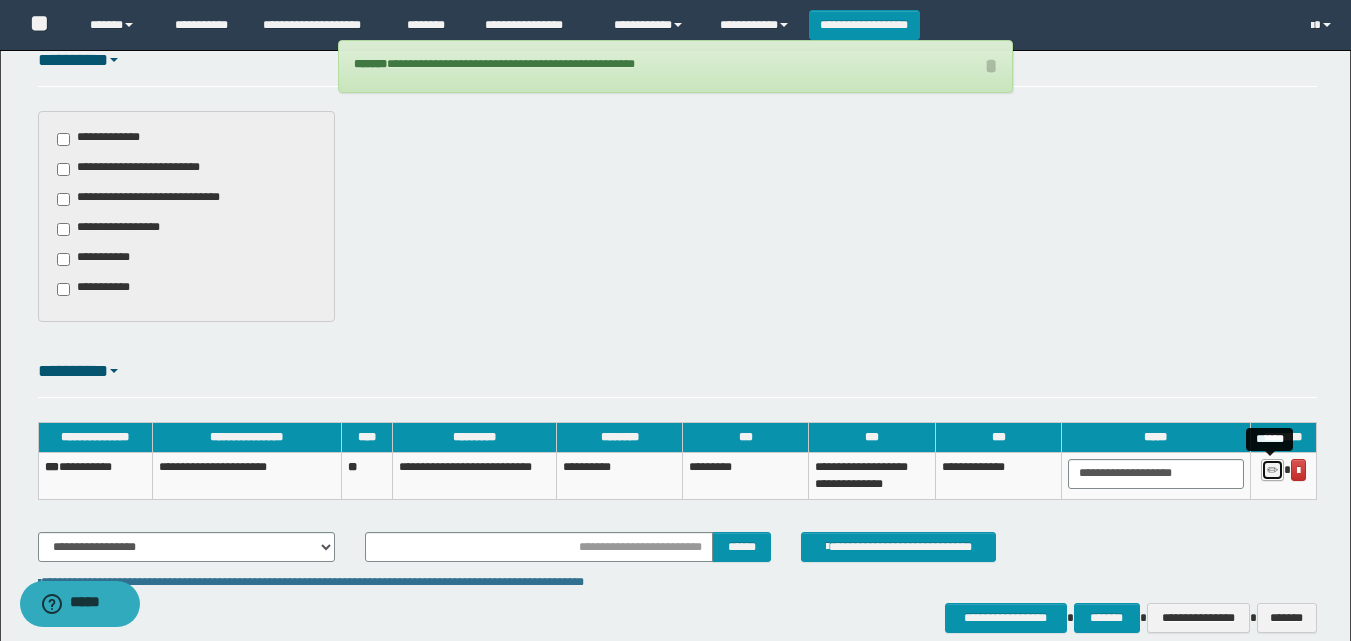 click at bounding box center (1272, 471) 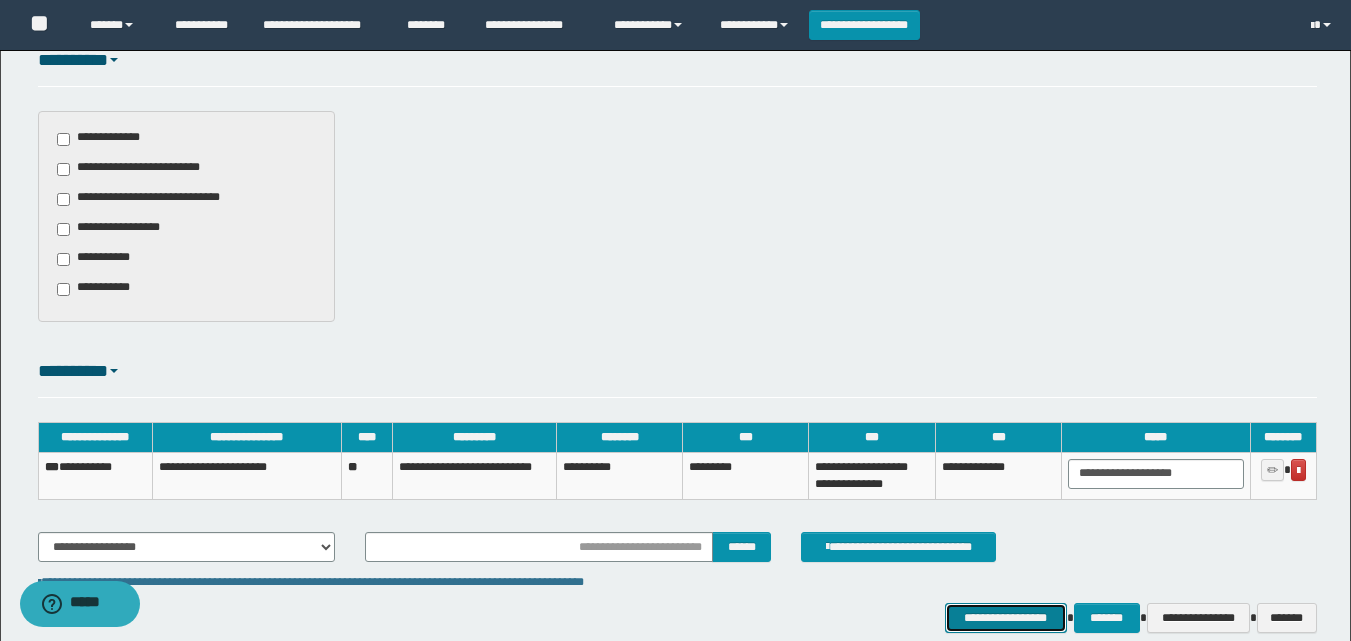click on "**********" at bounding box center [1006, 618] 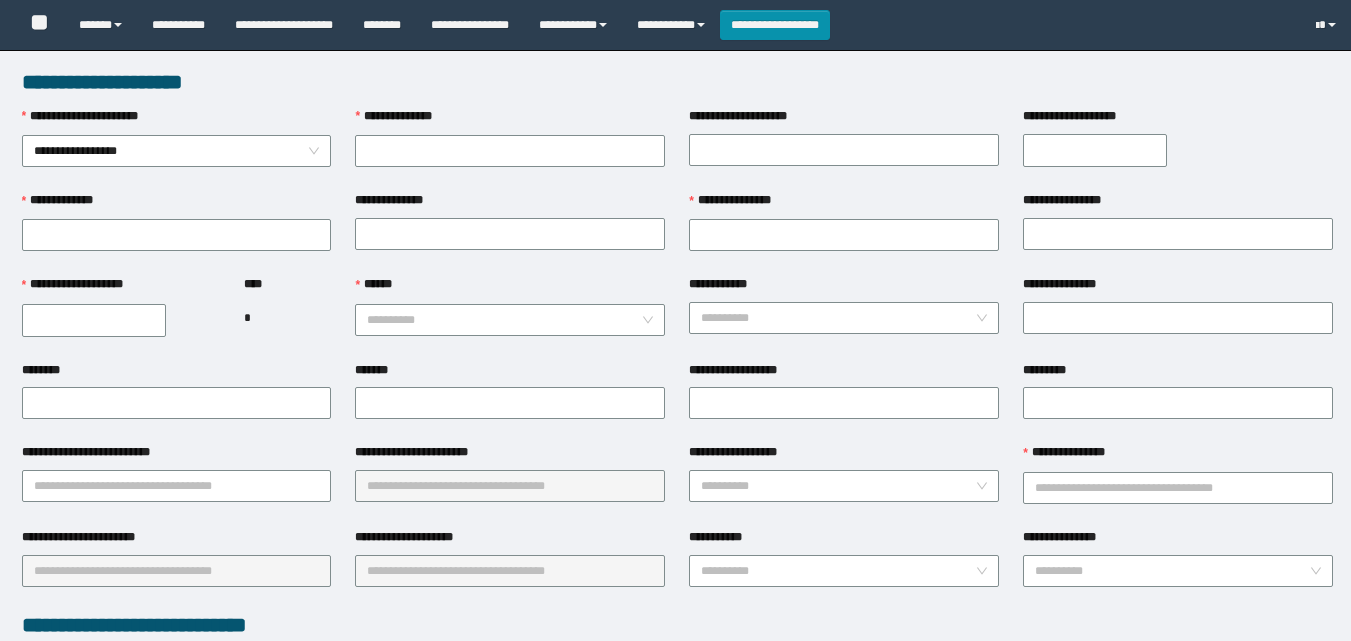 scroll, scrollTop: 0, scrollLeft: 0, axis: both 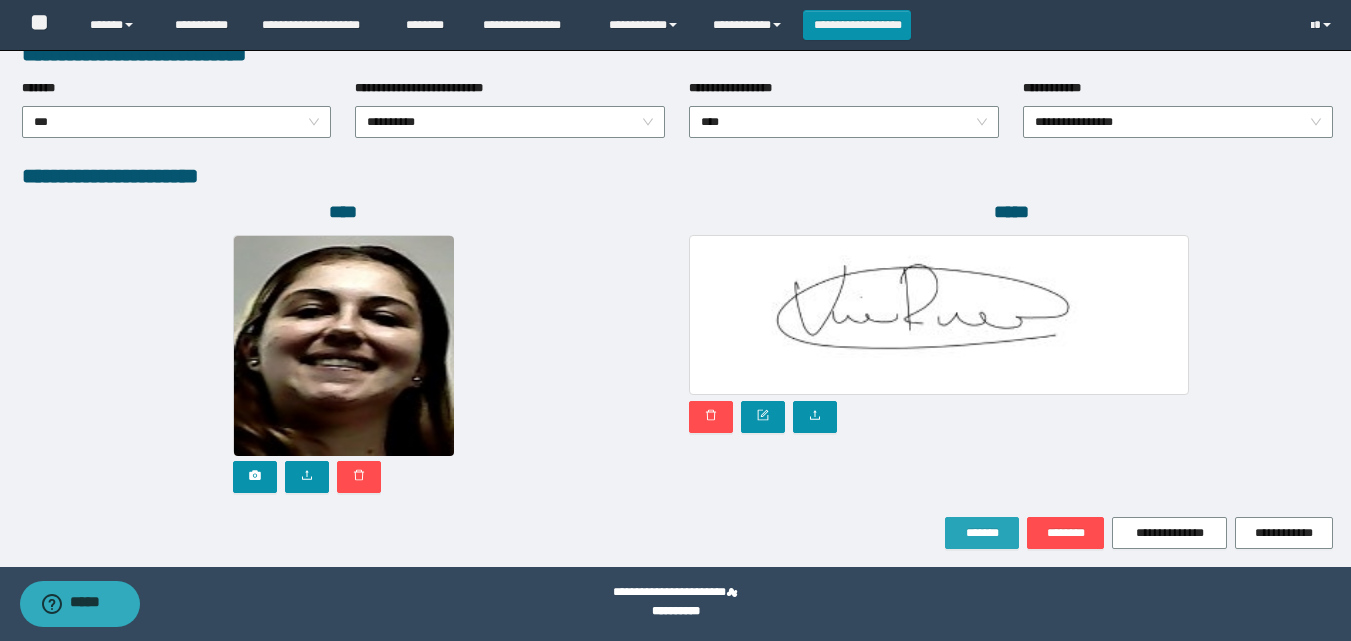 click on "*******" at bounding box center (982, 533) 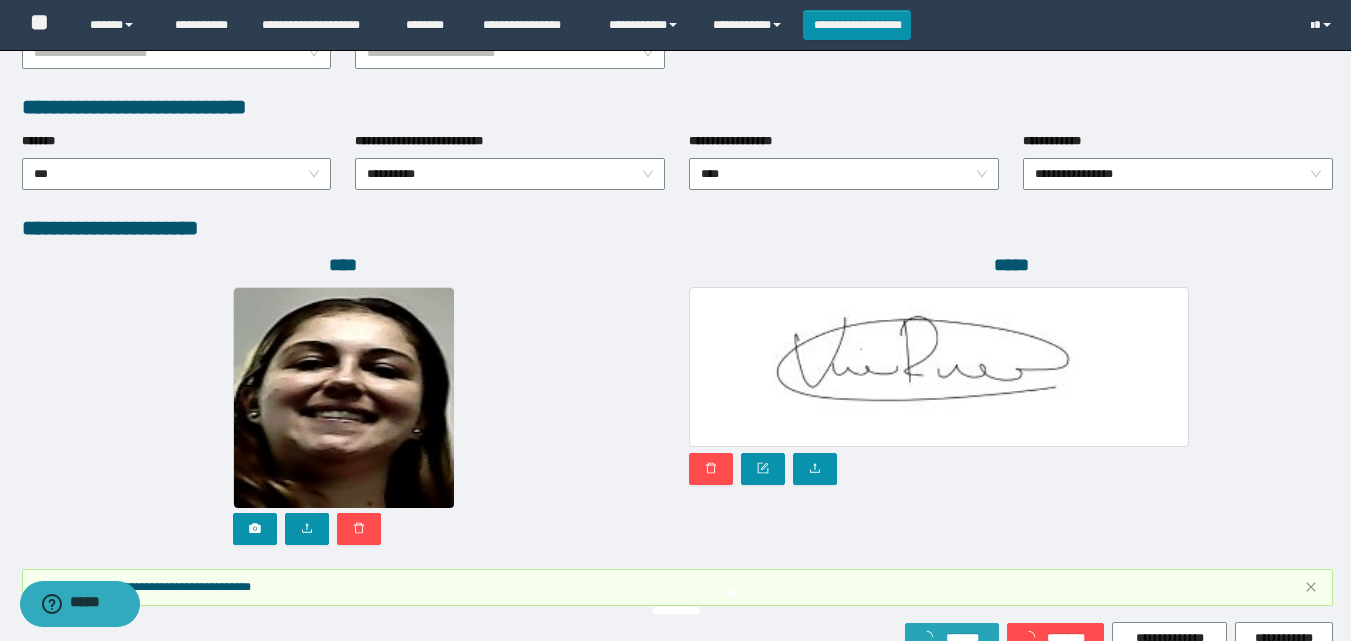 scroll, scrollTop: 1117, scrollLeft: 0, axis: vertical 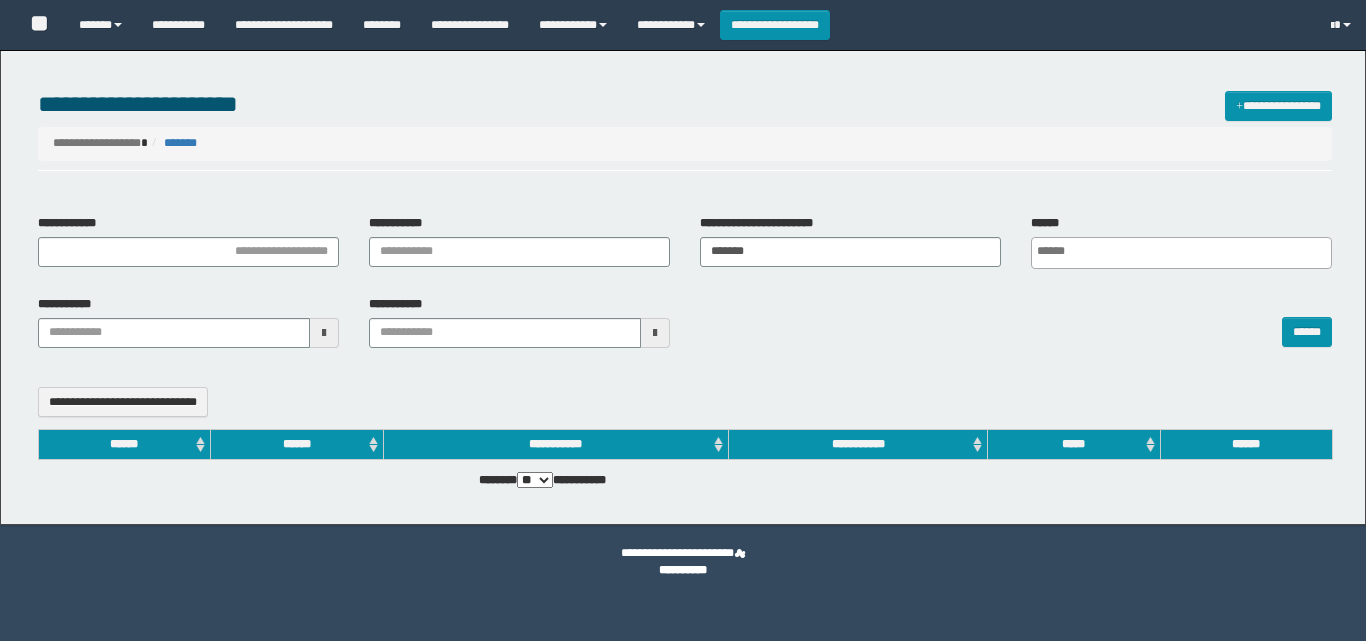 select 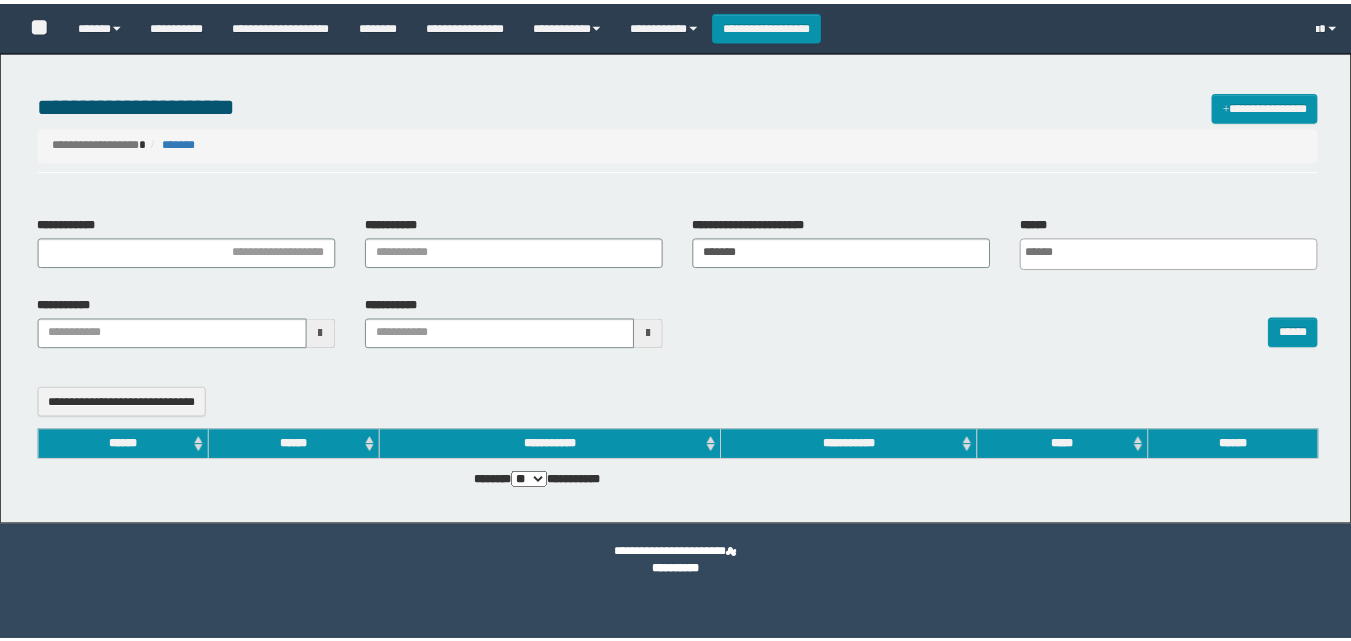 scroll, scrollTop: 0, scrollLeft: 0, axis: both 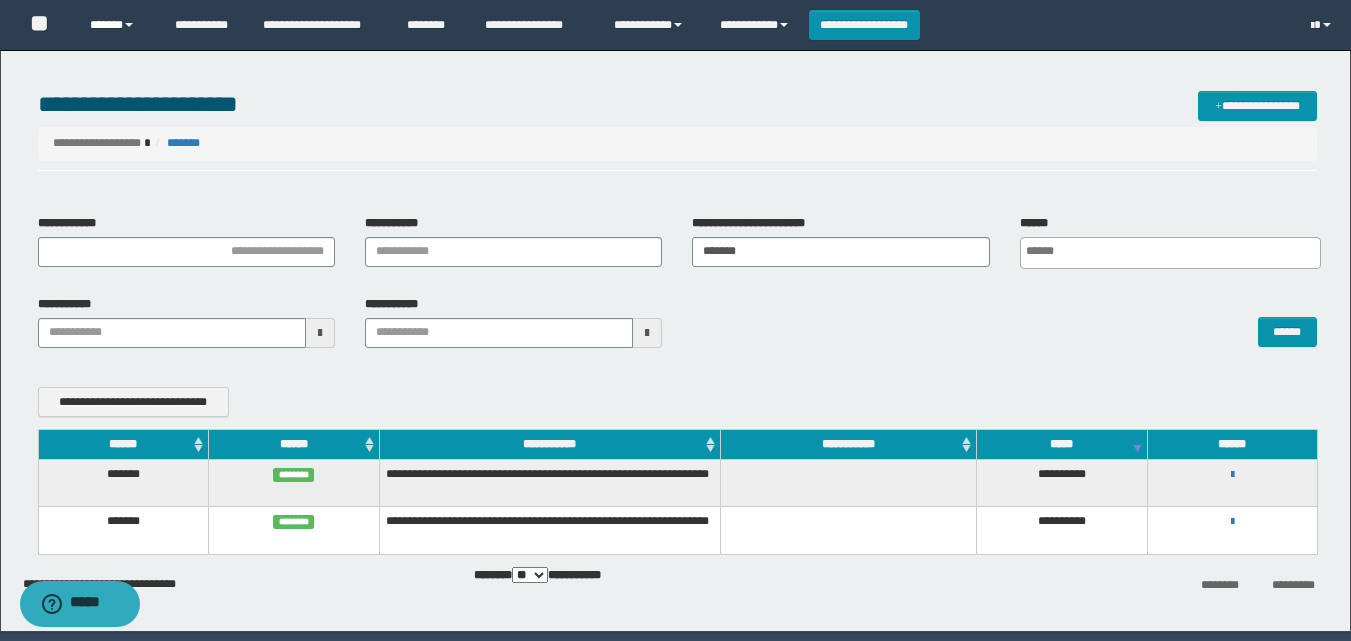 click on "******" at bounding box center [117, 25] 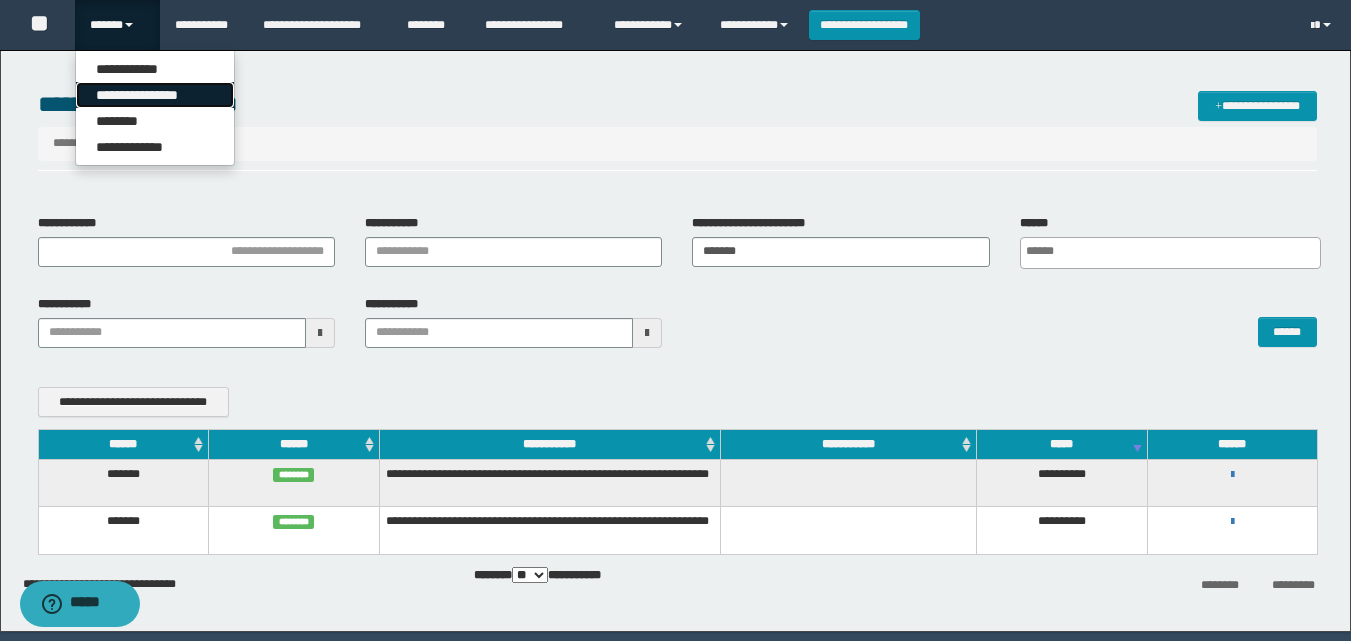 click on "**********" at bounding box center (155, 95) 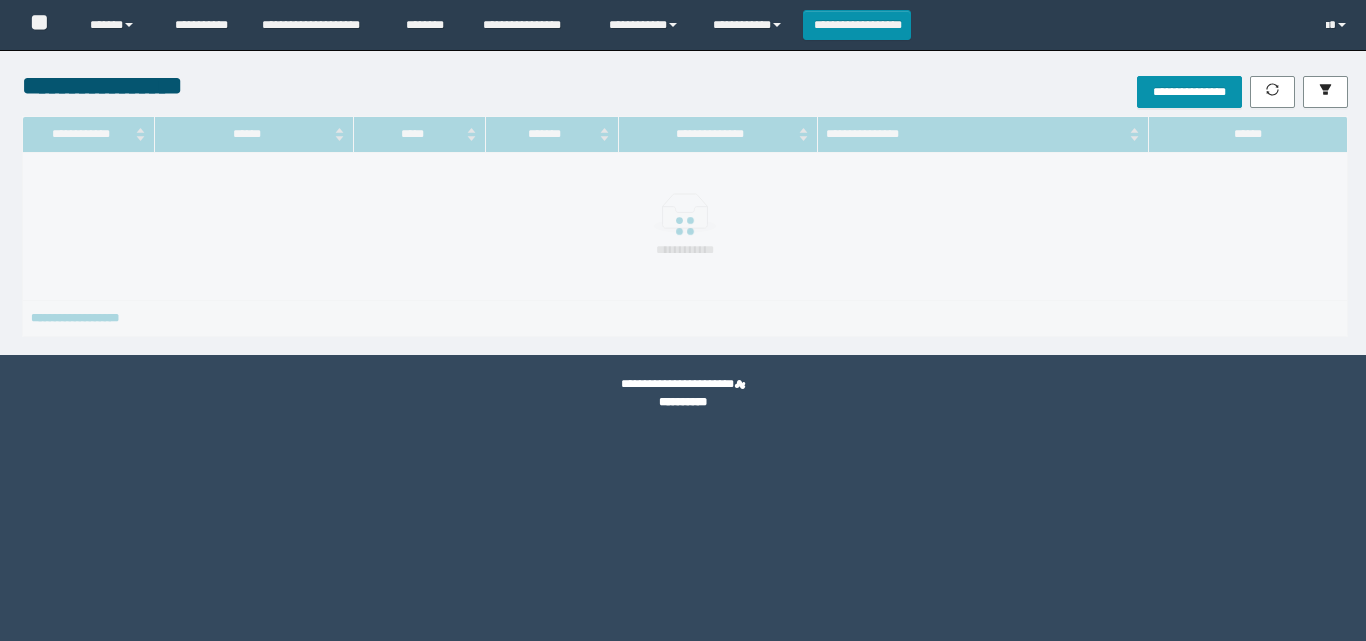 scroll, scrollTop: 0, scrollLeft: 0, axis: both 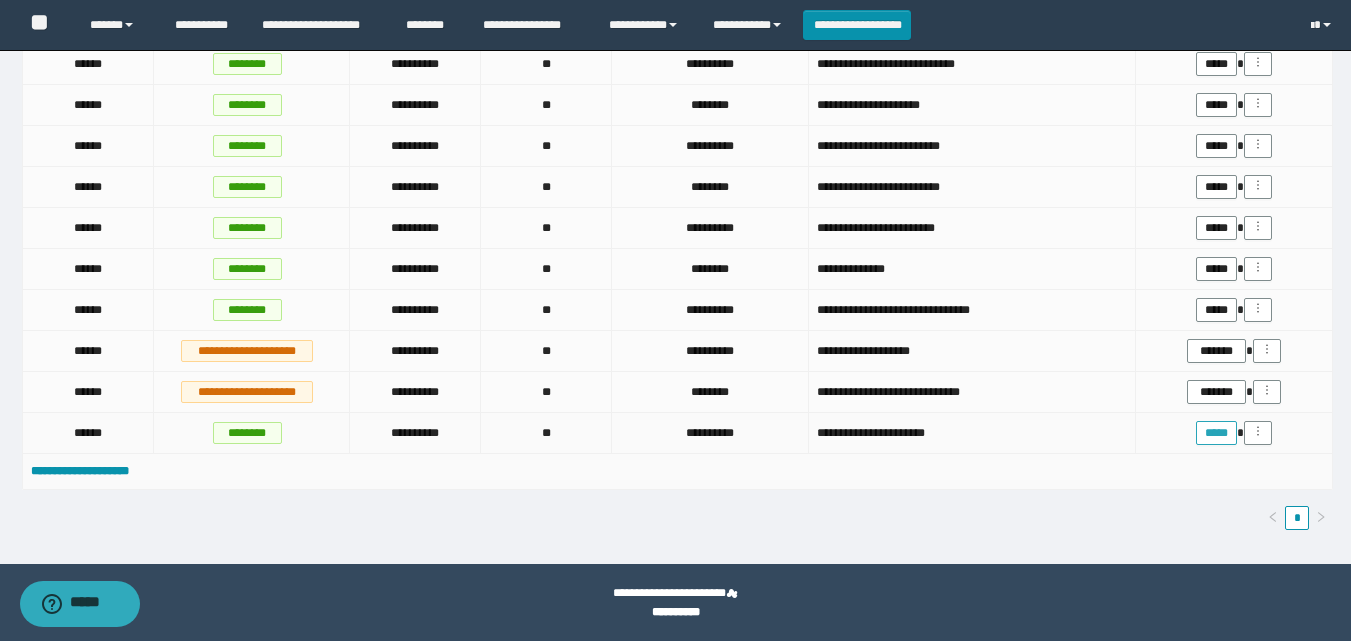 click on "*****" at bounding box center (1216, 433) 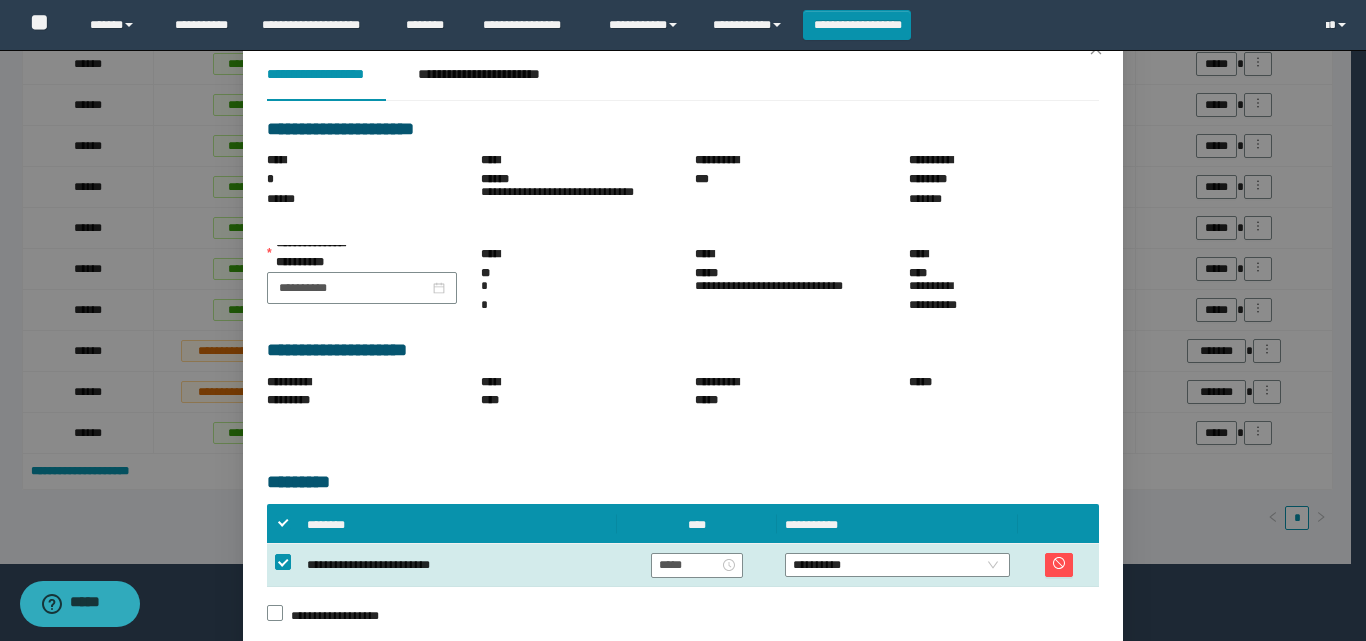 scroll, scrollTop: 149, scrollLeft: 0, axis: vertical 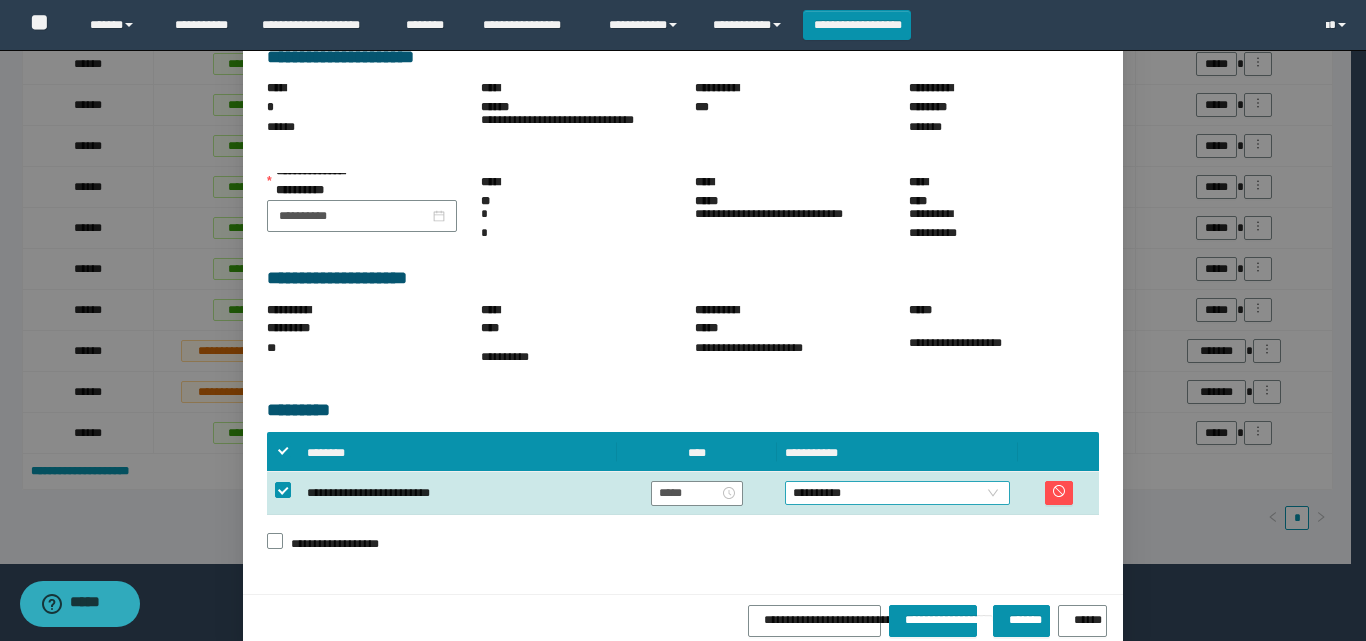 click on "**********" at bounding box center (897, 493) 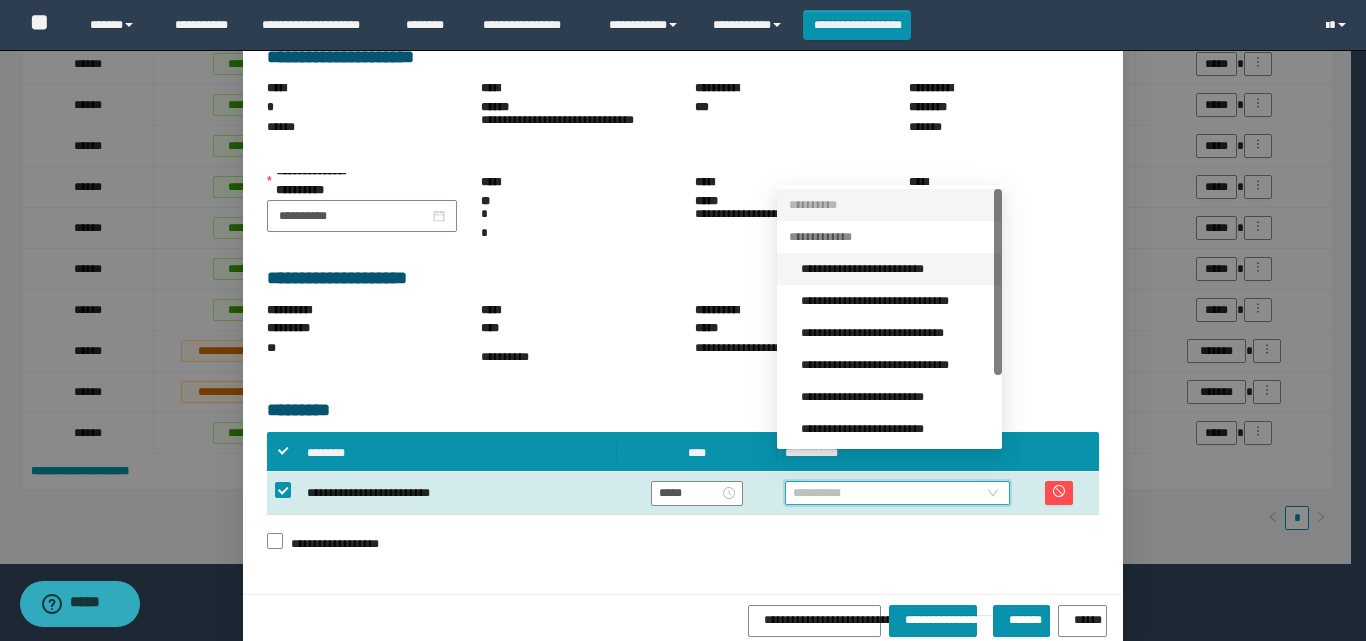 click on "**********" at bounding box center [889, 269] 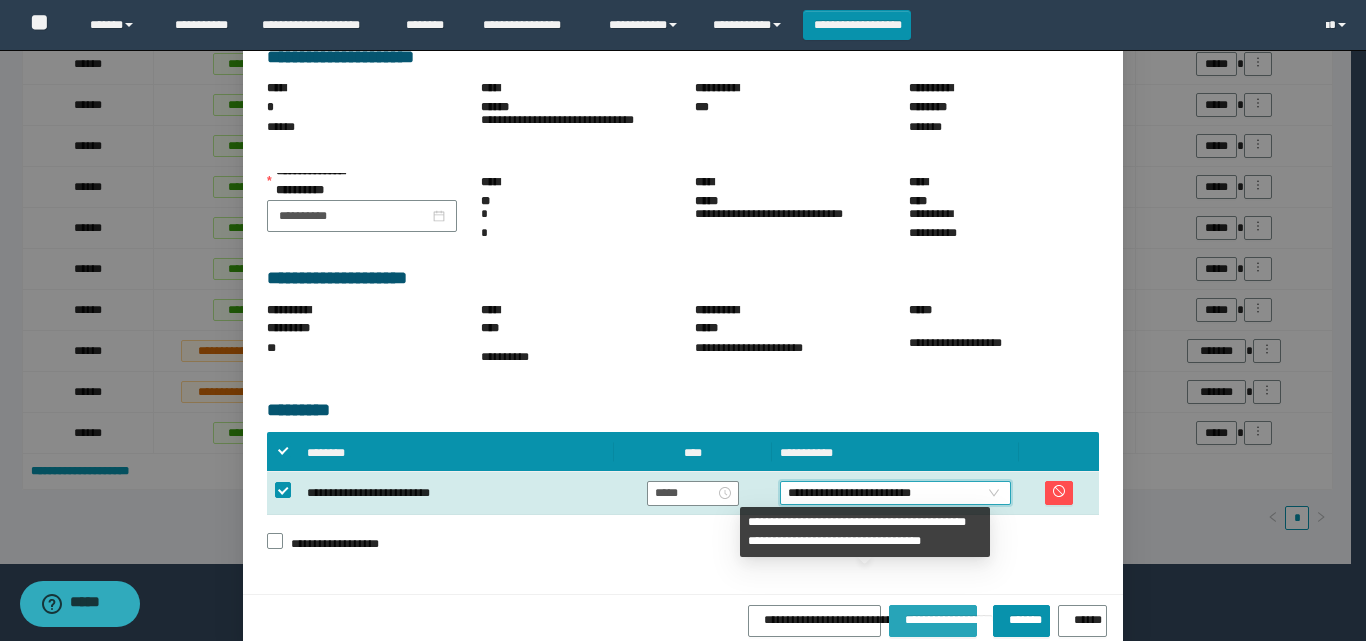 click on "**********" at bounding box center [933, 616] 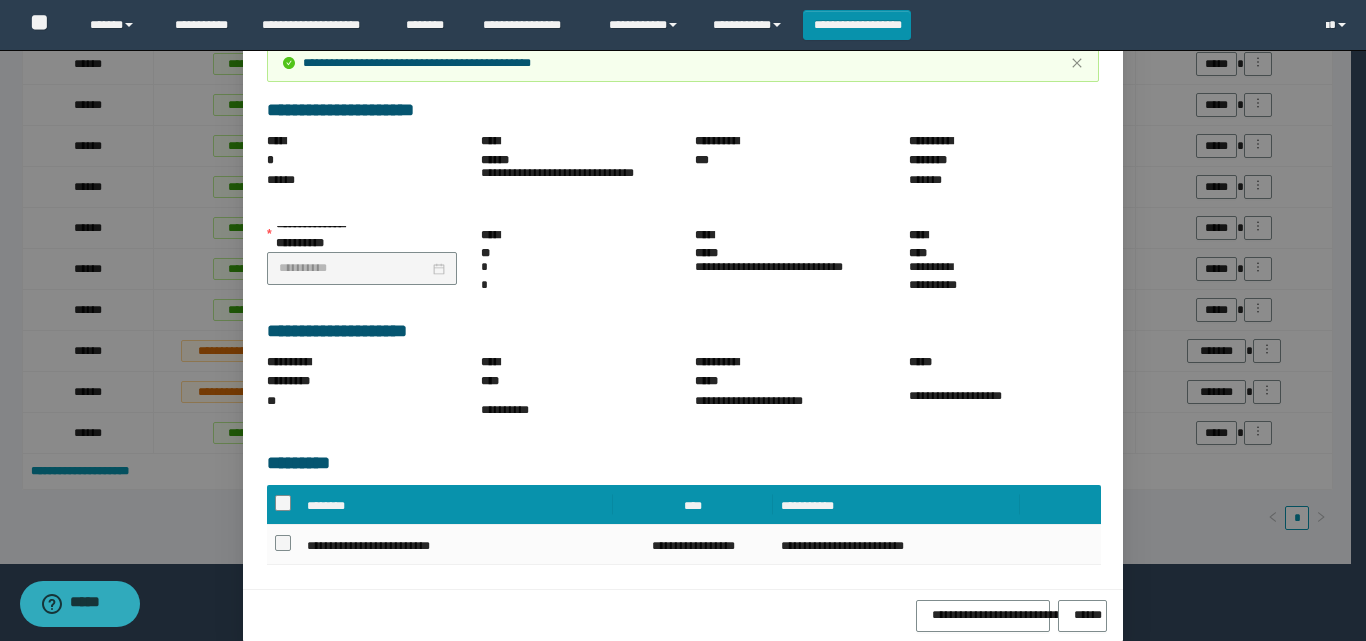 scroll, scrollTop: 145, scrollLeft: 0, axis: vertical 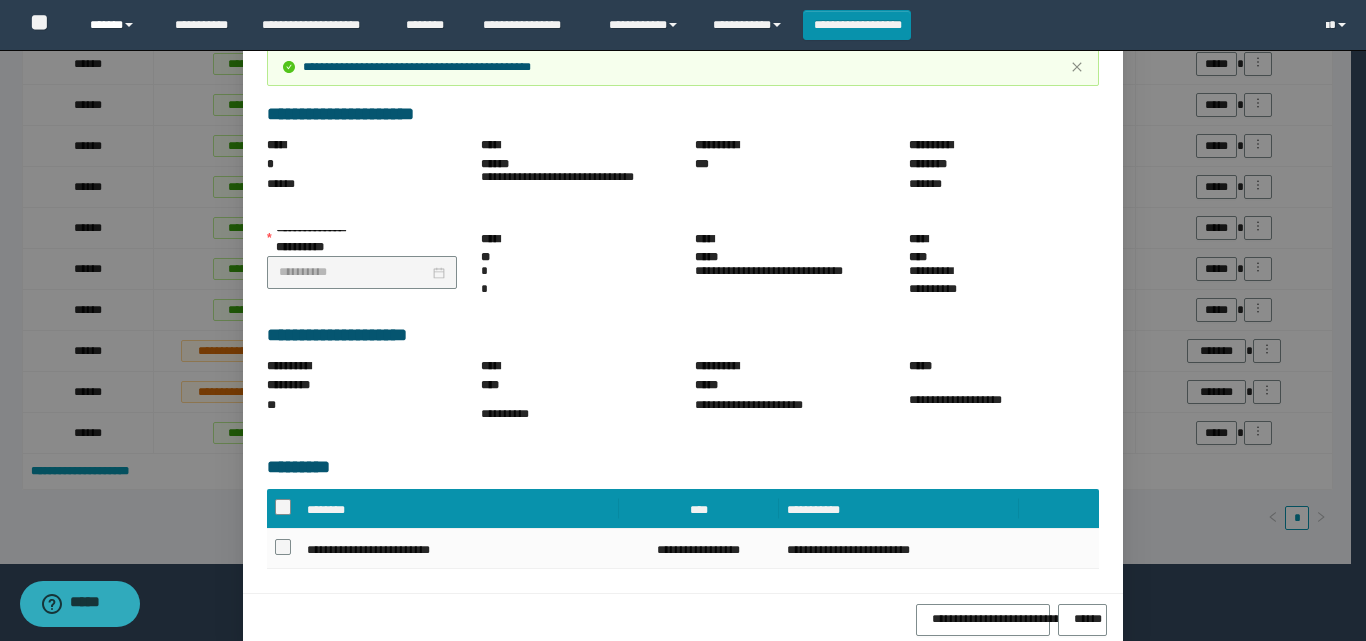 click on "******" at bounding box center [117, 25] 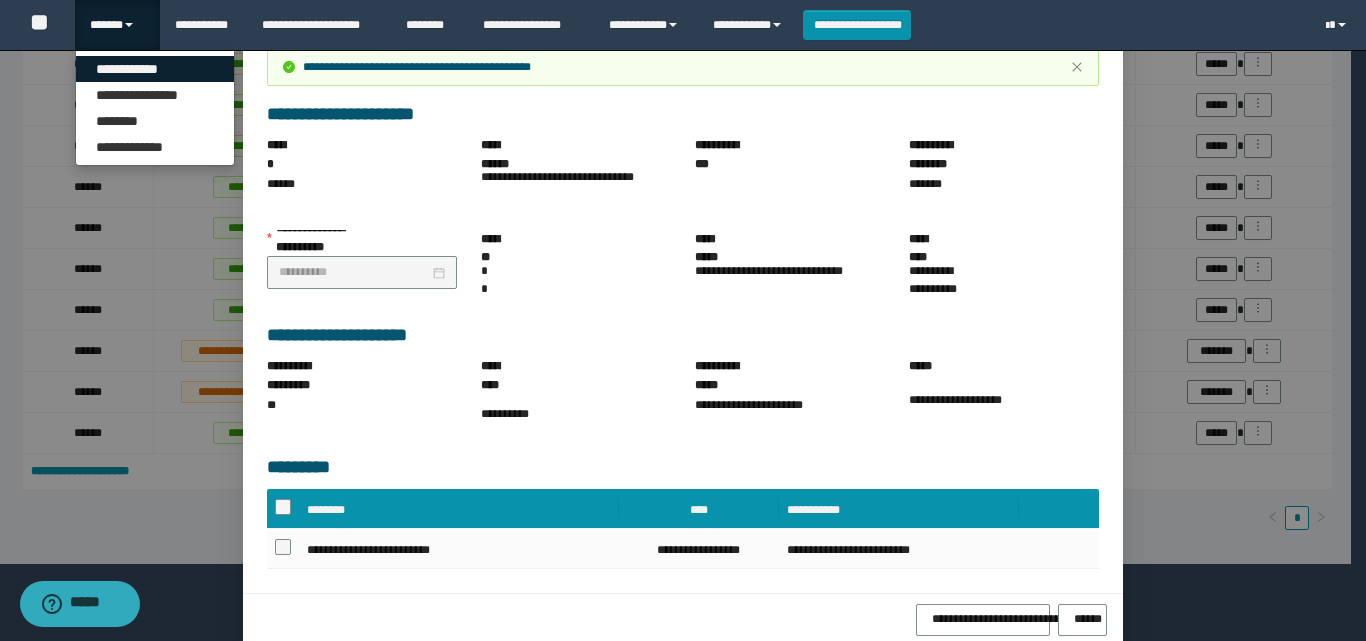 click on "**********" at bounding box center (155, 69) 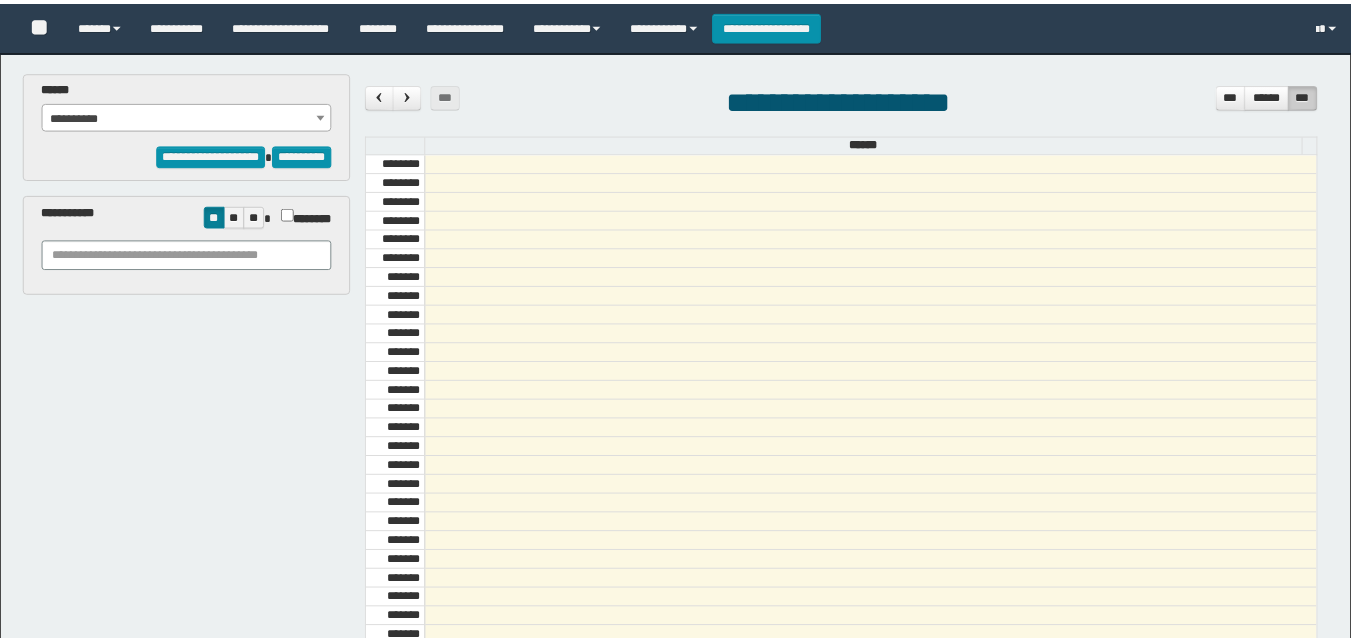scroll, scrollTop: 0, scrollLeft: 0, axis: both 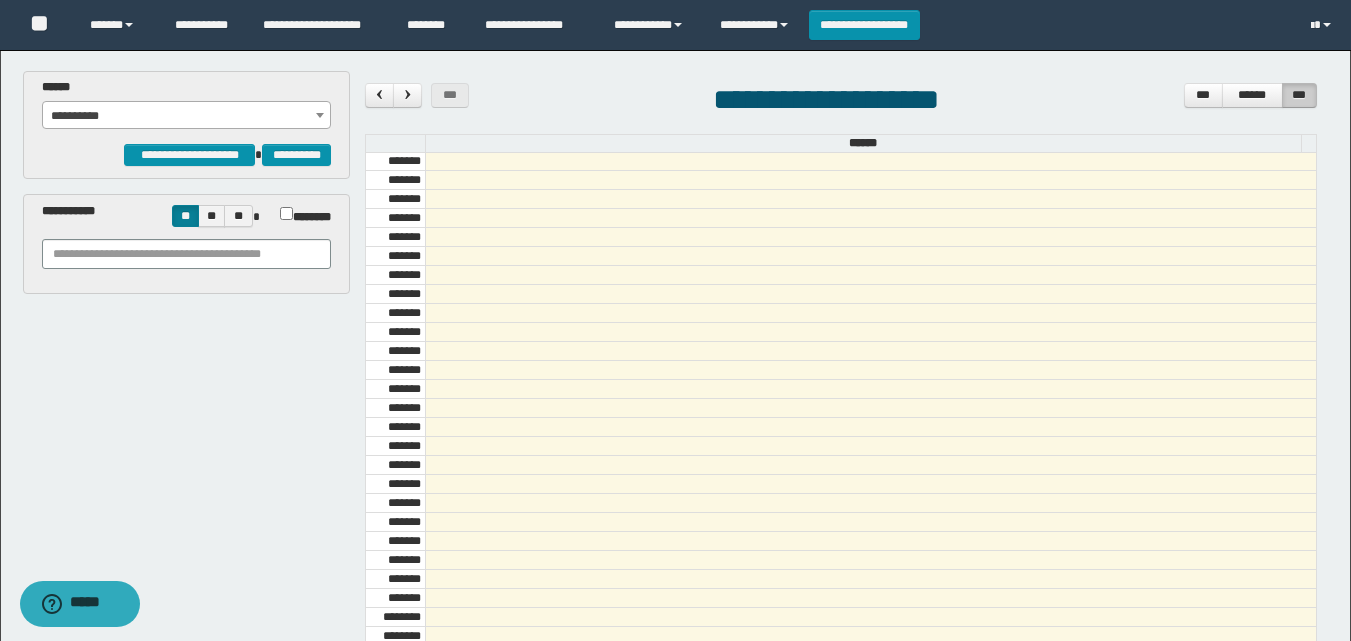 click on "**********" at bounding box center (186, 116) 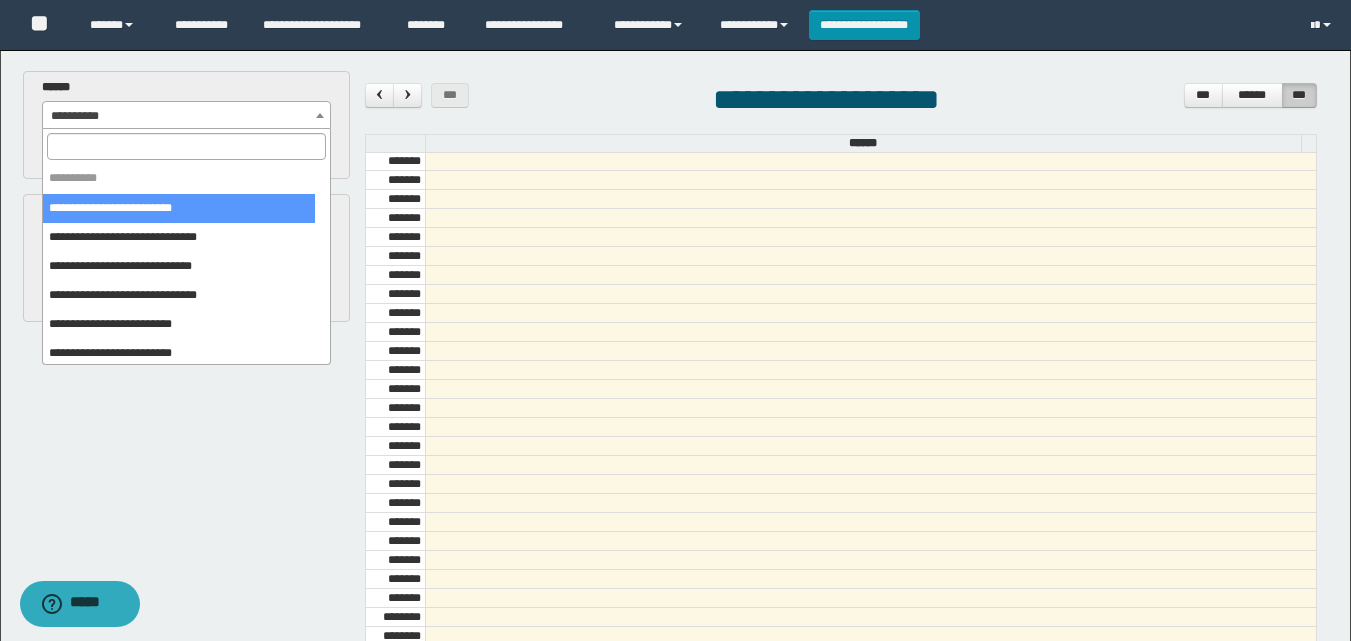 select on "******" 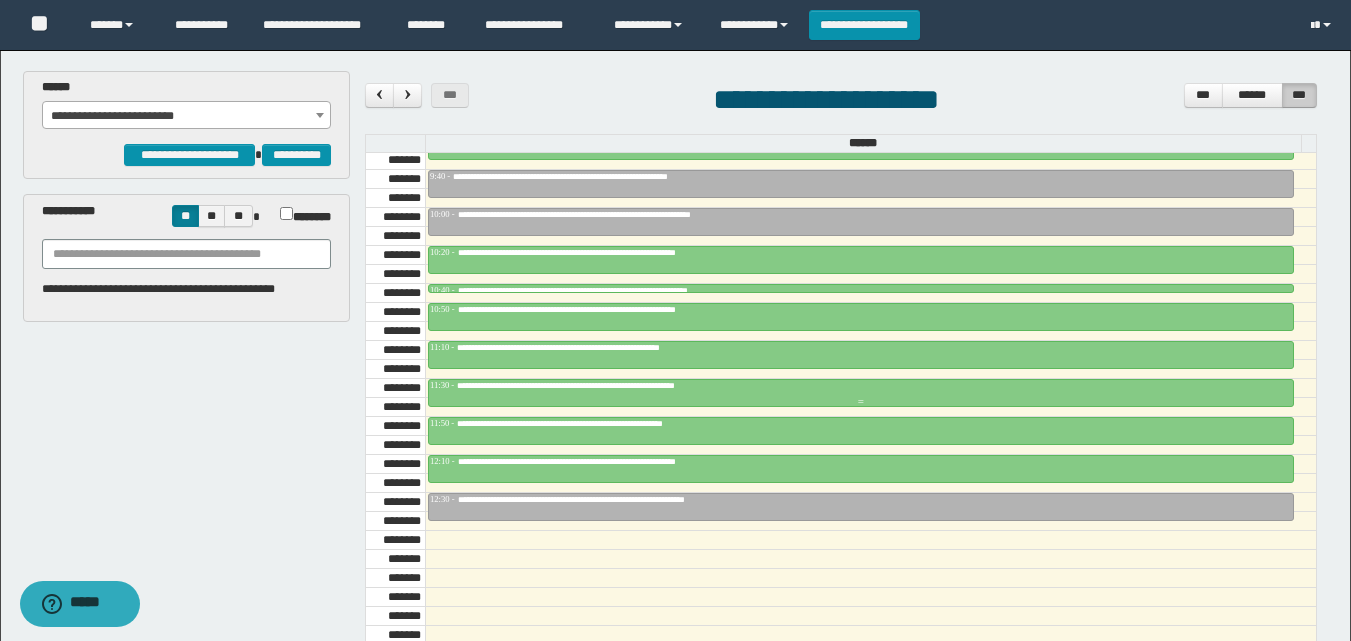 scroll, scrollTop: 1385, scrollLeft: 0, axis: vertical 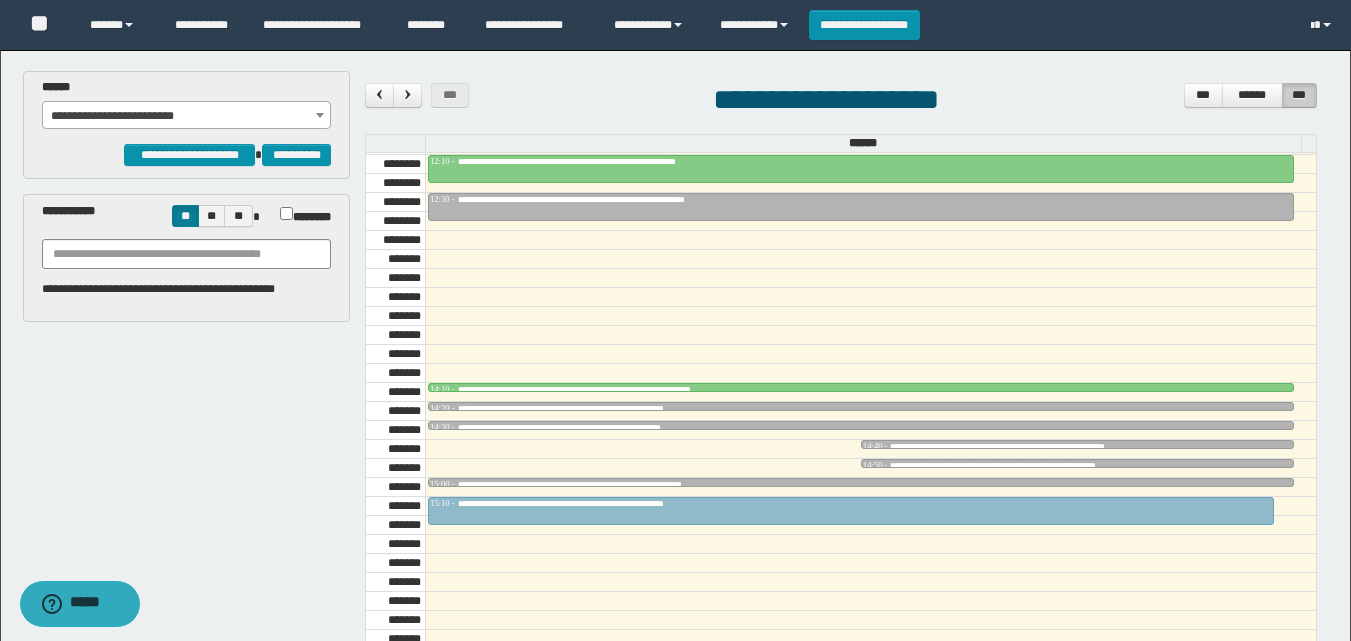 drag, startPoint x: 712, startPoint y: 442, endPoint x: 717, endPoint y: 499, distance: 57.21888 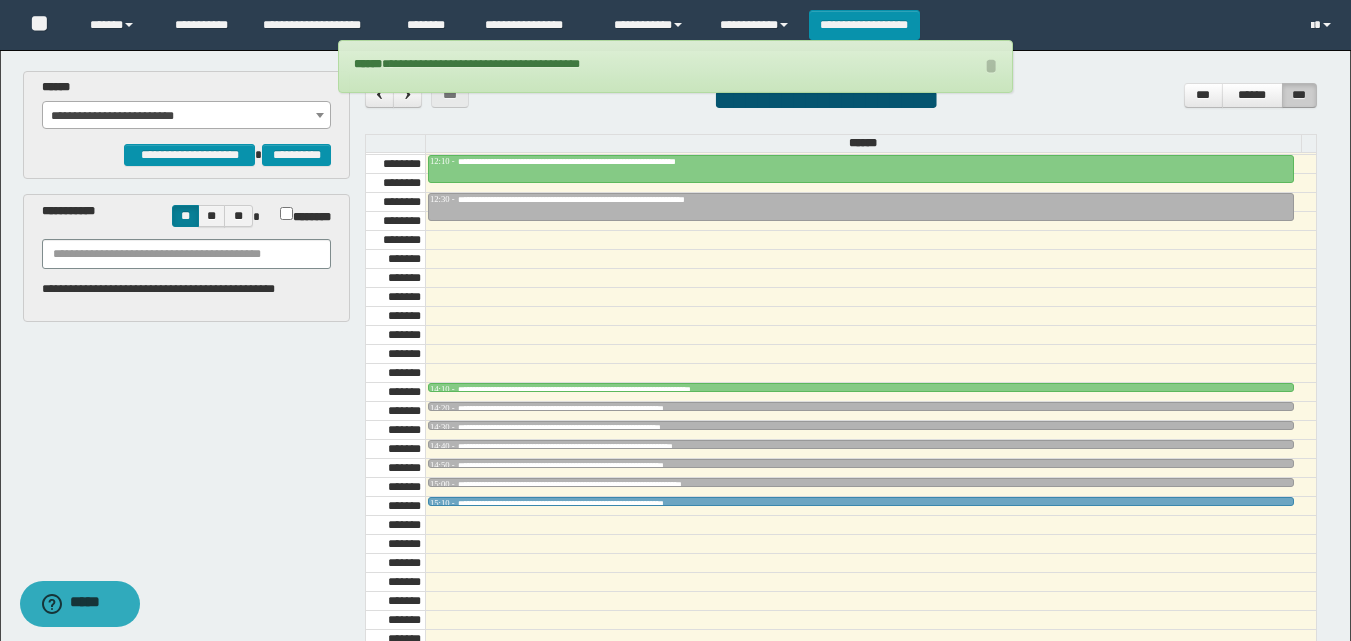 drag, startPoint x: 692, startPoint y: 516, endPoint x: 698, endPoint y: 506, distance: 11.661903 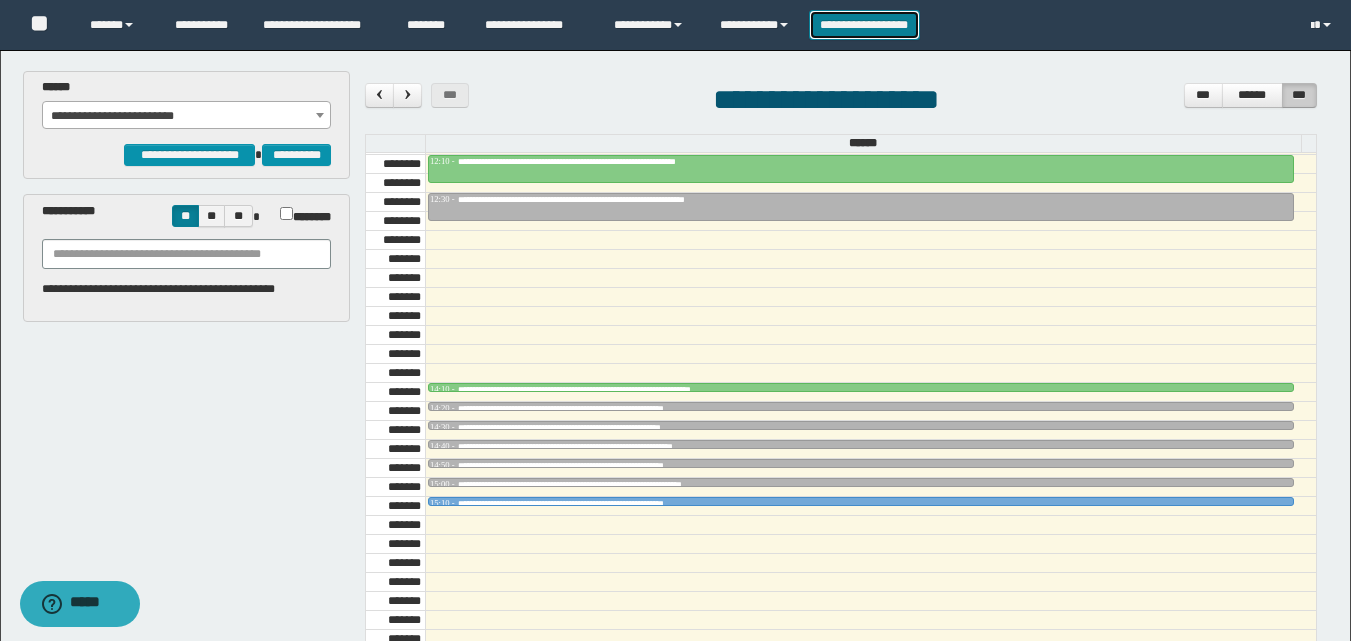click on "**********" at bounding box center (864, 25) 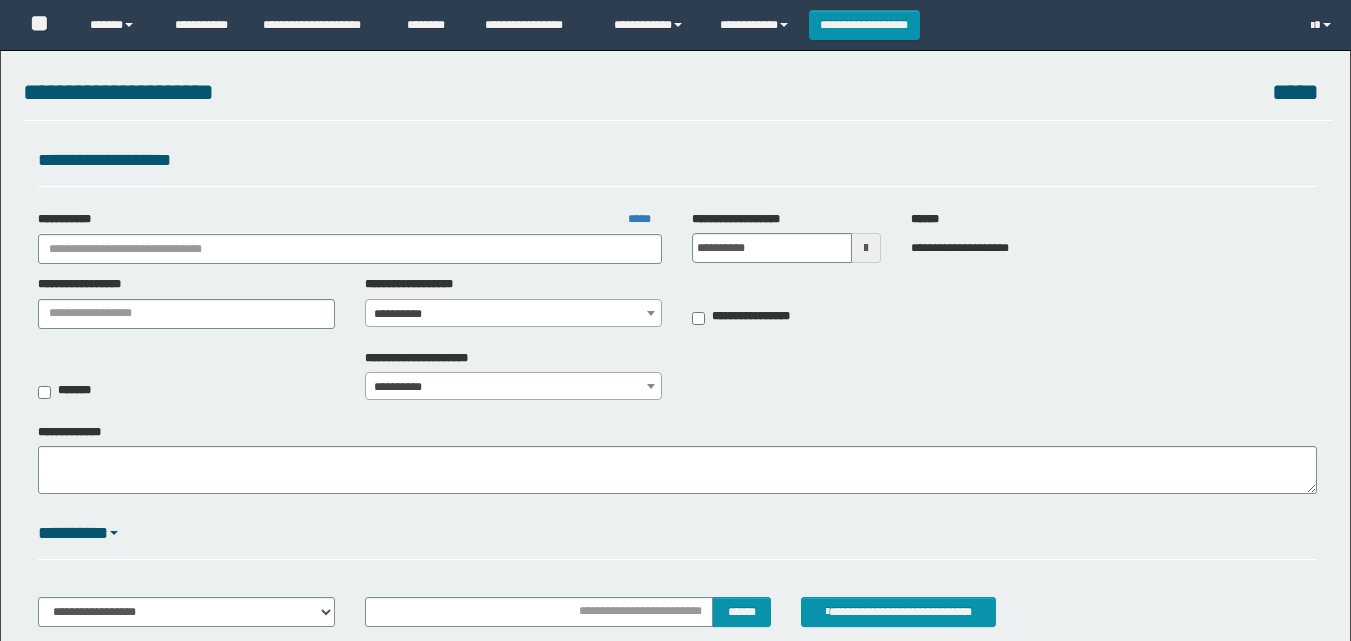 scroll, scrollTop: 0, scrollLeft: 0, axis: both 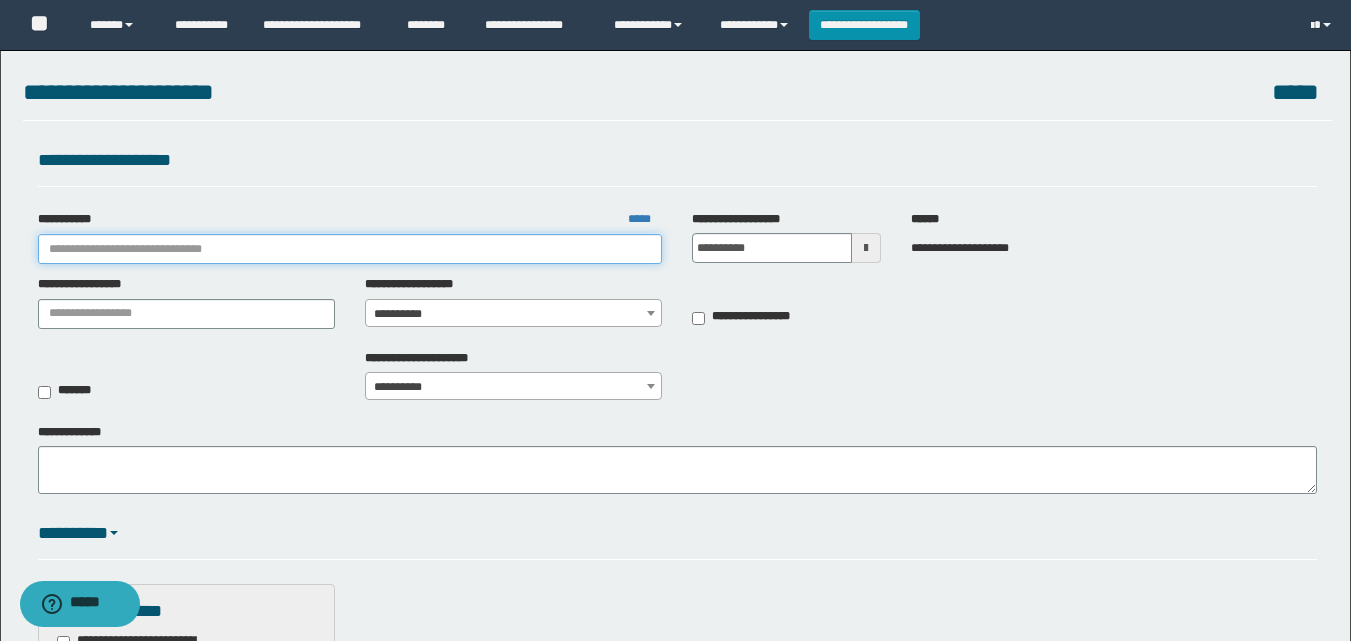 click on "**********" at bounding box center [350, 249] 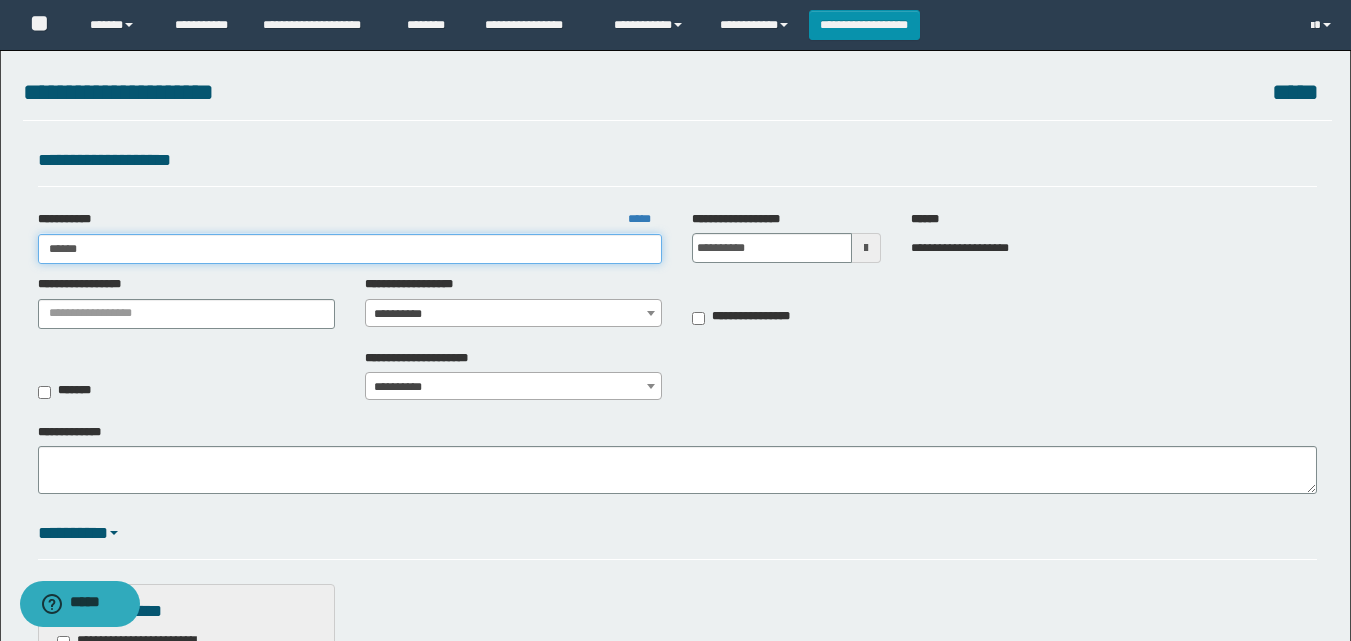 type on "*******" 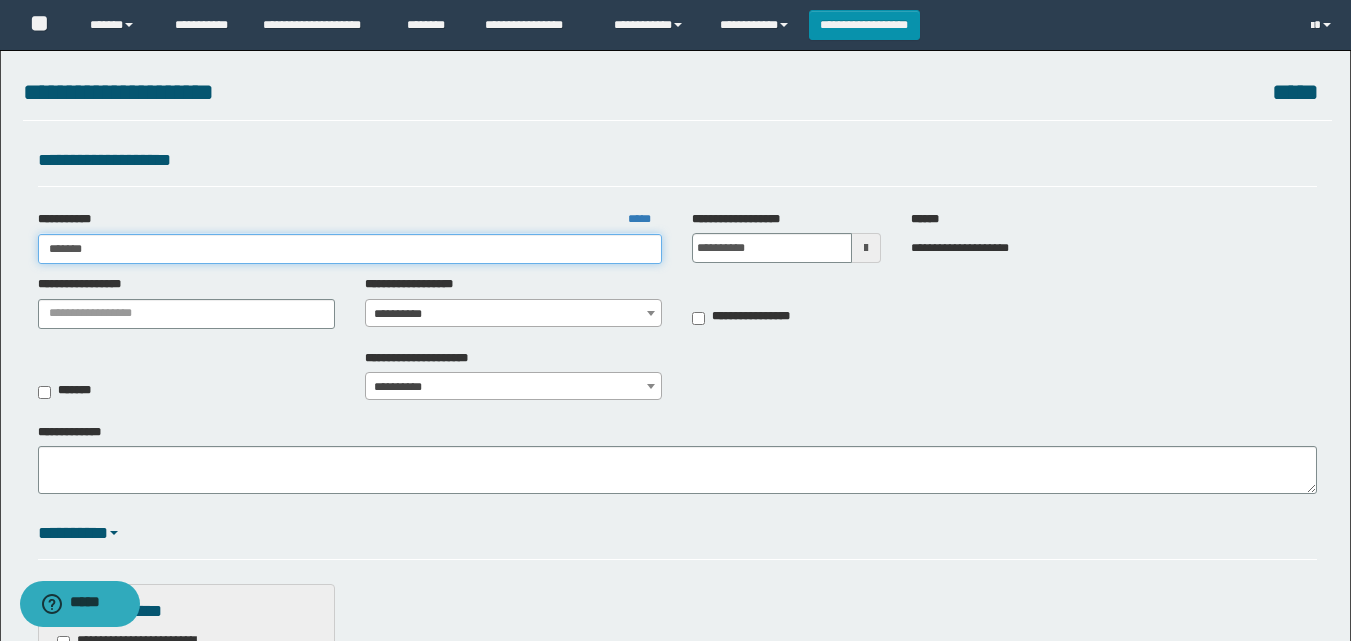 type on "*******" 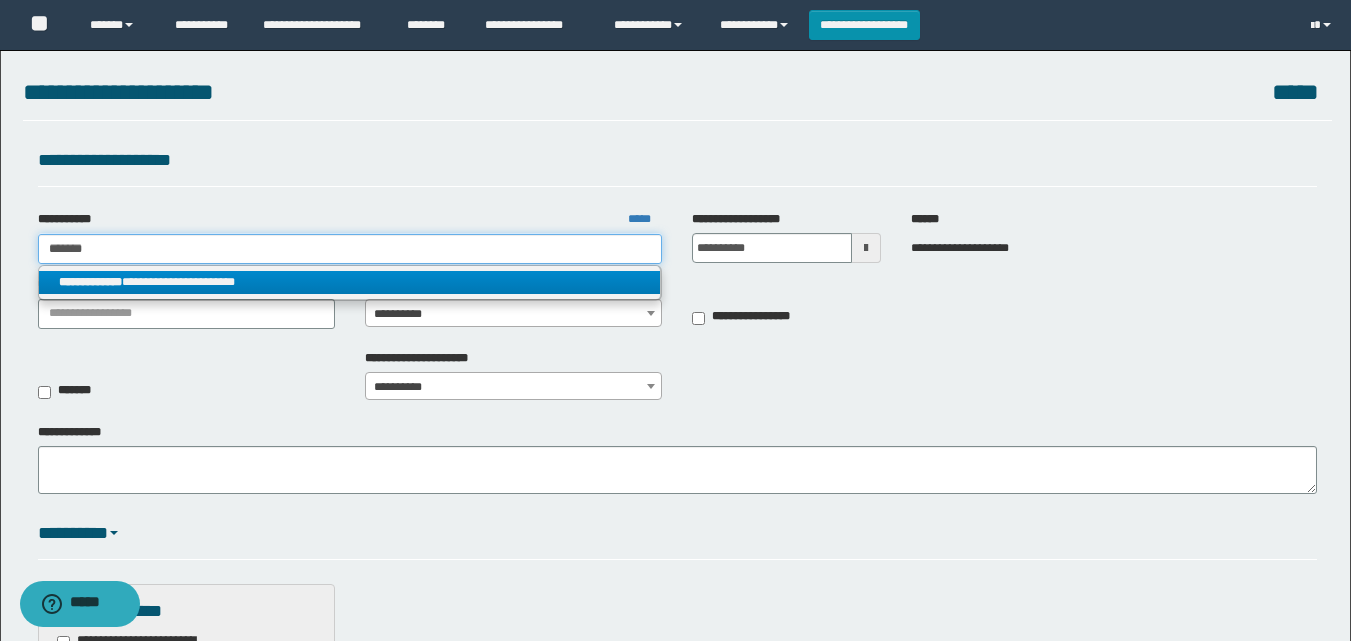 type on "*******" 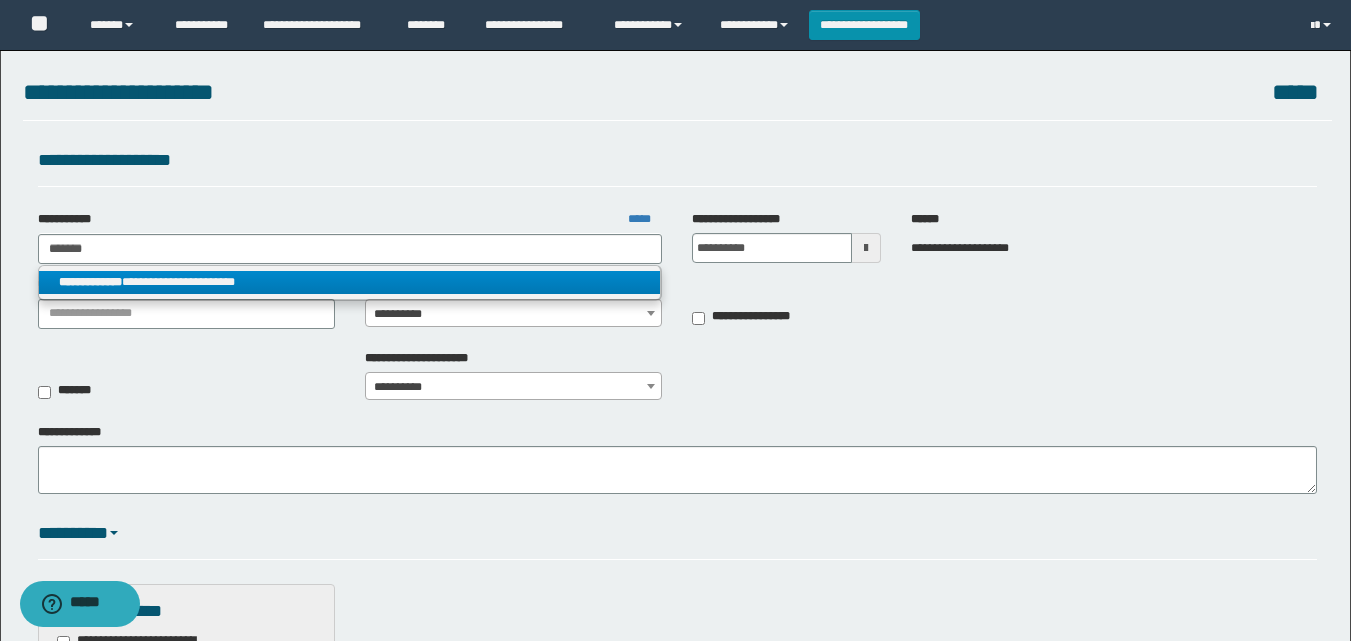 click on "**********" at bounding box center [350, 282] 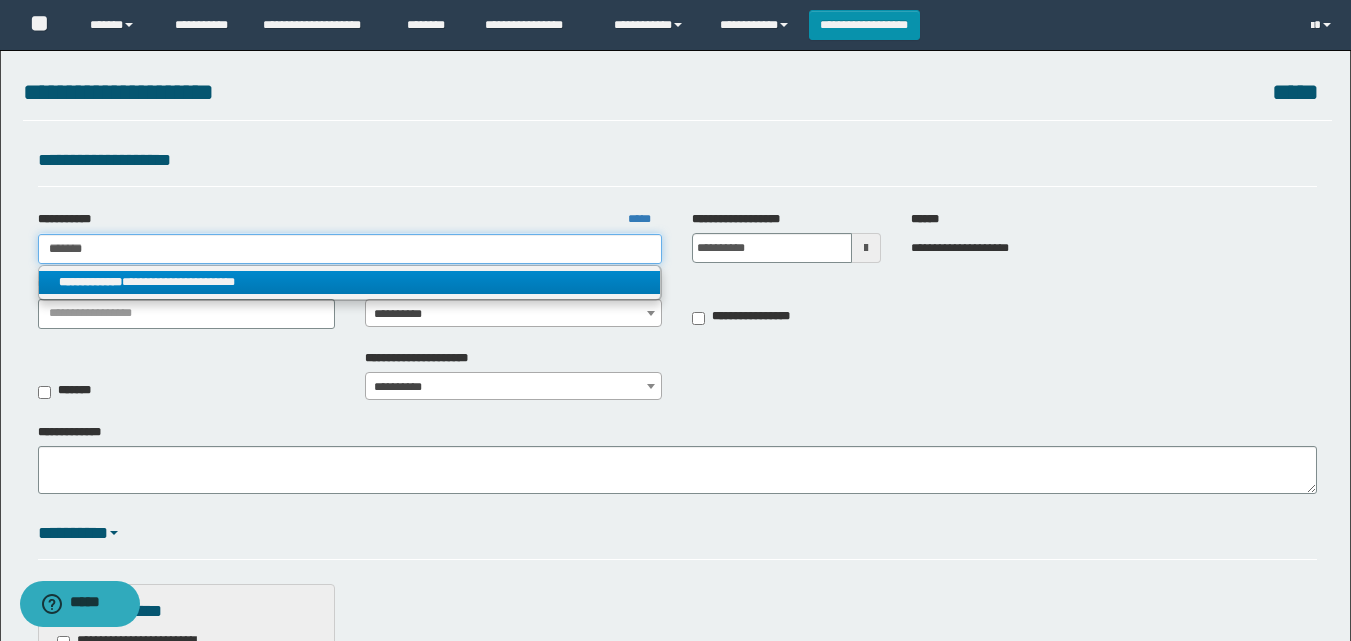 type 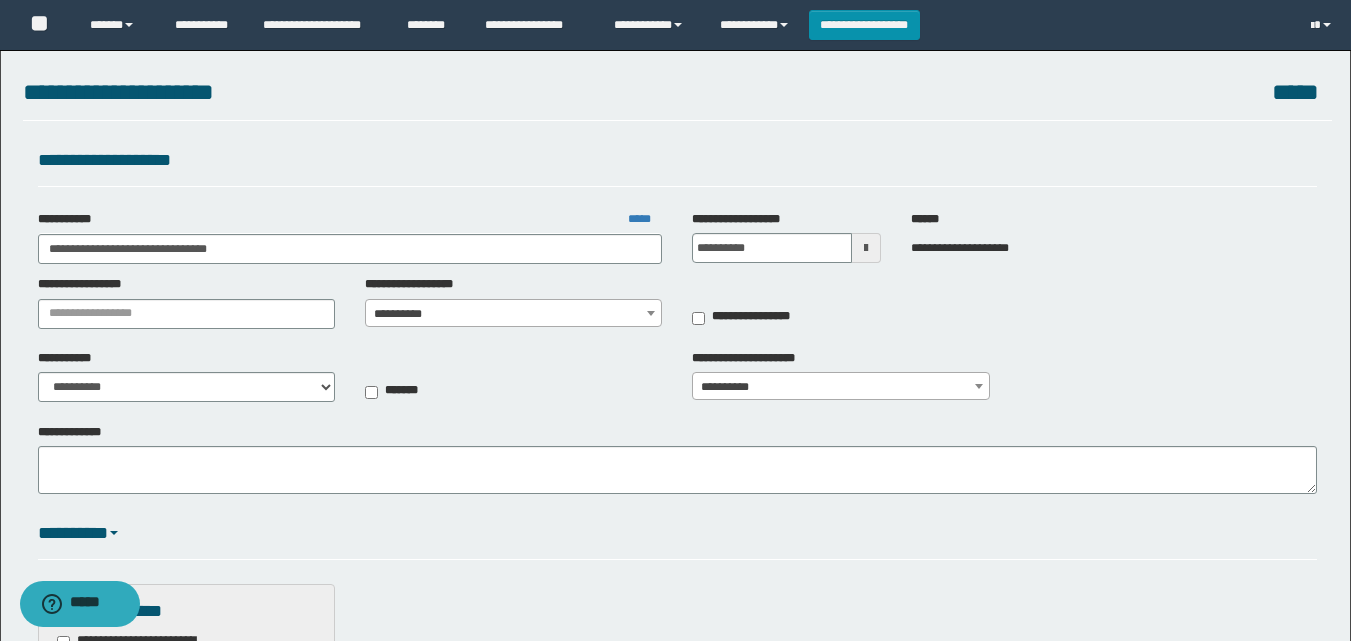 click on "**********" at bounding box center (513, 314) 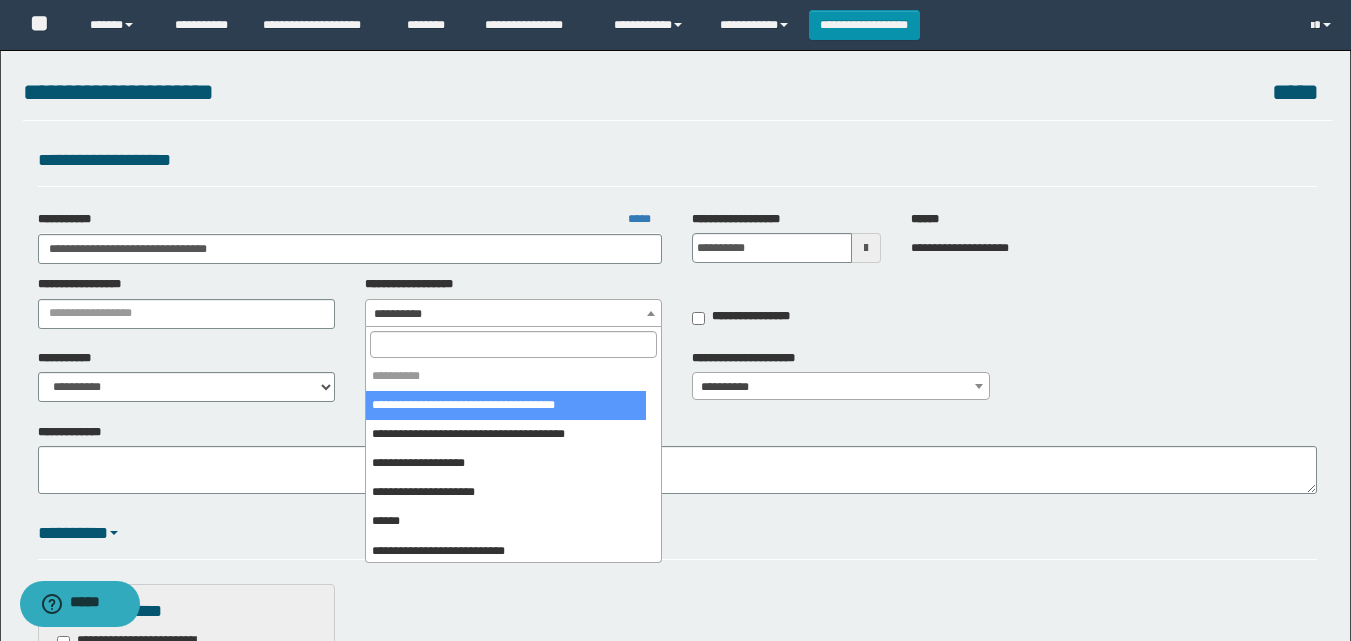 click at bounding box center (513, 344) 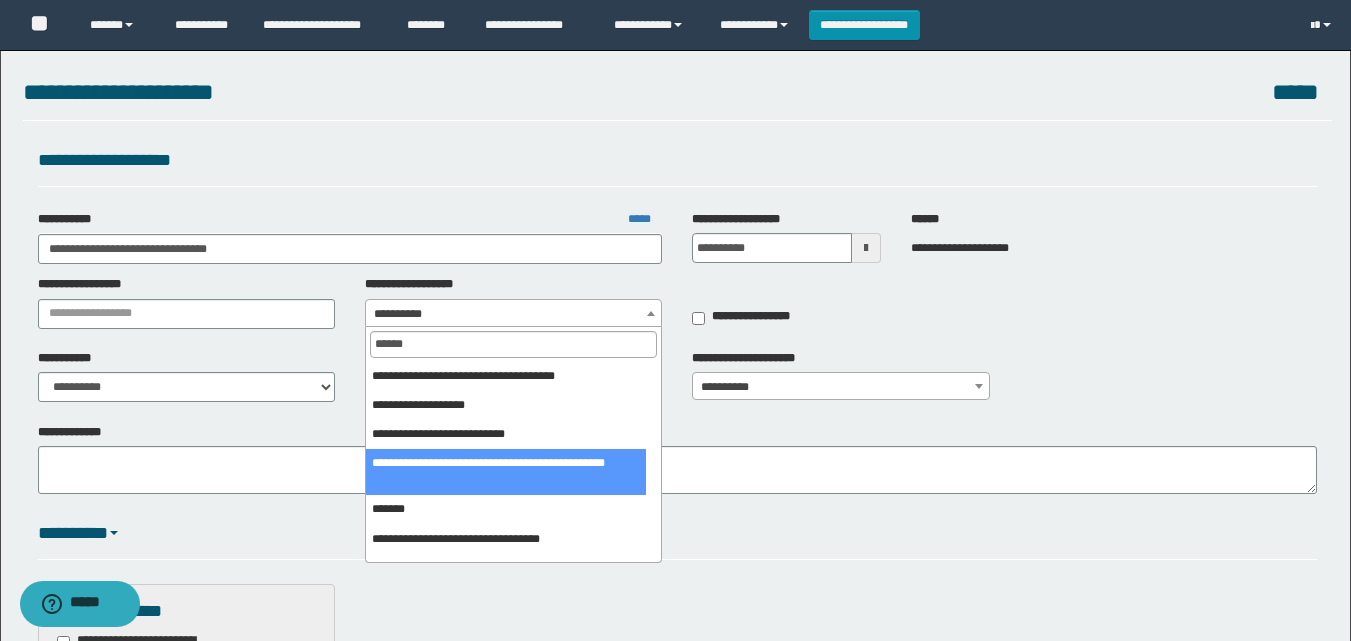 type on "******" 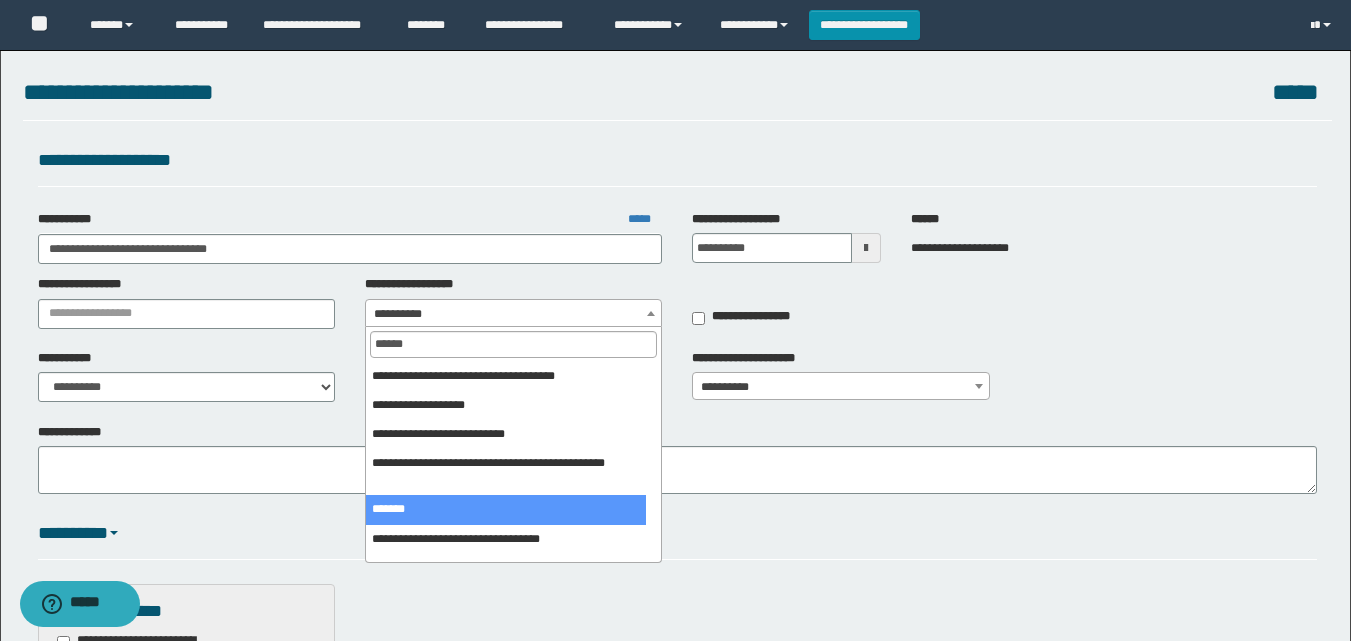 select on "***" 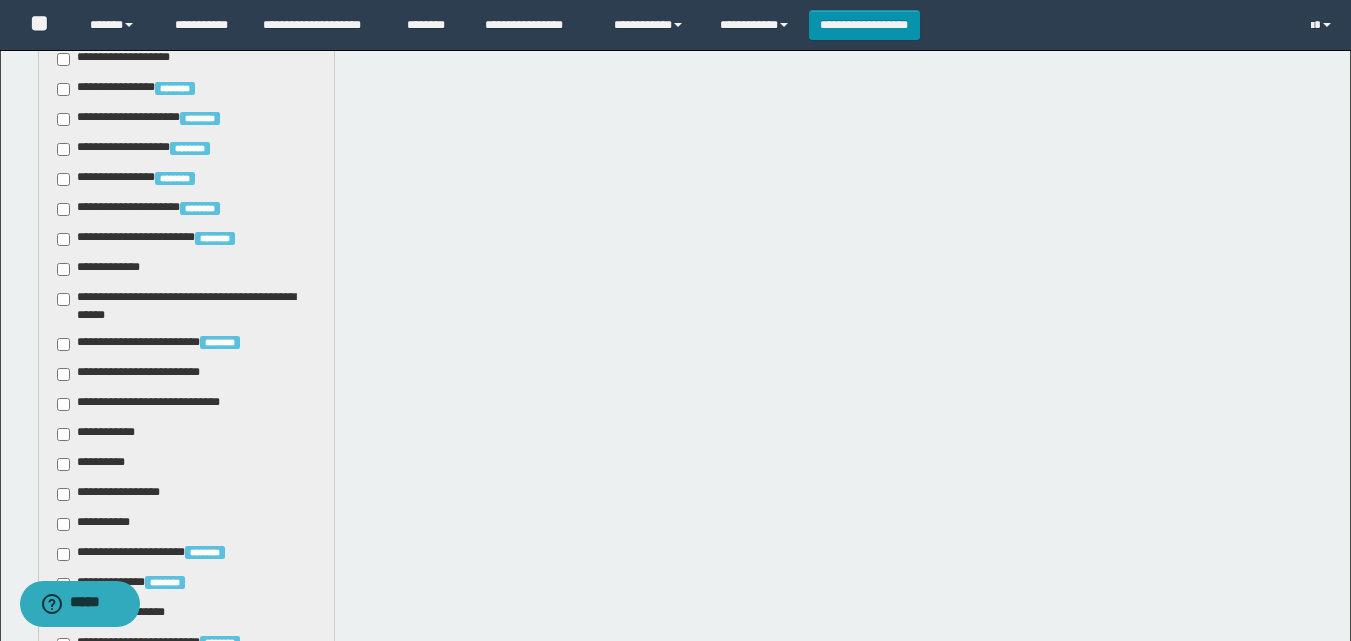 scroll, scrollTop: 800, scrollLeft: 0, axis: vertical 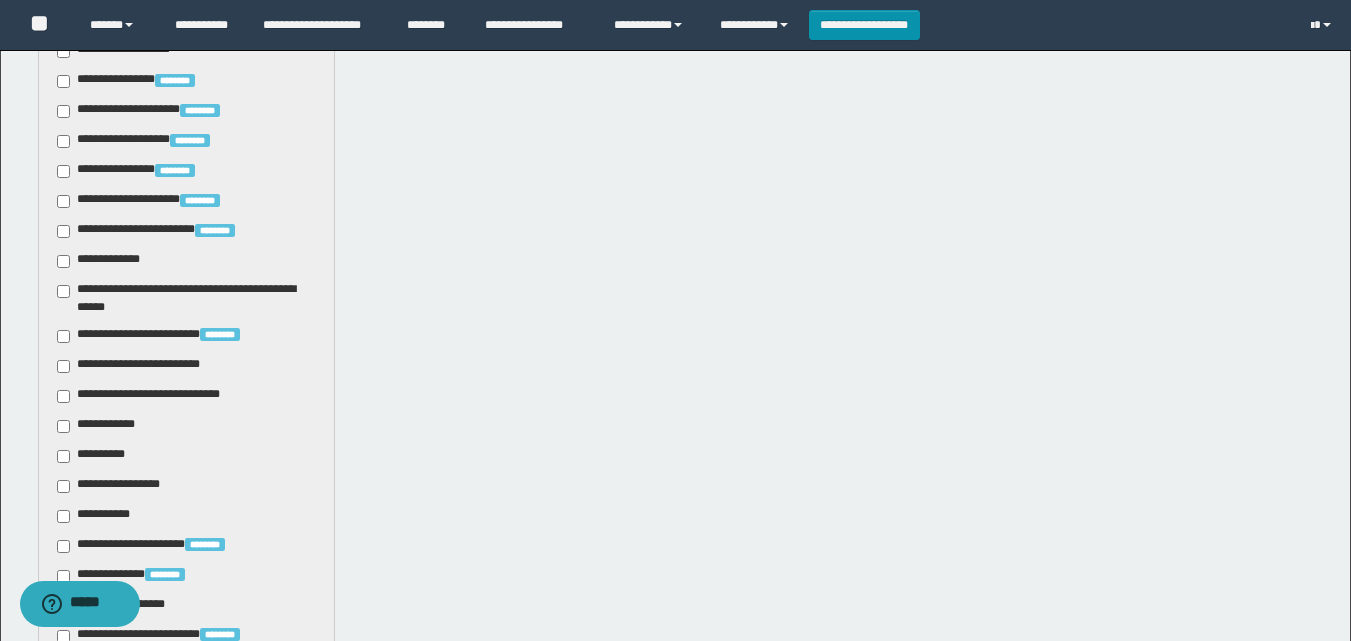 drag, startPoint x: 162, startPoint y: 364, endPoint x: 172, endPoint y: 371, distance: 12.206555 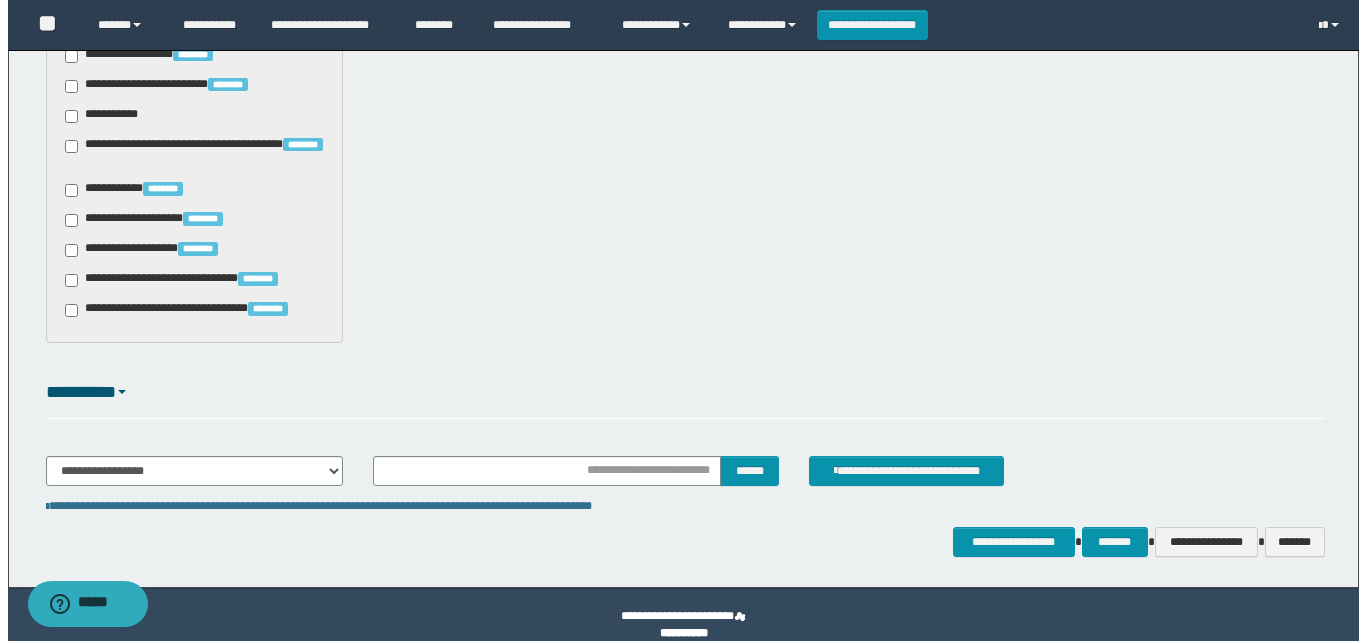 scroll, scrollTop: 1461, scrollLeft: 0, axis: vertical 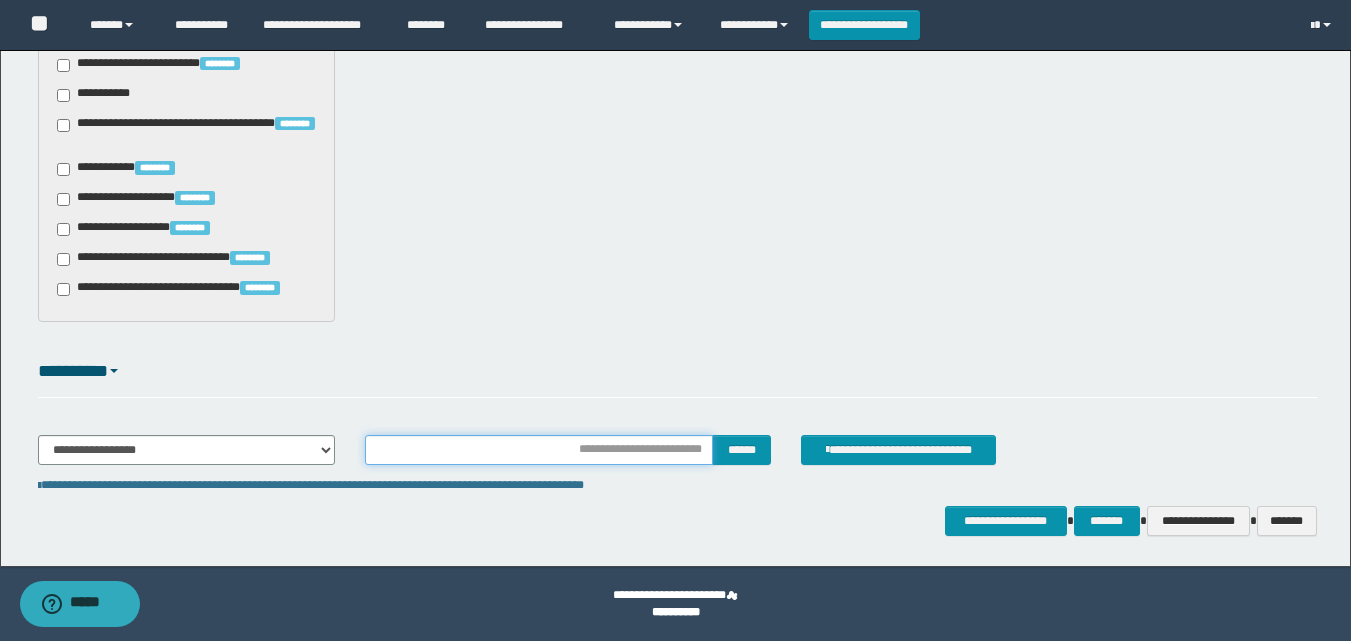 click at bounding box center (539, 450) 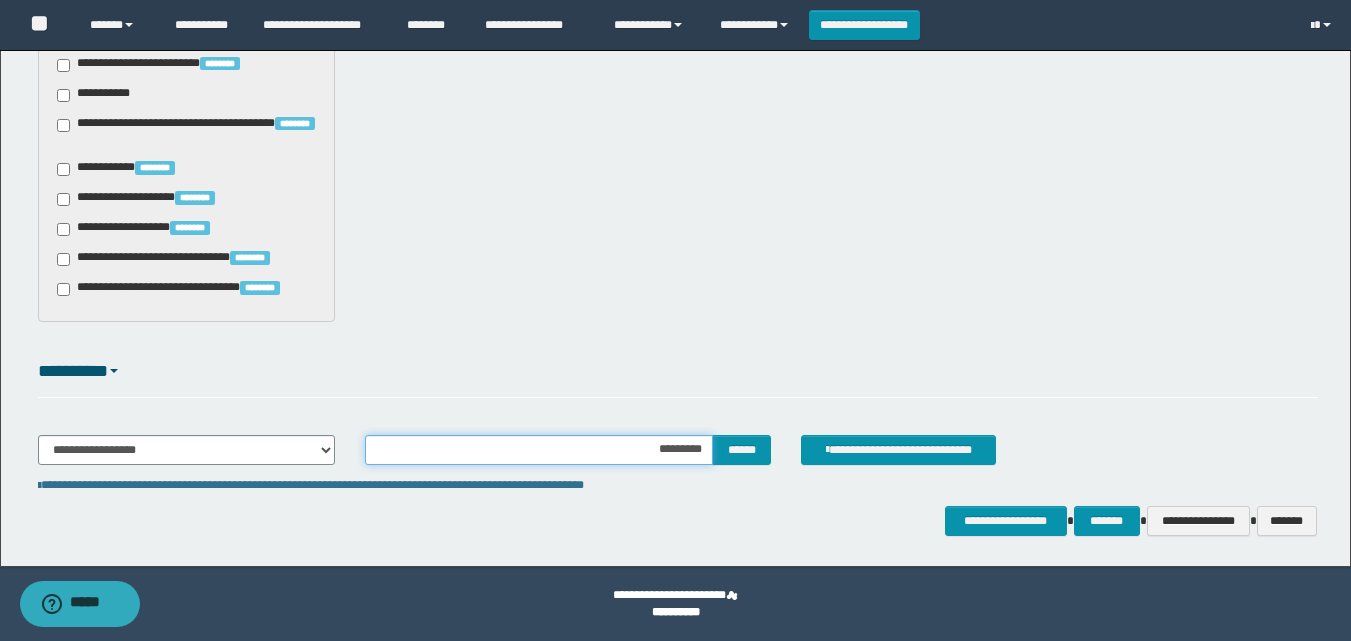 type on "**********" 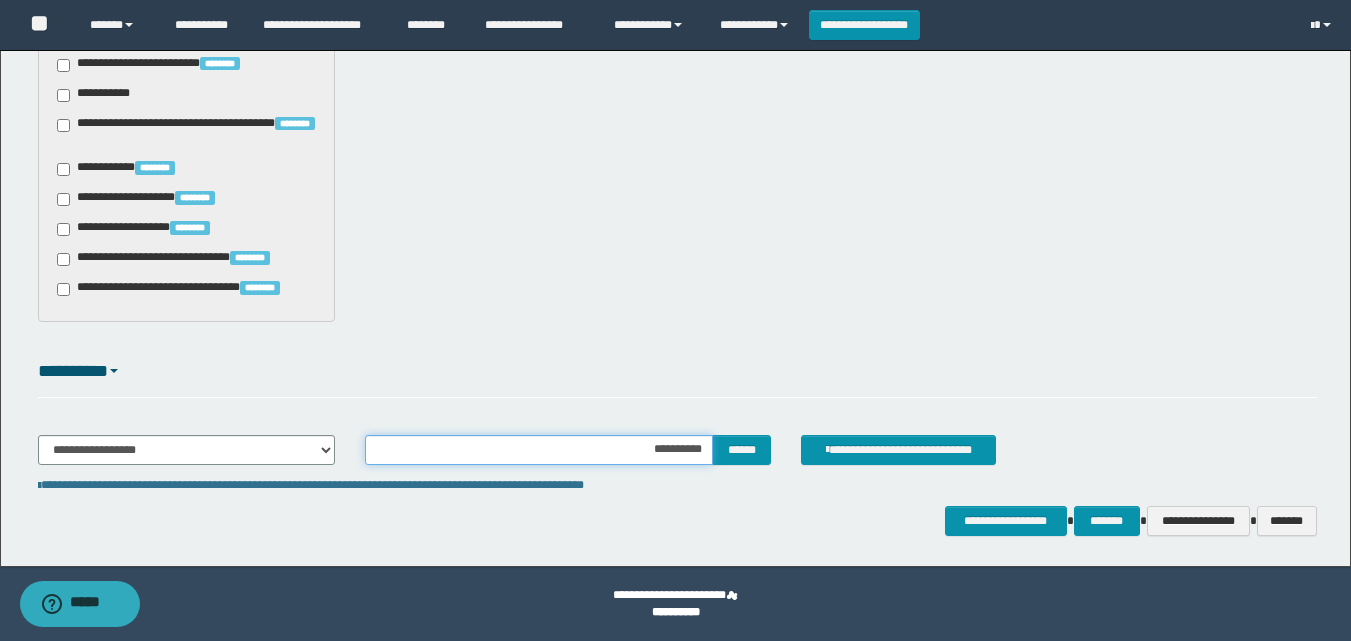 type 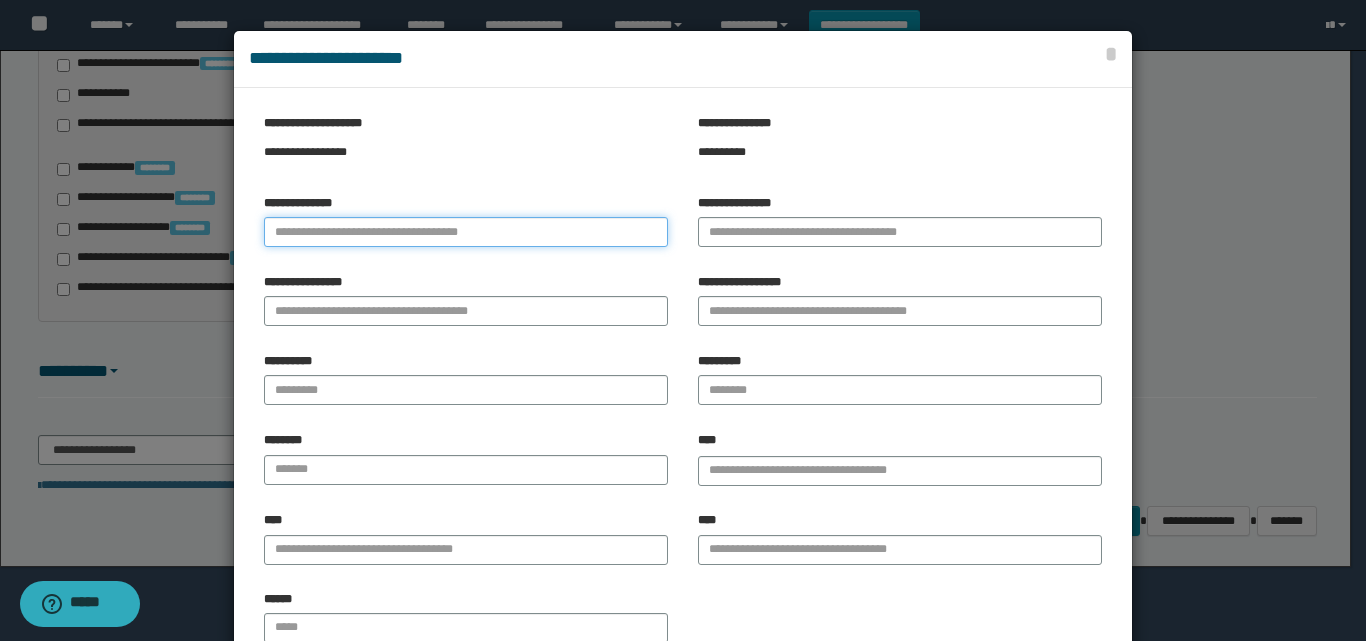 click on "**********" at bounding box center [466, 232] 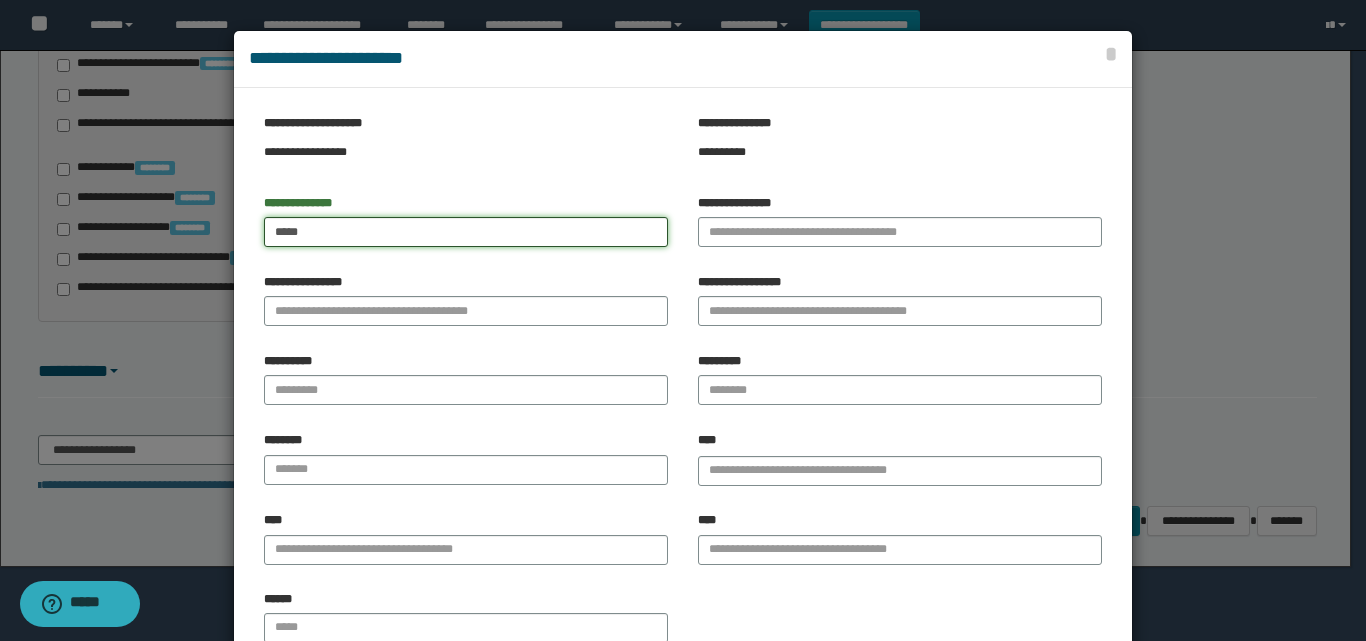 type on "****" 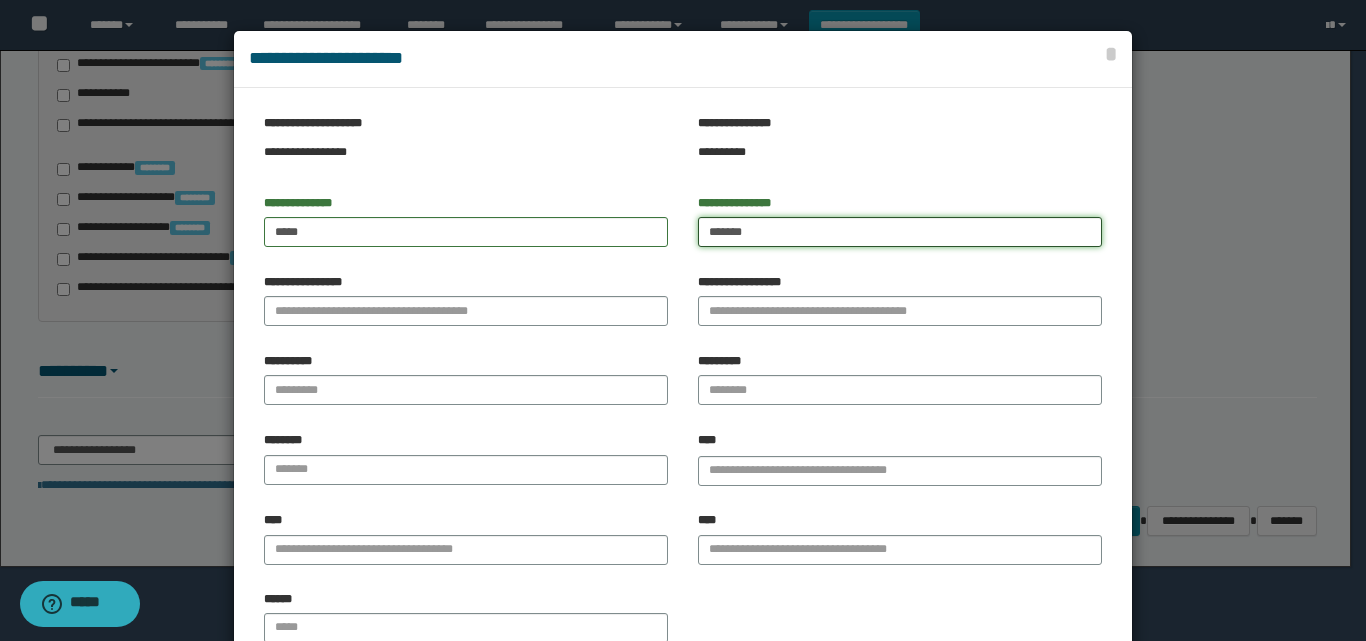 type on "******" 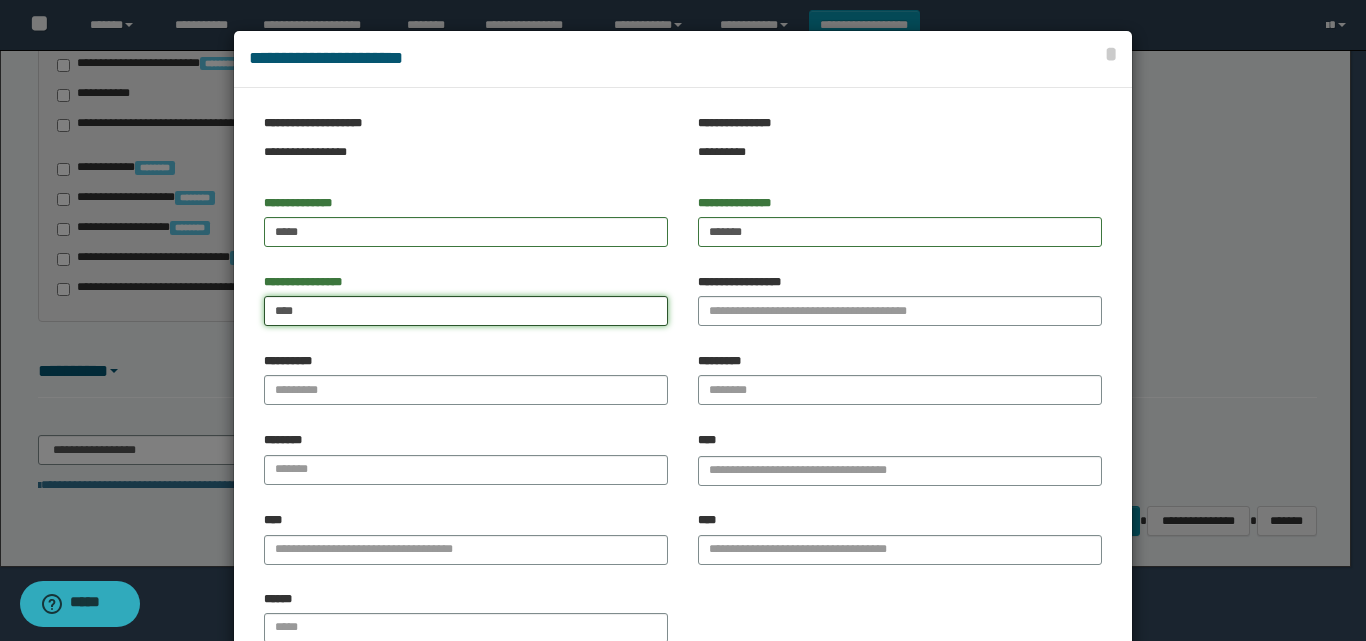 type on "****" 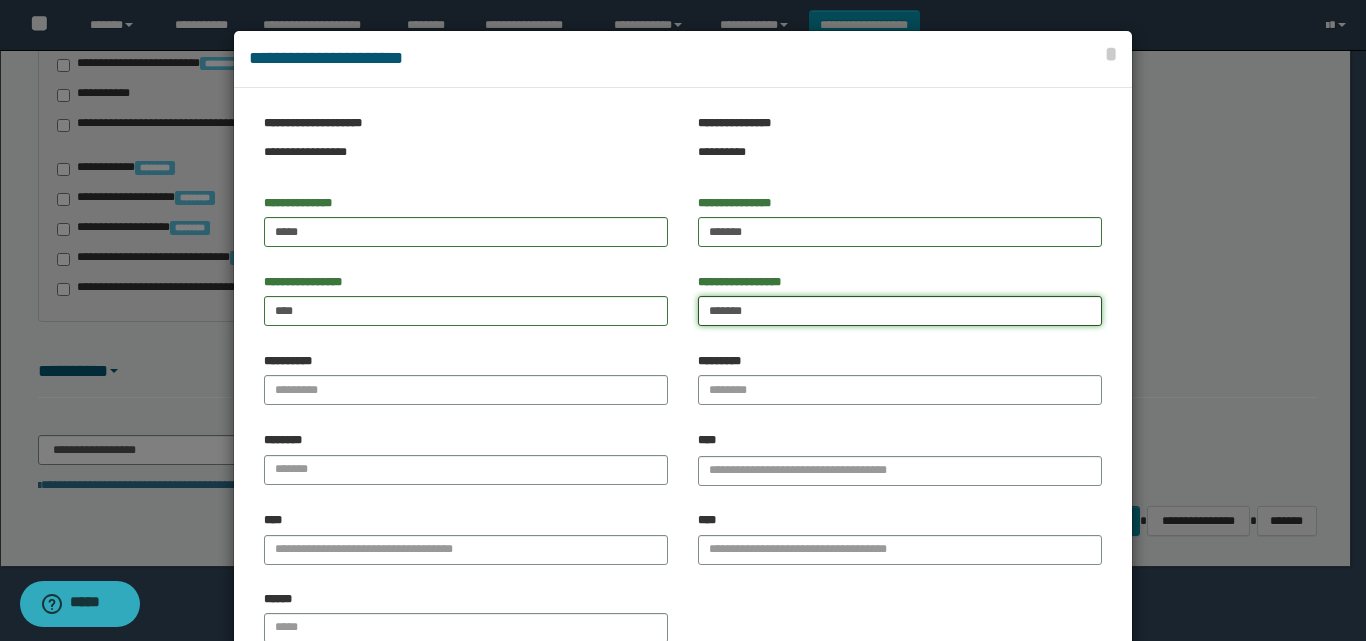type on "*******" 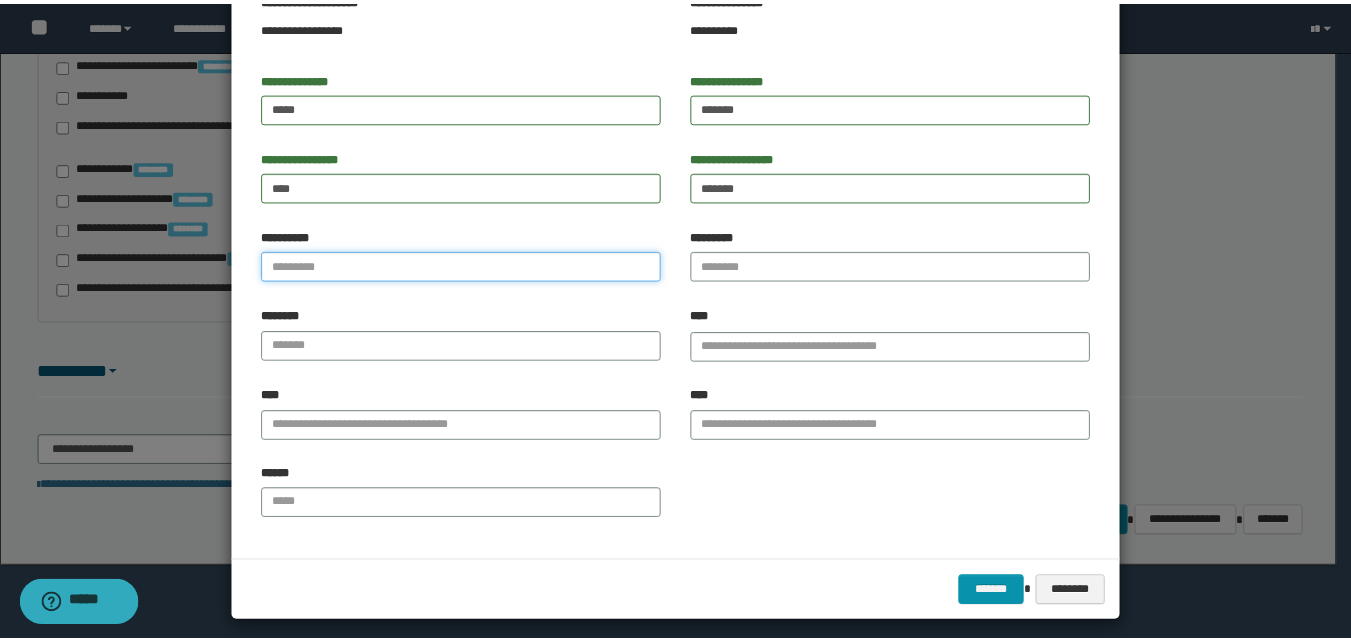 scroll, scrollTop: 136, scrollLeft: 0, axis: vertical 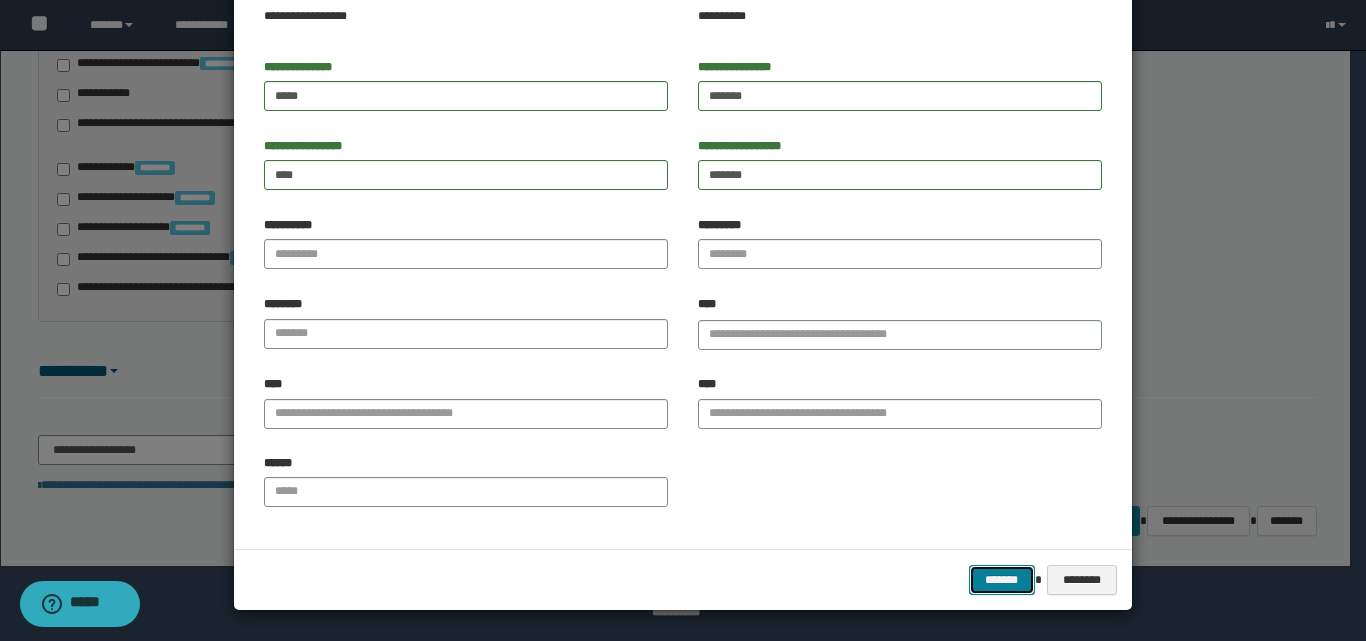 click on "*******" at bounding box center (1002, 580) 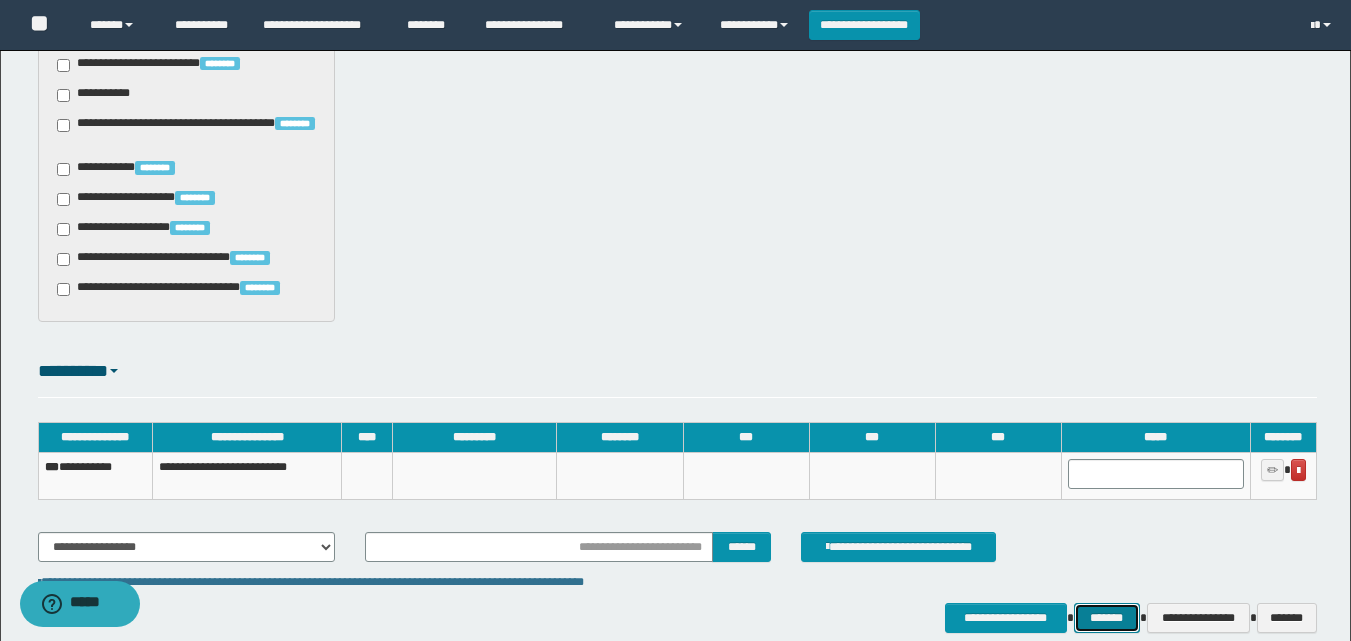 click on "*******" at bounding box center (1107, 618) 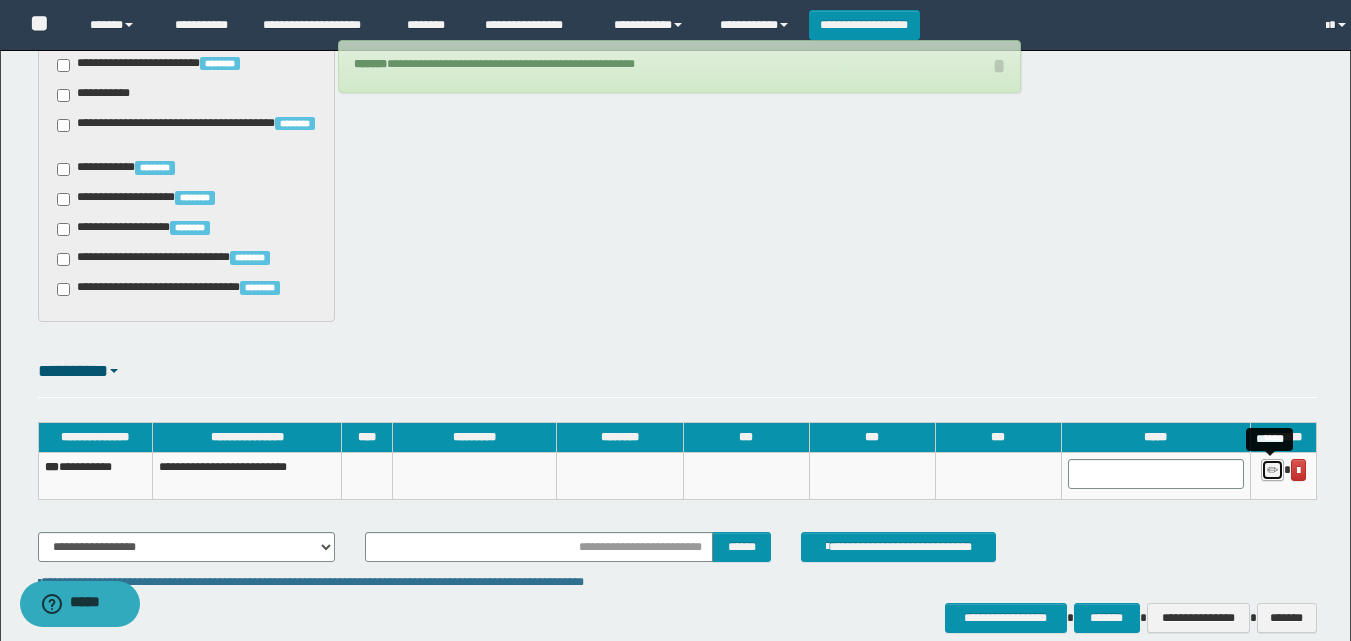click at bounding box center (1272, 471) 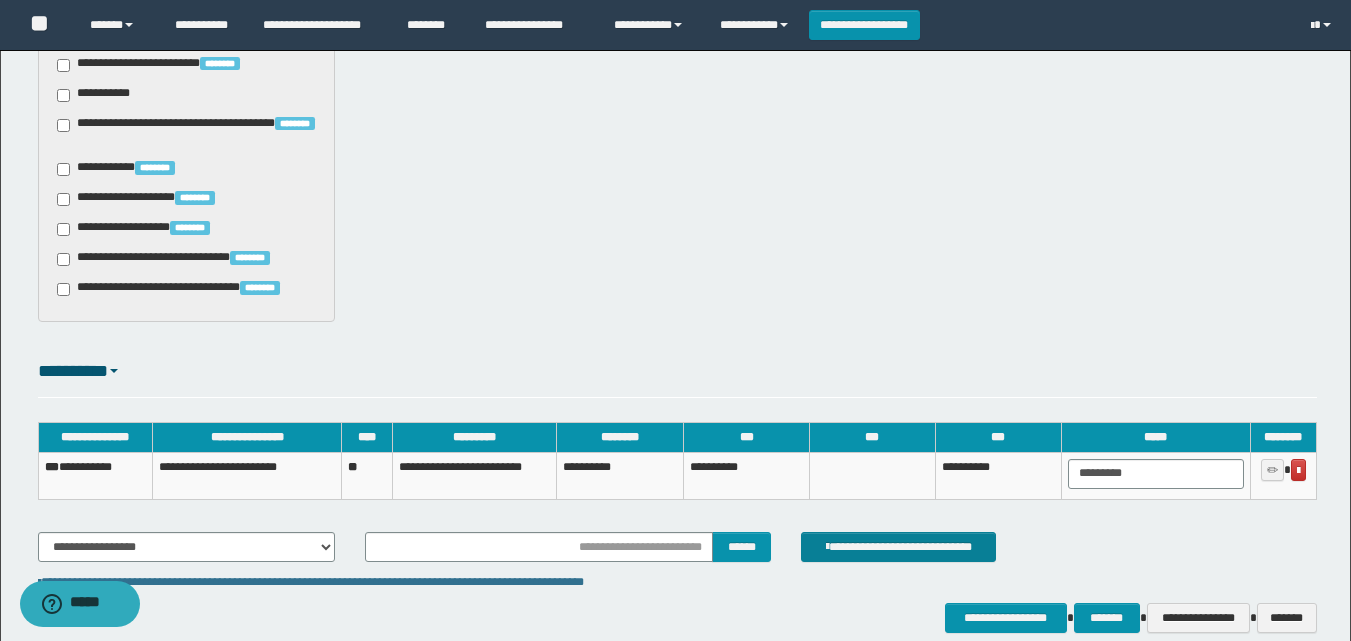scroll, scrollTop: 1559, scrollLeft: 0, axis: vertical 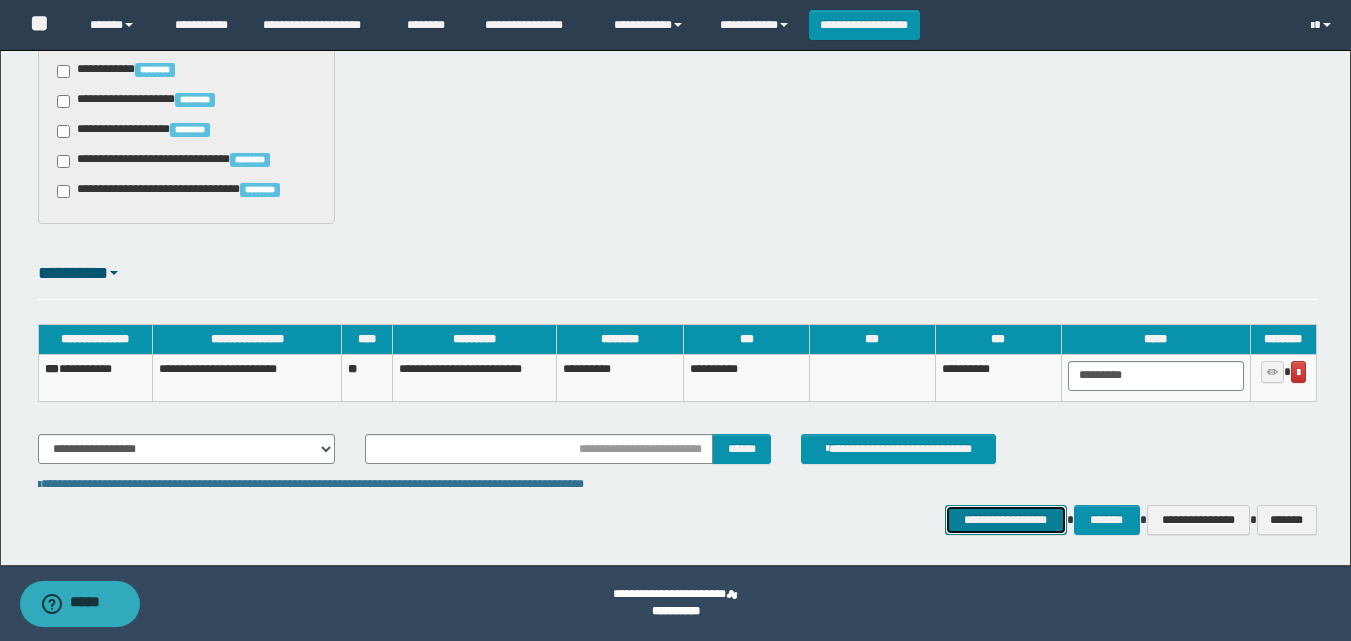 click on "**********" at bounding box center (1006, 520) 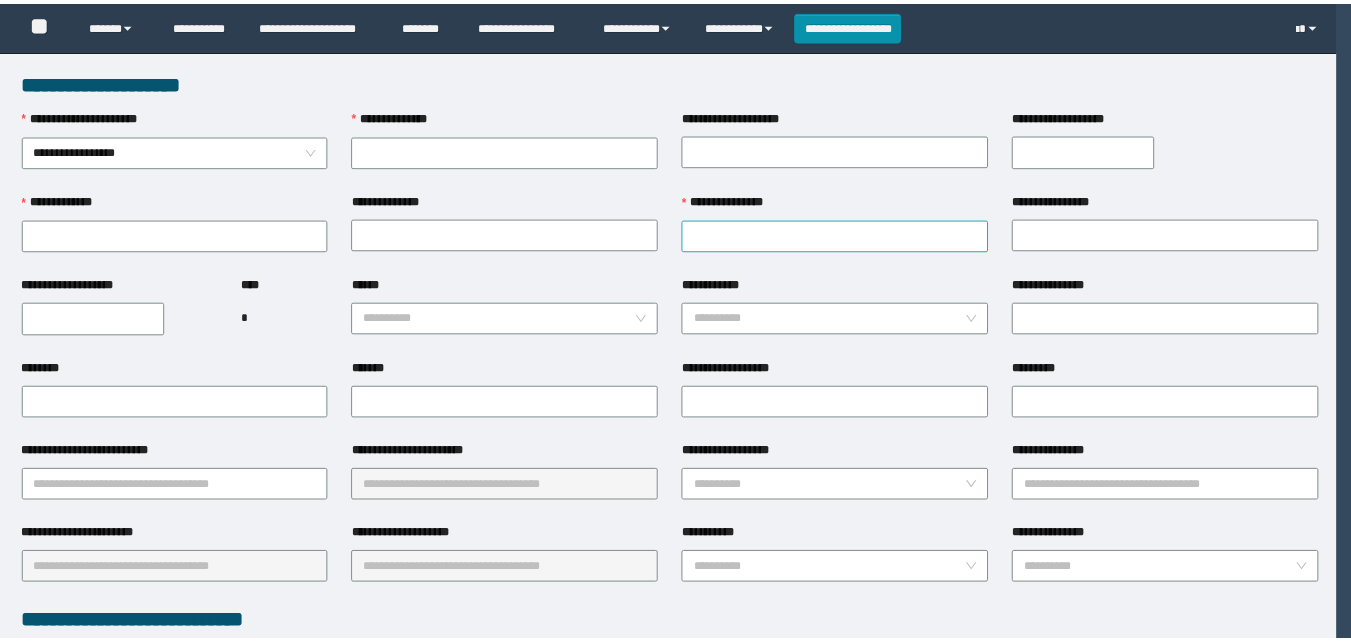scroll, scrollTop: 0, scrollLeft: 0, axis: both 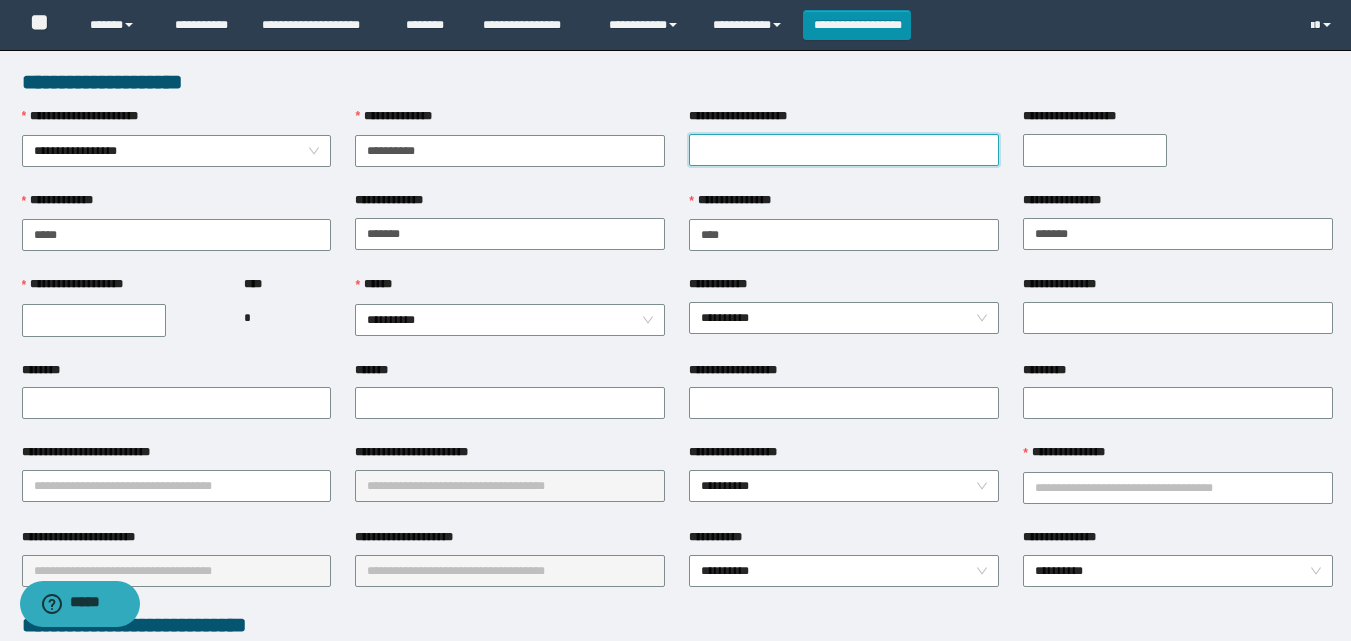 click on "**********" at bounding box center (844, 150) 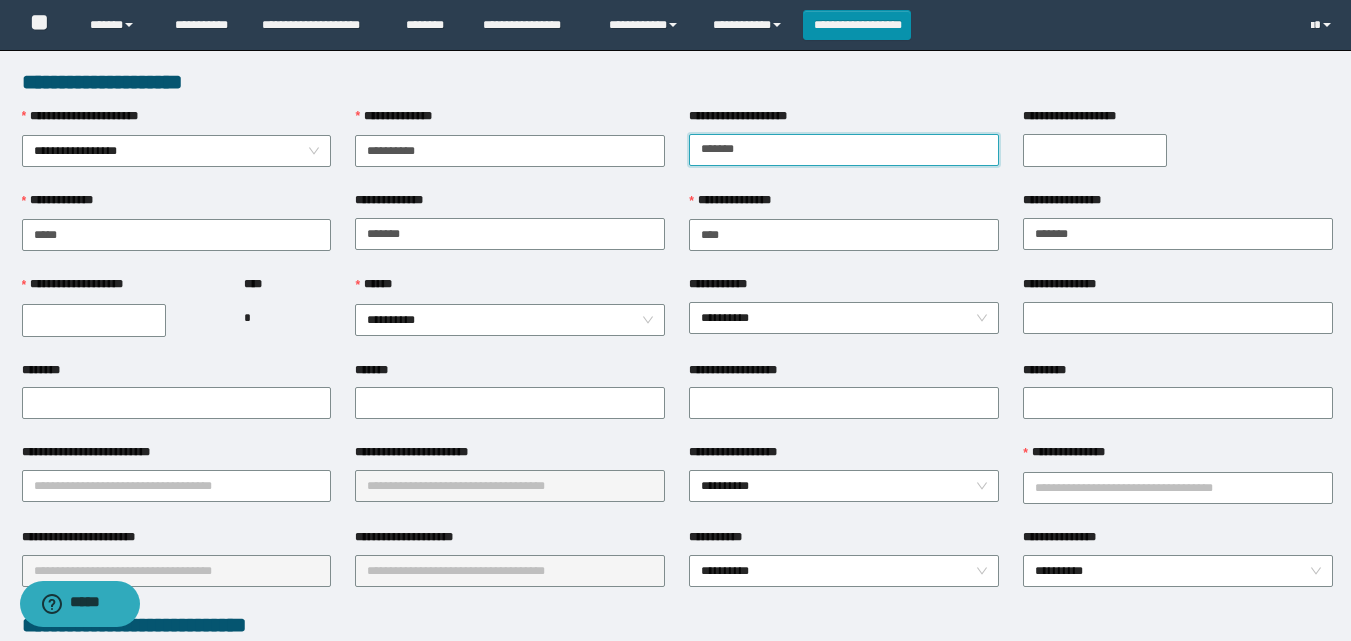 type on "*******" 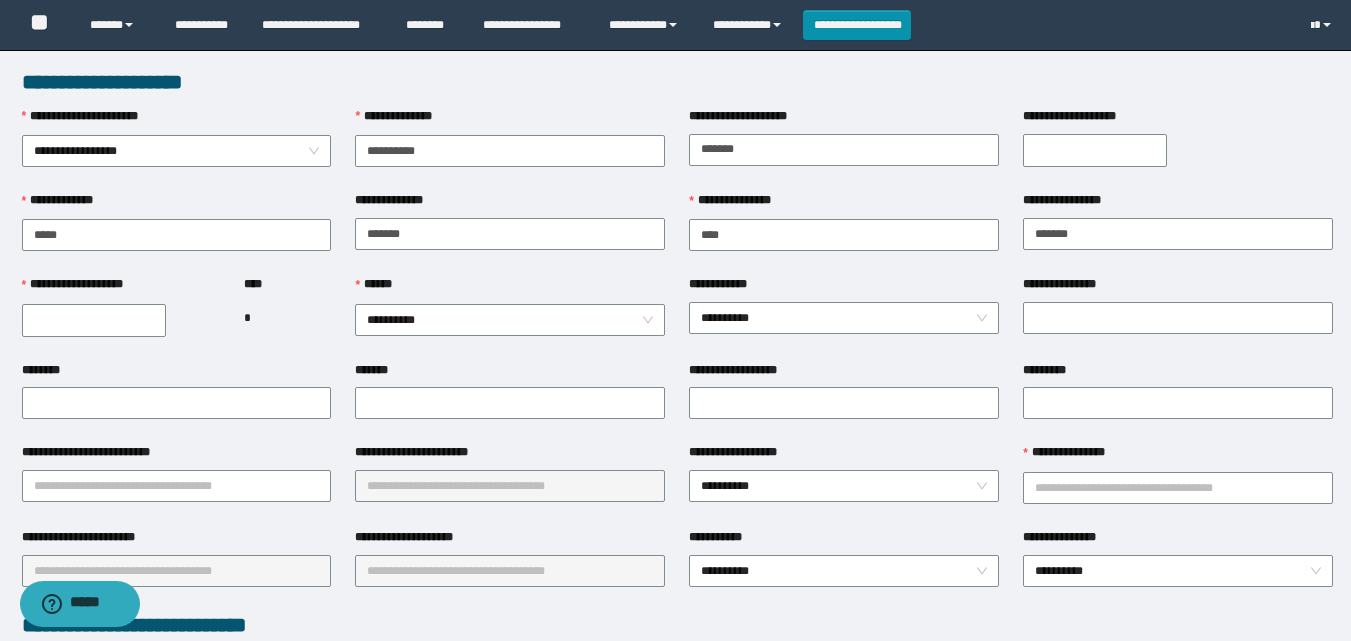 click on "**********" at bounding box center (94, 320) 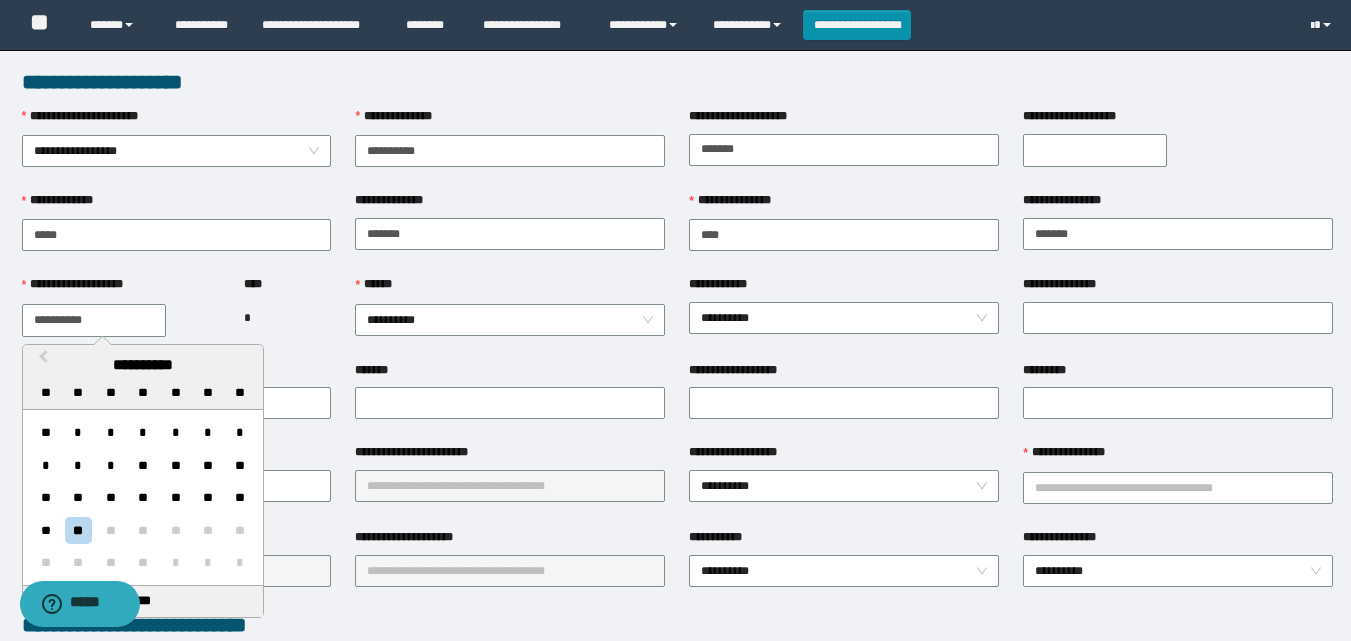drag, startPoint x: 152, startPoint y: 321, endPoint x: 0, endPoint y: 327, distance: 152.11838 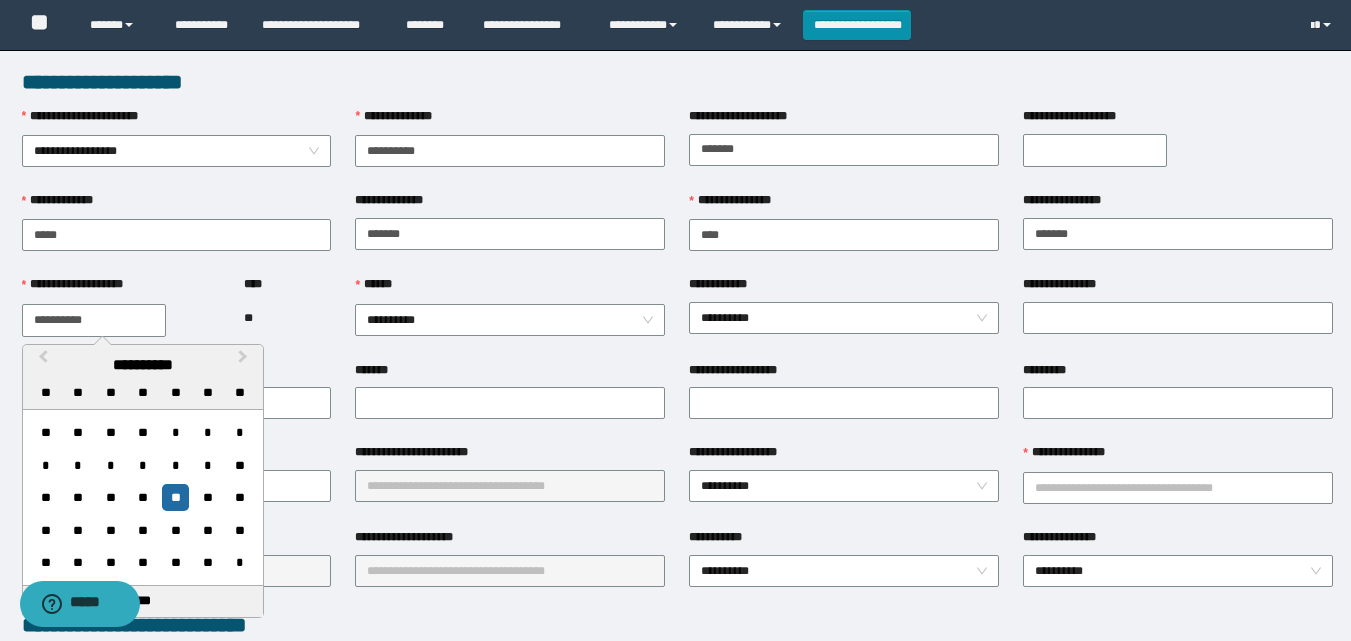 type on "**********" 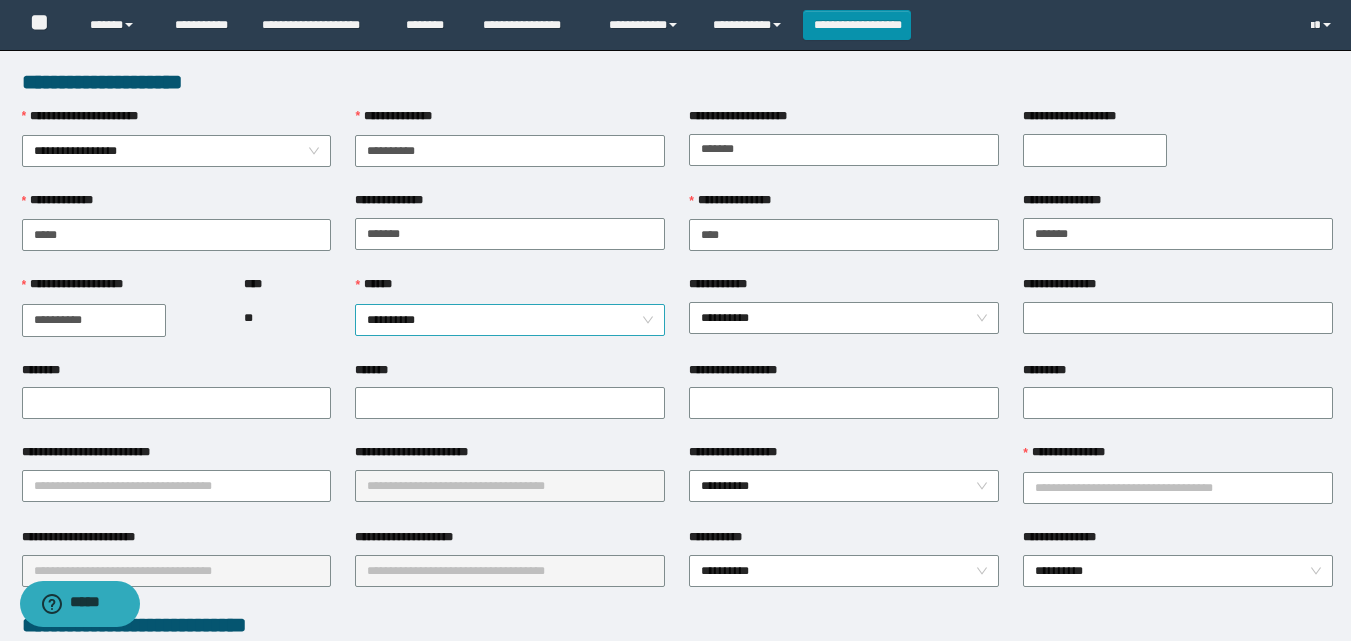click on "**********" at bounding box center [510, 320] 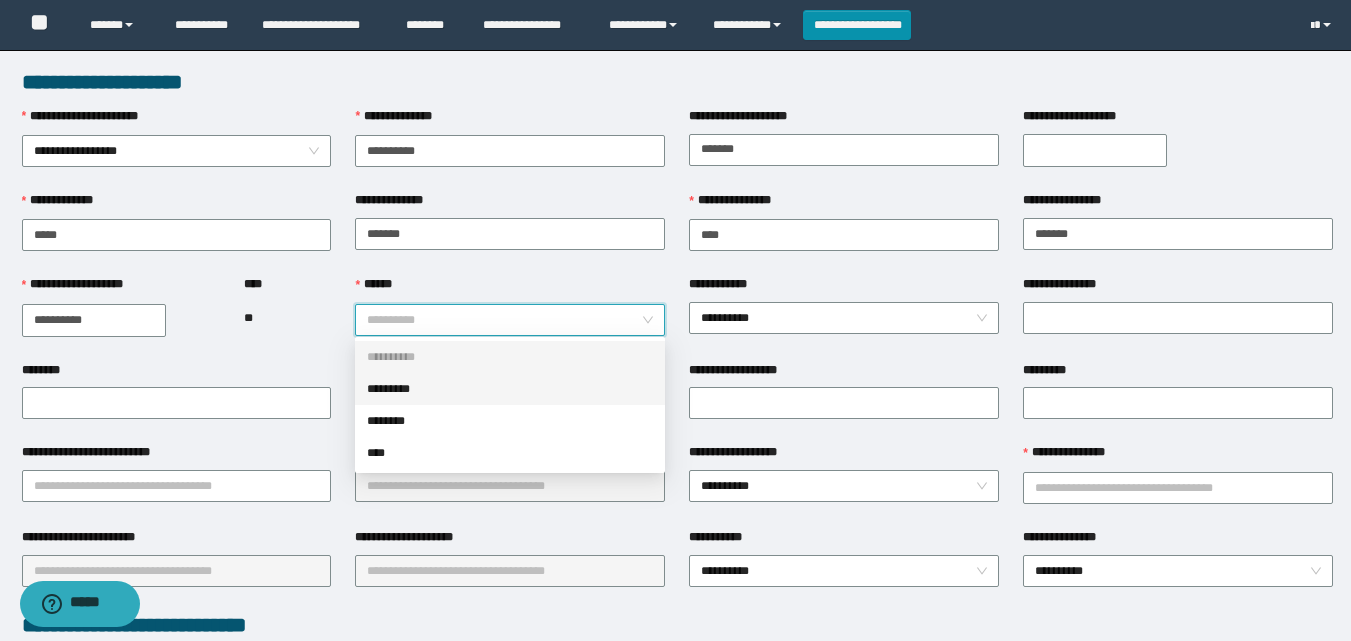 click on "*********" at bounding box center [510, 389] 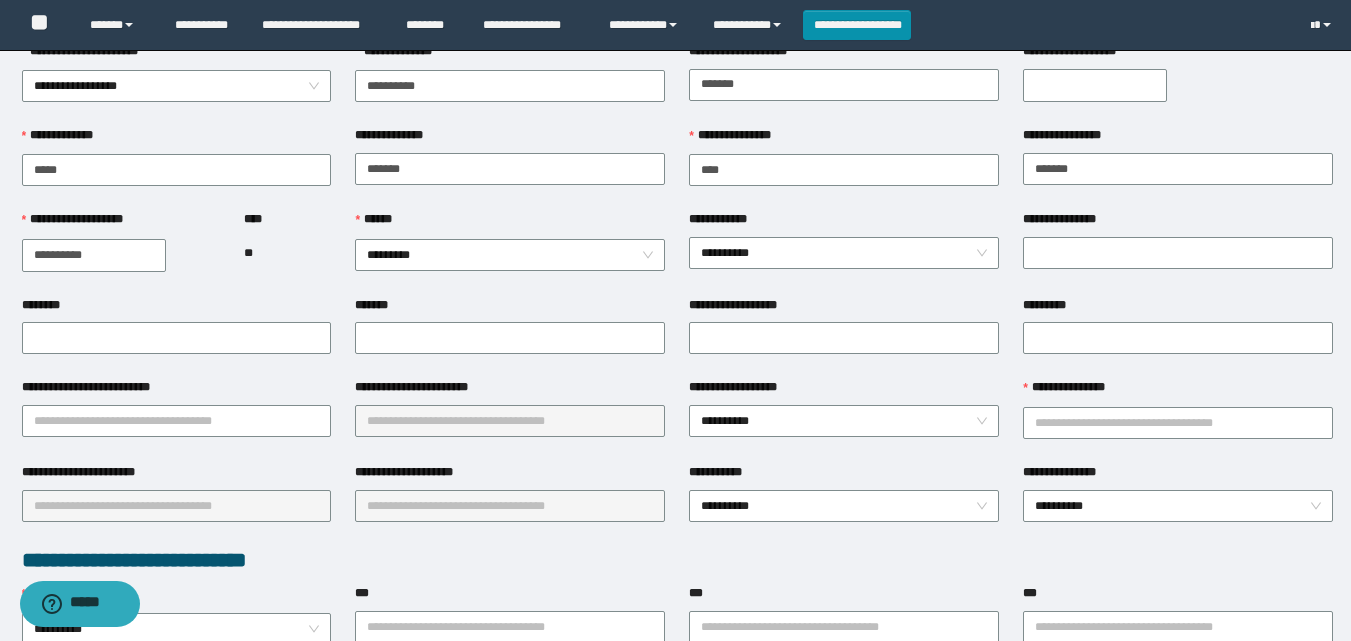 scroll, scrollTop: 100, scrollLeft: 0, axis: vertical 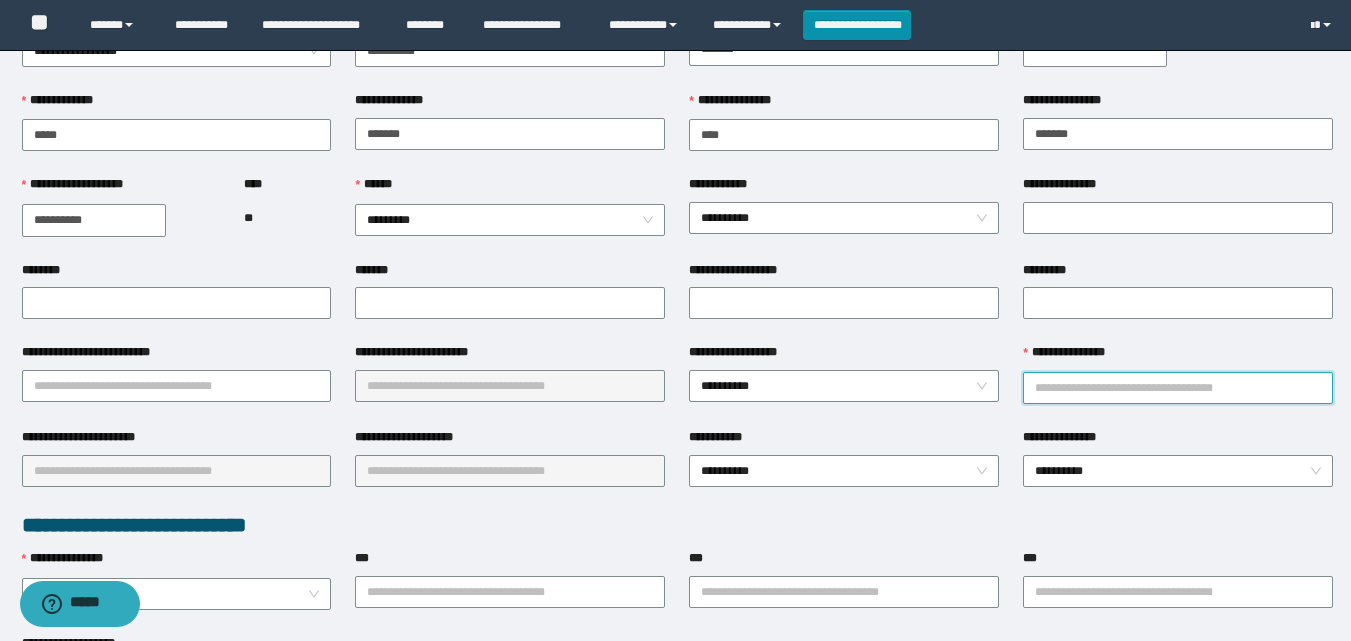 click on "**********" at bounding box center [1178, 388] 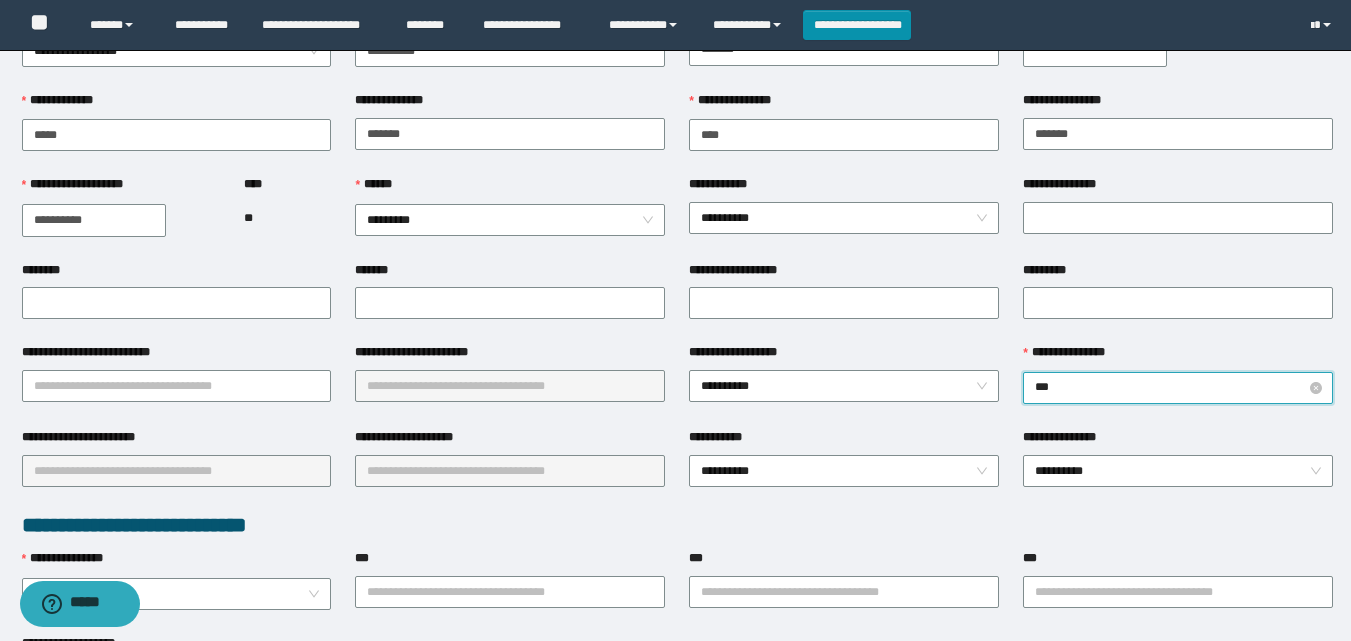 type on "****" 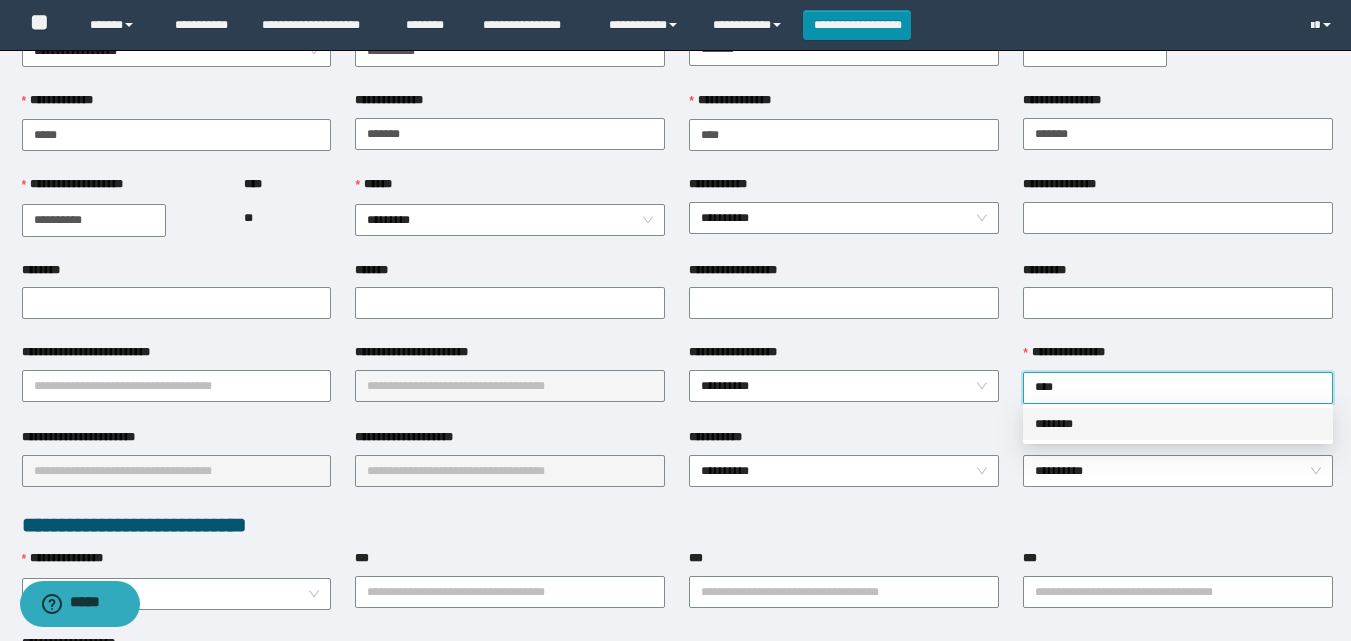 click on "********" at bounding box center [1178, 424] 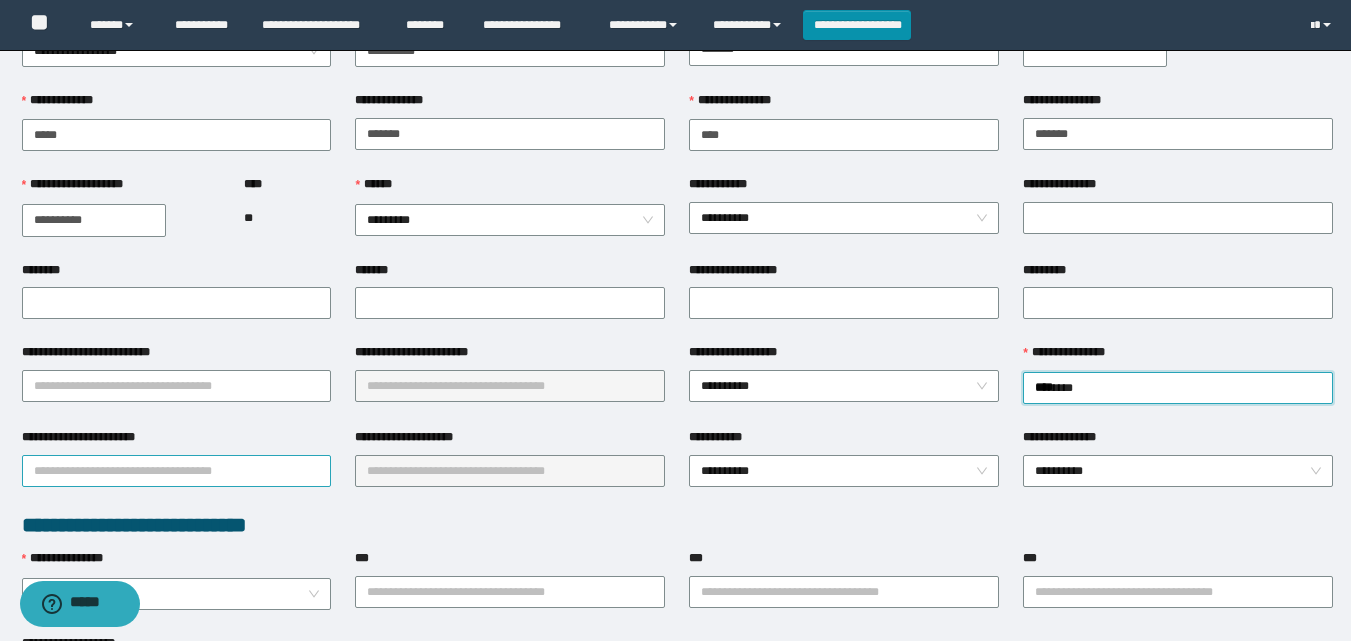 click on "**********" at bounding box center [177, 471] 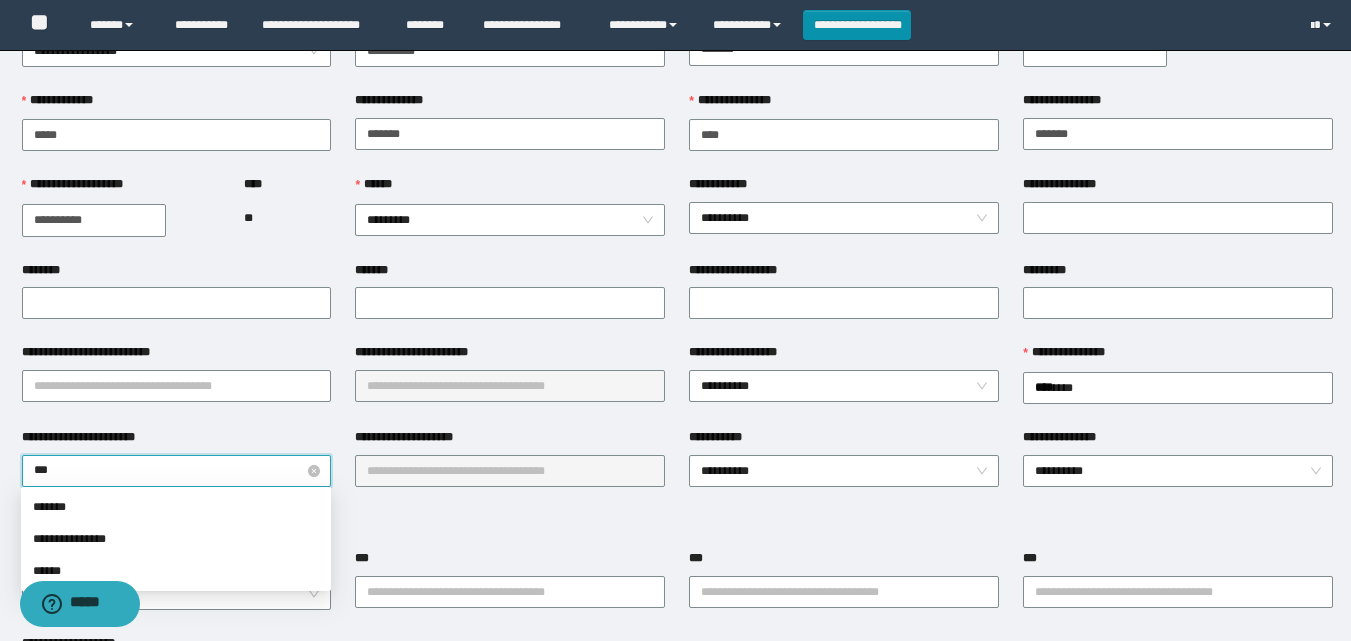 type on "****" 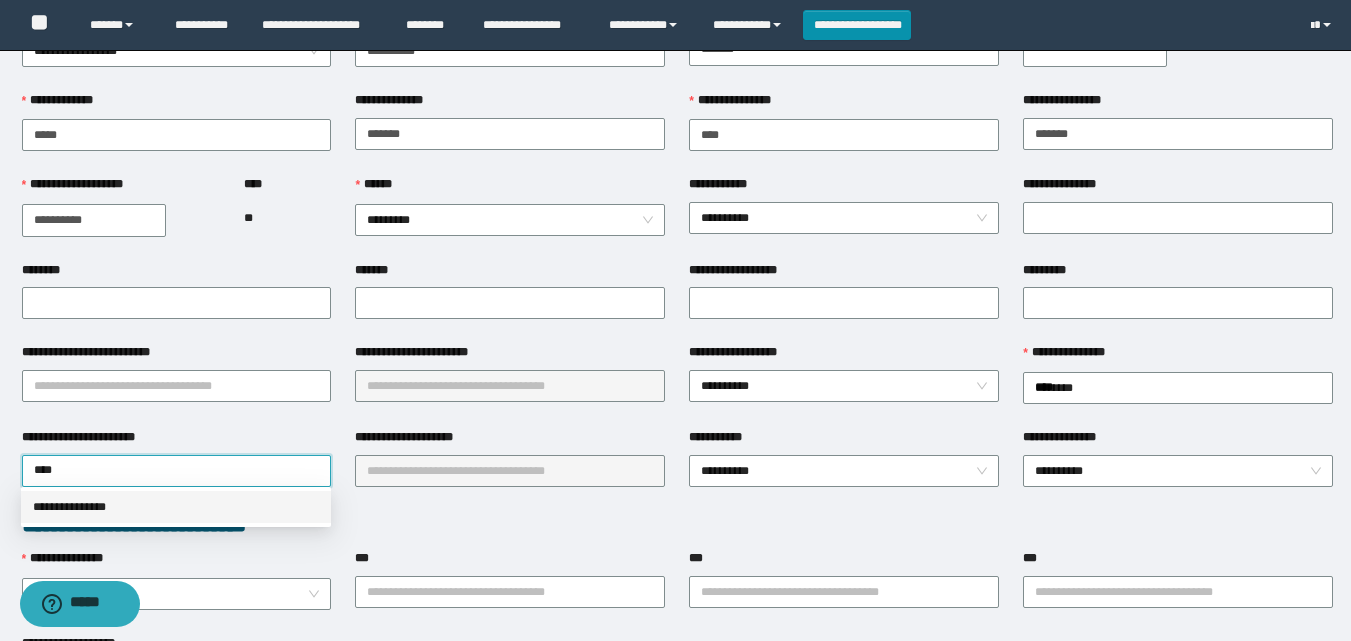 click on "**********" at bounding box center (176, 507) 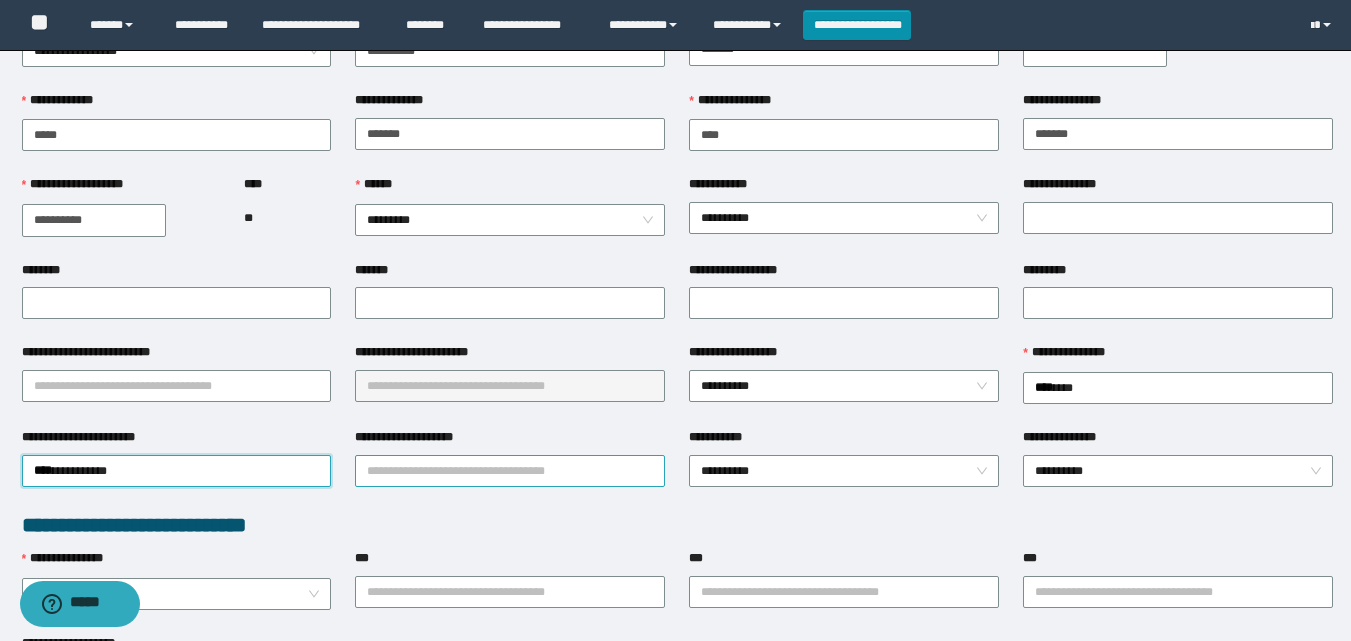 click on "**********" at bounding box center [510, 471] 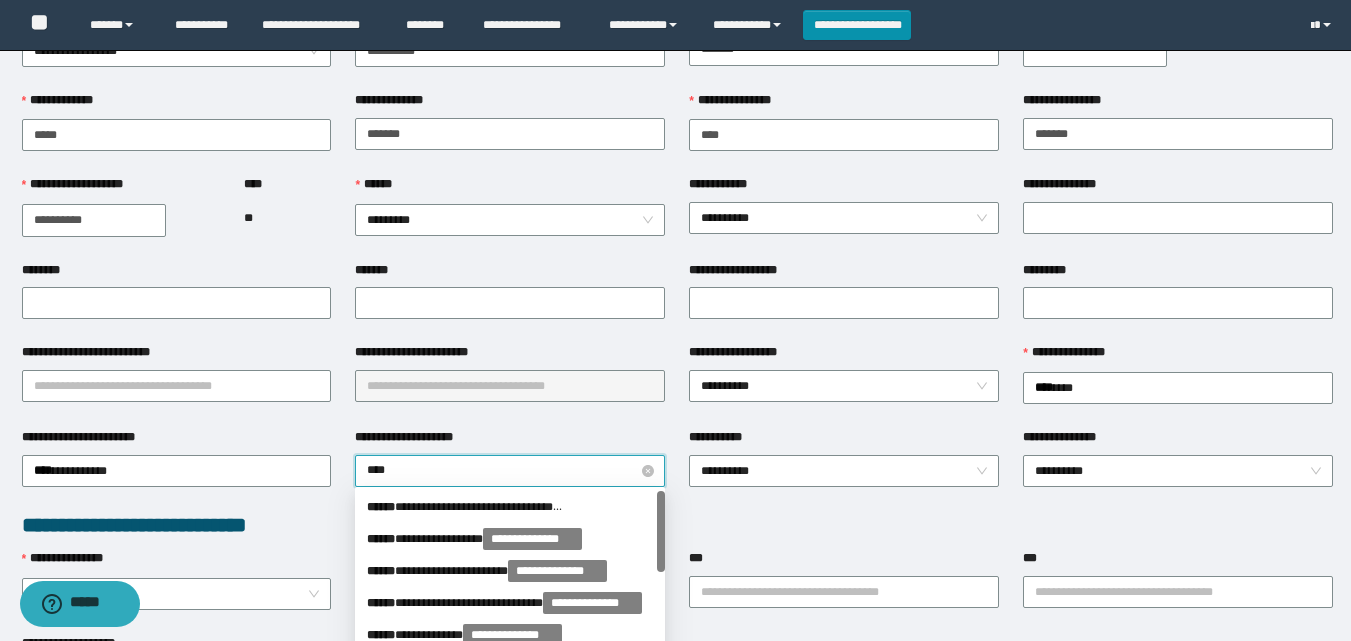 type on "*****" 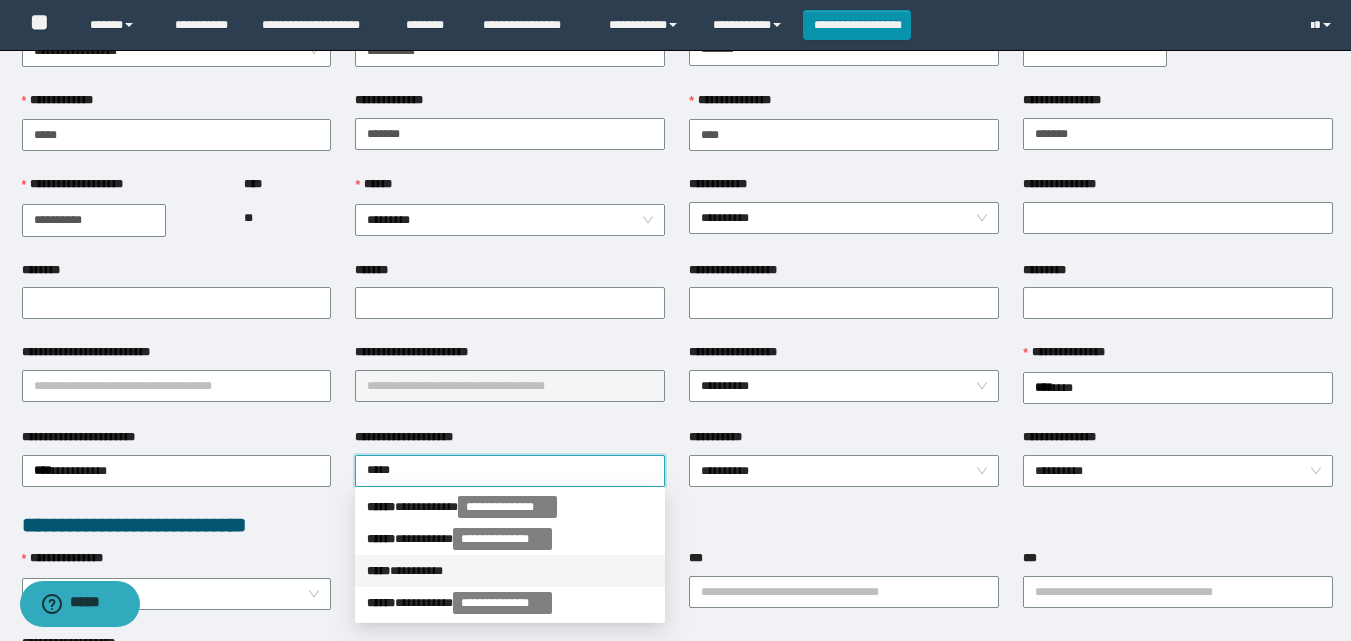 click on "***** * ********" at bounding box center (510, 571) 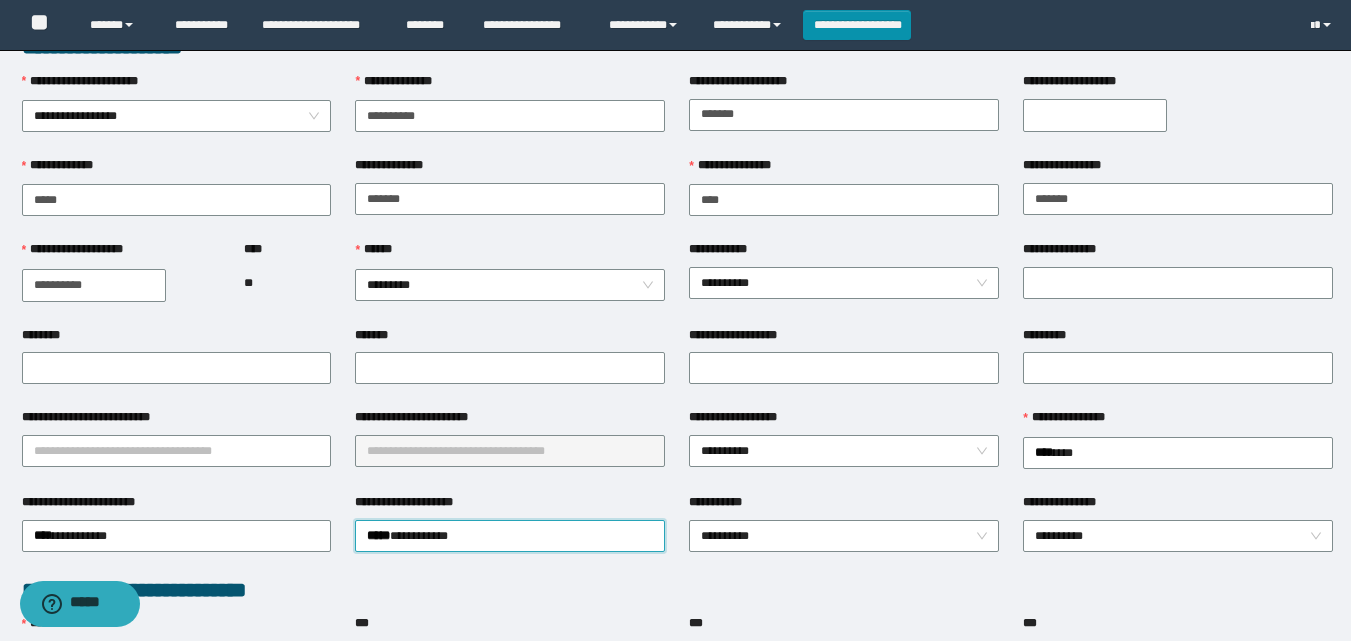 scroll, scrollTop: 0, scrollLeft: 0, axis: both 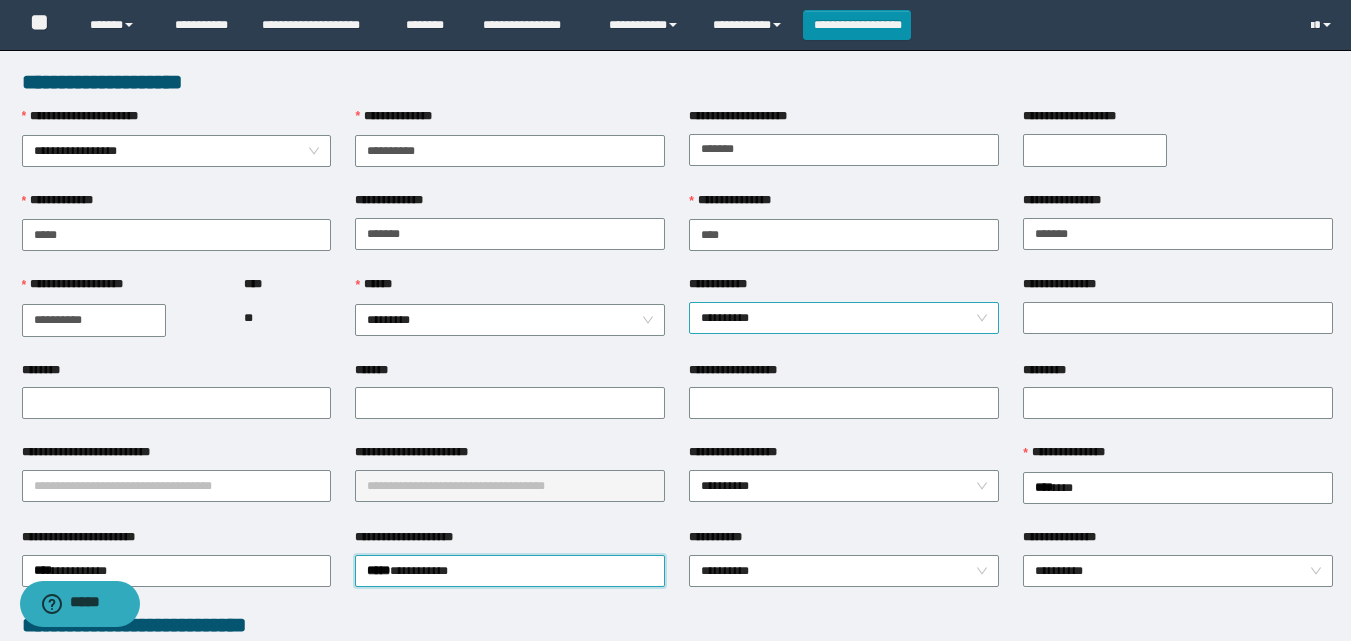 click on "**********" at bounding box center [844, 318] 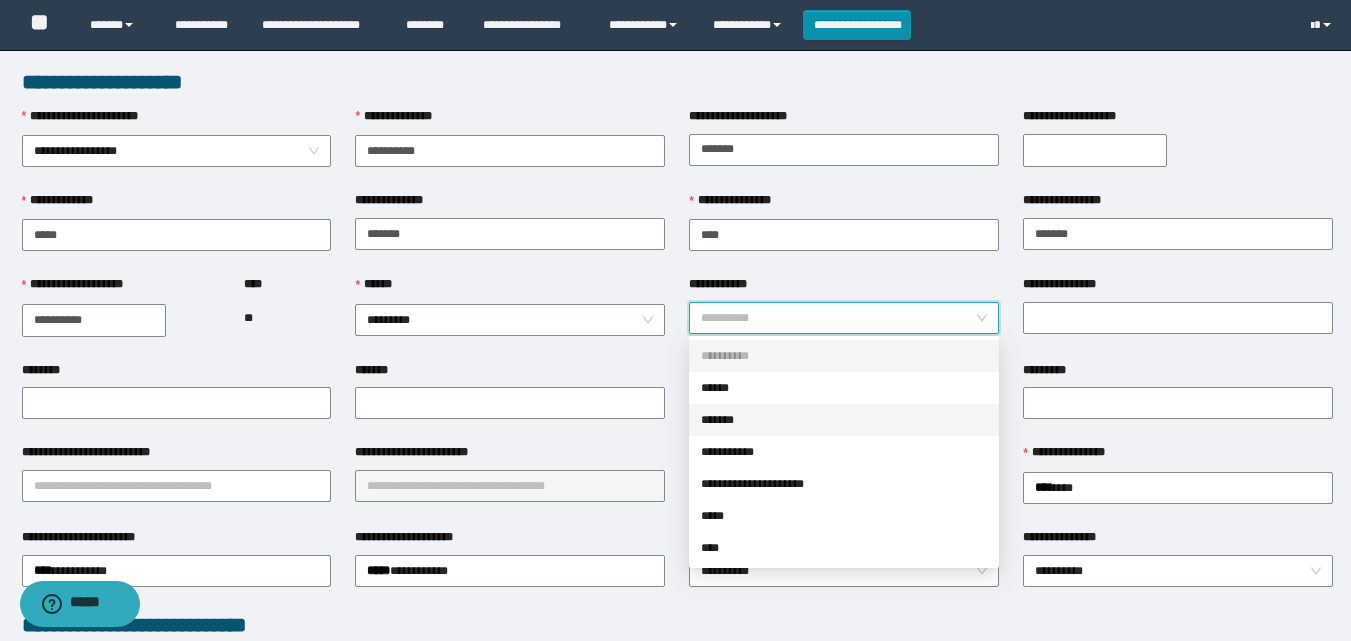 click on "*******" at bounding box center [844, 420] 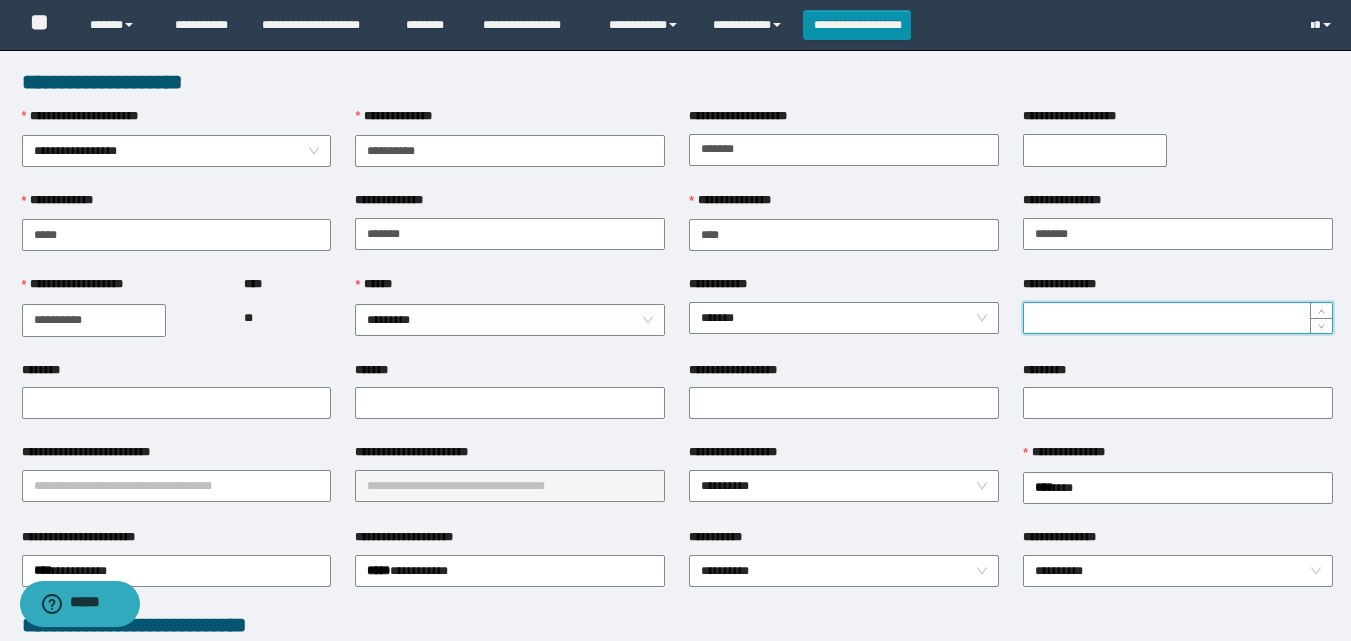 click on "**********" at bounding box center [1178, 318] 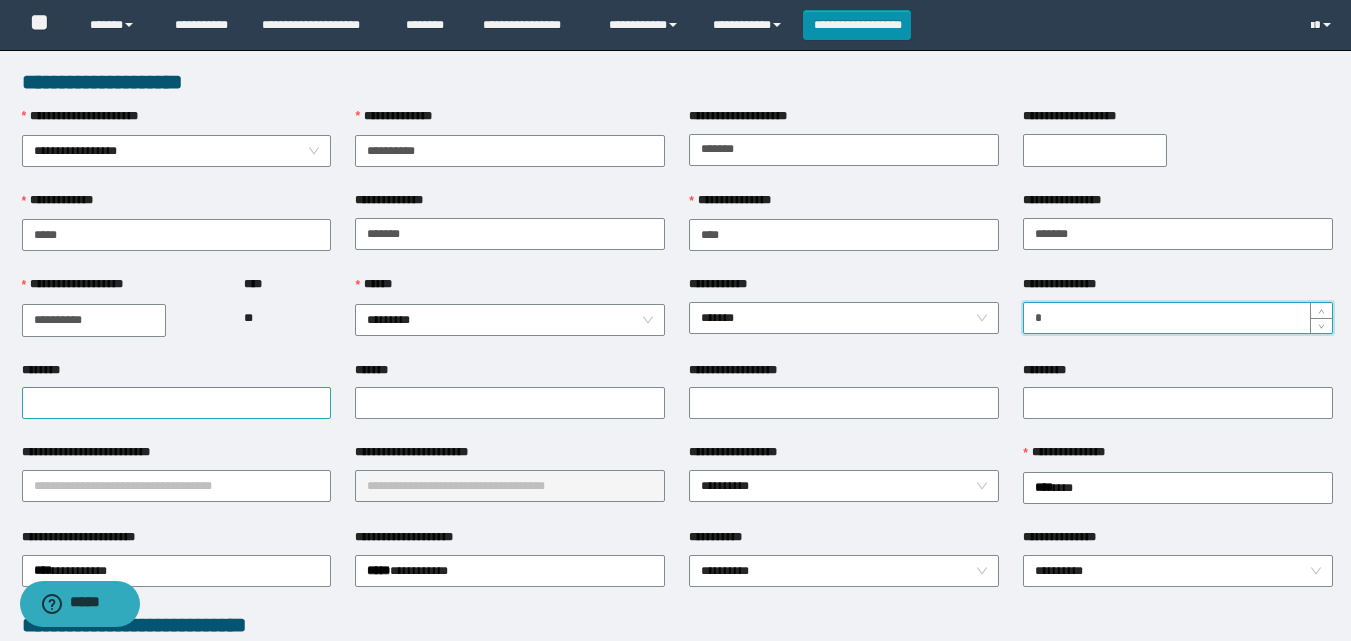 type on "*" 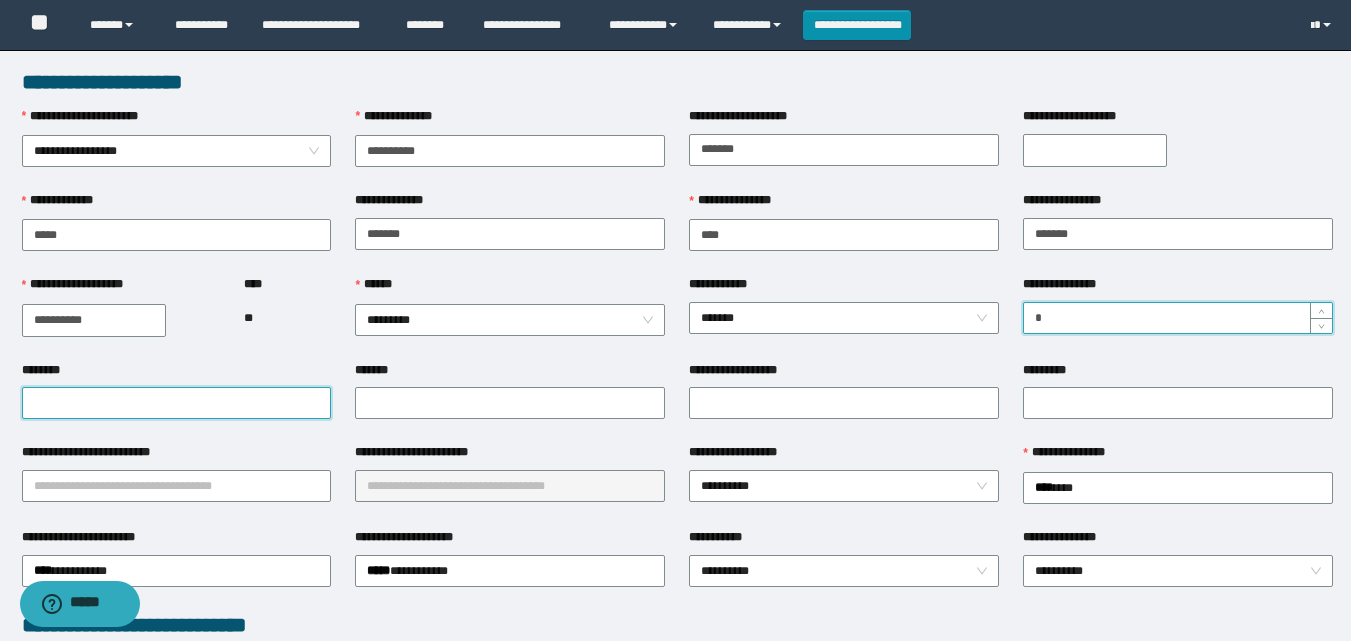 click on "********" at bounding box center (177, 403) 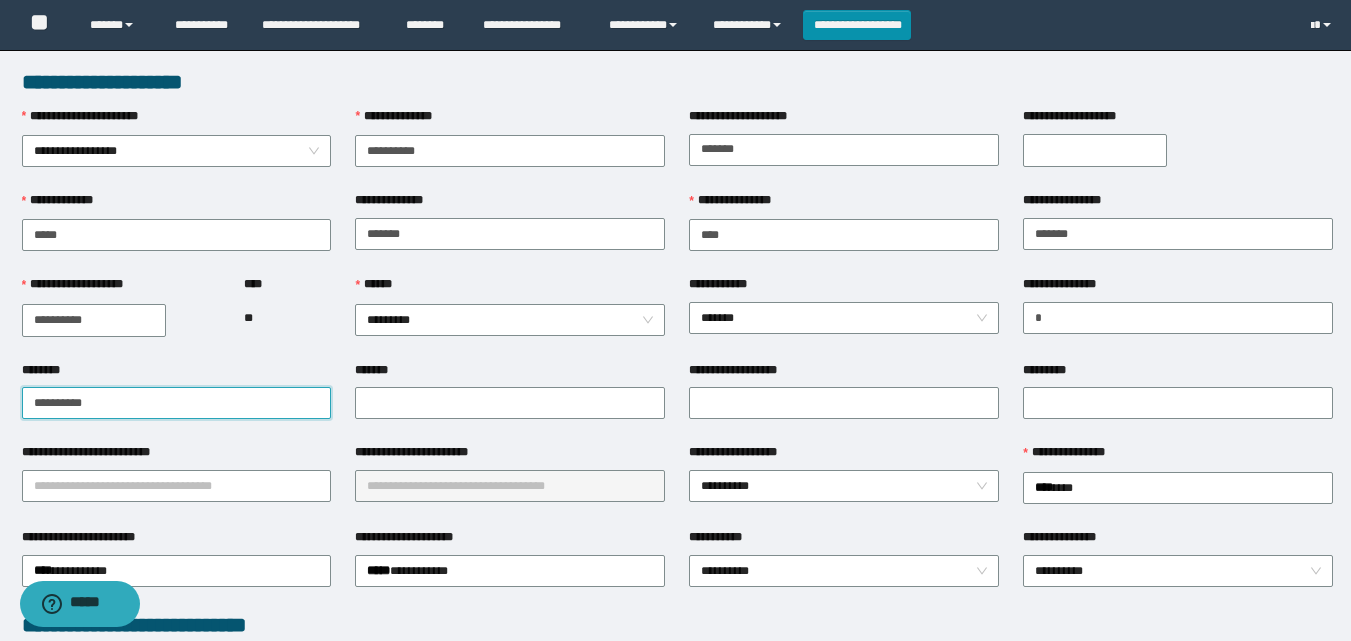 drag, startPoint x: 158, startPoint y: 392, endPoint x: 0, endPoint y: 389, distance: 158.02847 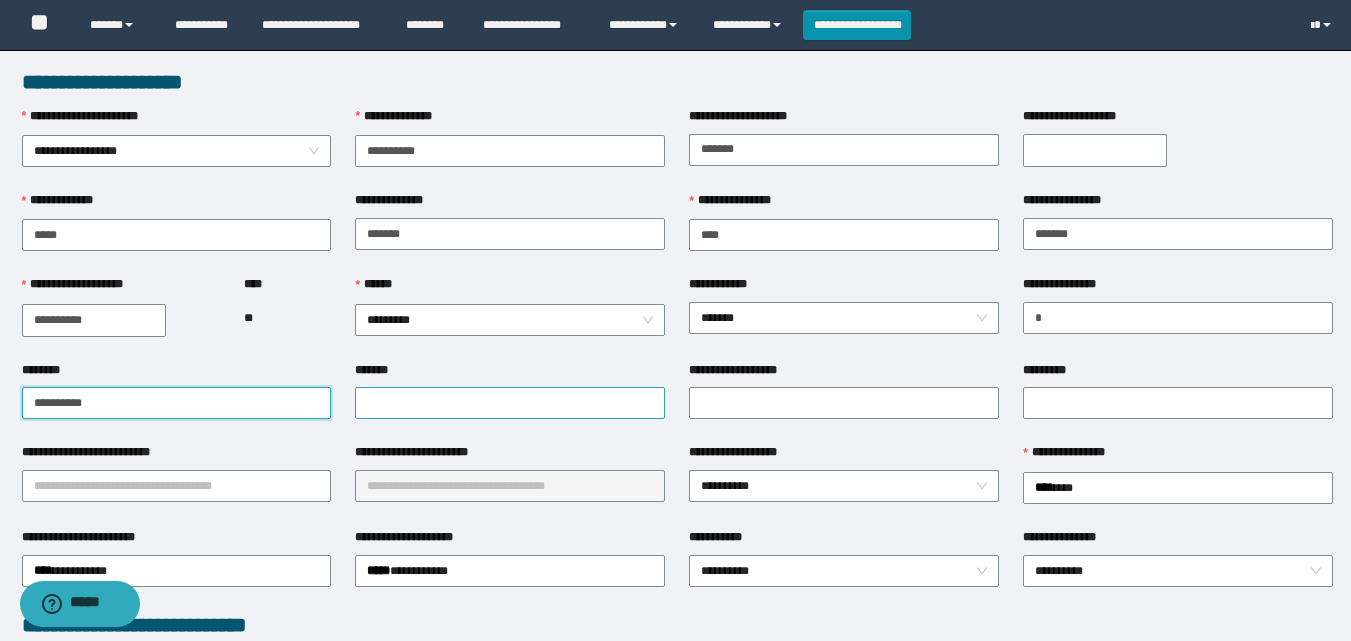 type on "**********" 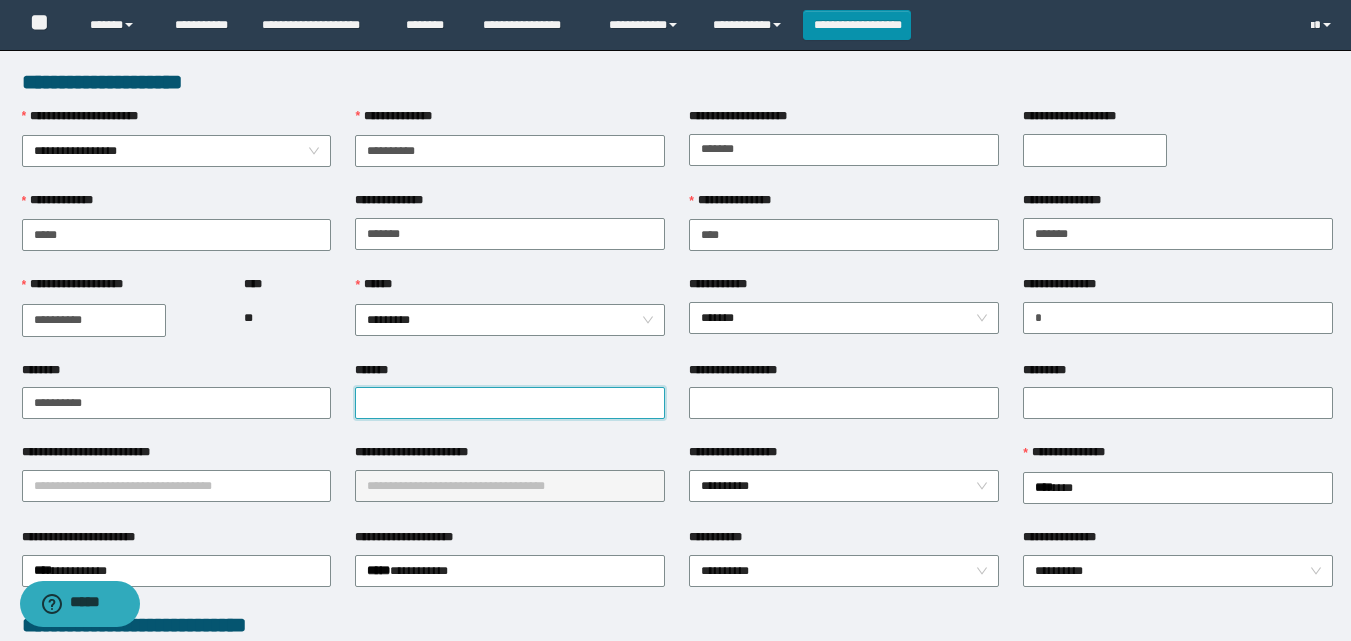 click on "*******" at bounding box center [510, 403] 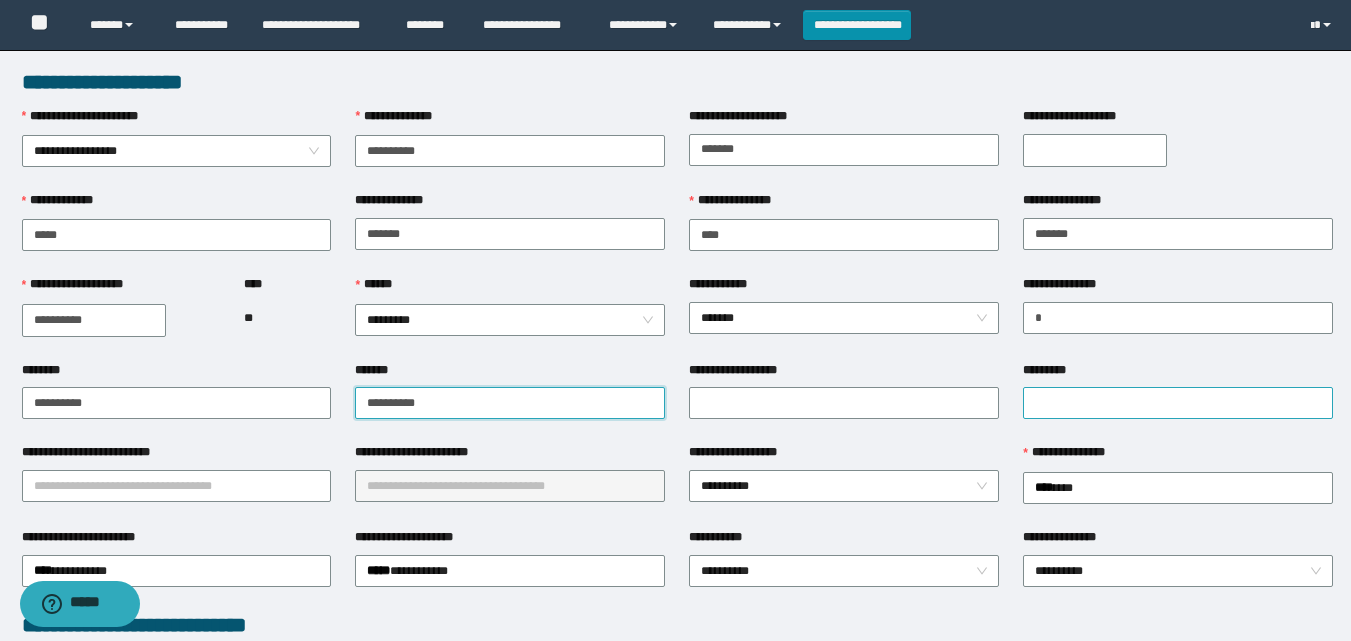 type on "**********" 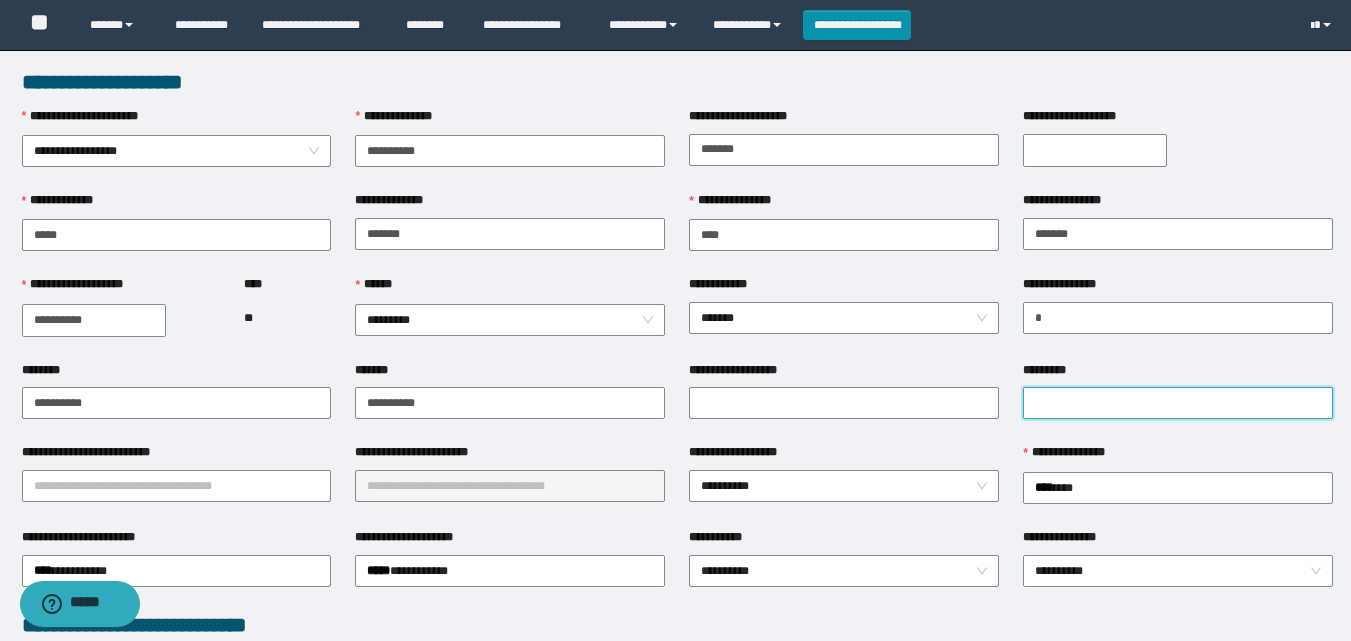 click on "*********" at bounding box center [1178, 403] 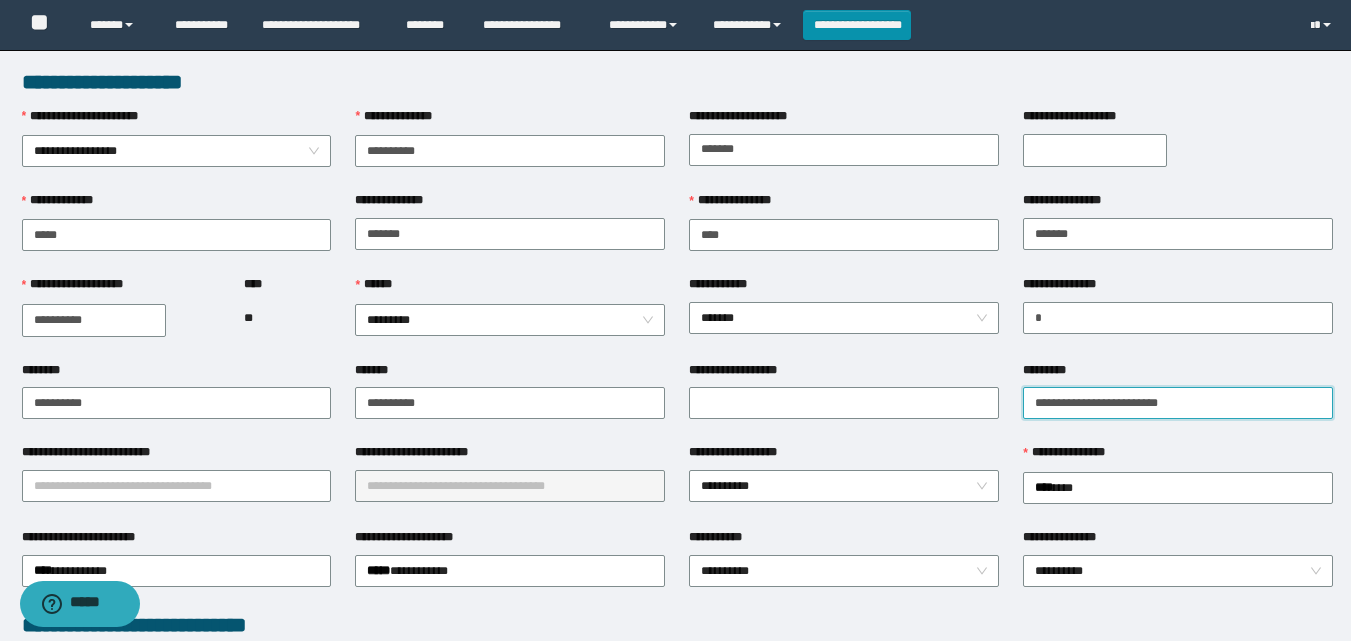 click on "**********" at bounding box center [1178, 403] 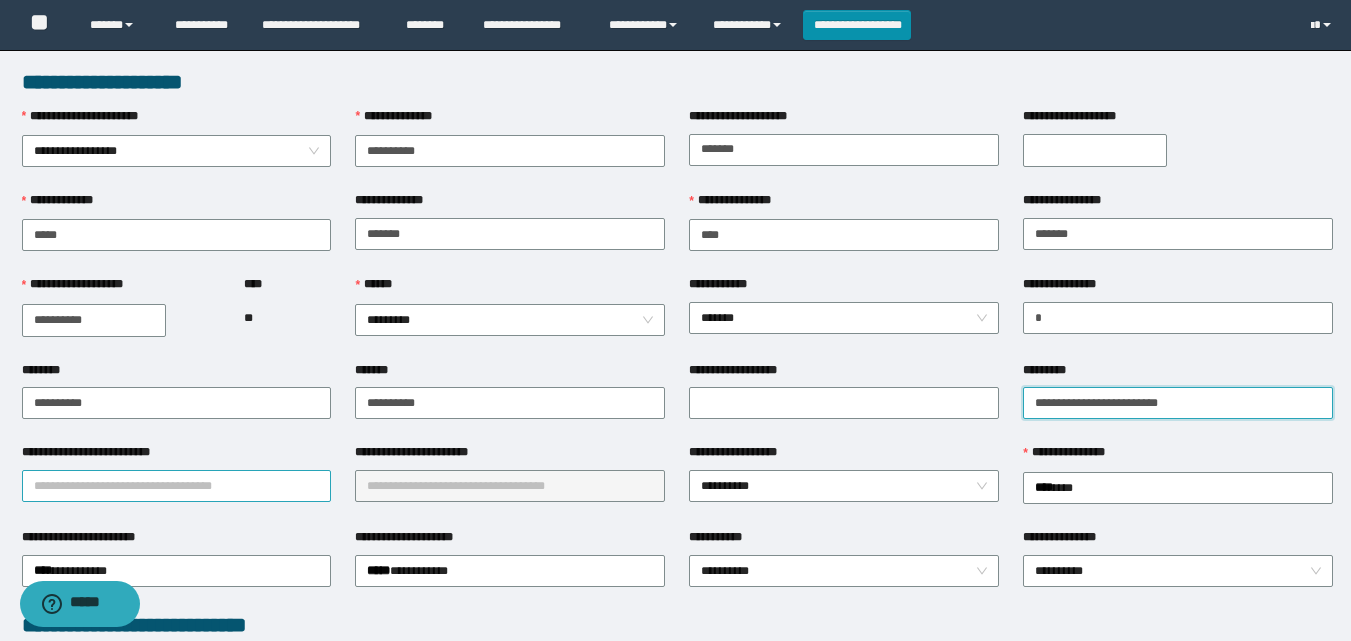 type on "**********" 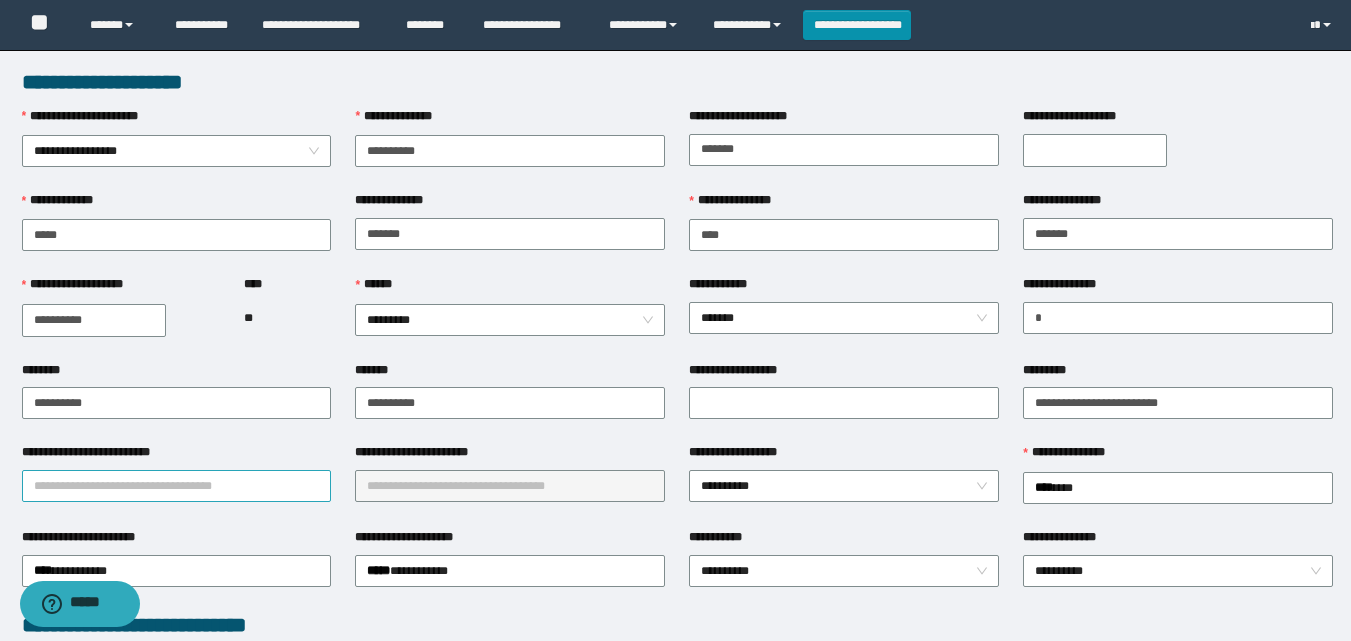 click on "**********" at bounding box center [177, 486] 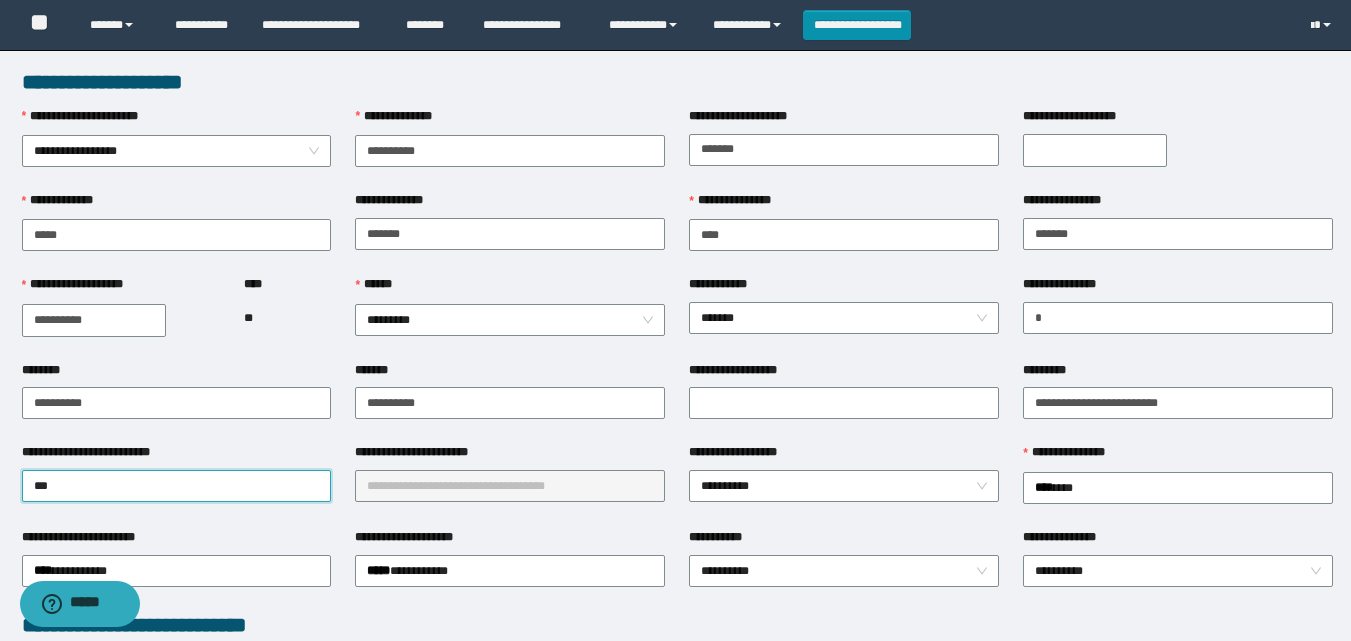 type on "***" 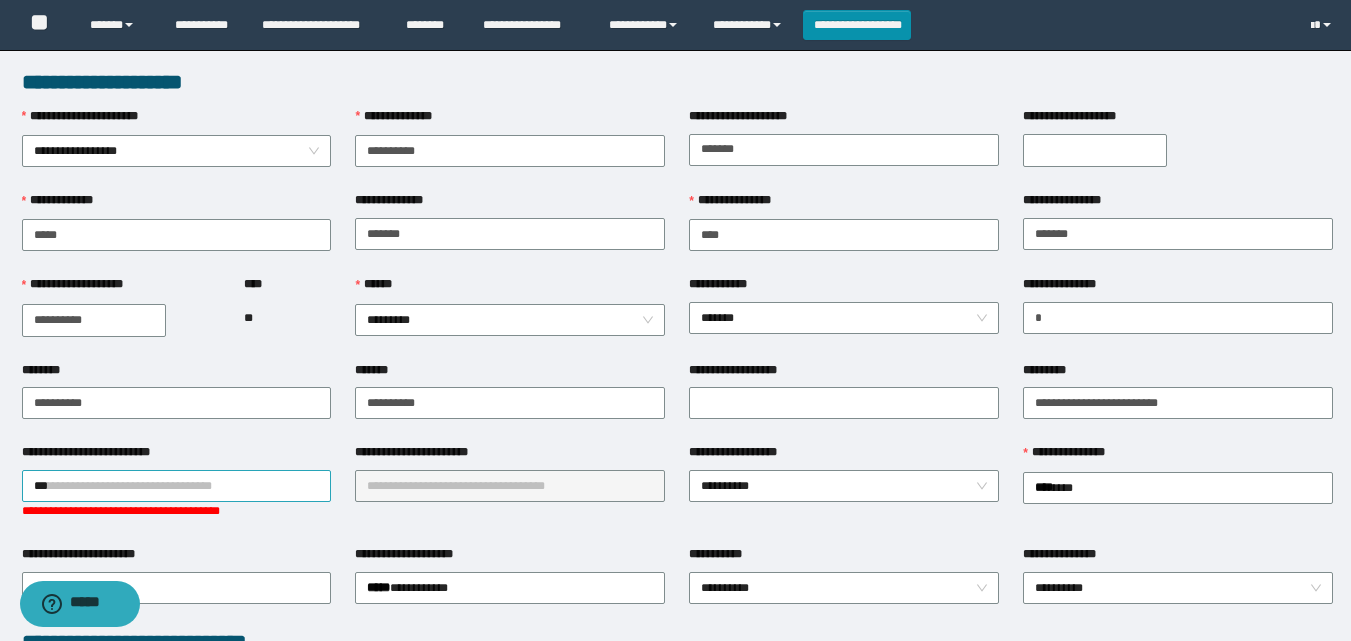 click on "***" at bounding box center [177, 486] 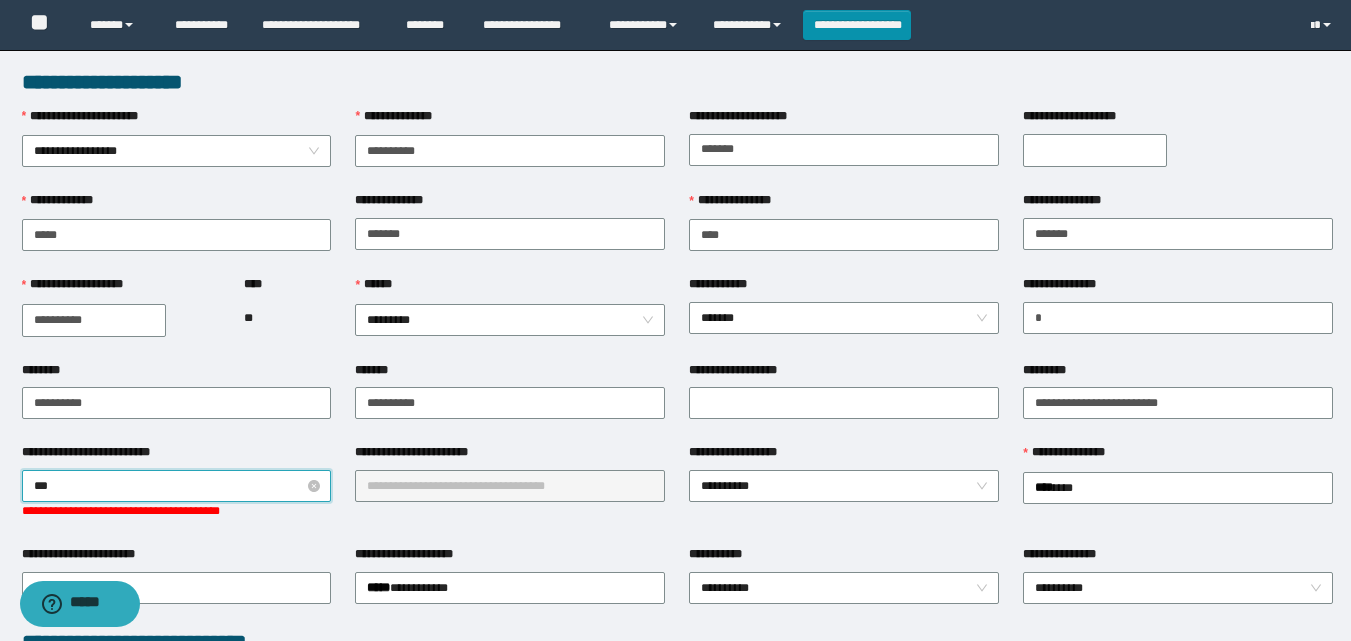type on "****" 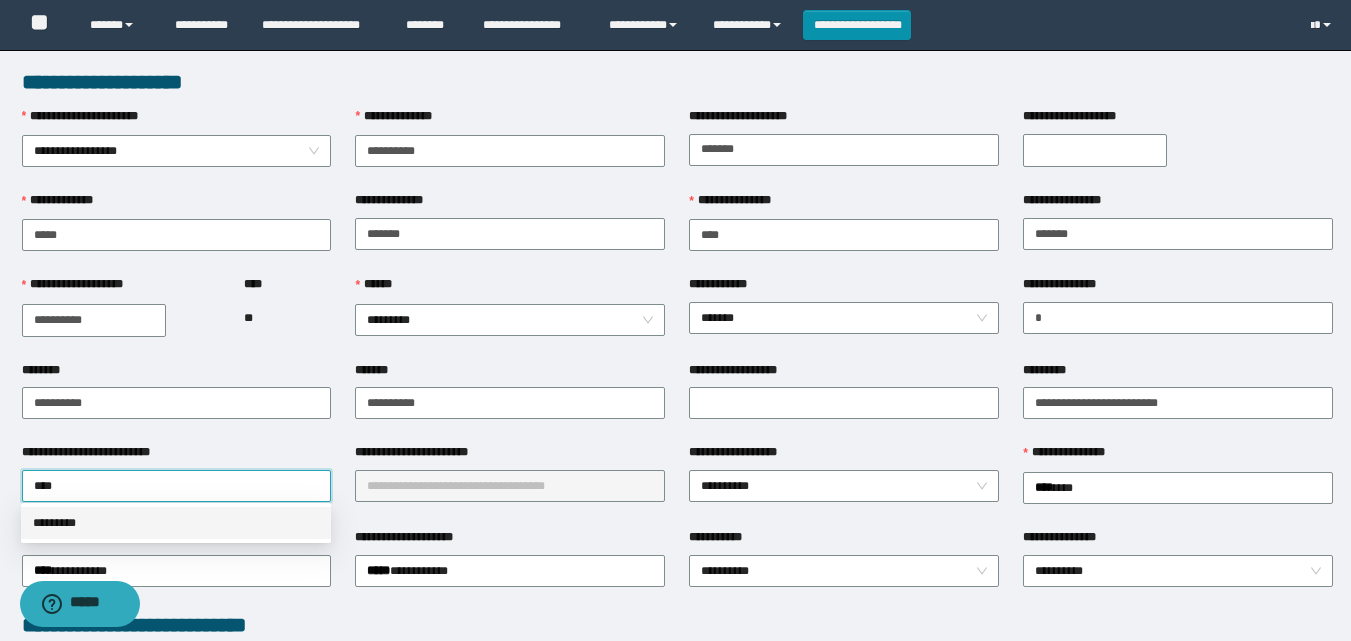 click on "*********" at bounding box center (176, 523) 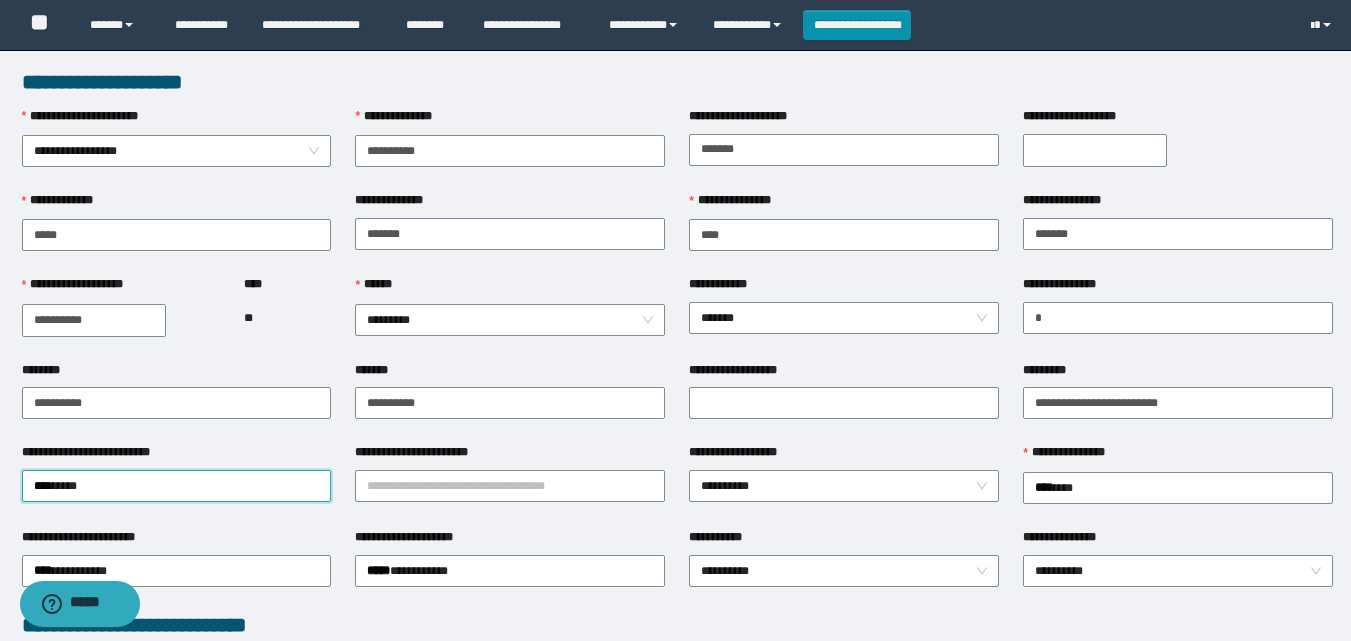 click on "**********" at bounding box center [510, 456] 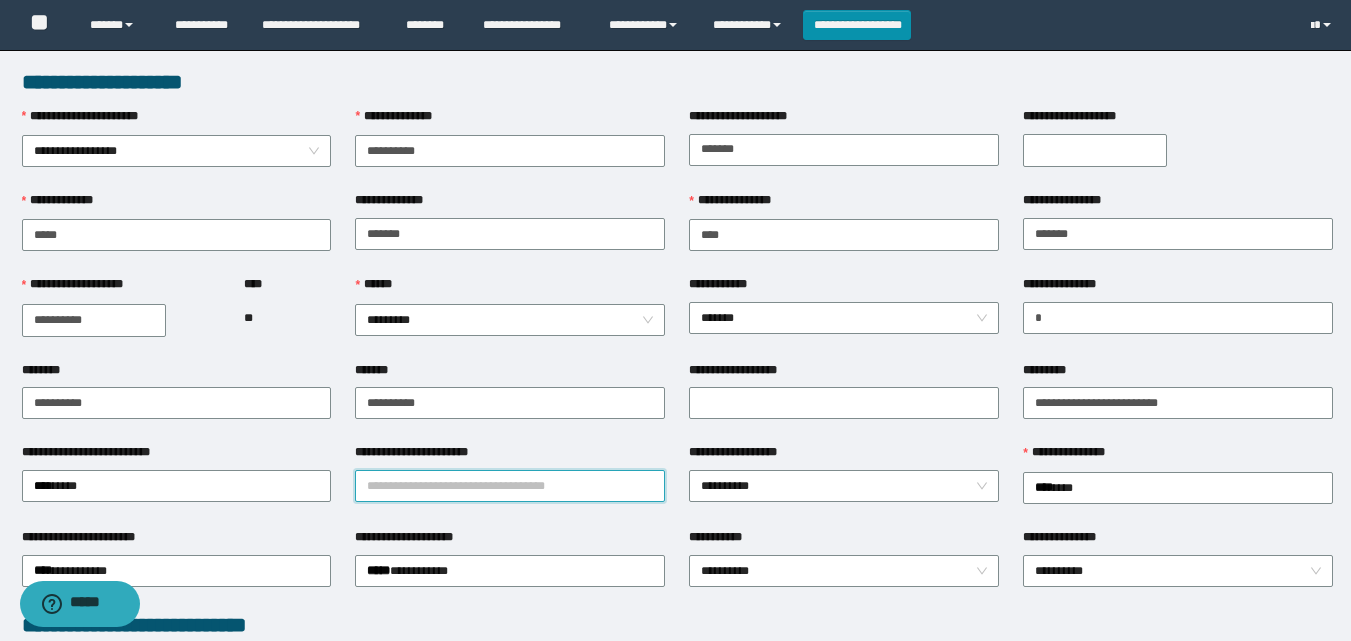 click on "**********" at bounding box center [510, 486] 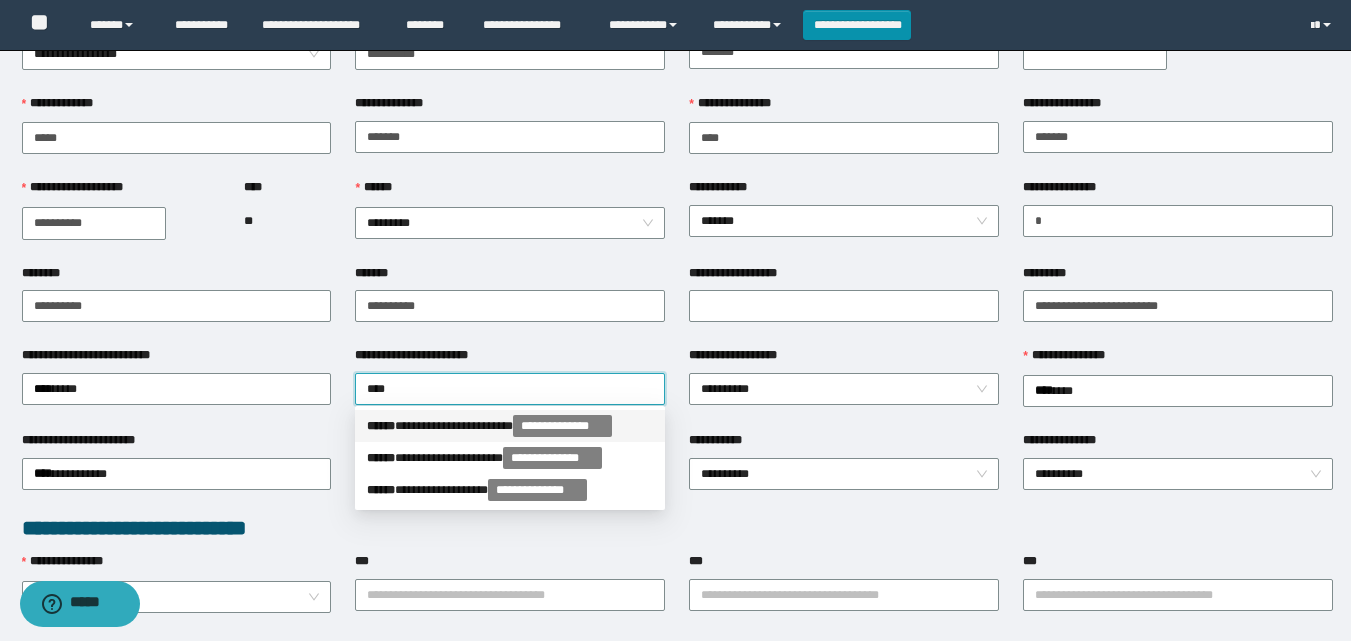 scroll, scrollTop: 200, scrollLeft: 0, axis: vertical 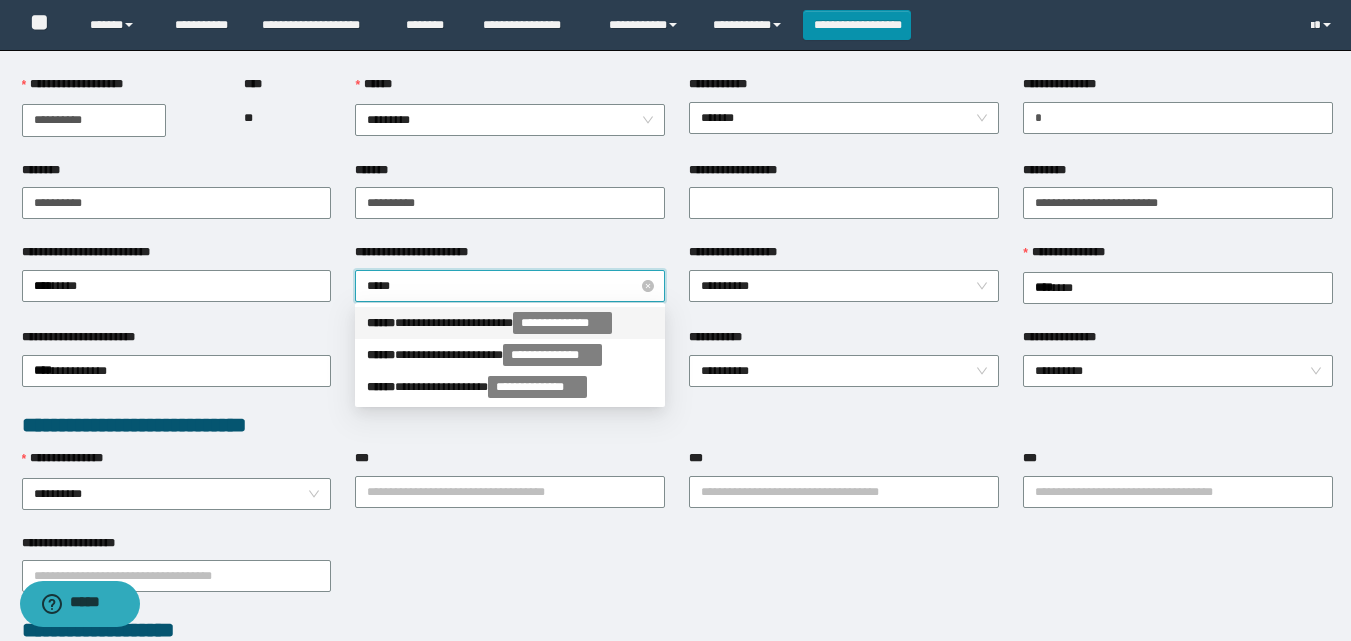 type on "******" 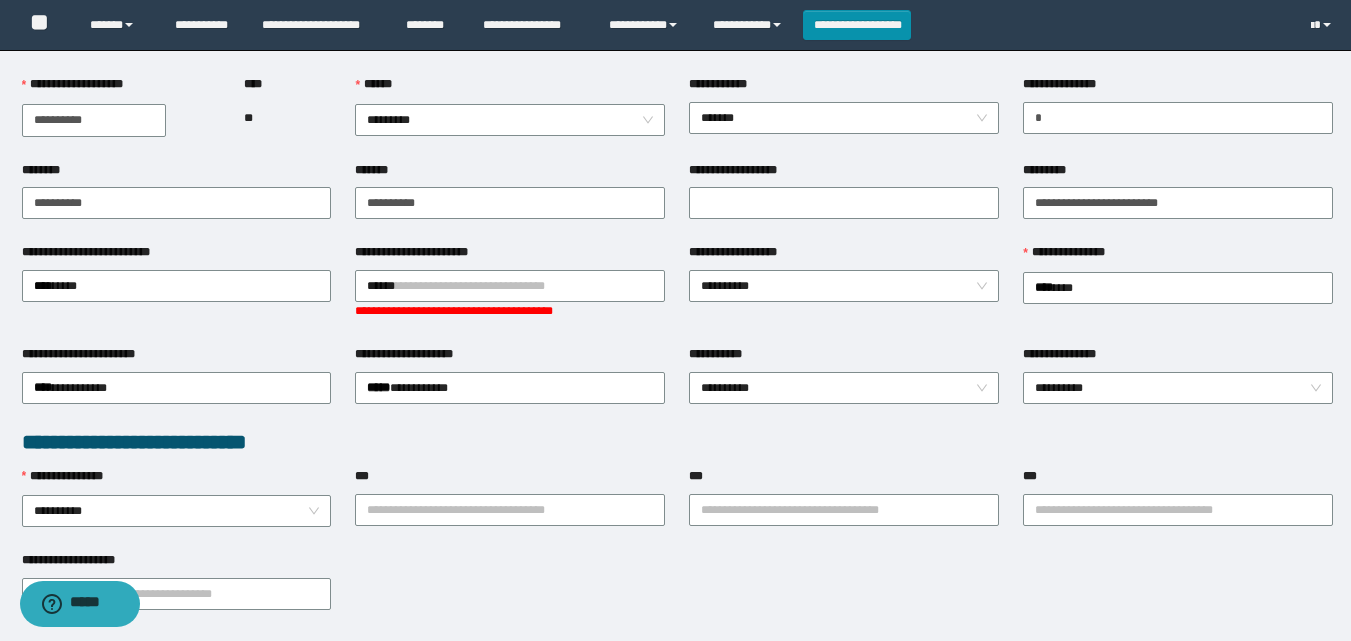 click on "**********" at bounding box center [844, 294] 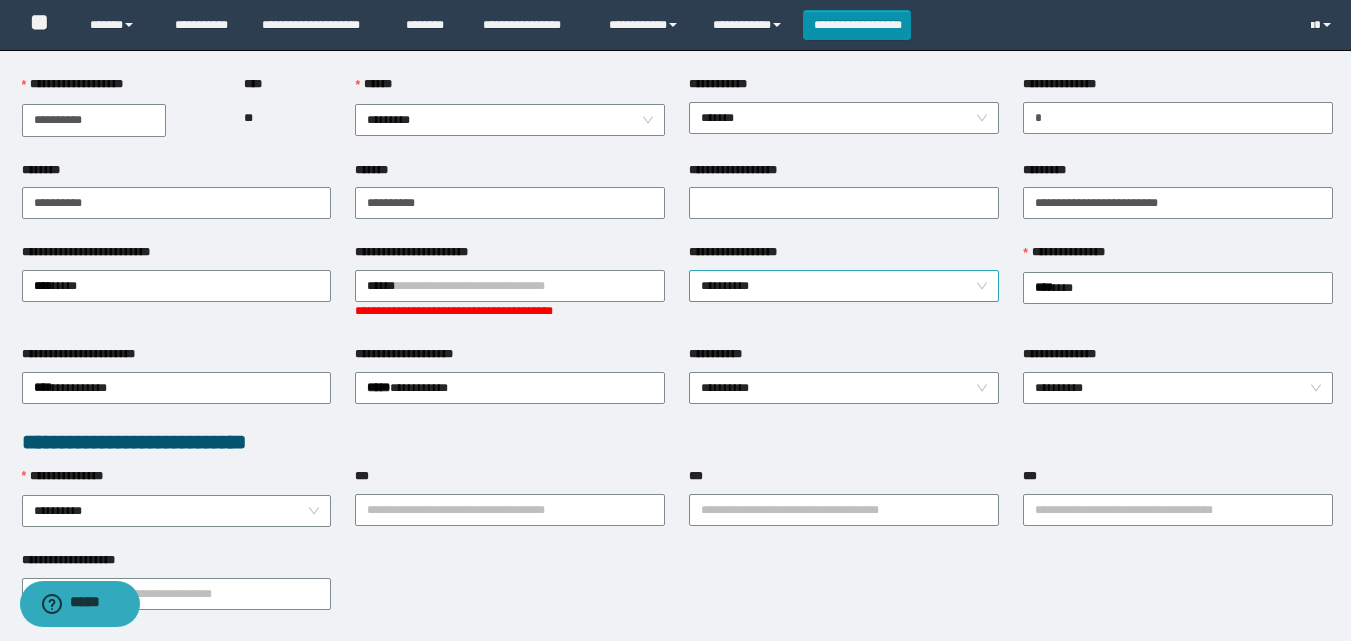 click on "**********" at bounding box center [844, 286] 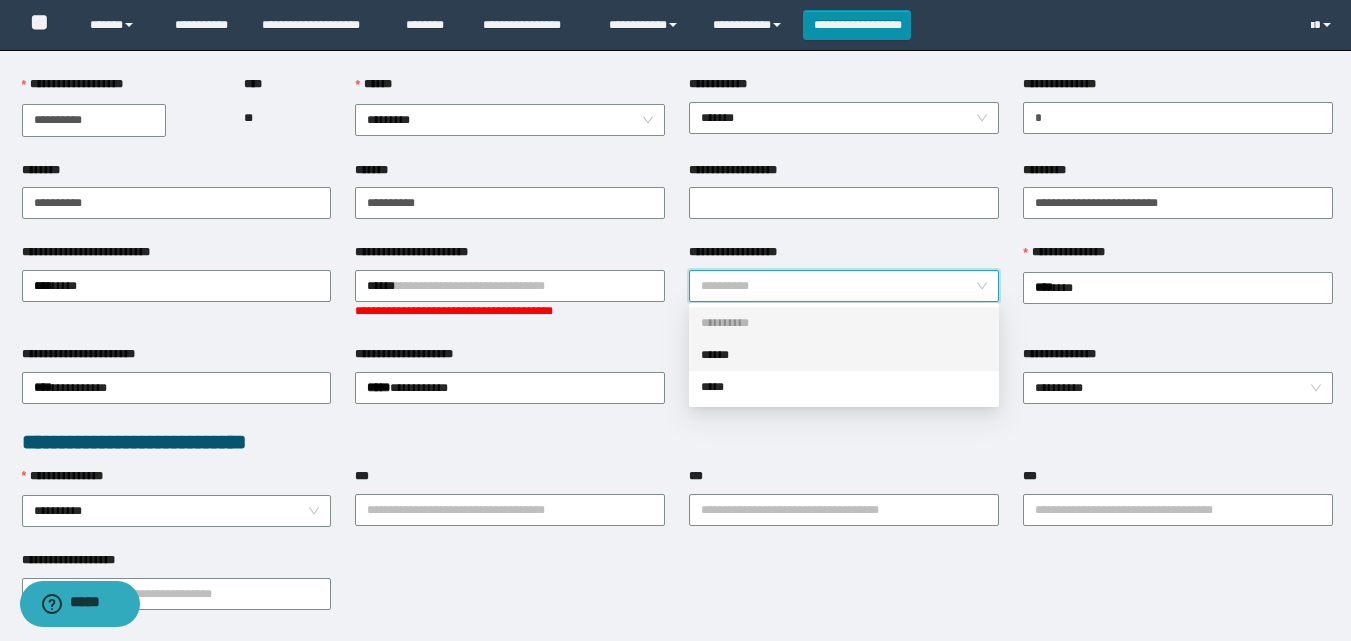 click on "******" at bounding box center [844, 355] 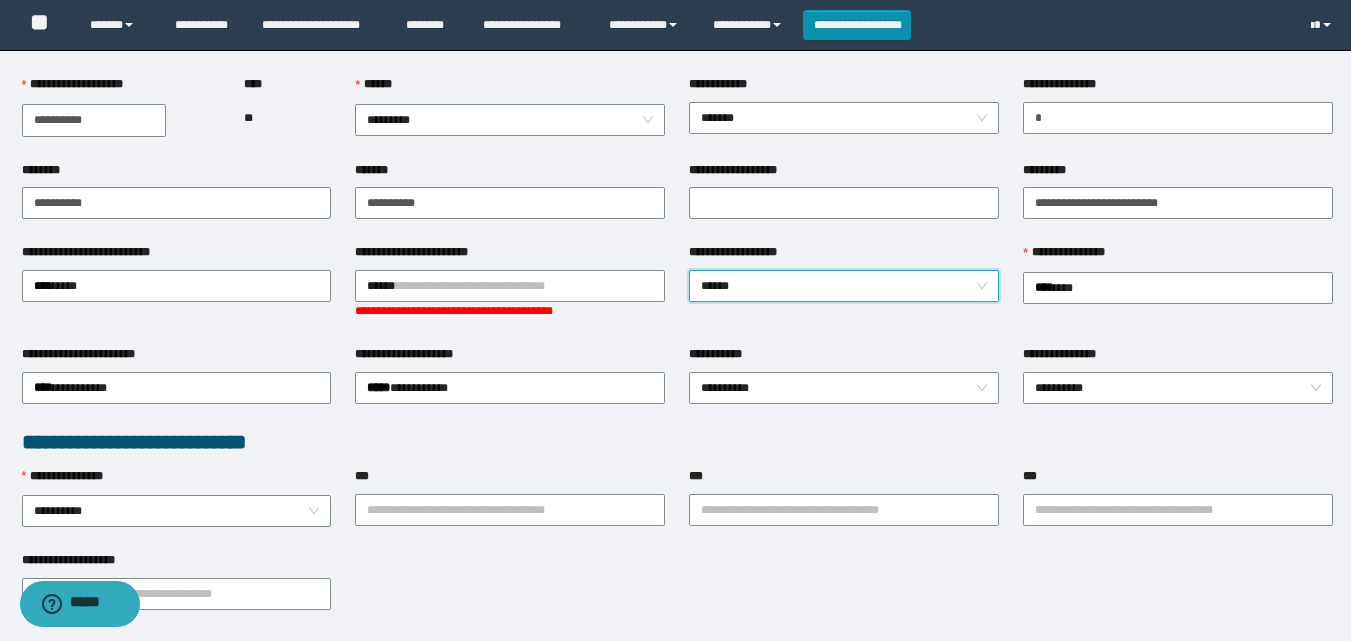 click on "******" at bounding box center [844, 286] 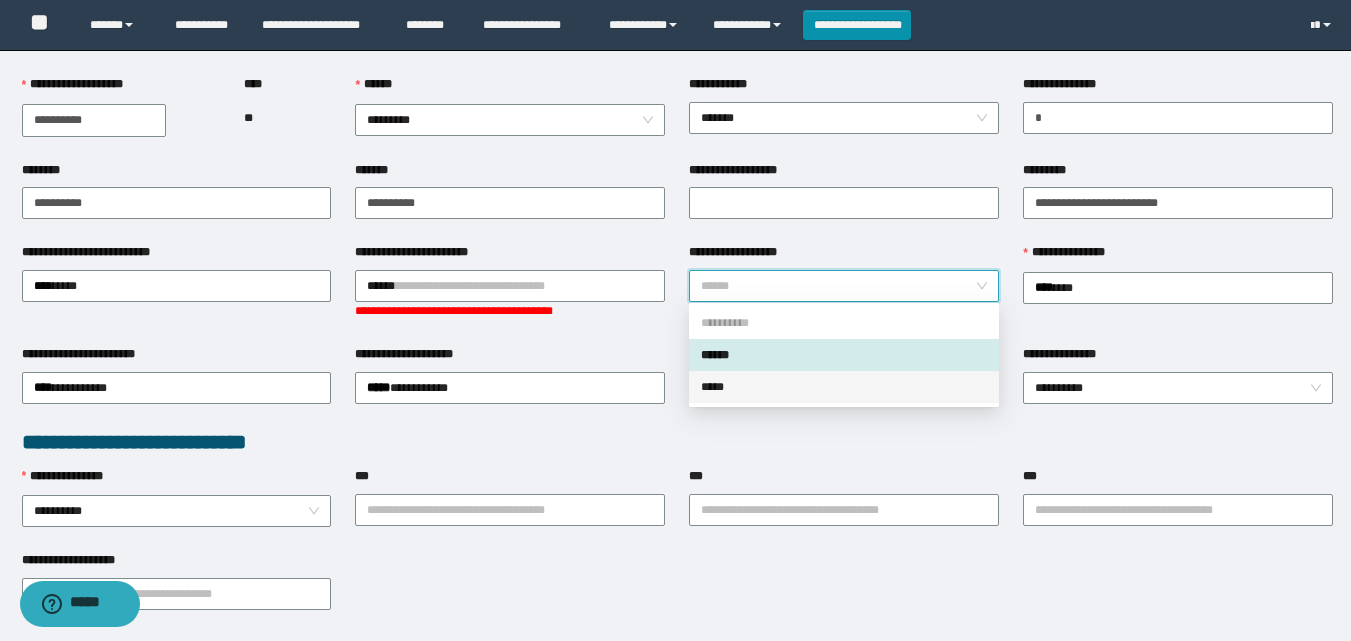 click on "*****" at bounding box center (844, 387) 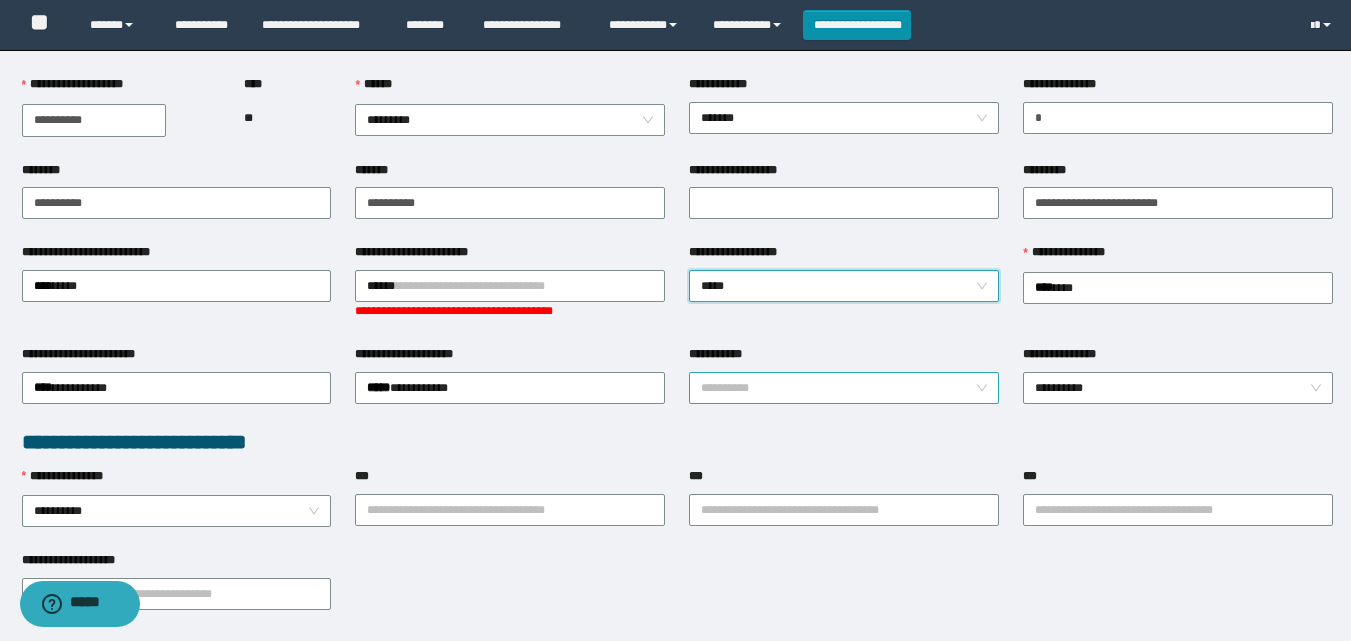 click on "**********" at bounding box center (844, 388) 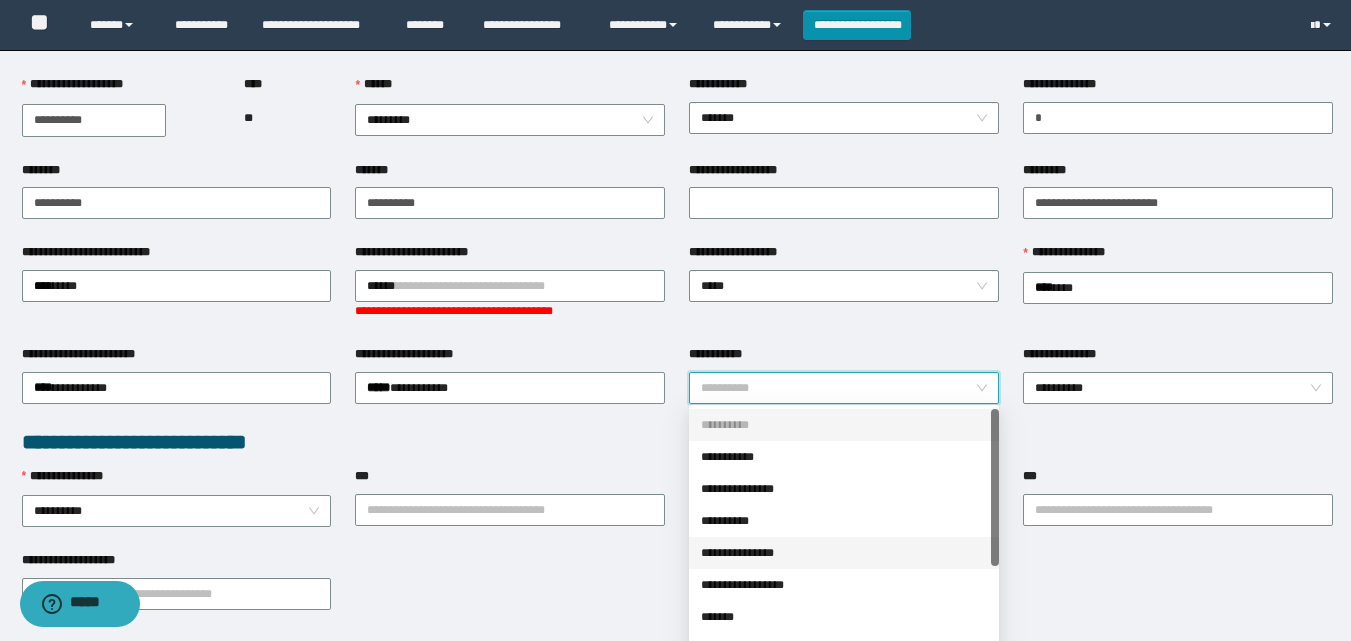 click on "**********" at bounding box center (844, 553) 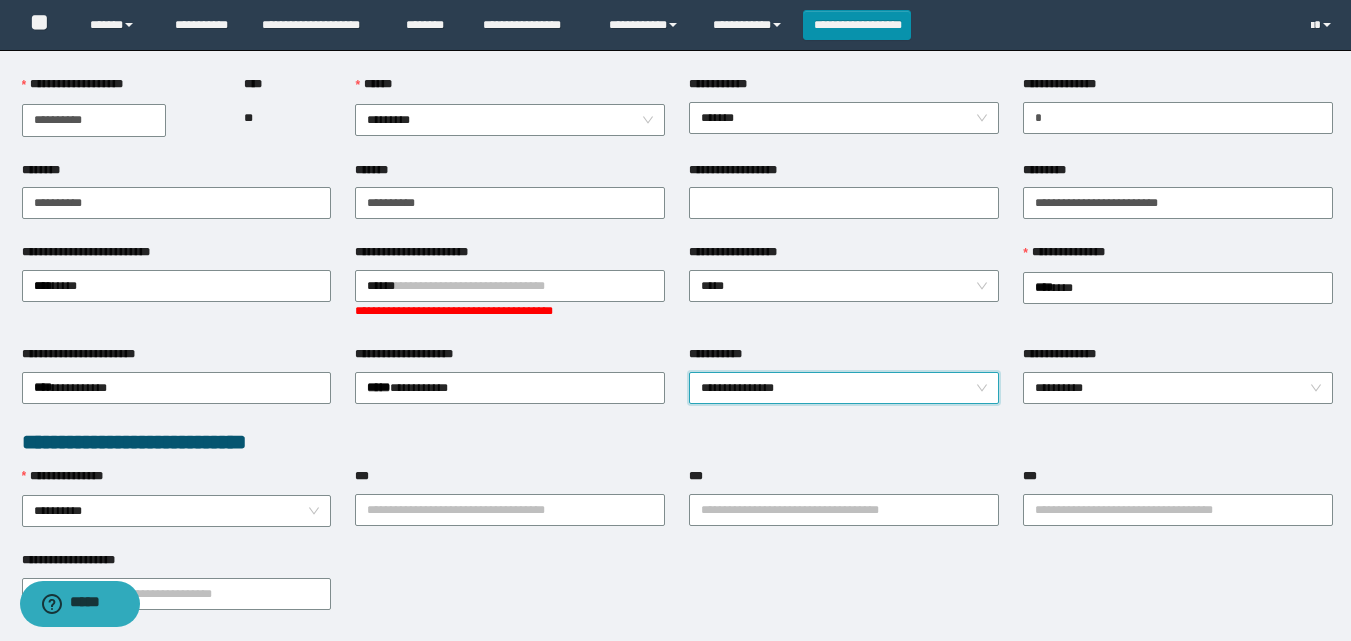 click on "**********" at bounding box center [844, 388] 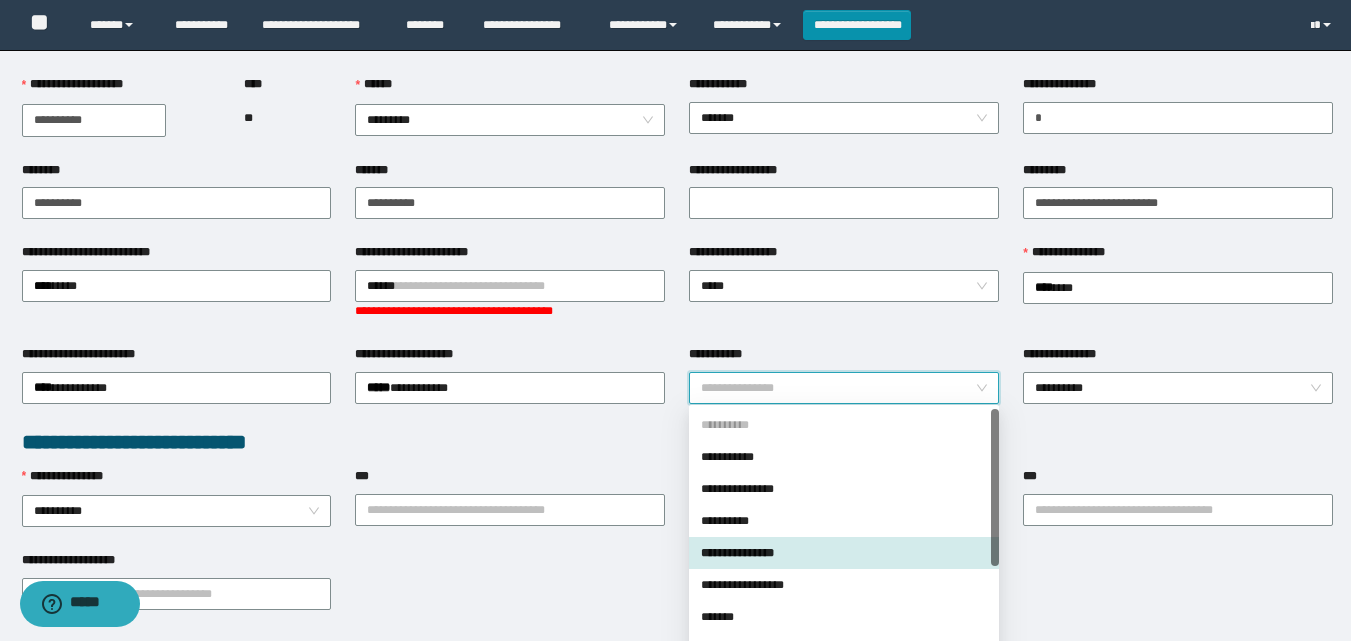 click on "**********" at bounding box center [844, 553] 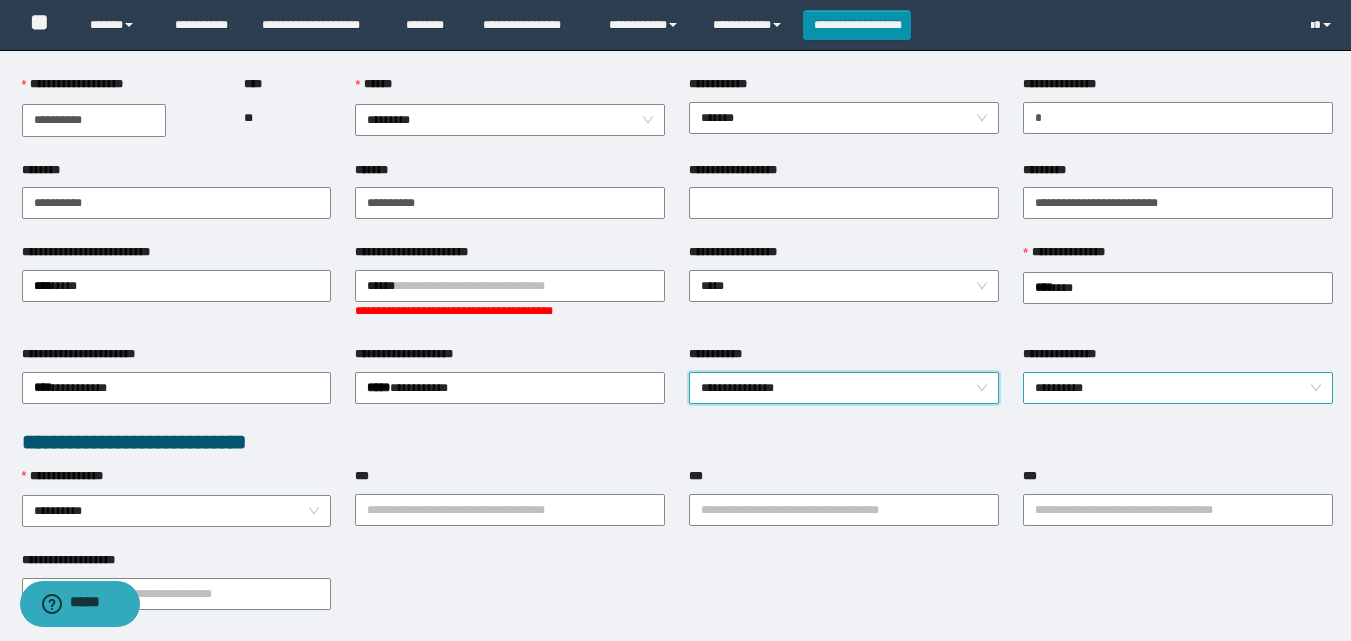 click on "**********" at bounding box center [1178, 388] 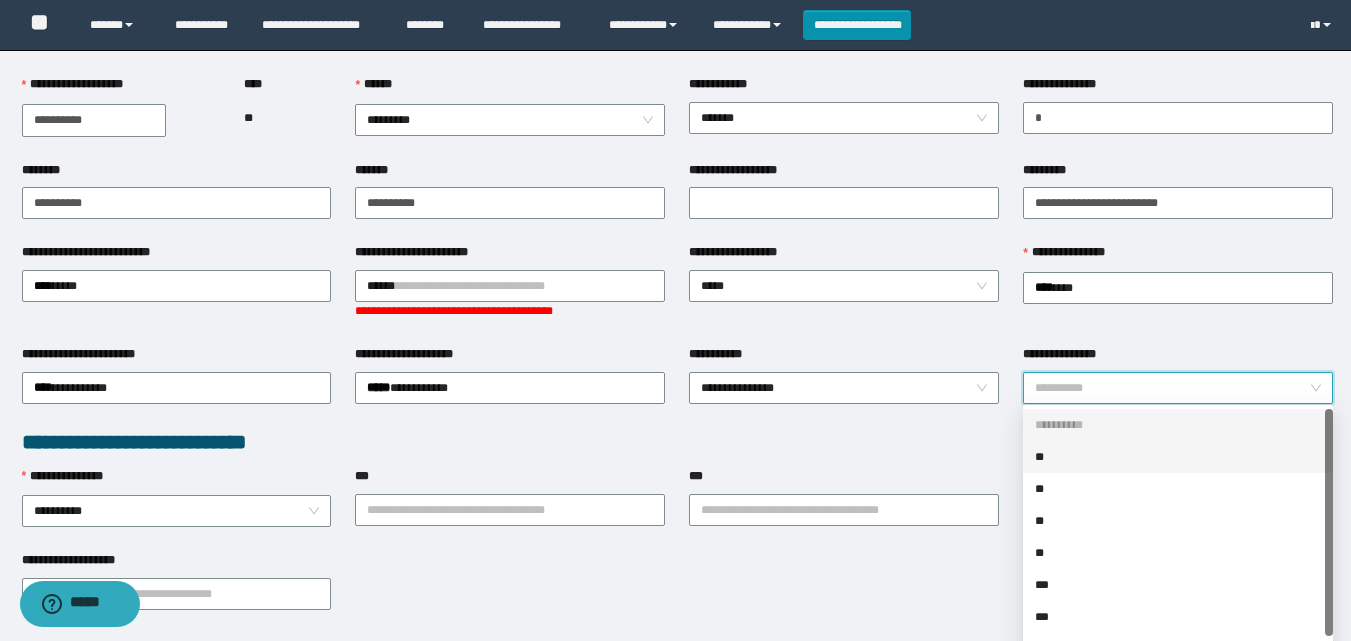 click on "**" at bounding box center [1178, 457] 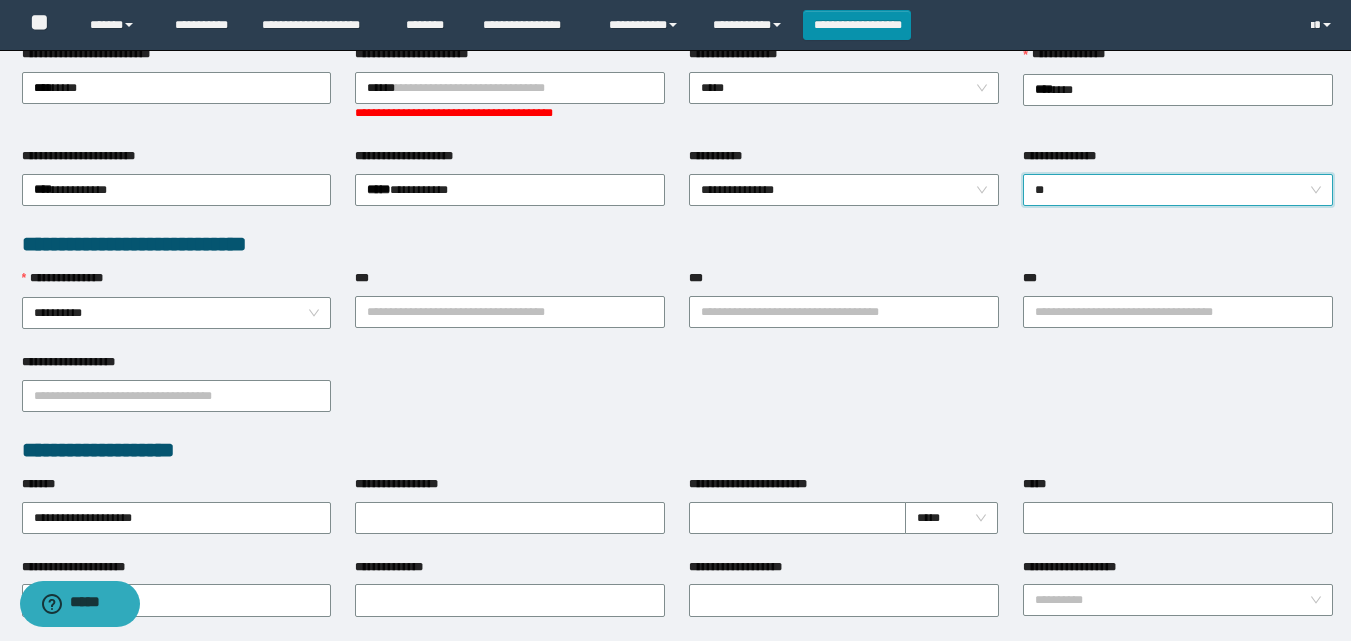 scroll, scrollTop: 400, scrollLeft: 0, axis: vertical 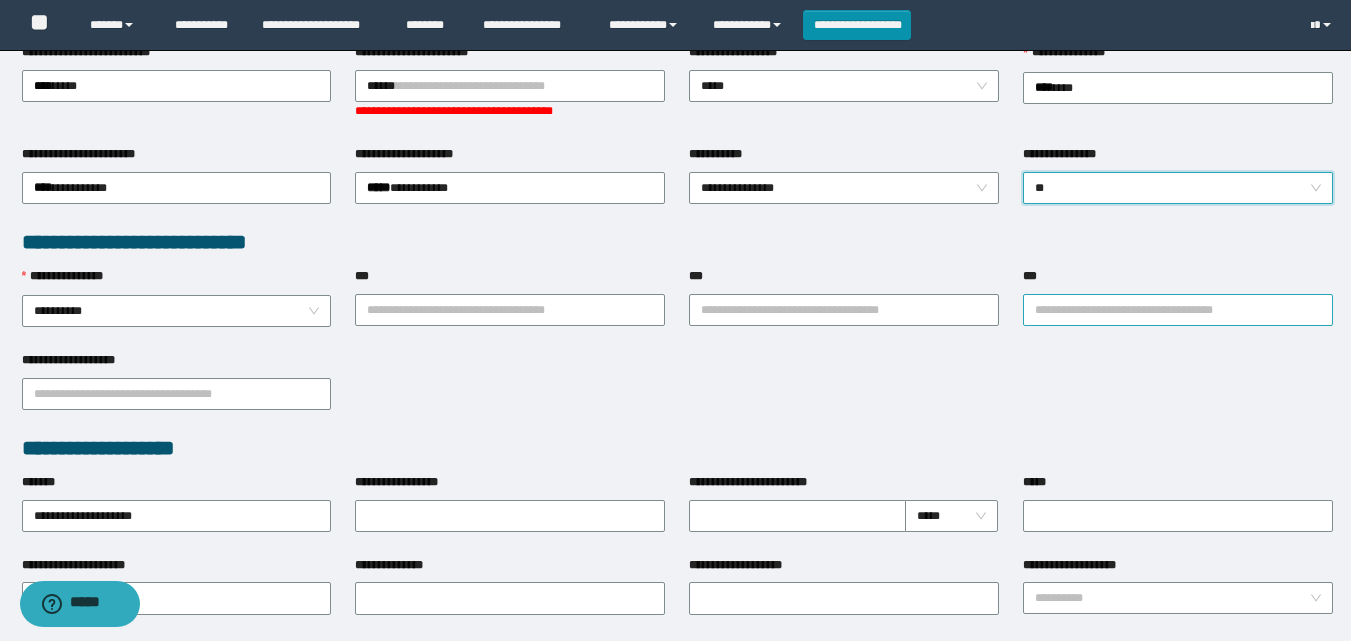 click on "***" at bounding box center (1178, 310) 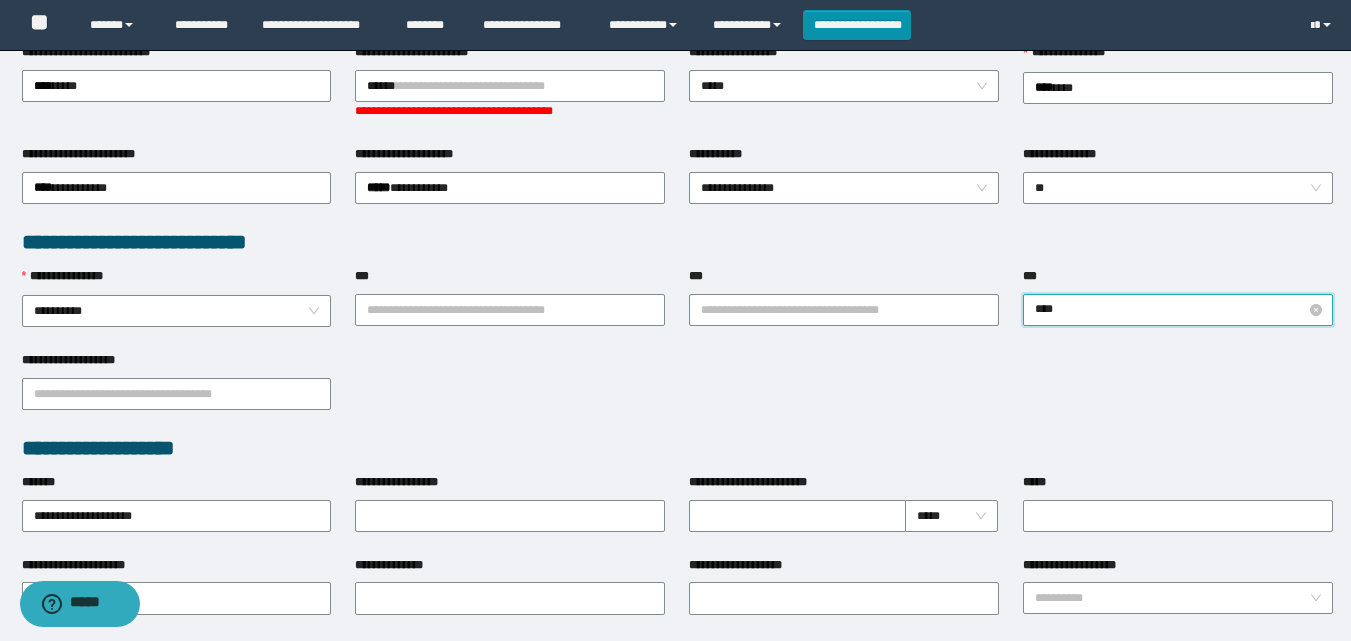 type on "*****" 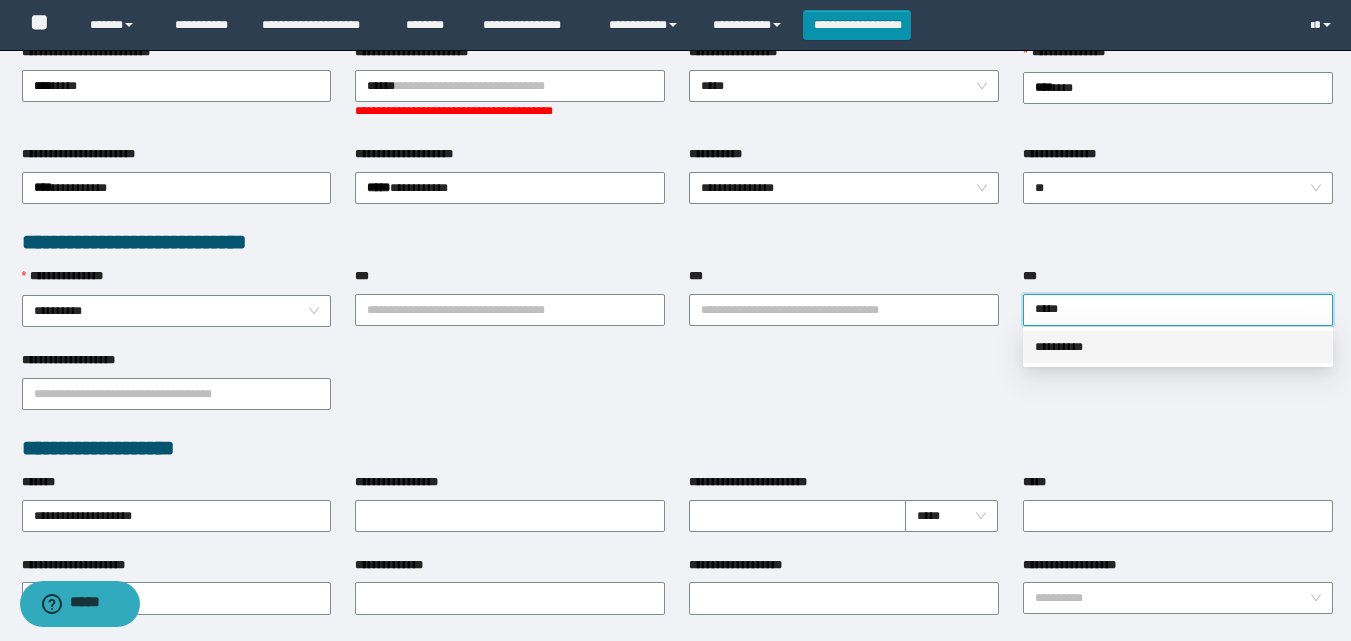 click on "**********" at bounding box center [1178, 347] 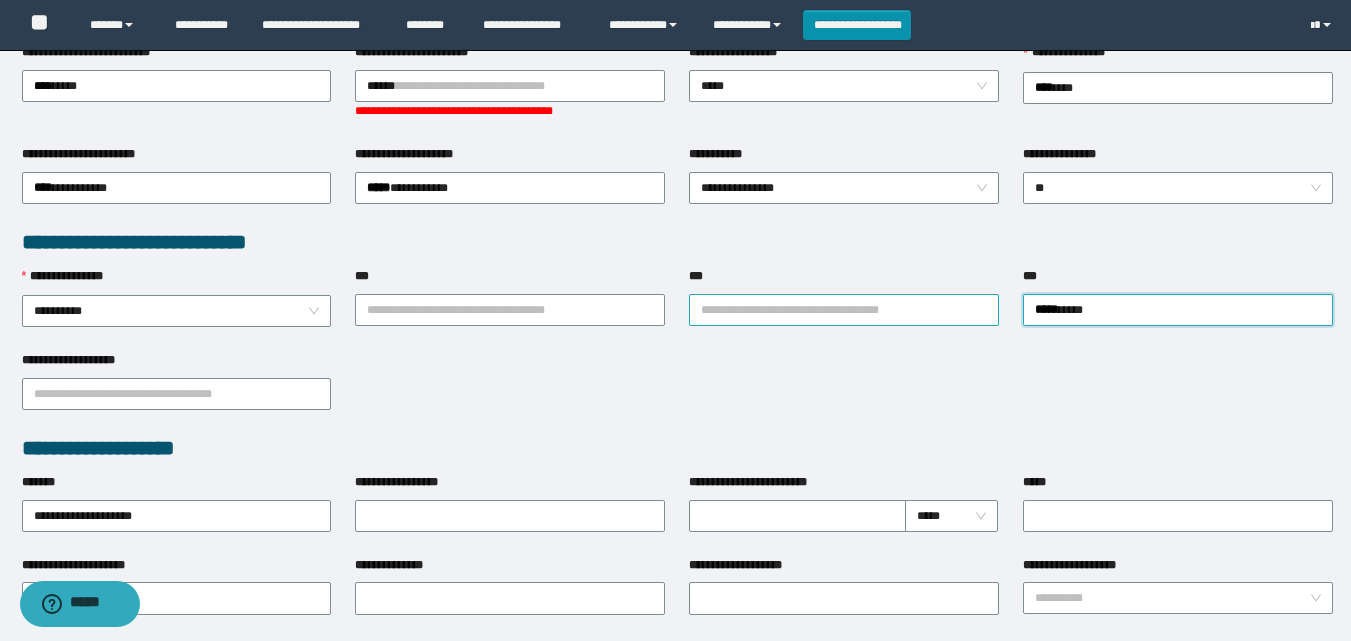 click on "***" at bounding box center [844, 310] 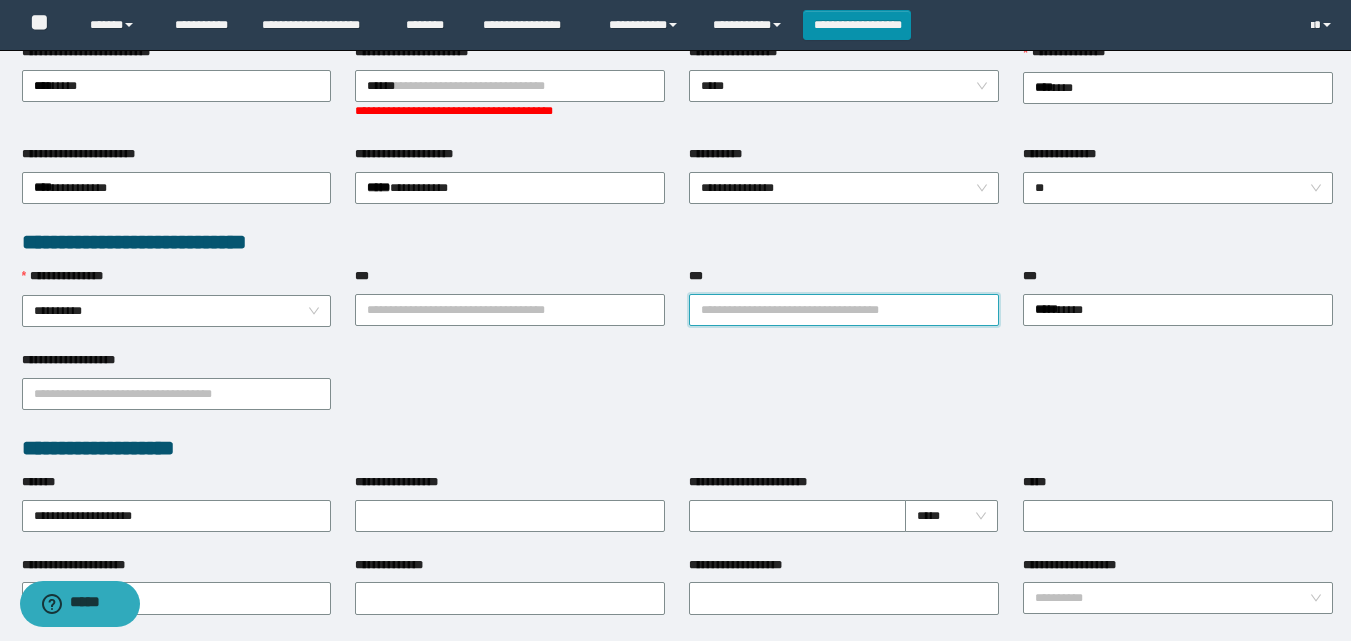 type on "*" 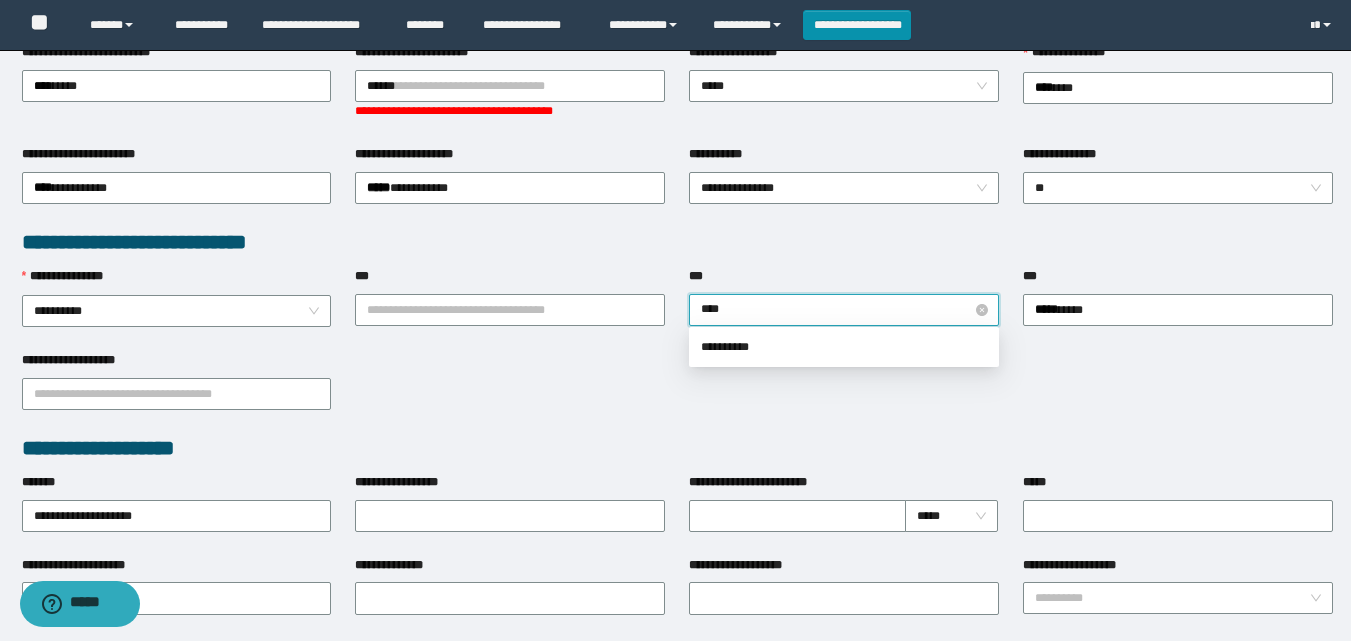 type on "*****" 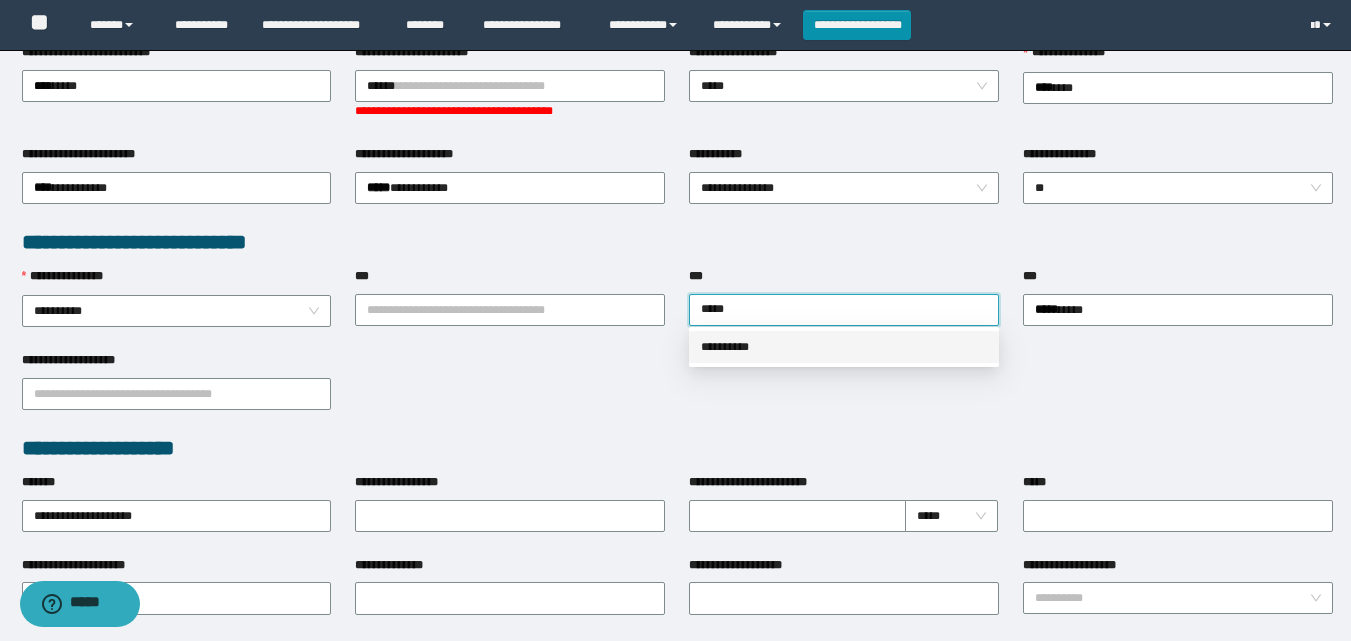 click on "**********" at bounding box center [844, 347] 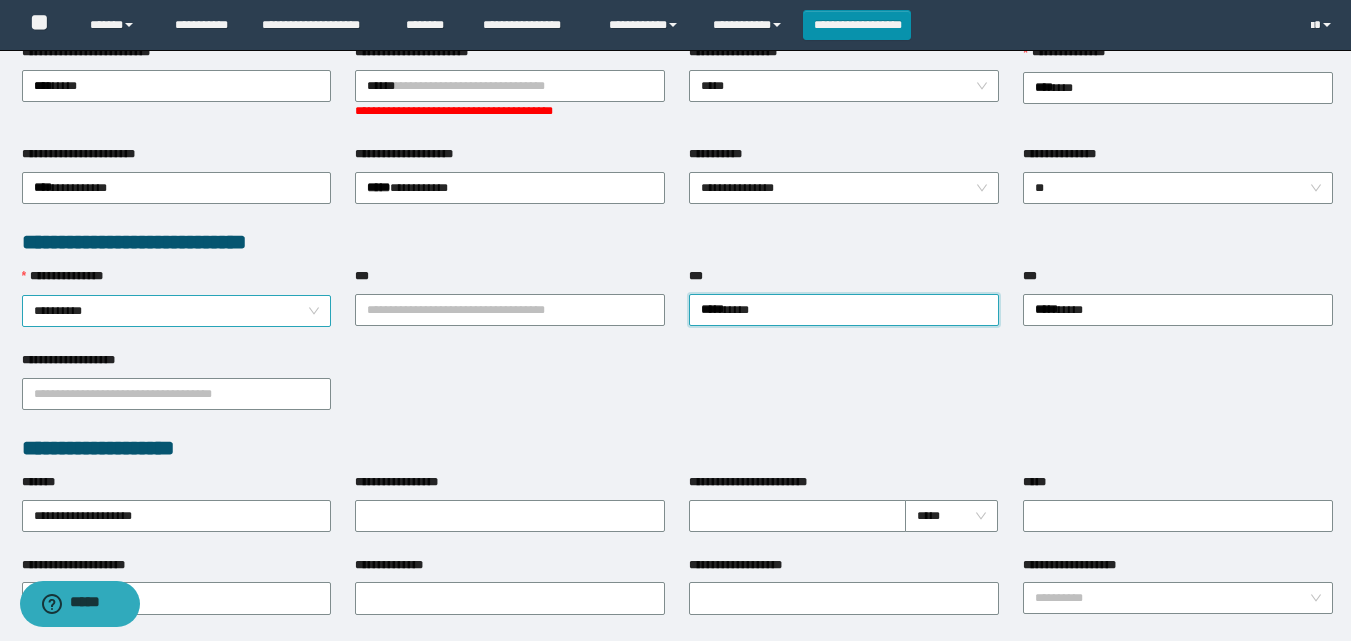 click on "**********" at bounding box center [177, 311] 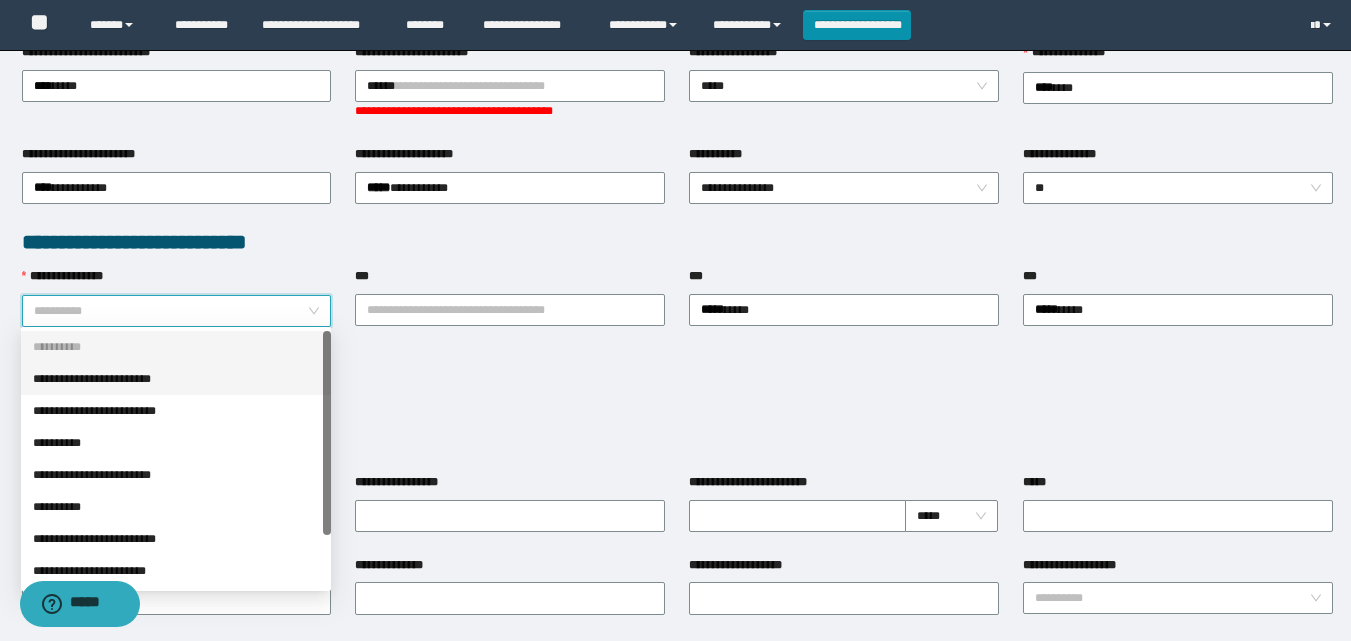 click on "**********" at bounding box center [176, 379] 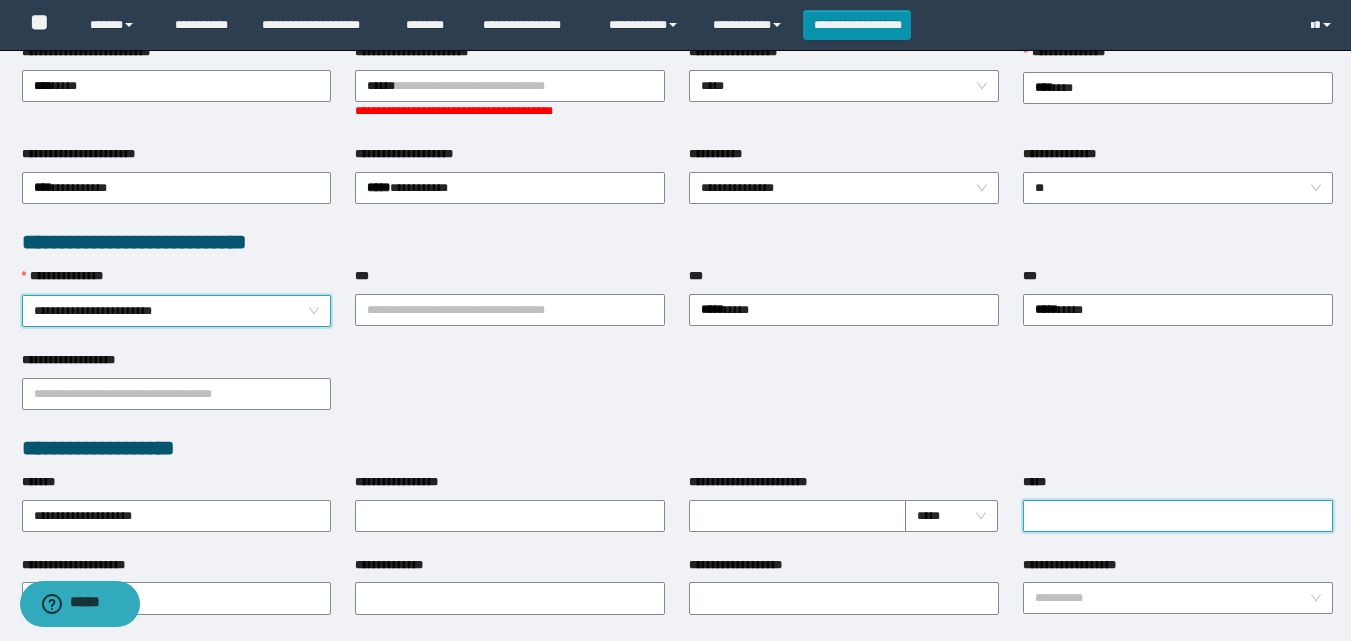 click on "*****" at bounding box center [1178, 516] 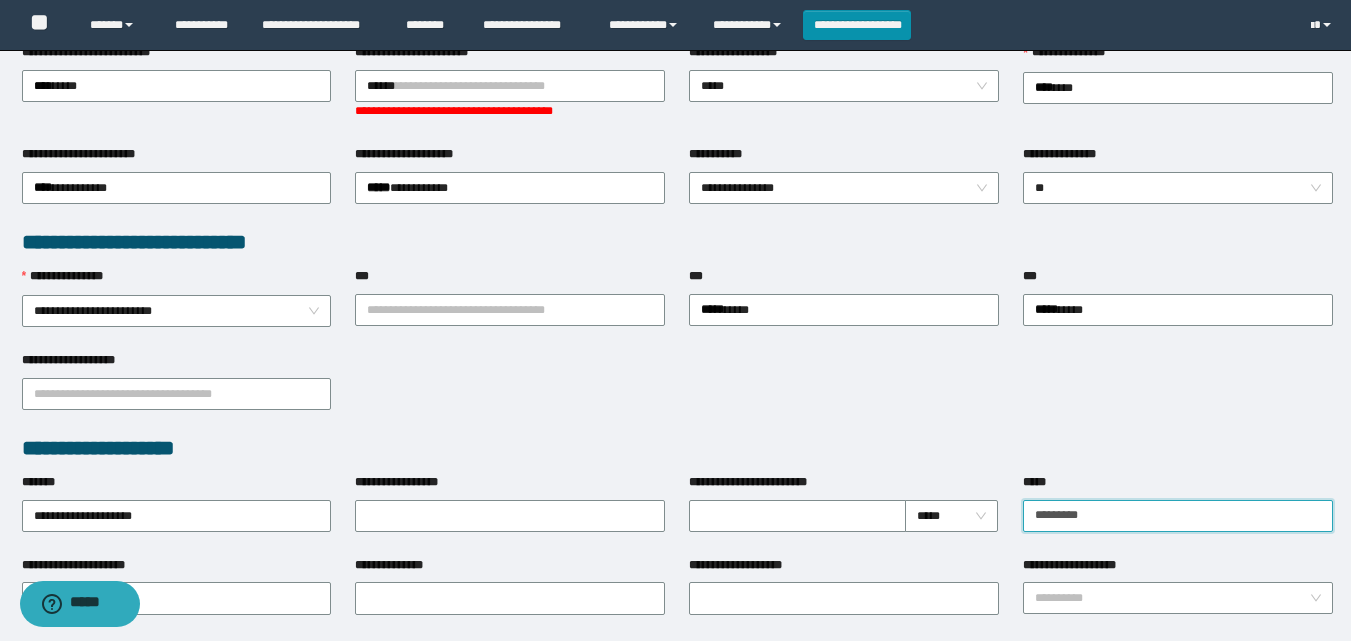 type on "********" 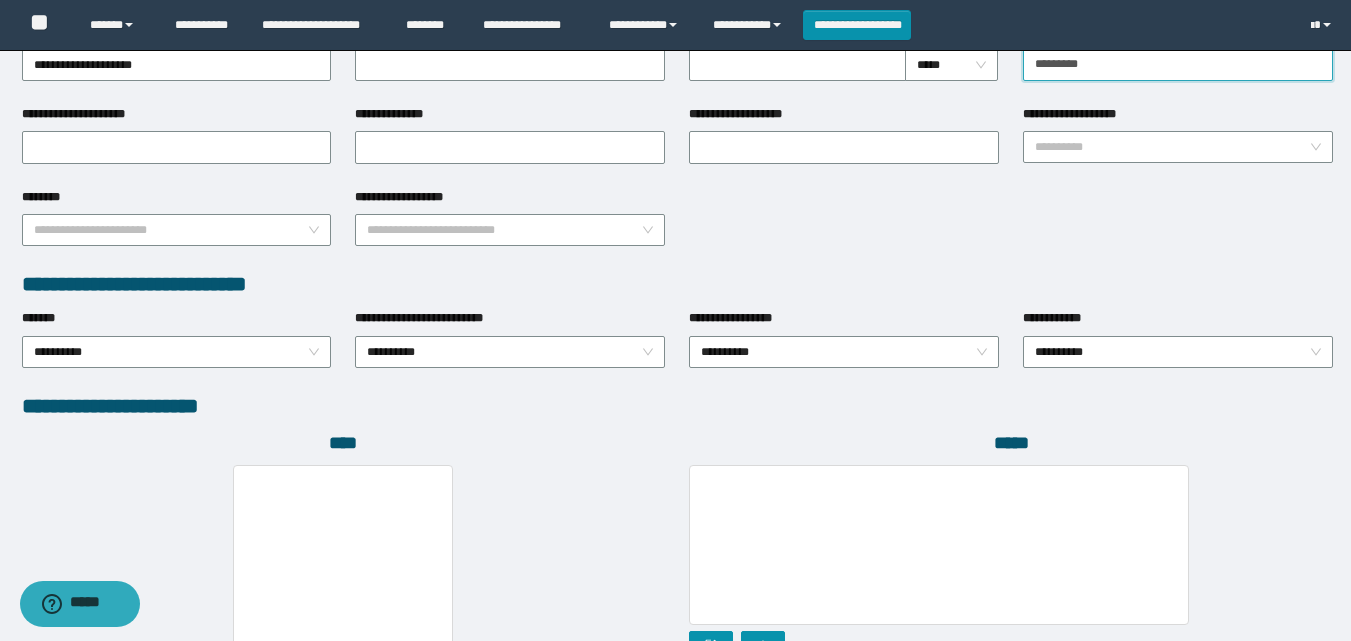 scroll, scrollTop: 900, scrollLeft: 0, axis: vertical 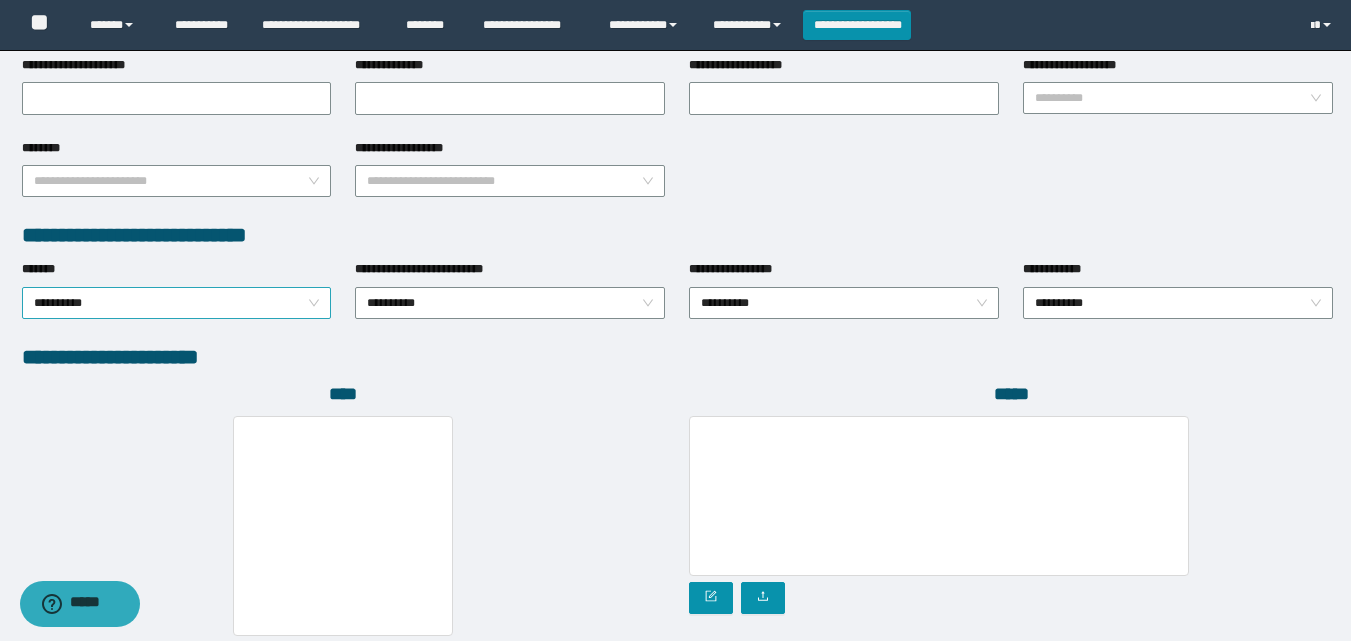 click on "**********" at bounding box center (177, 303) 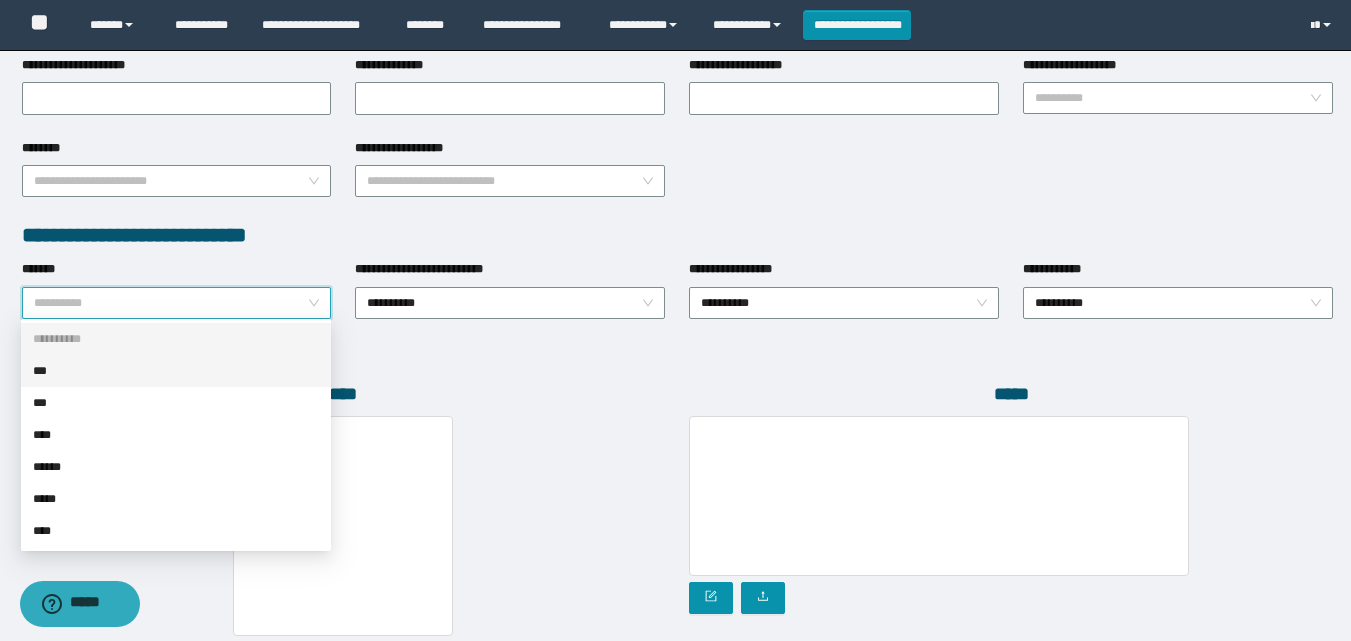 click on "***" at bounding box center [176, 371] 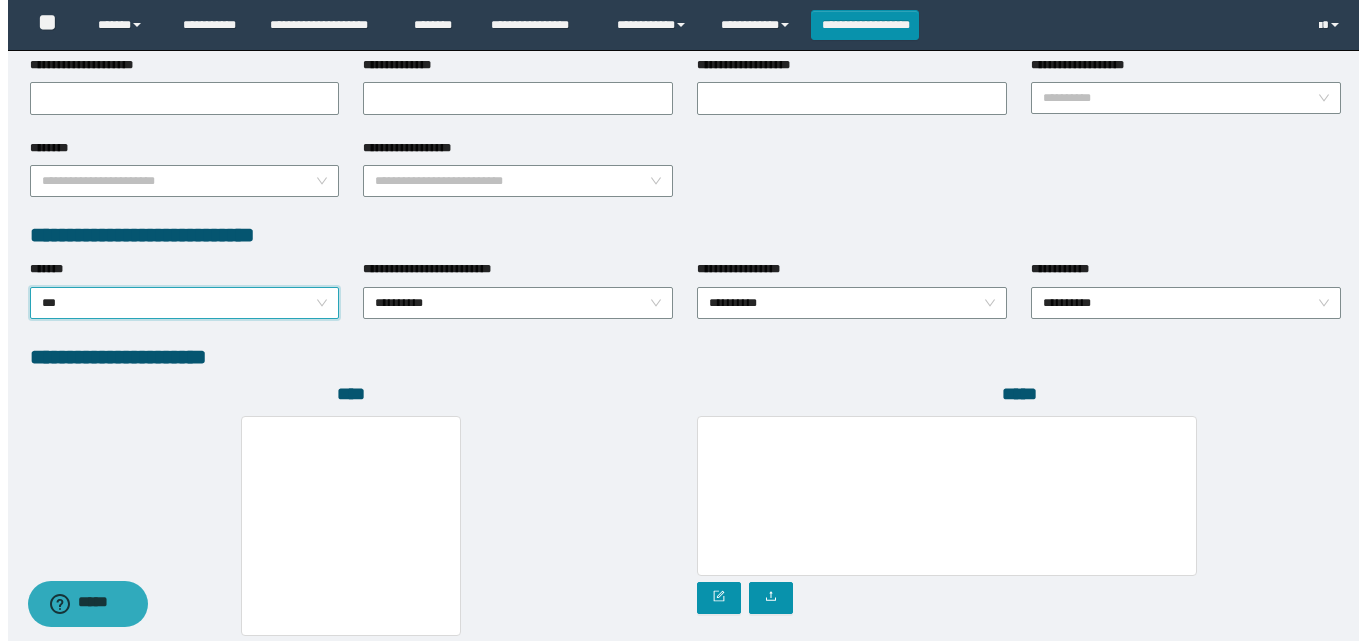 scroll, scrollTop: 1000, scrollLeft: 0, axis: vertical 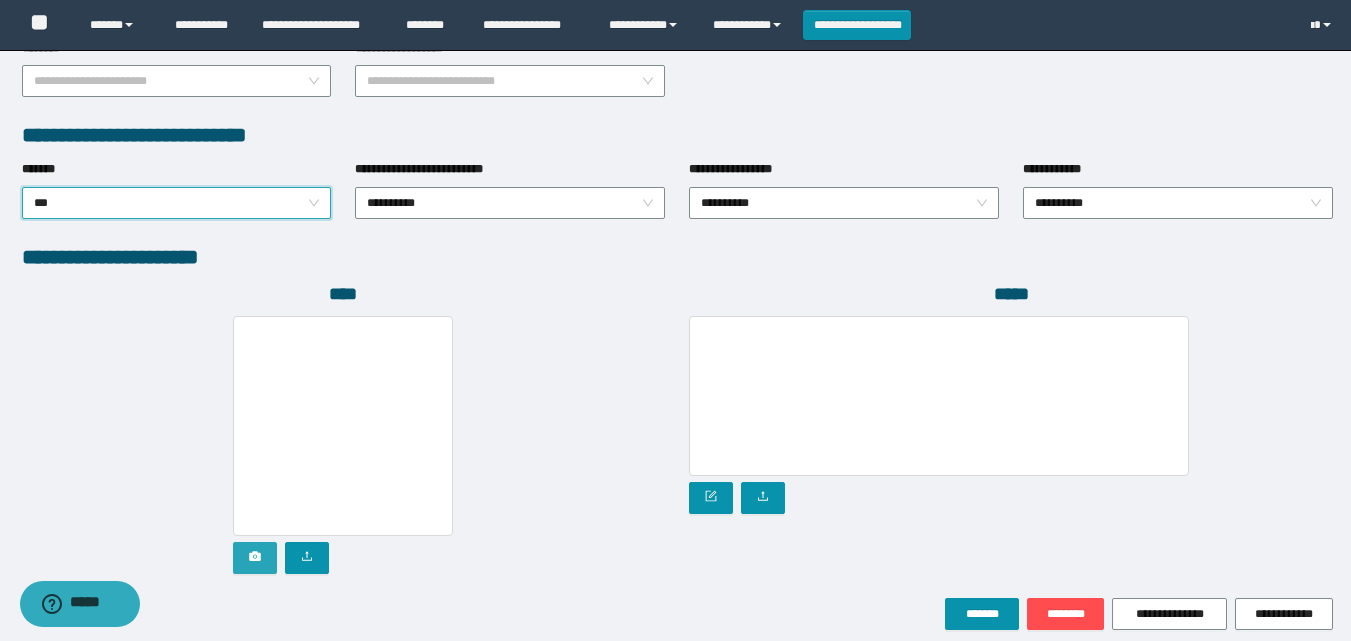 click at bounding box center (255, 558) 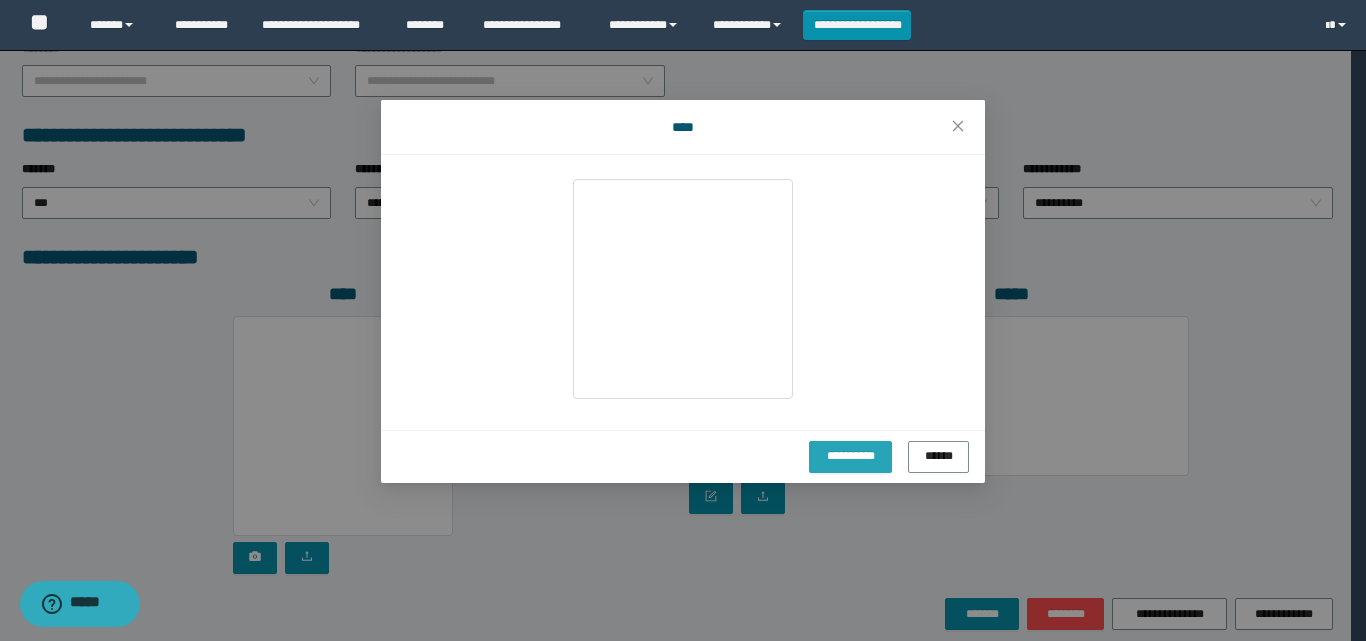 click on "**********" at bounding box center [851, 455] 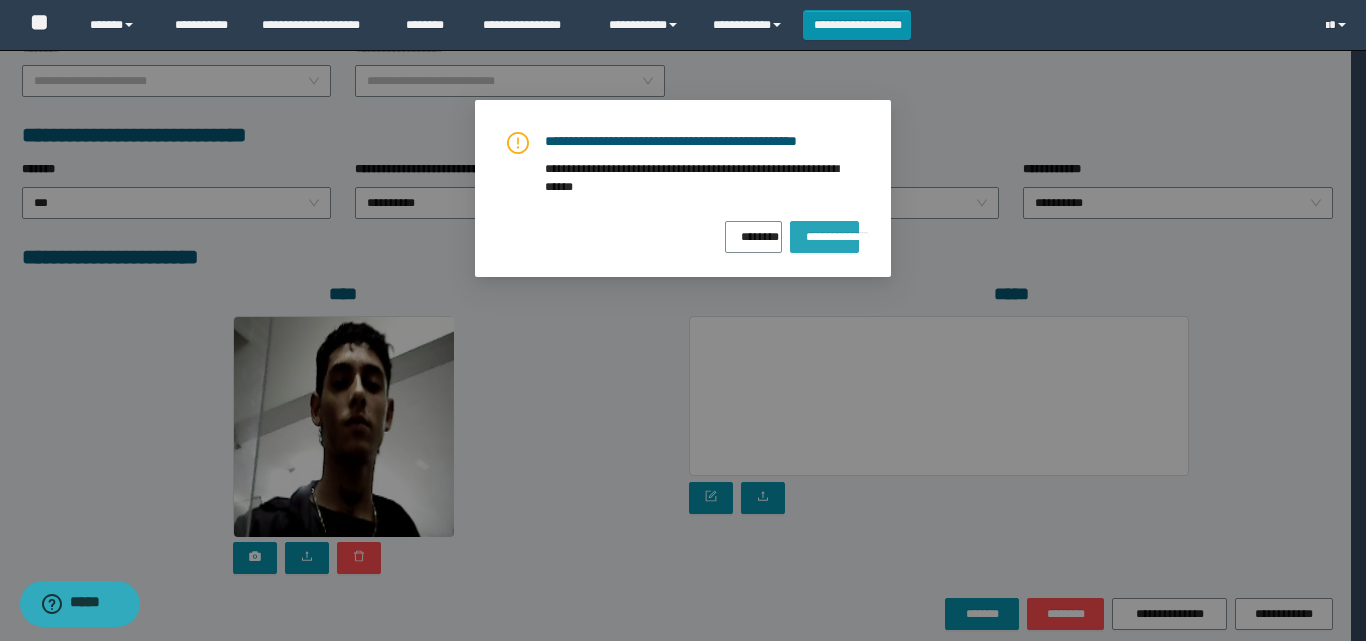 click on "**********" at bounding box center (824, 233) 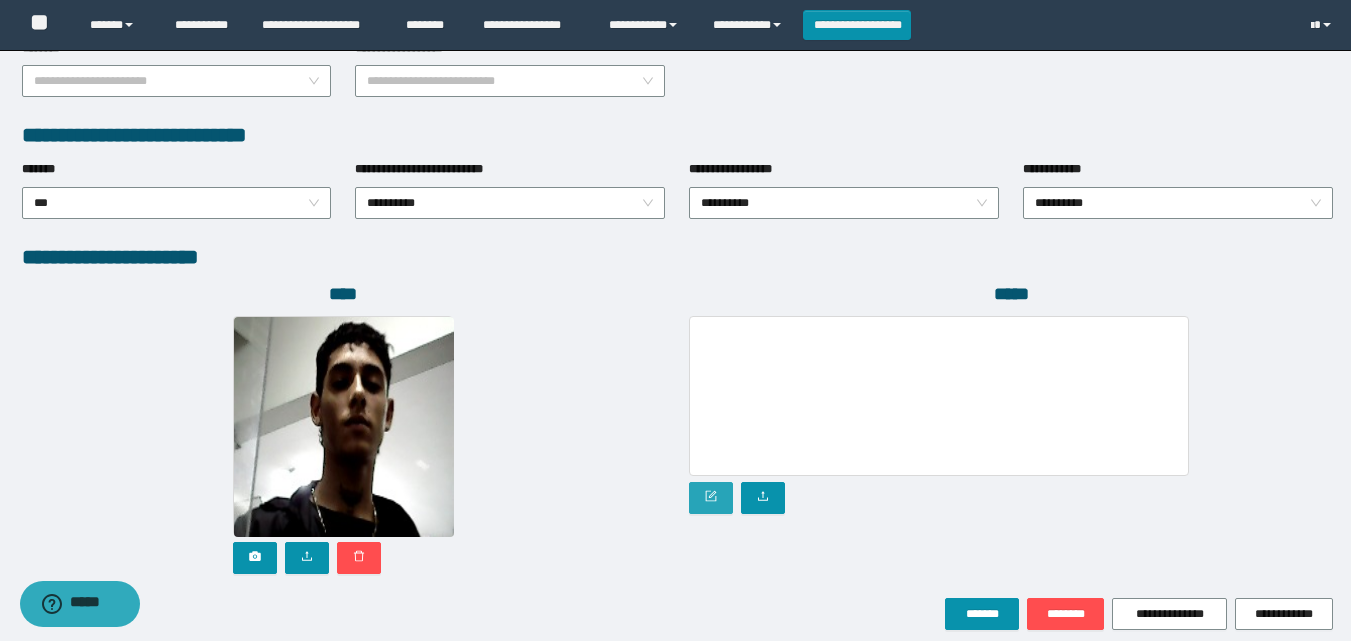 click 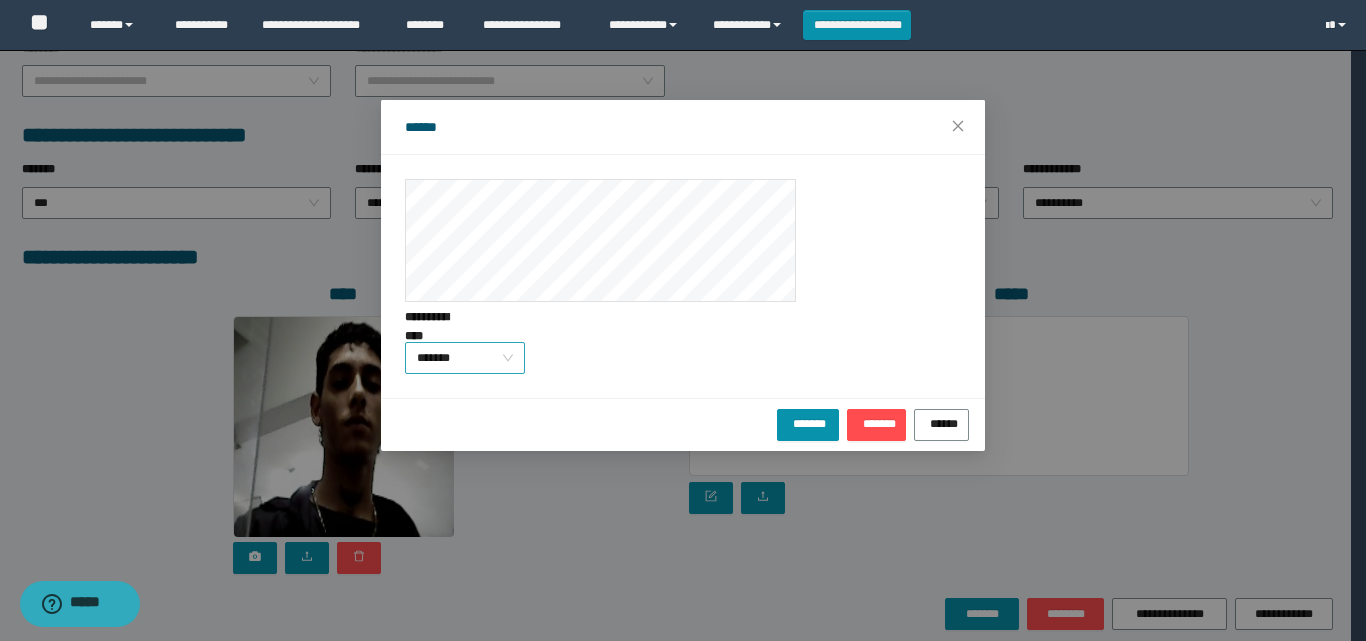 click on "*******" at bounding box center [465, 358] 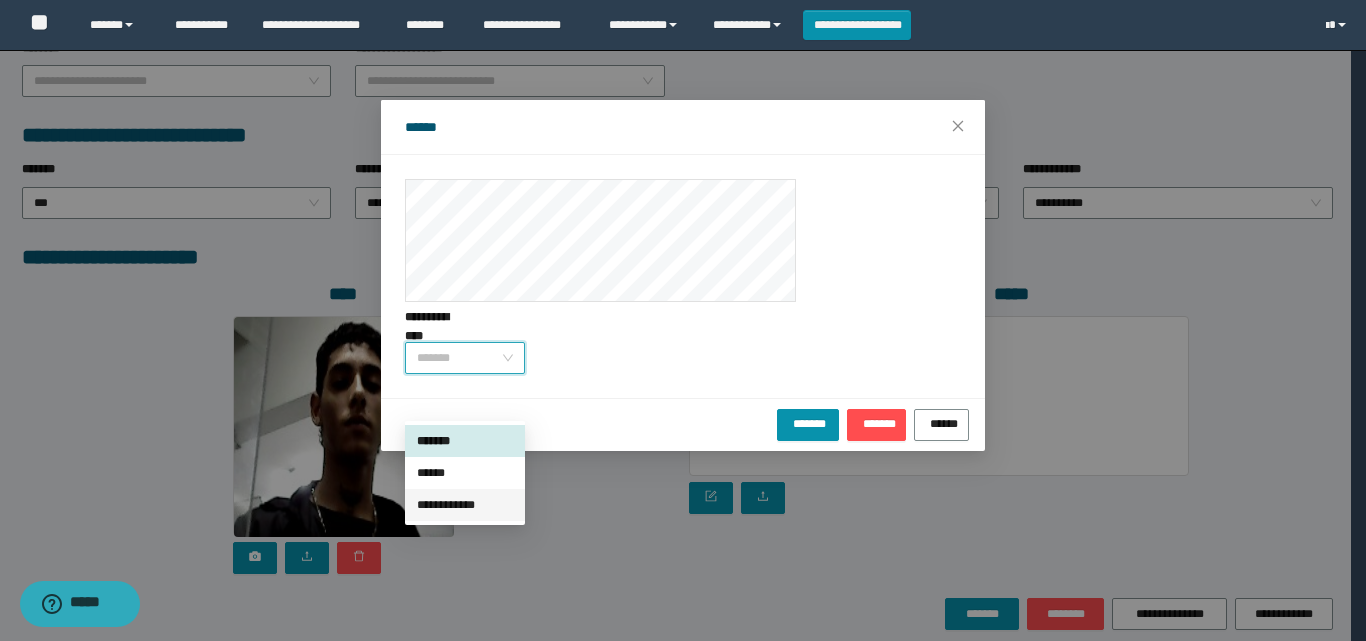 click on "**********" at bounding box center [465, 505] 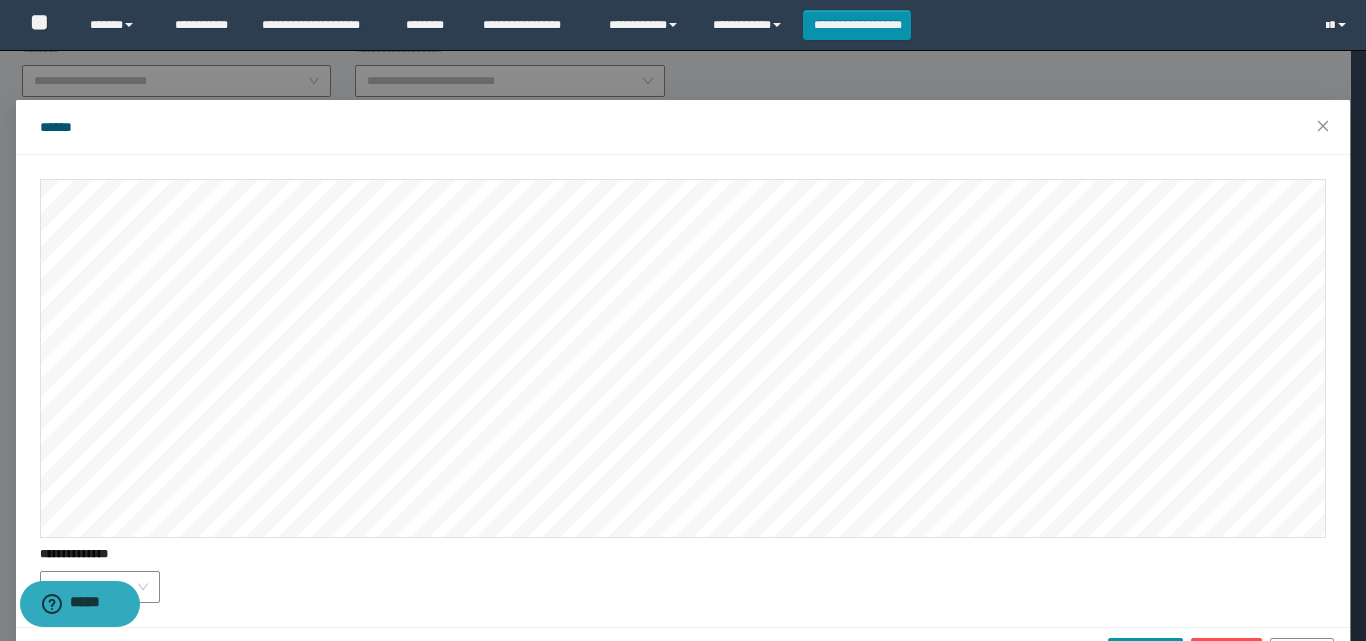 drag, startPoint x: 1320, startPoint y: 230, endPoint x: 1342, endPoint y: 248, distance: 28.42534 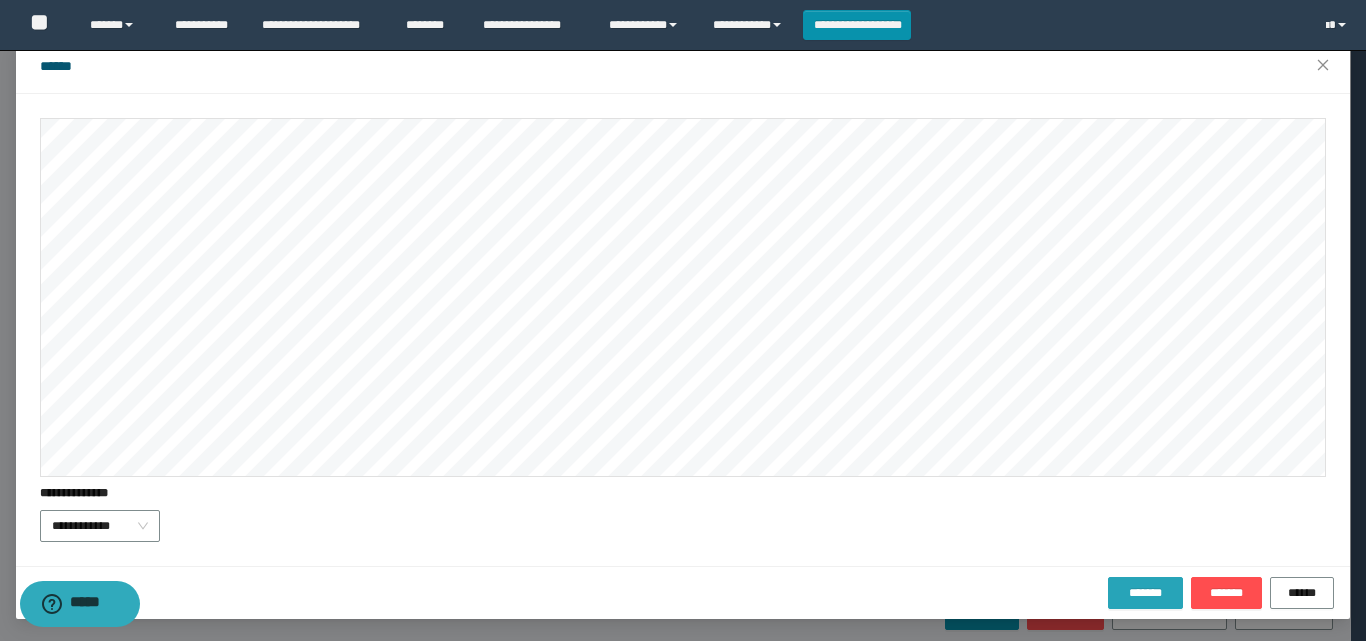 click on "*******" at bounding box center (1145, 593) 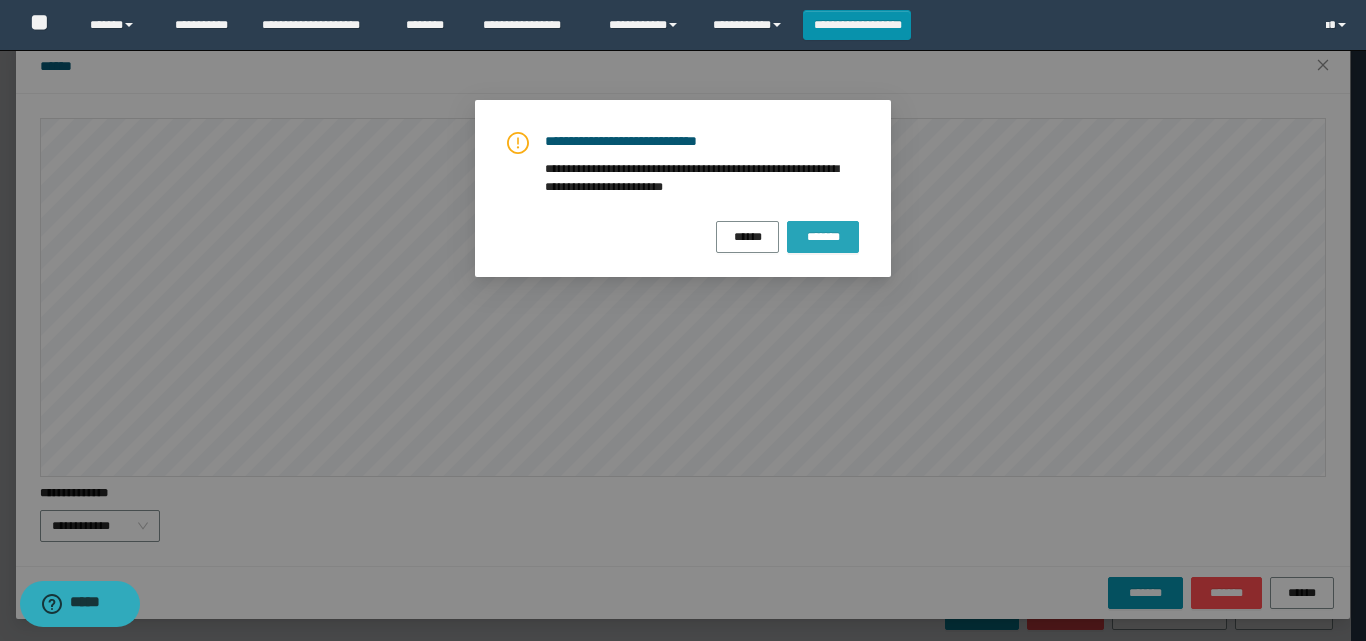 click on "*******" at bounding box center [823, 237] 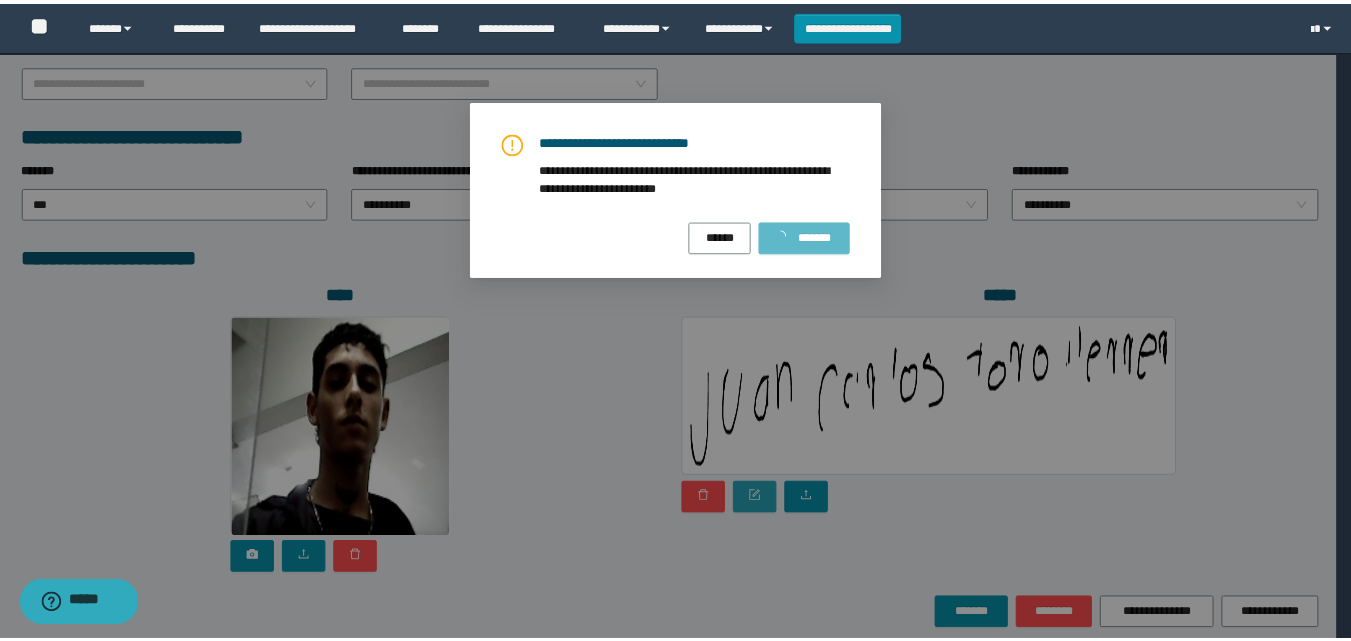 scroll, scrollTop: 0, scrollLeft: 0, axis: both 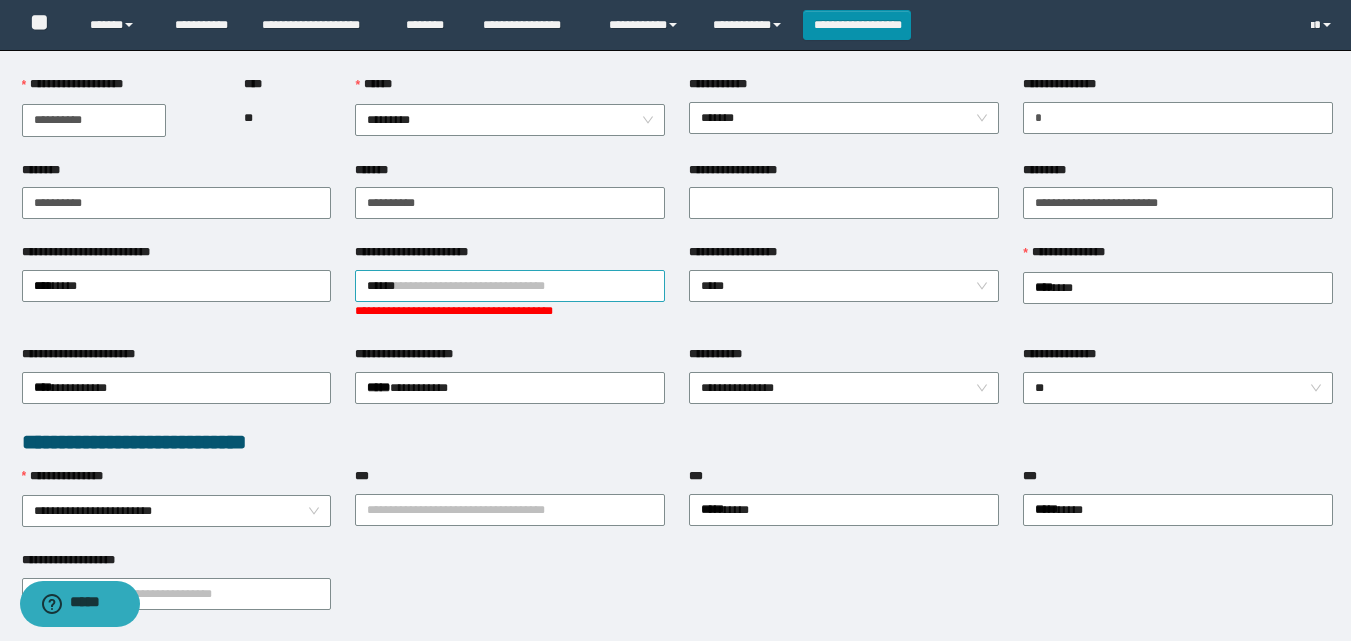 click on "******" at bounding box center [510, 286] 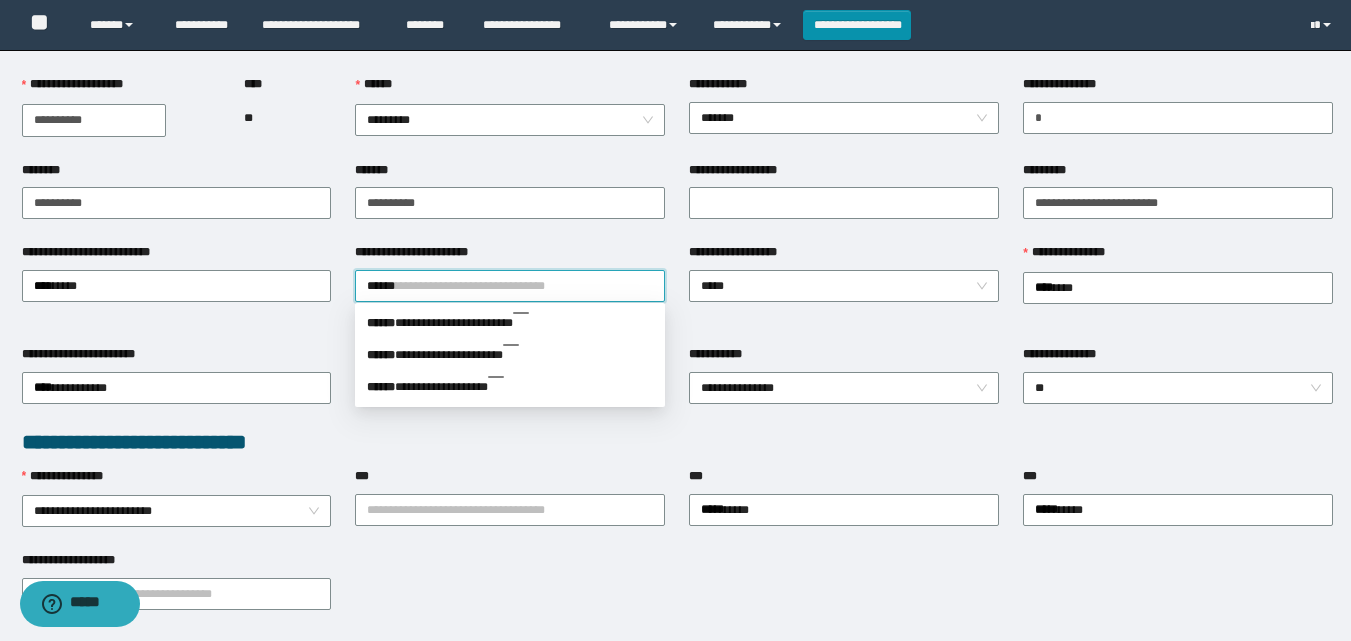 click on "******" at bounding box center [510, 286] 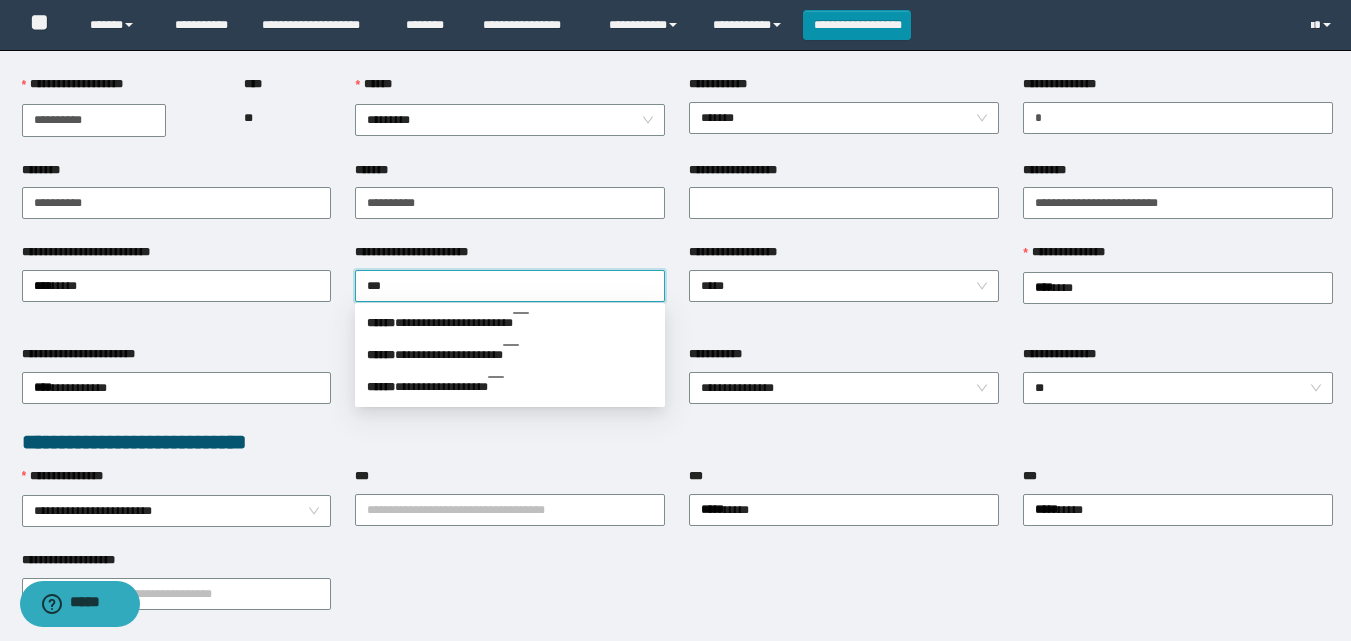 type on "****" 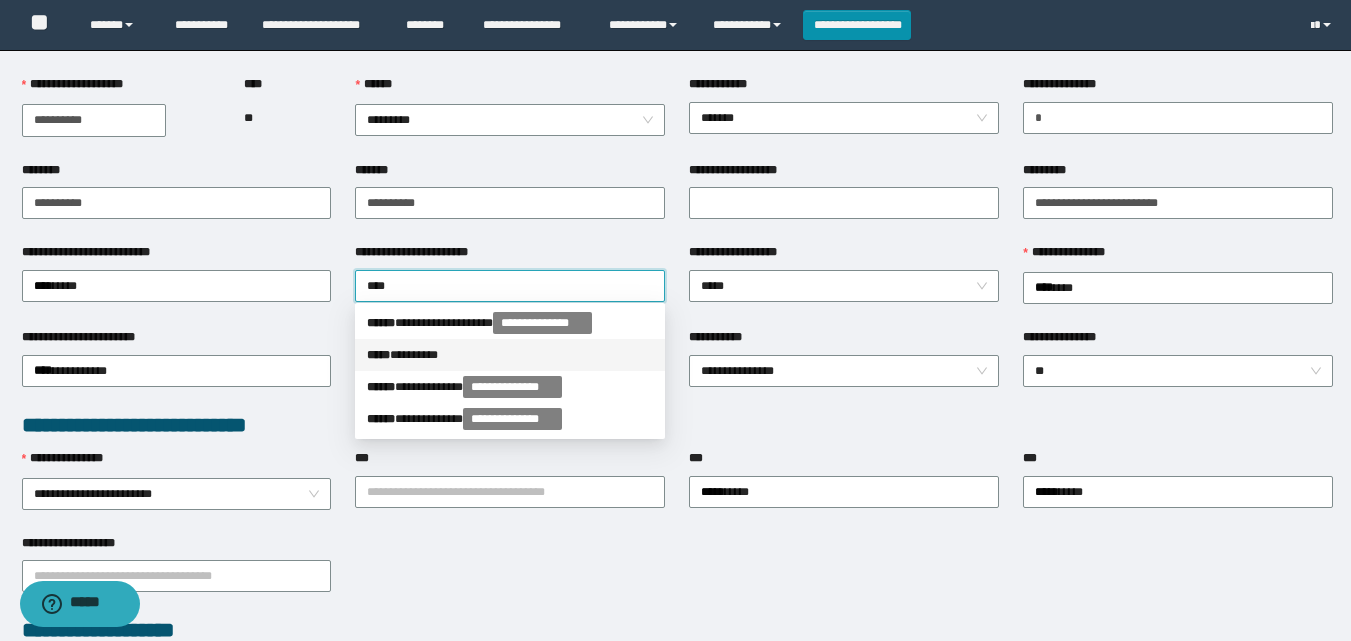click on "***** * *******" at bounding box center (510, 355) 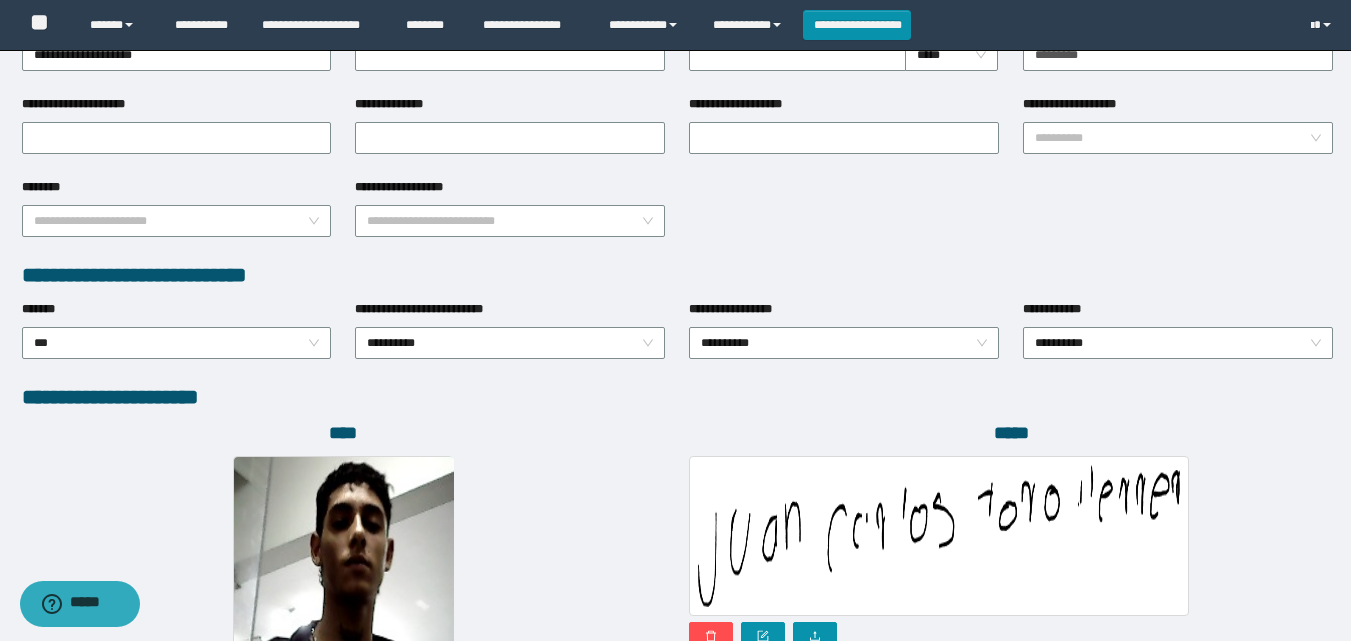scroll, scrollTop: 1064, scrollLeft: 0, axis: vertical 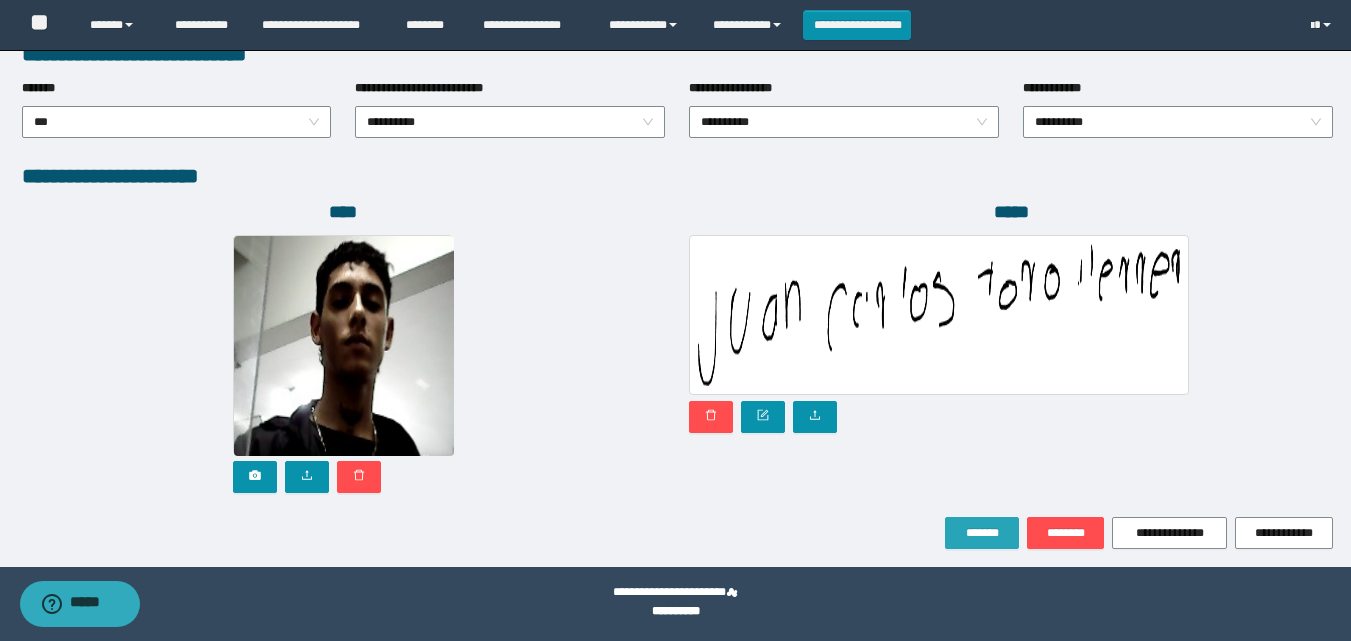 drag, startPoint x: 993, startPoint y: 525, endPoint x: 979, endPoint y: 530, distance: 14.866069 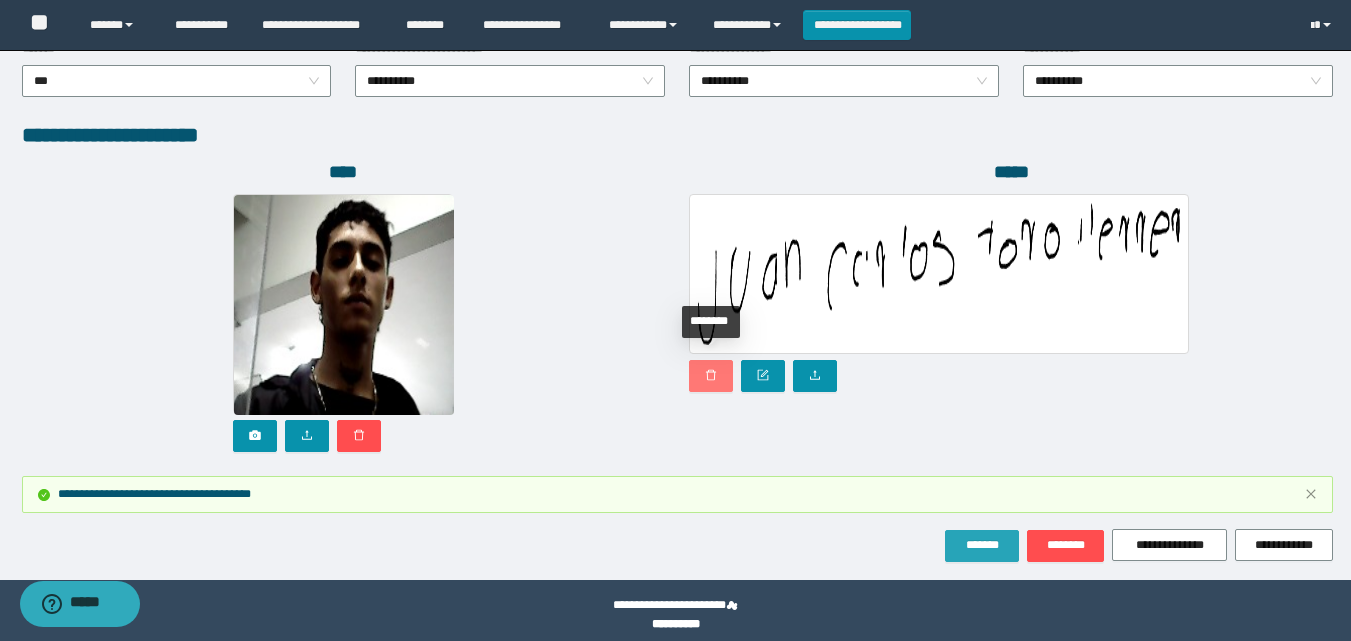 scroll, scrollTop: 1169, scrollLeft: 0, axis: vertical 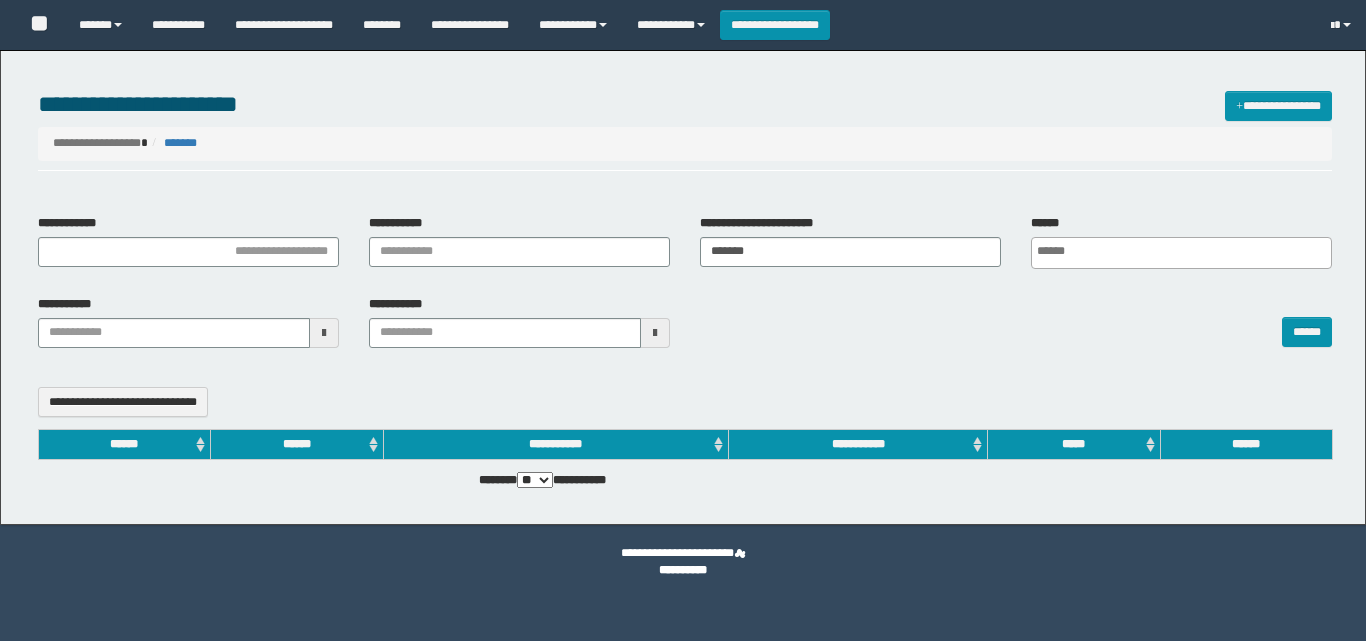 select 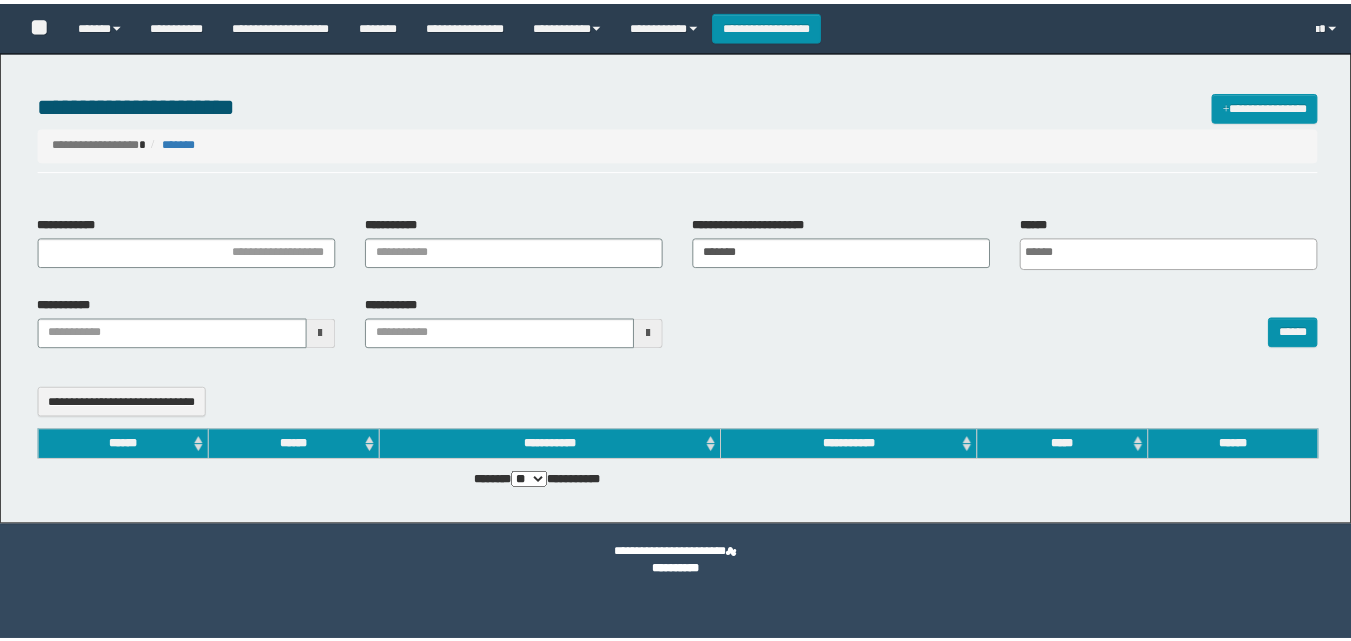 scroll, scrollTop: 0, scrollLeft: 0, axis: both 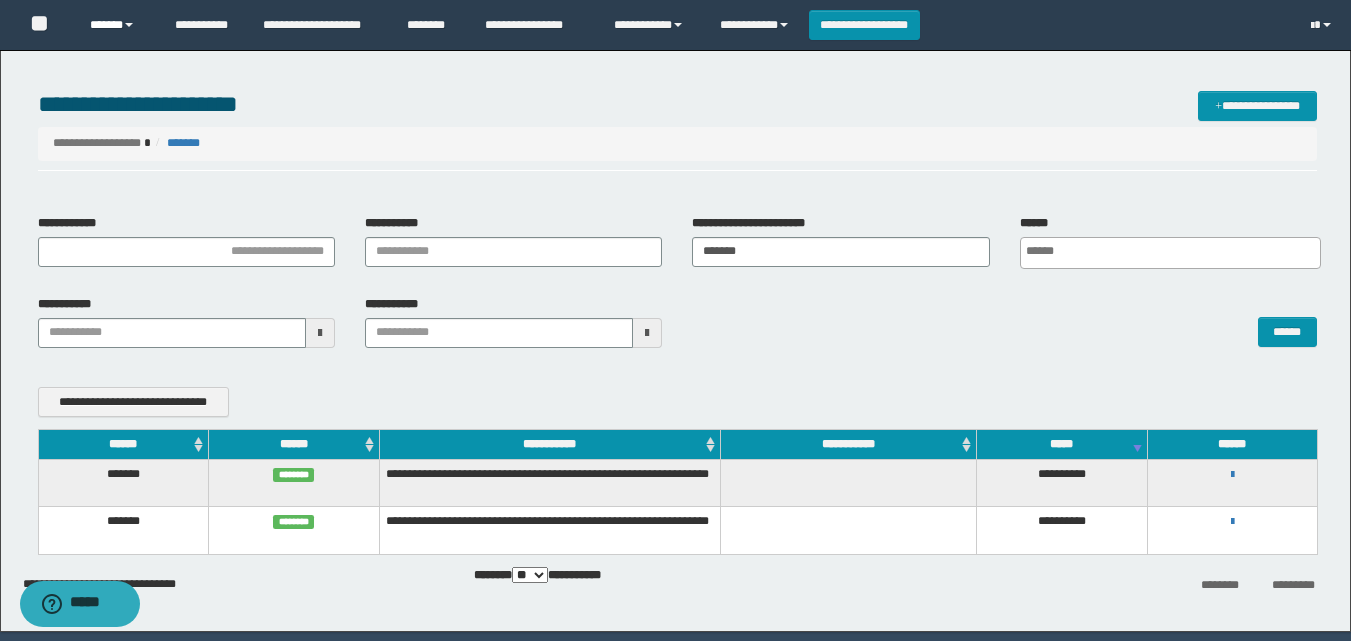 click on "******" at bounding box center [117, 25] 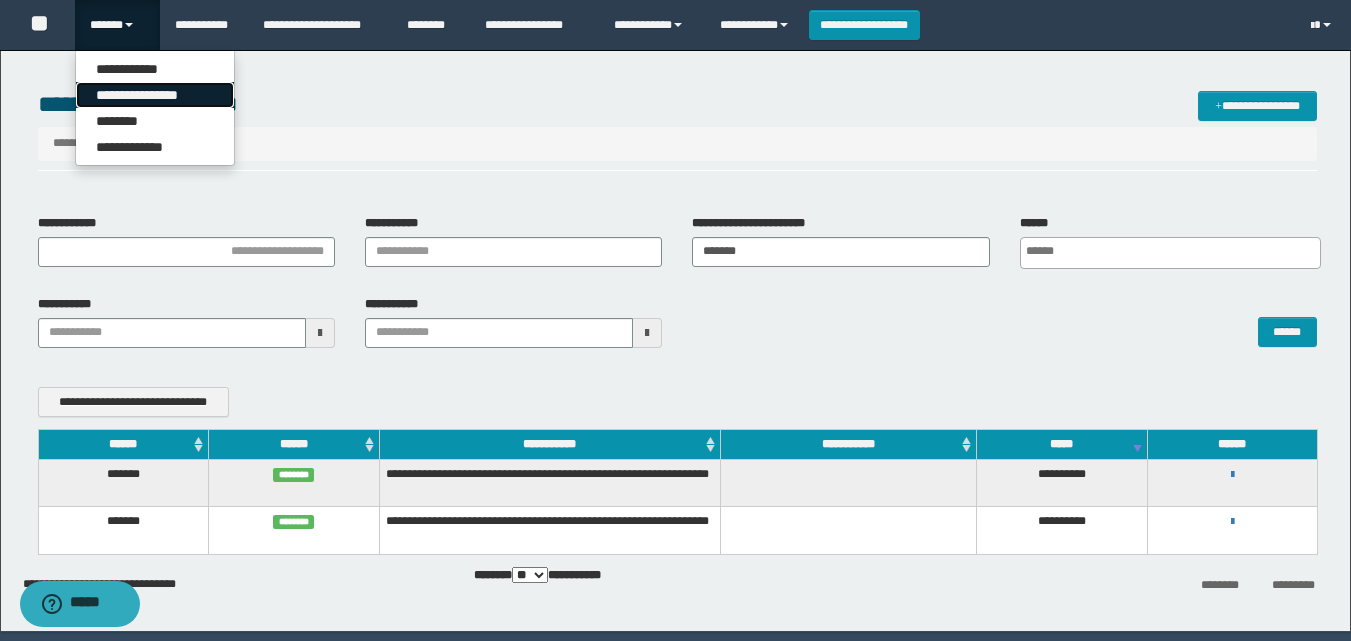 click on "**********" at bounding box center [155, 95] 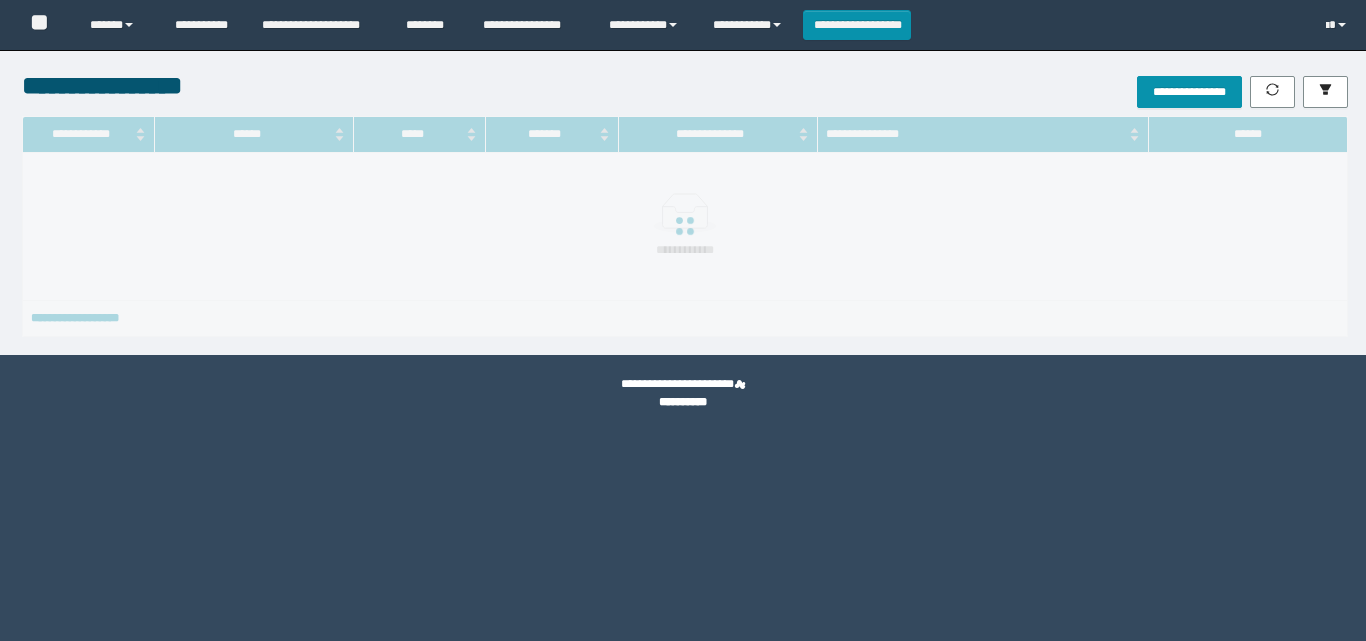 scroll, scrollTop: 0, scrollLeft: 0, axis: both 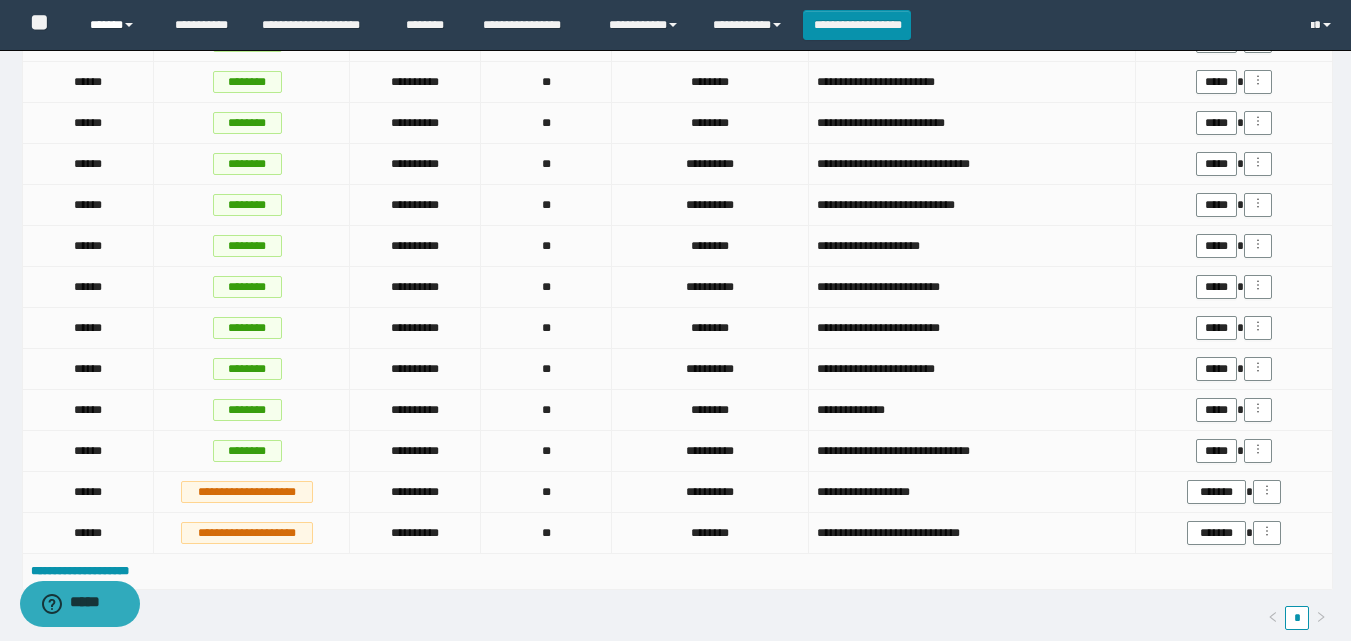 click at bounding box center [129, 25] 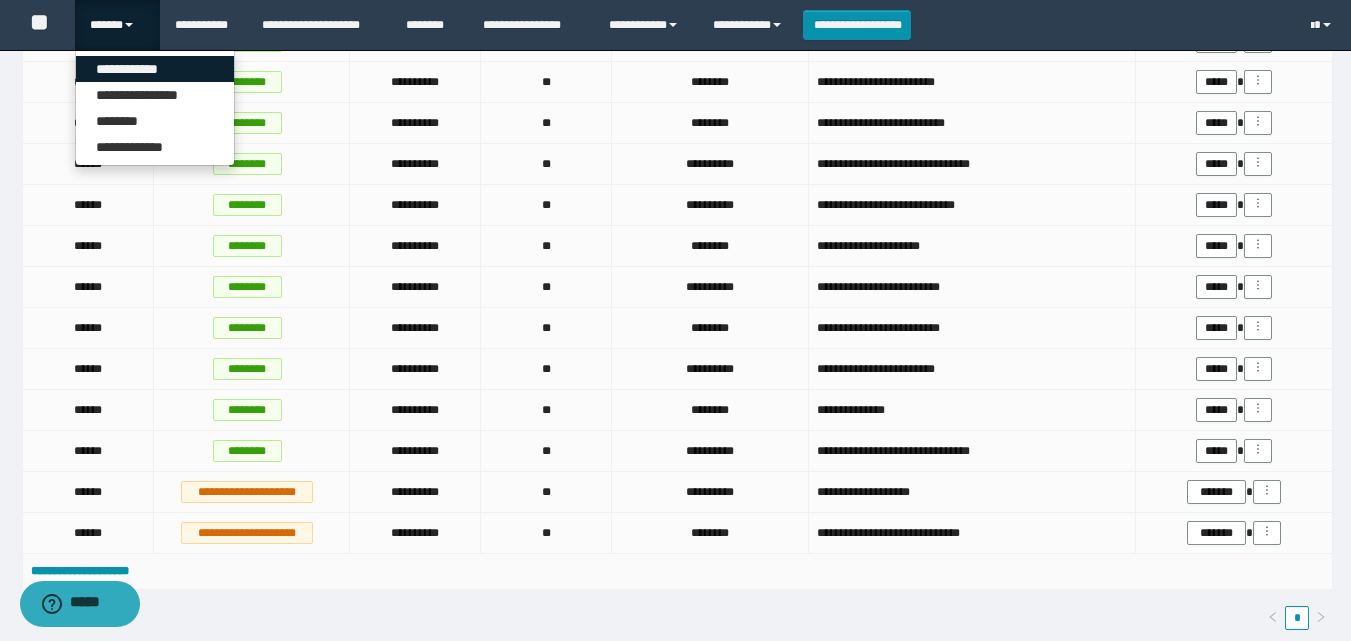 click on "**********" at bounding box center [155, 69] 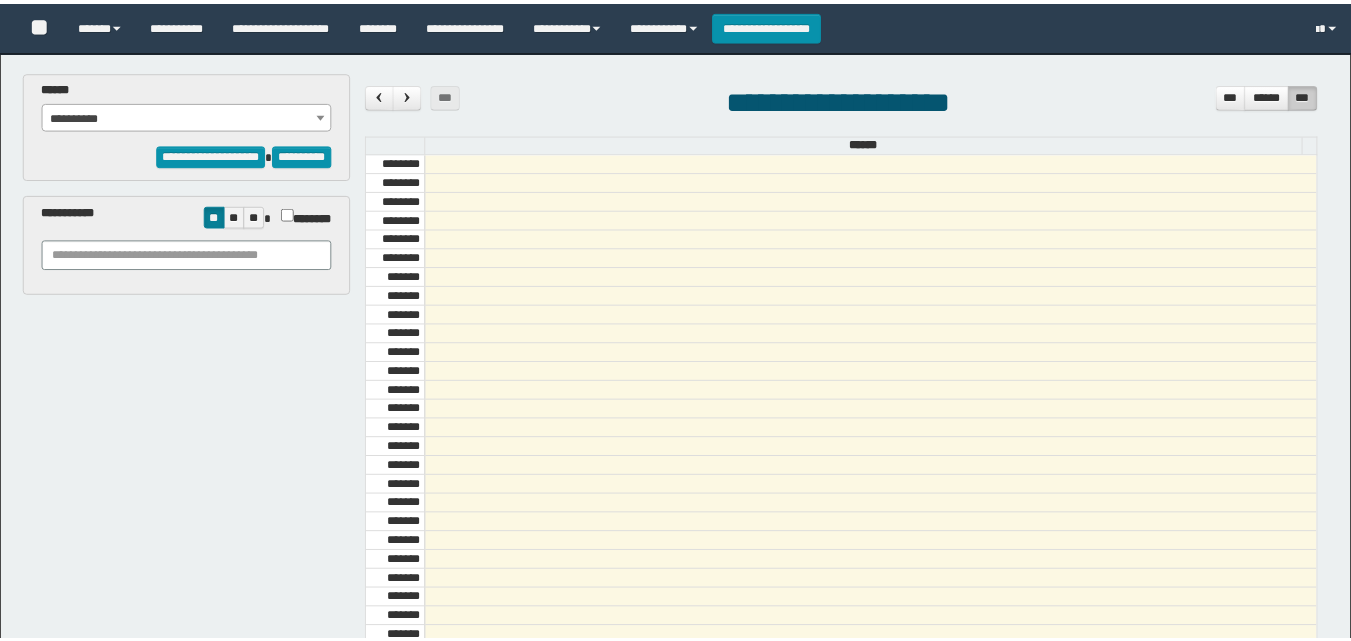 scroll, scrollTop: 0, scrollLeft: 0, axis: both 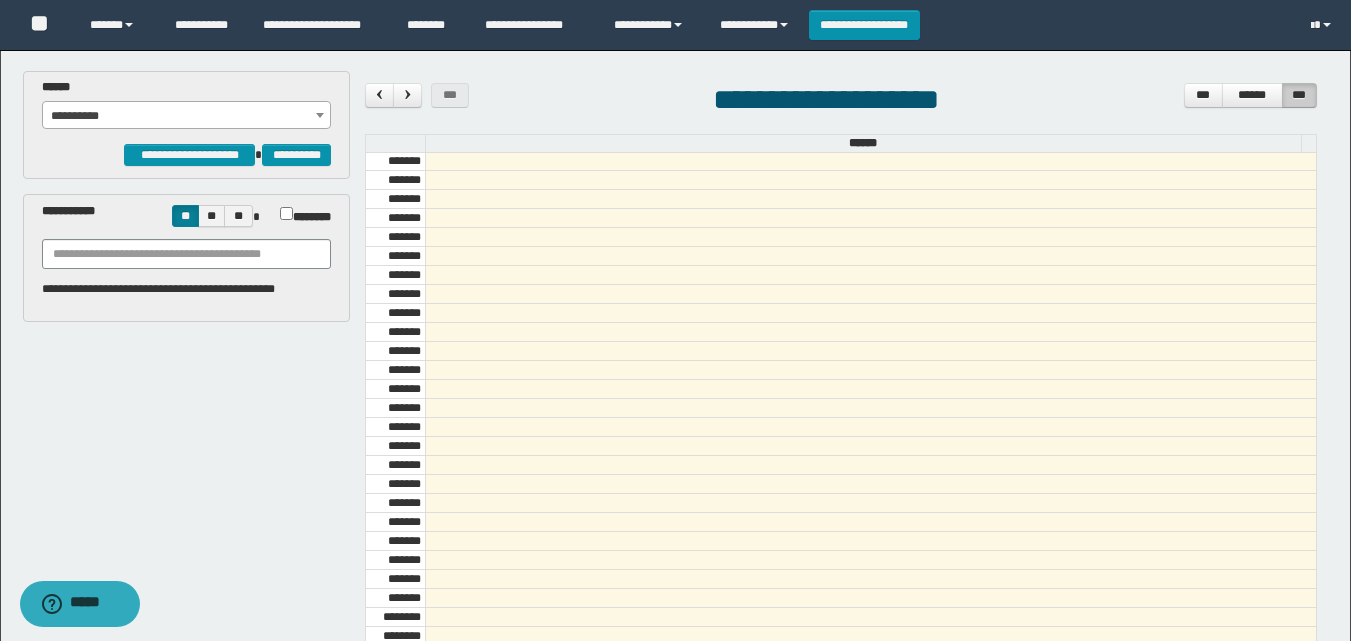 click on "**********" at bounding box center (186, 116) 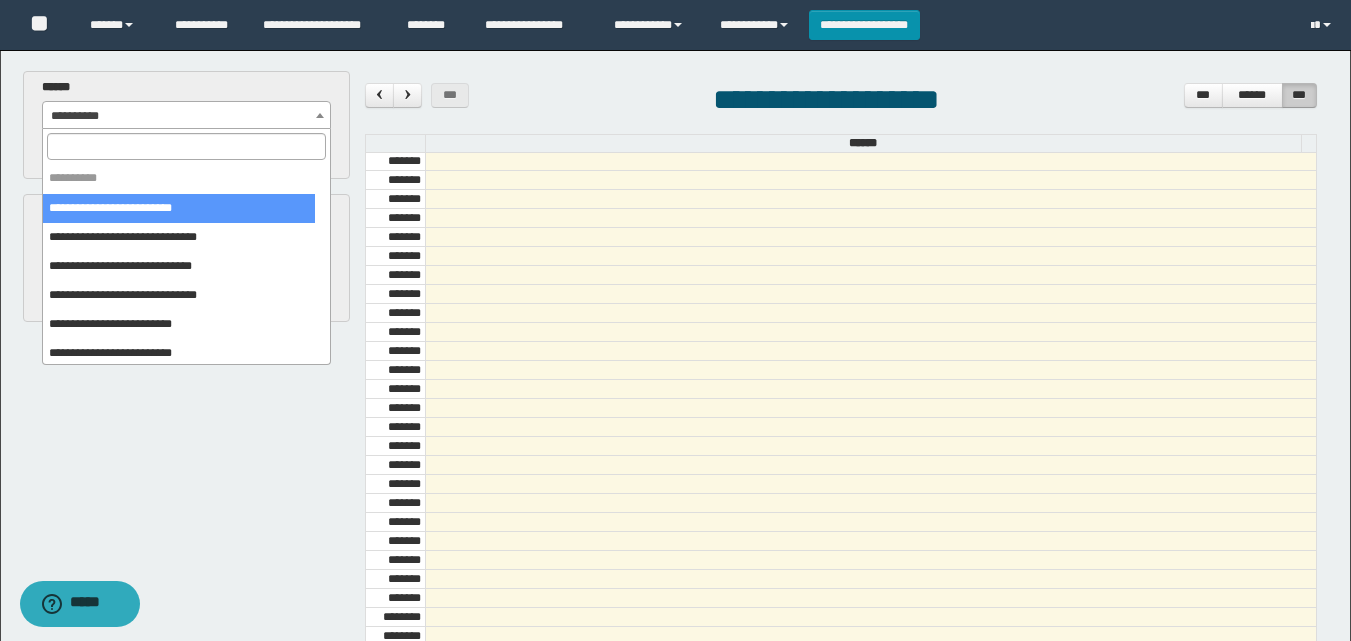 select on "******" 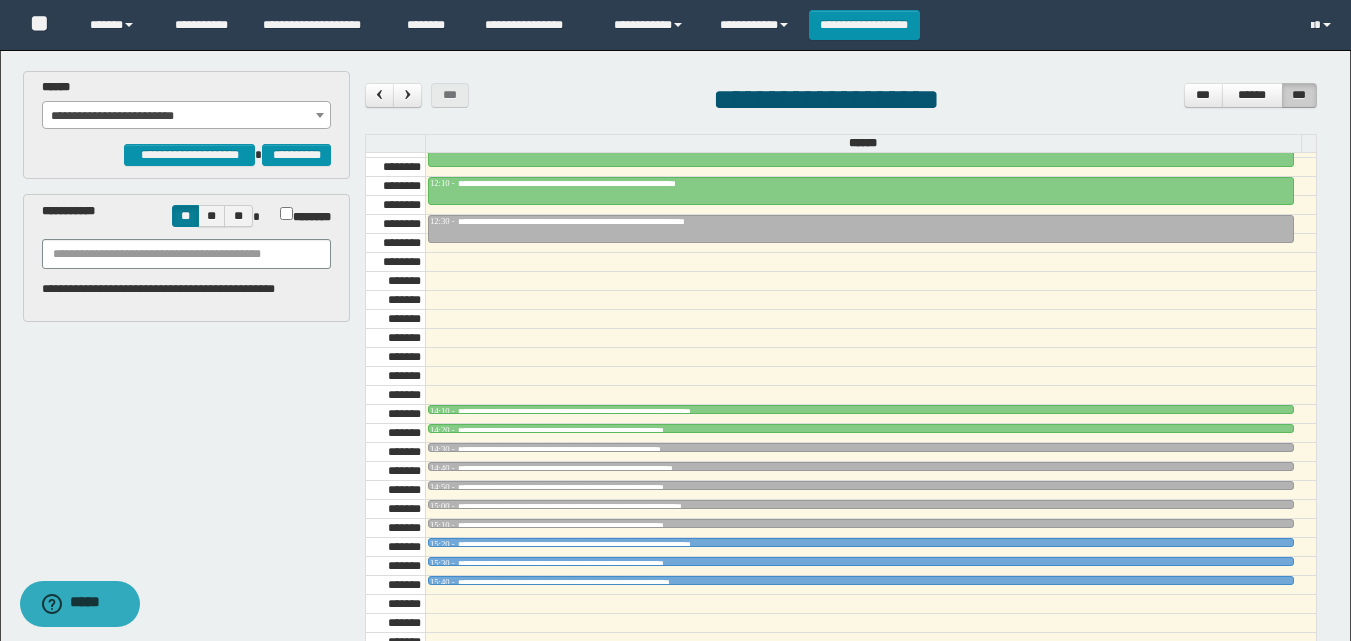 scroll, scrollTop: 1585, scrollLeft: 0, axis: vertical 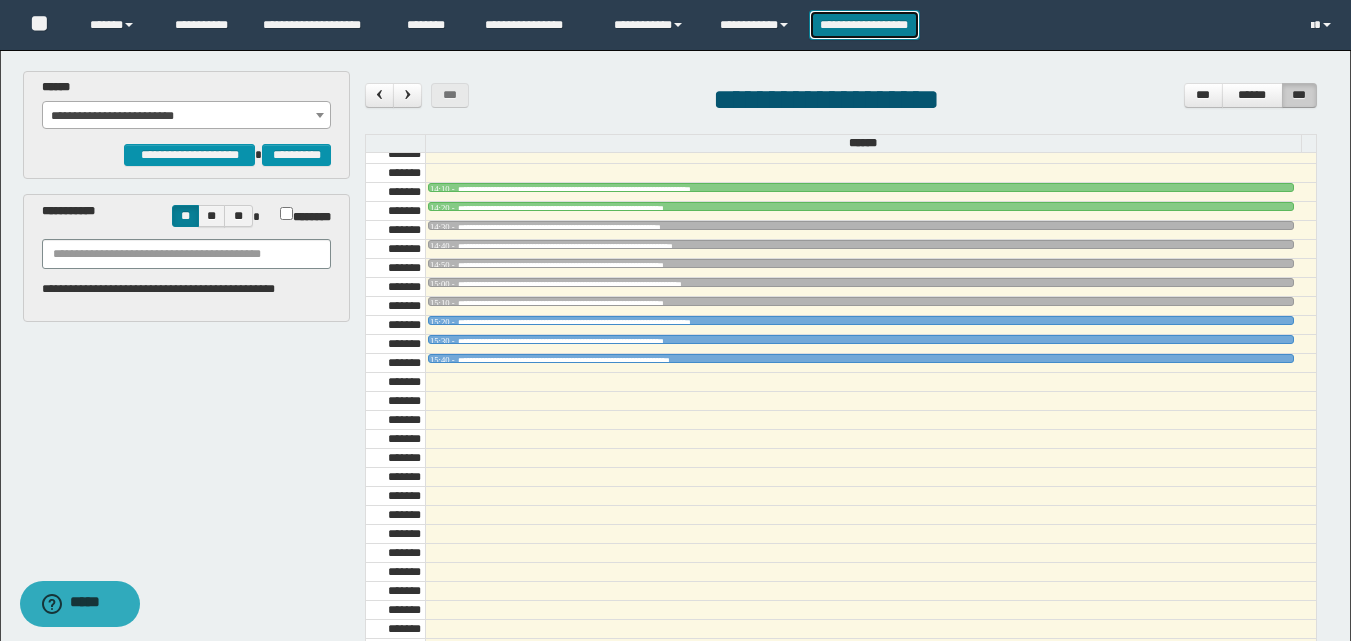 click on "**********" at bounding box center (864, 25) 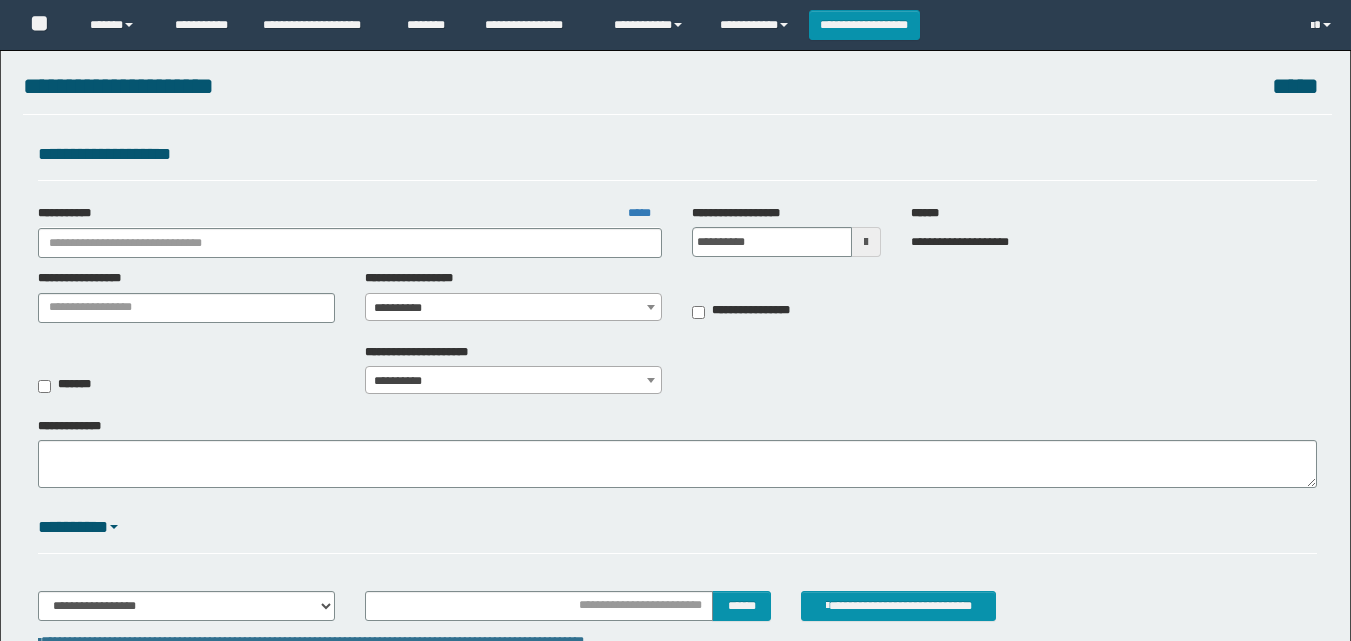 scroll, scrollTop: 220, scrollLeft: 0, axis: vertical 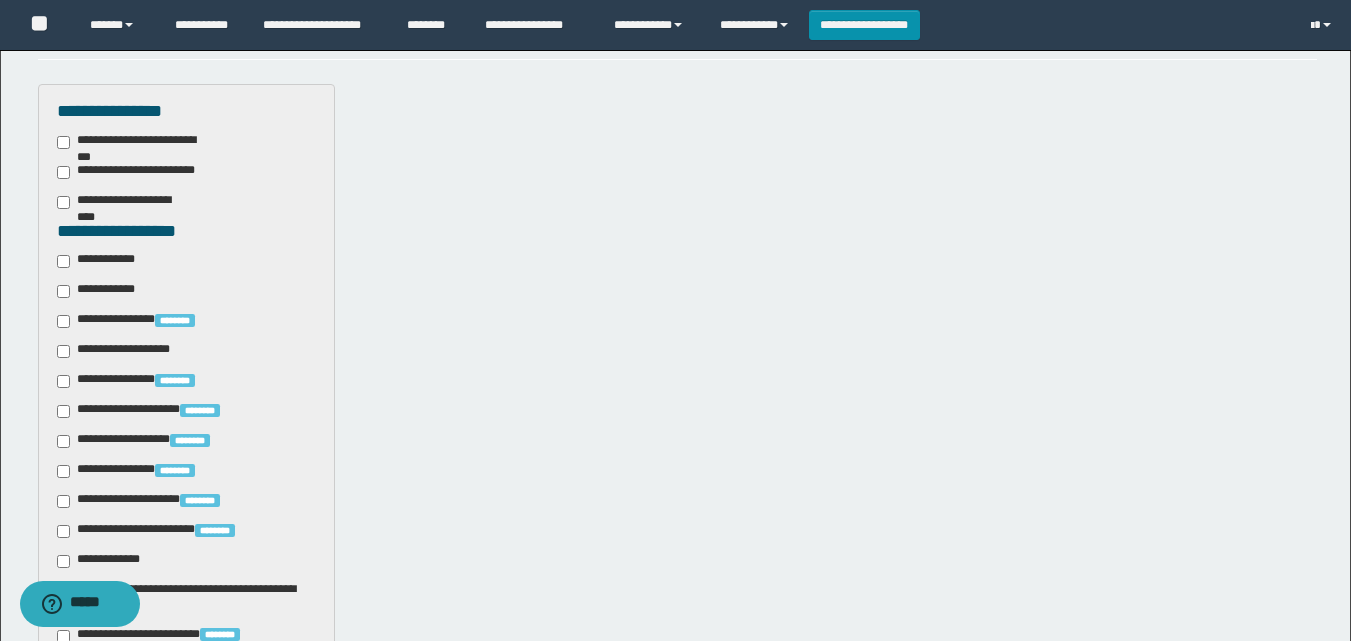click on "**********" at bounding box center [103, 261] 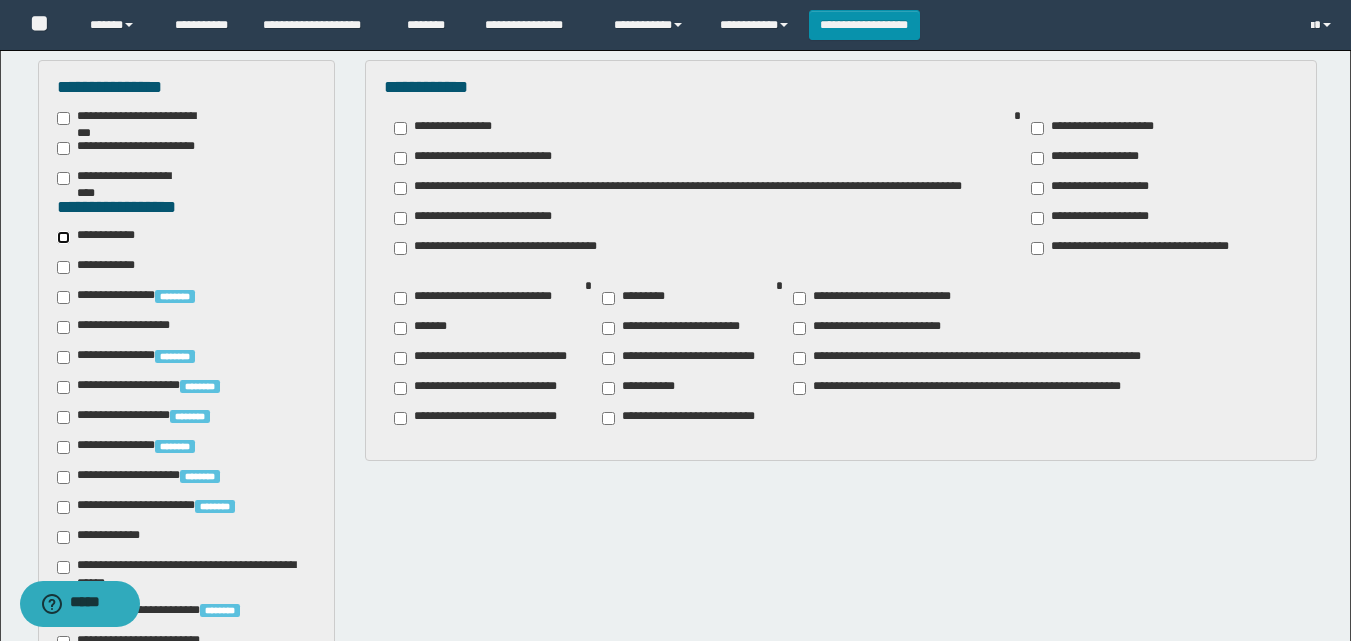 scroll, scrollTop: 700, scrollLeft: 0, axis: vertical 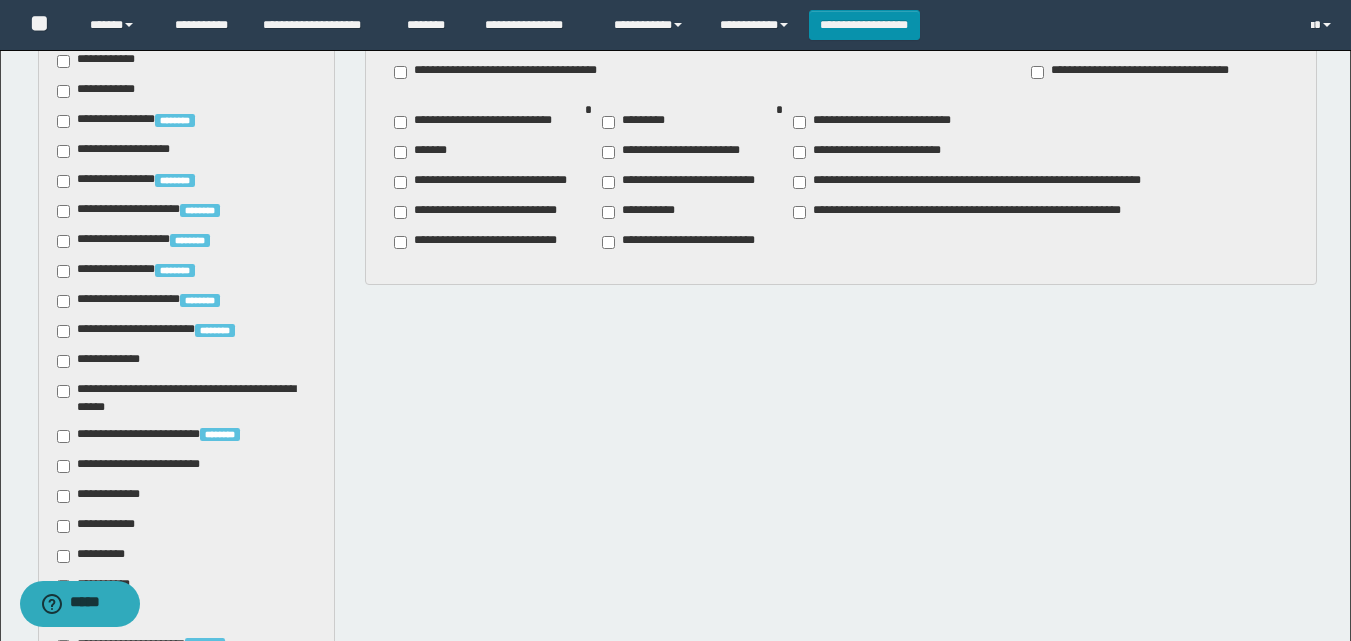click on "*******" at bounding box center (424, 152) 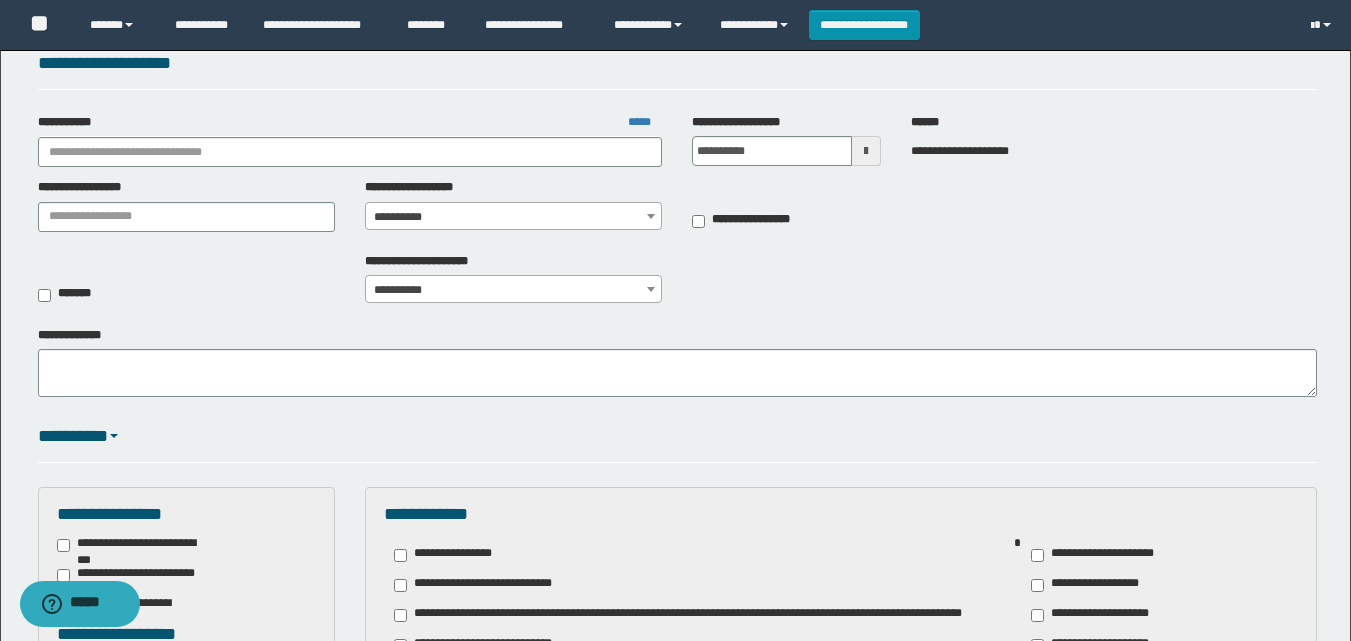 scroll, scrollTop: 0, scrollLeft: 0, axis: both 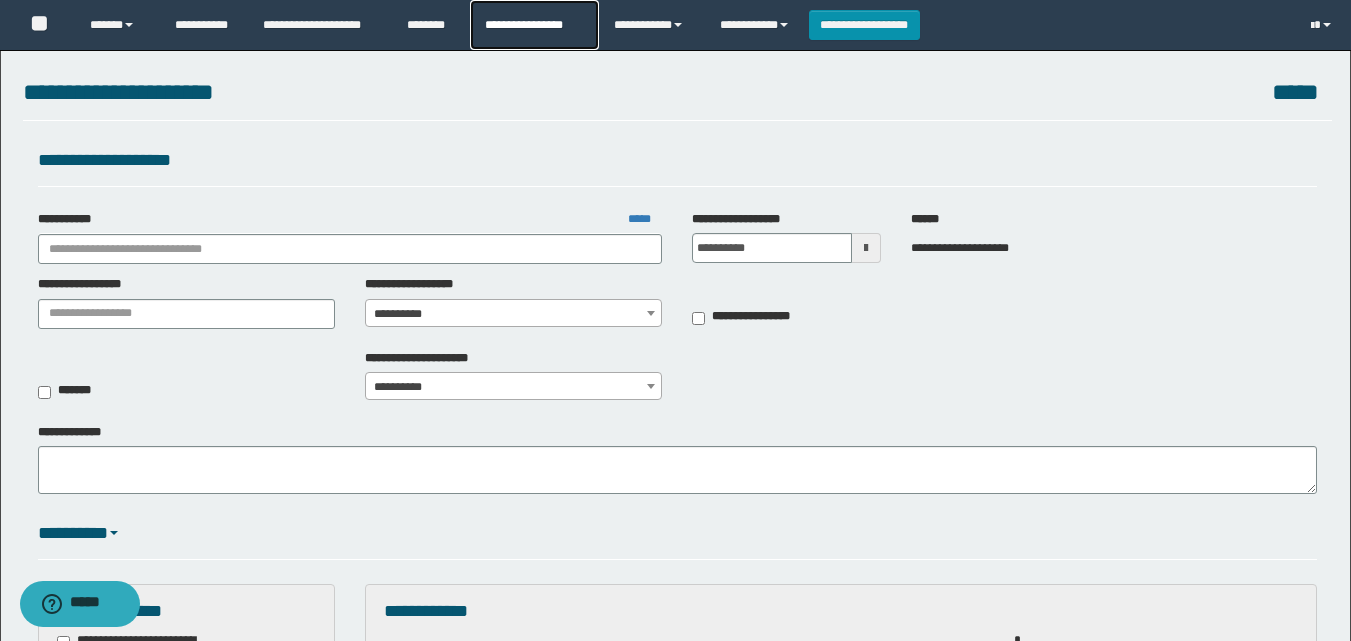 click on "**********" at bounding box center [534, 25] 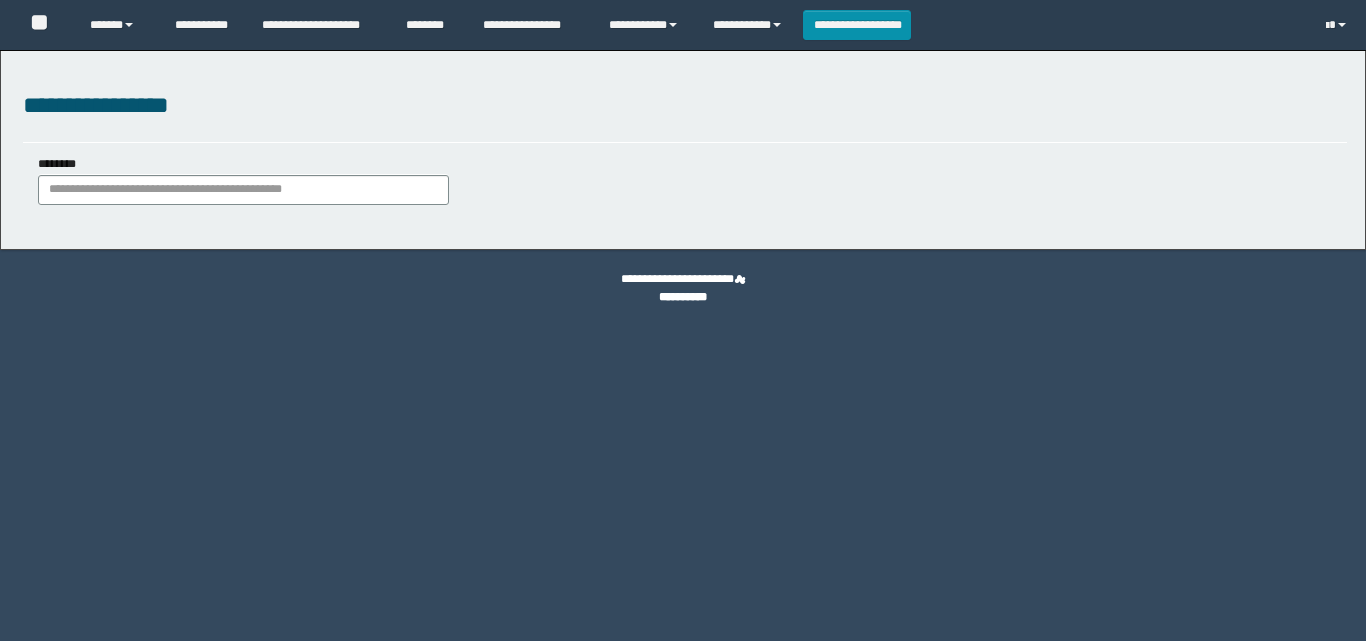 scroll, scrollTop: 0, scrollLeft: 0, axis: both 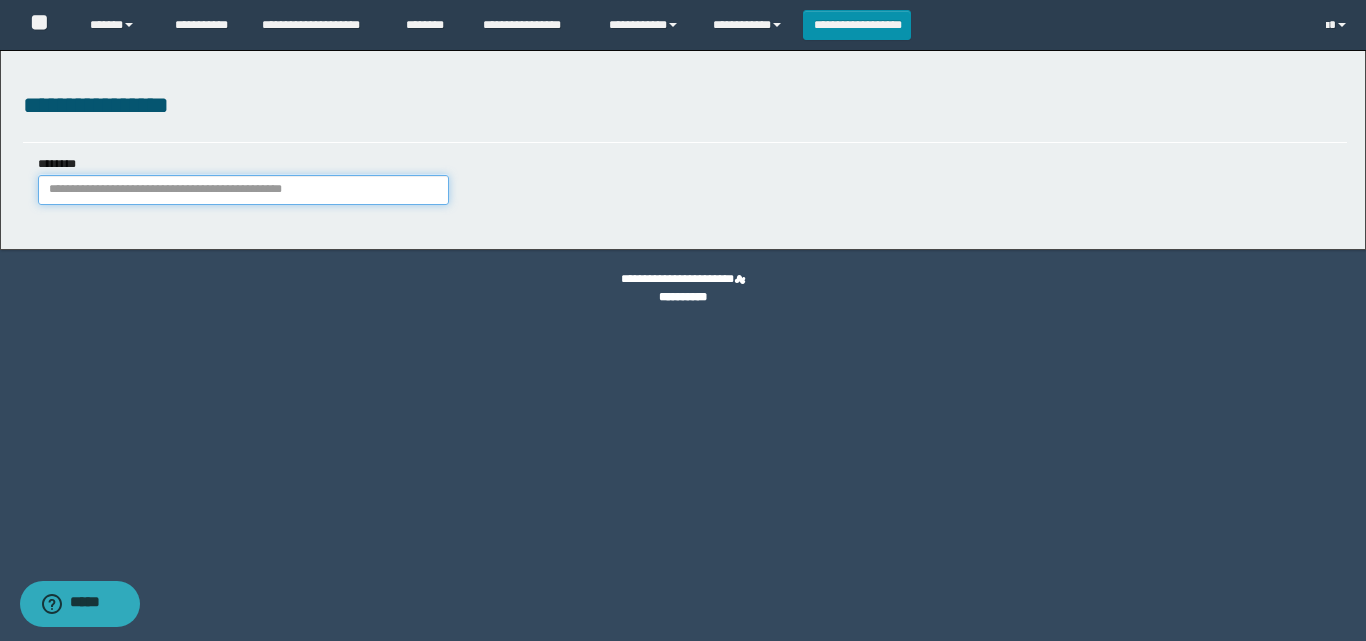 click on "********" at bounding box center (243, 190) 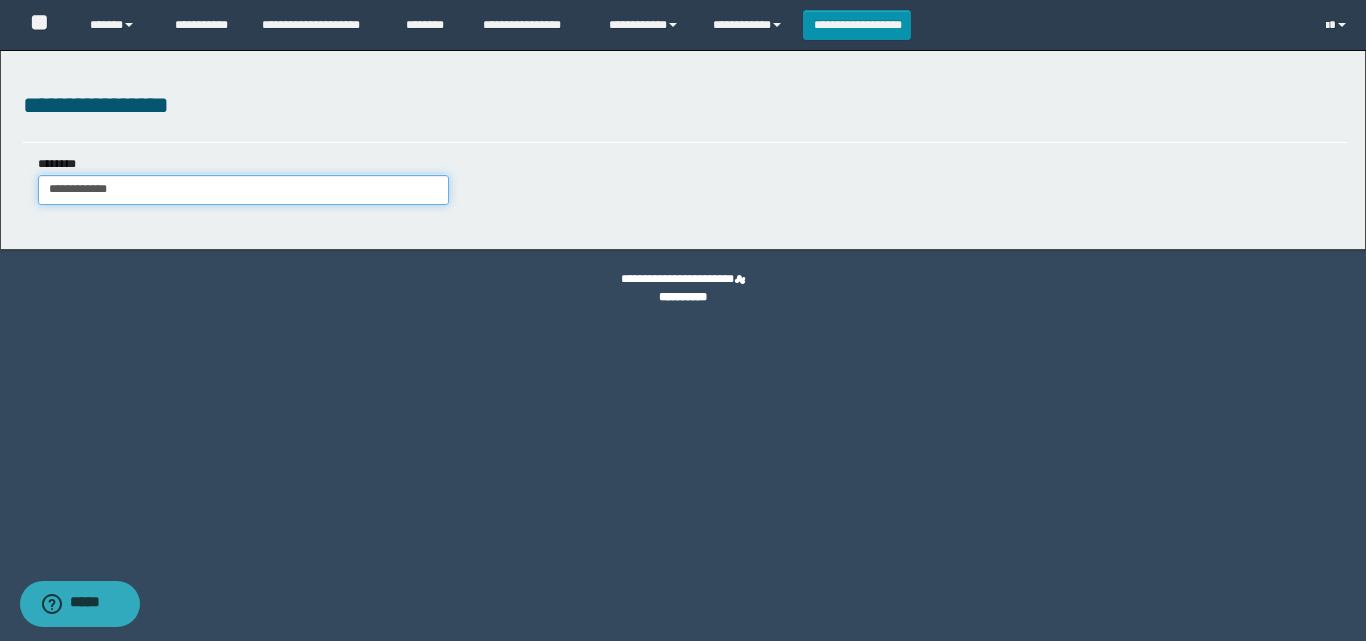 type on "**********" 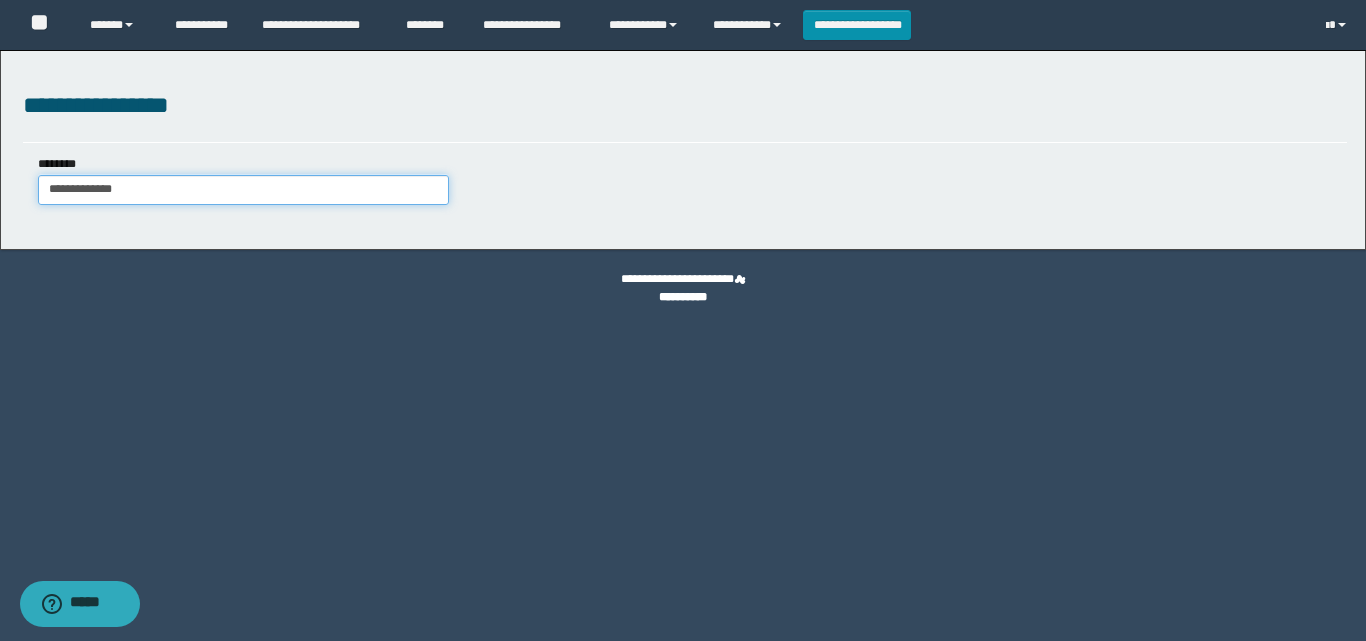type on "**********" 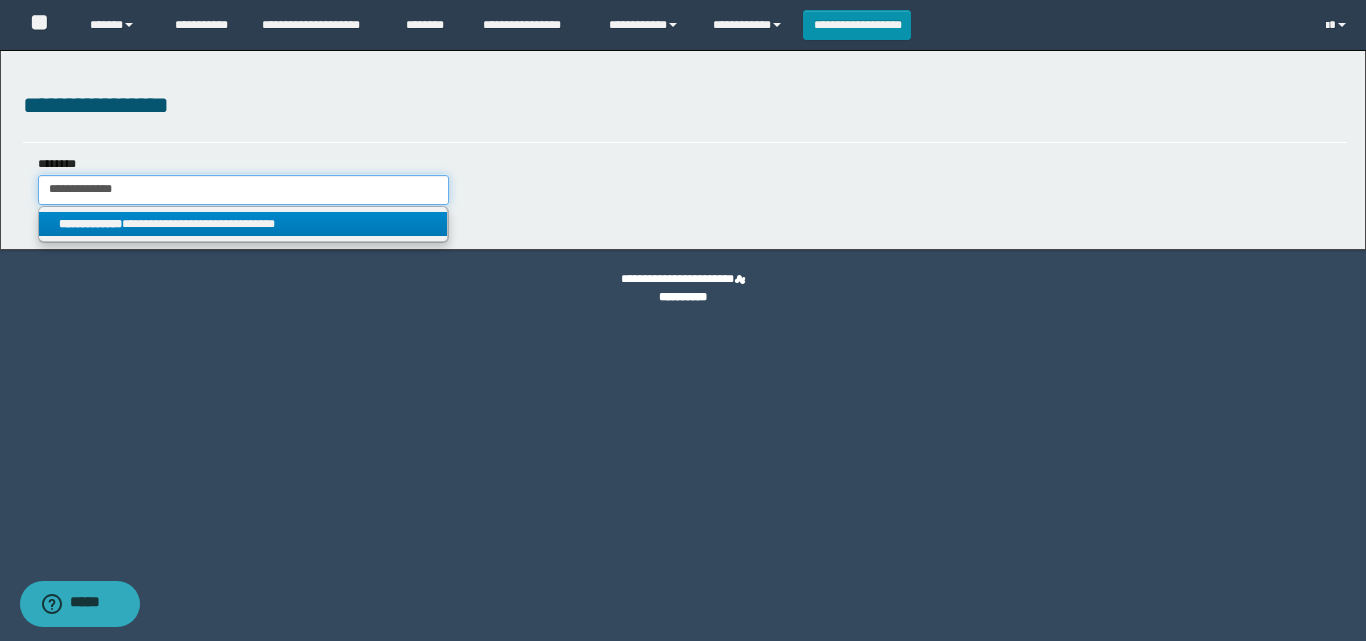 type on "**********" 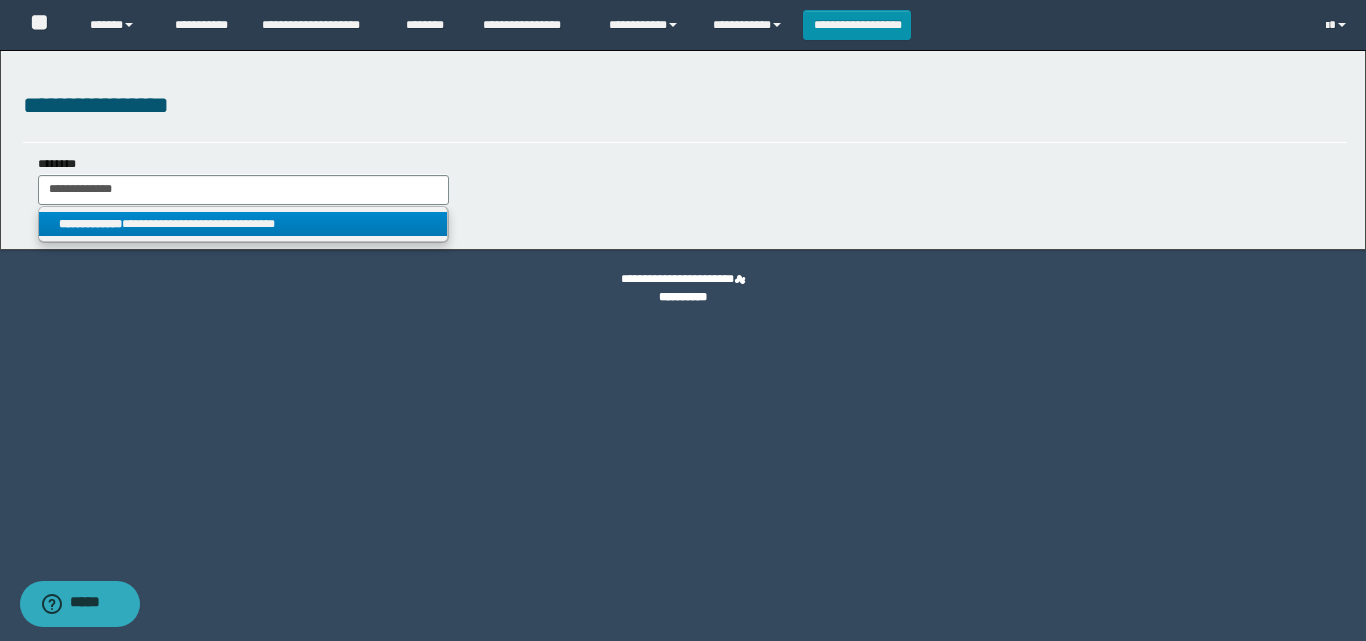 click on "**********" at bounding box center [243, 224] 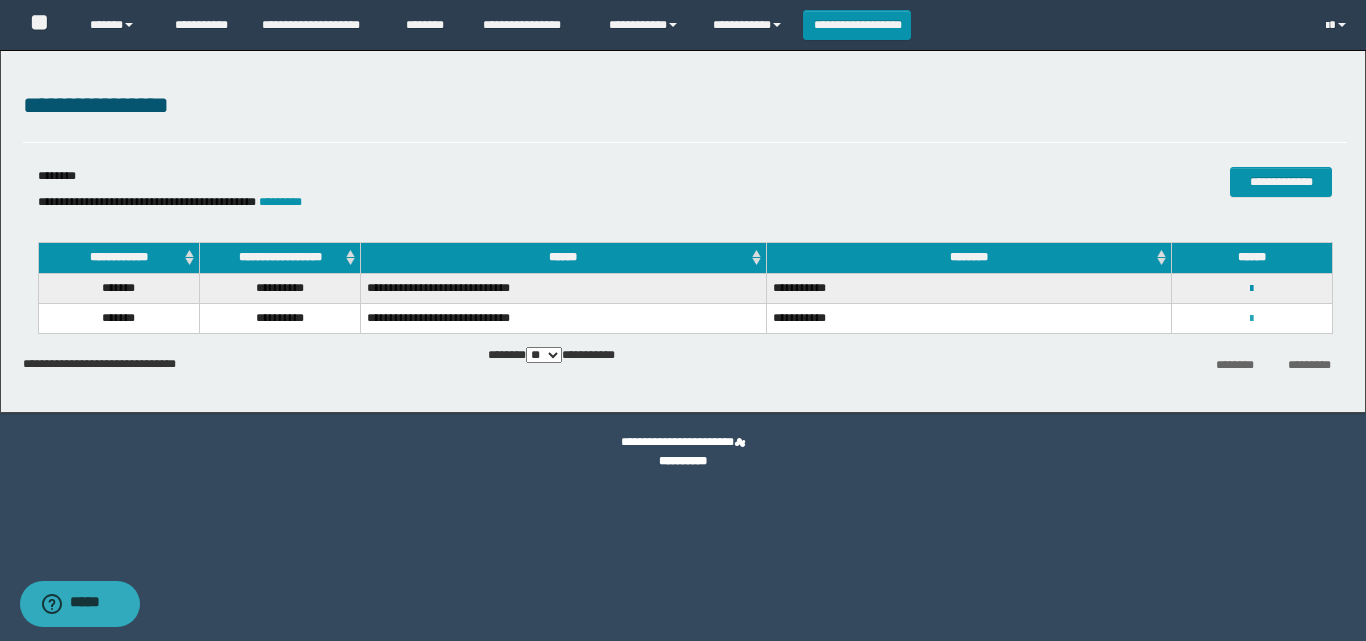 click at bounding box center (1251, 319) 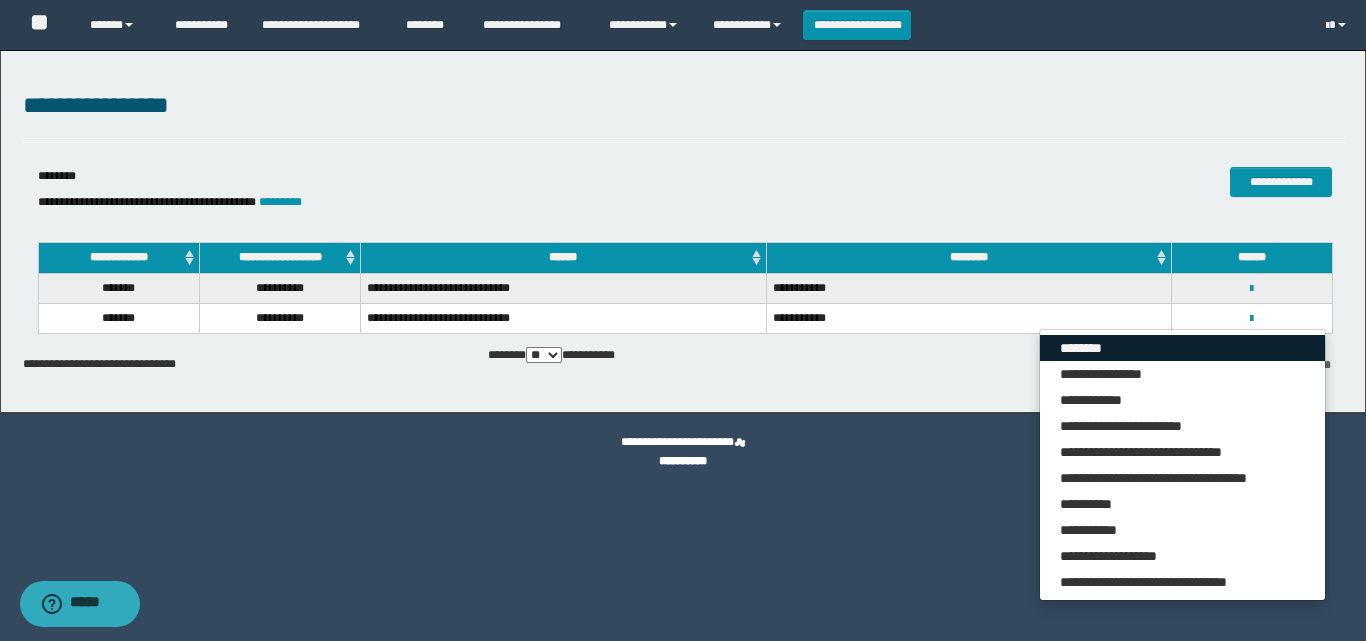 click on "********" at bounding box center [1182, 348] 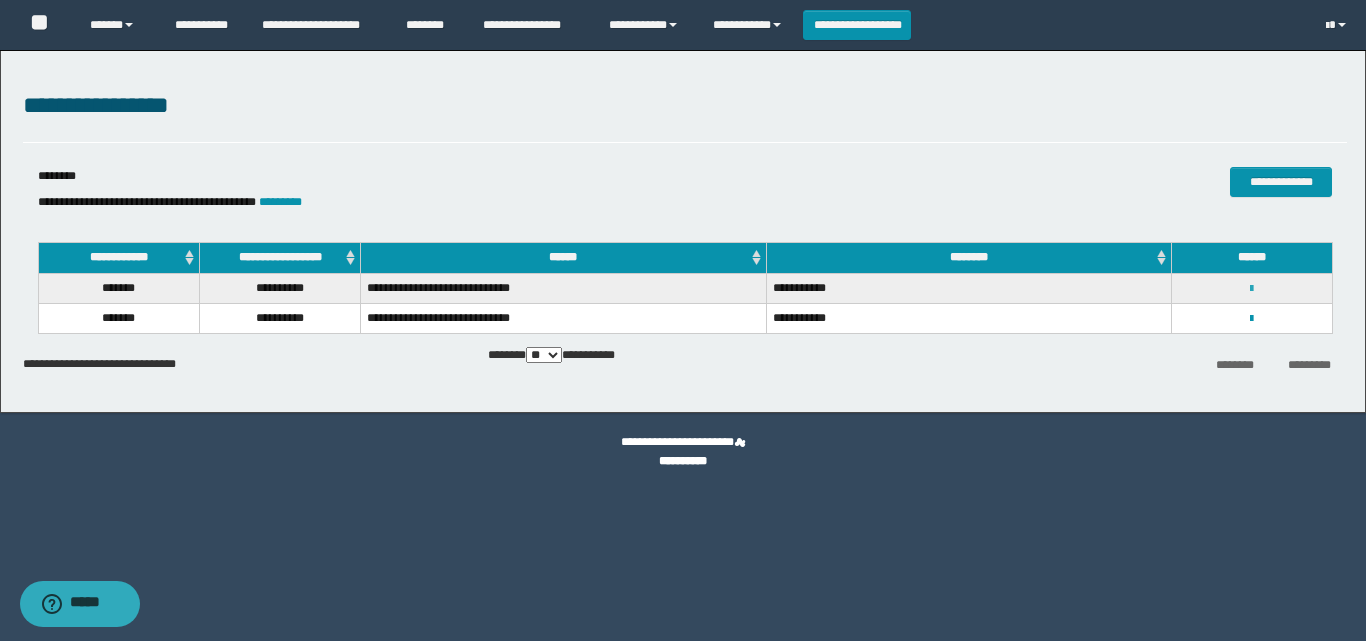 click at bounding box center (1251, 289) 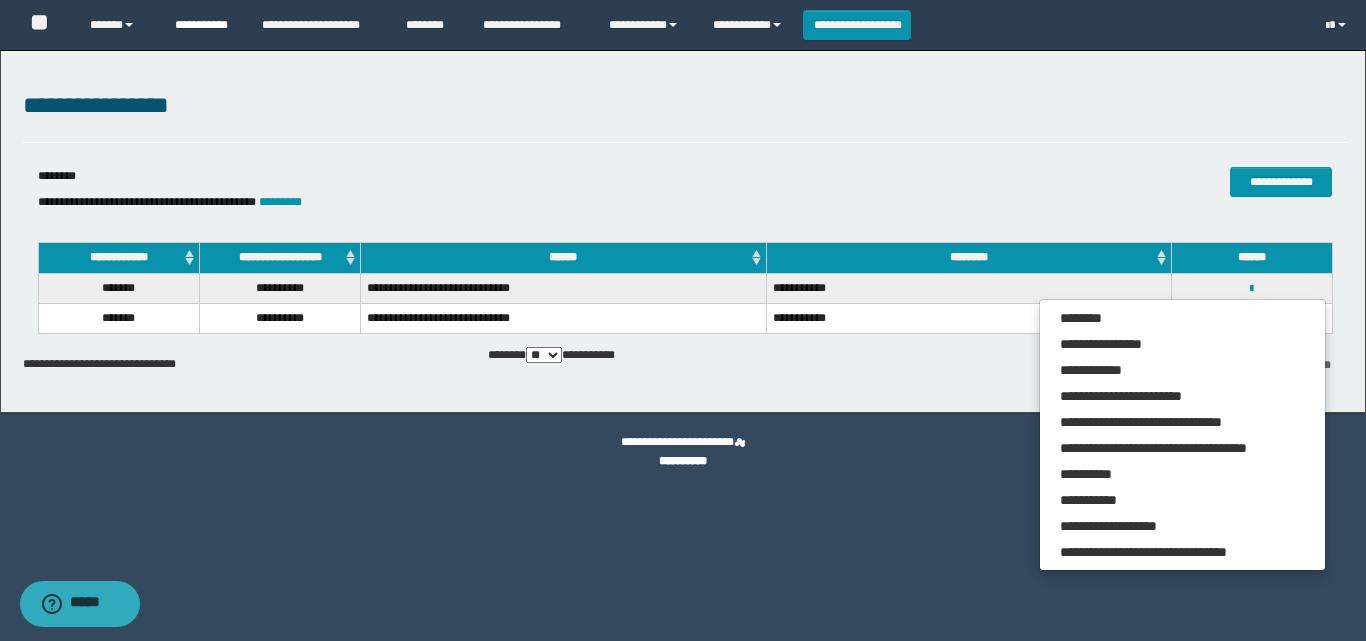 click on "**********" at bounding box center (203, 25) 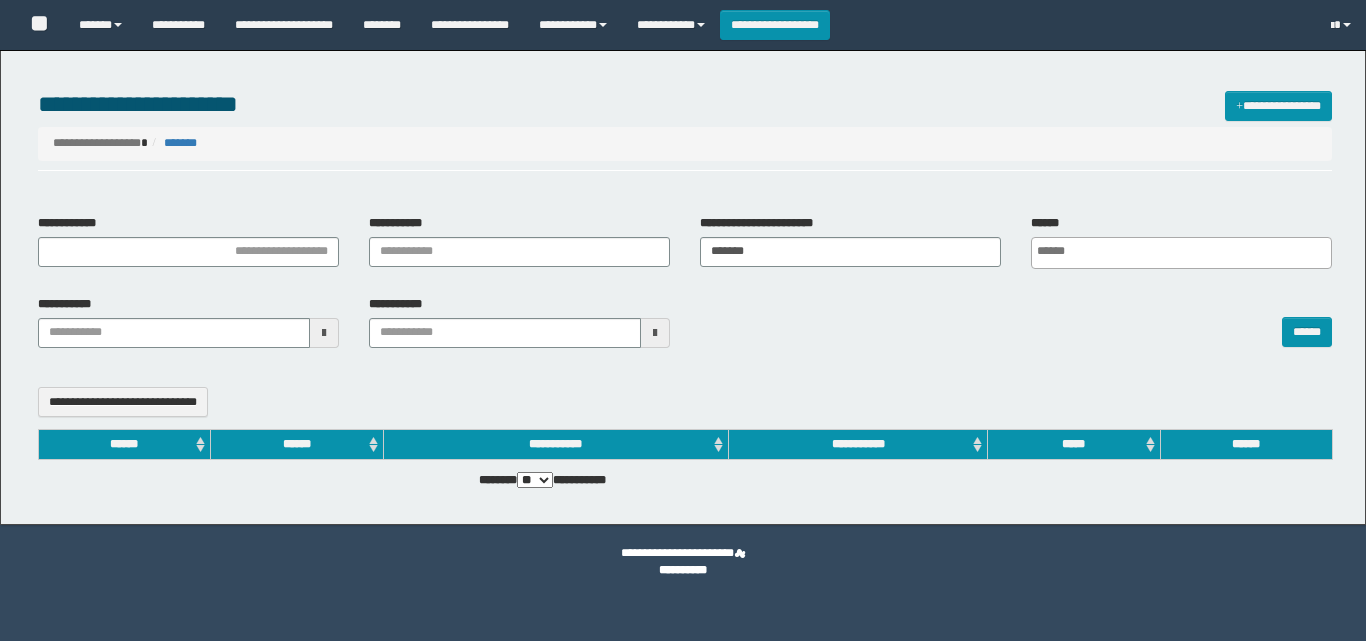 select 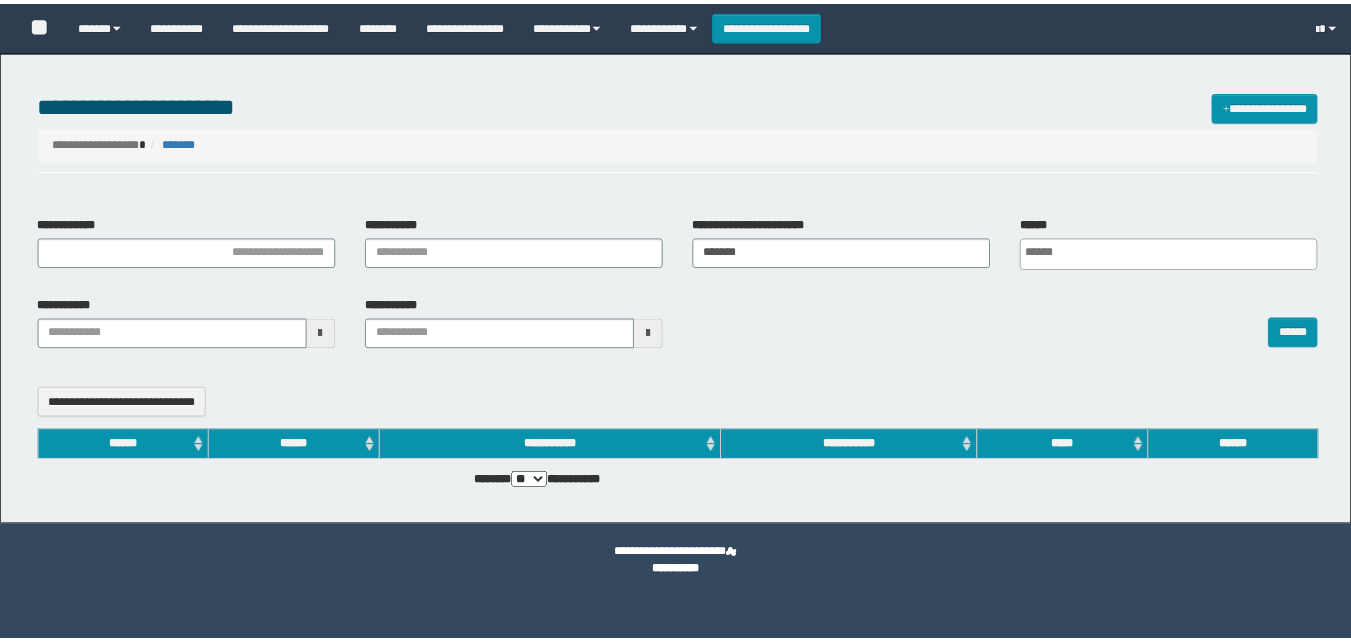 scroll, scrollTop: 0, scrollLeft: 0, axis: both 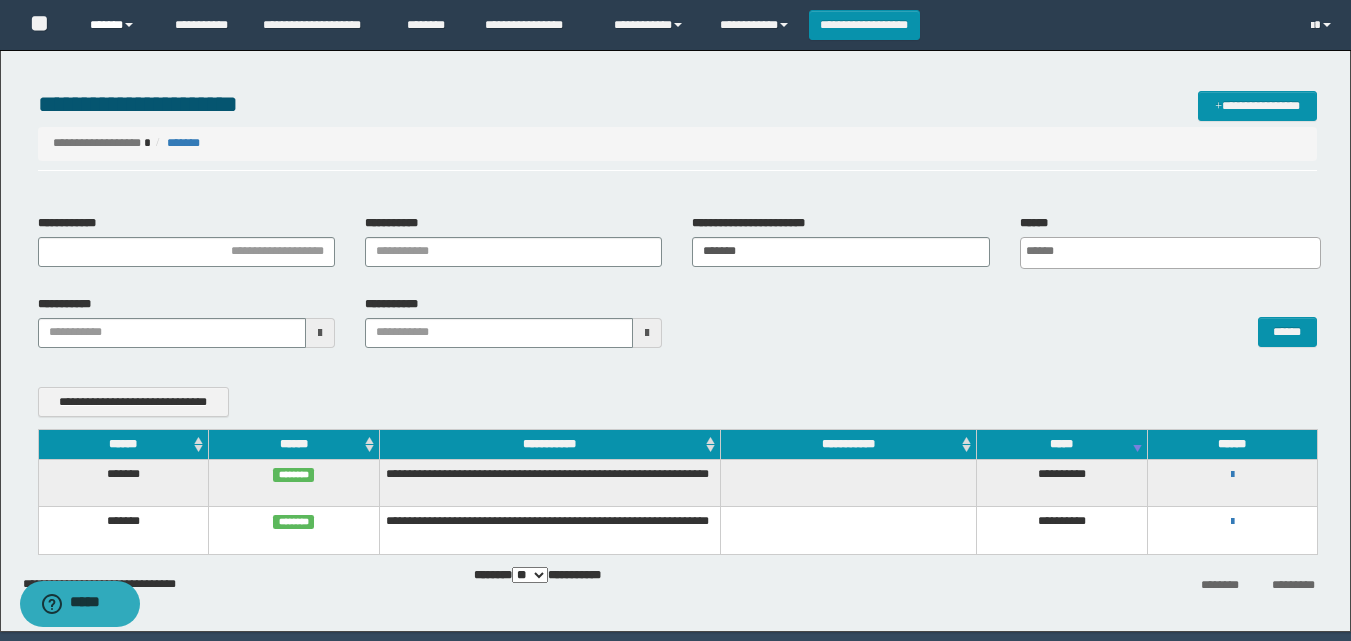 click on "******" at bounding box center (117, 25) 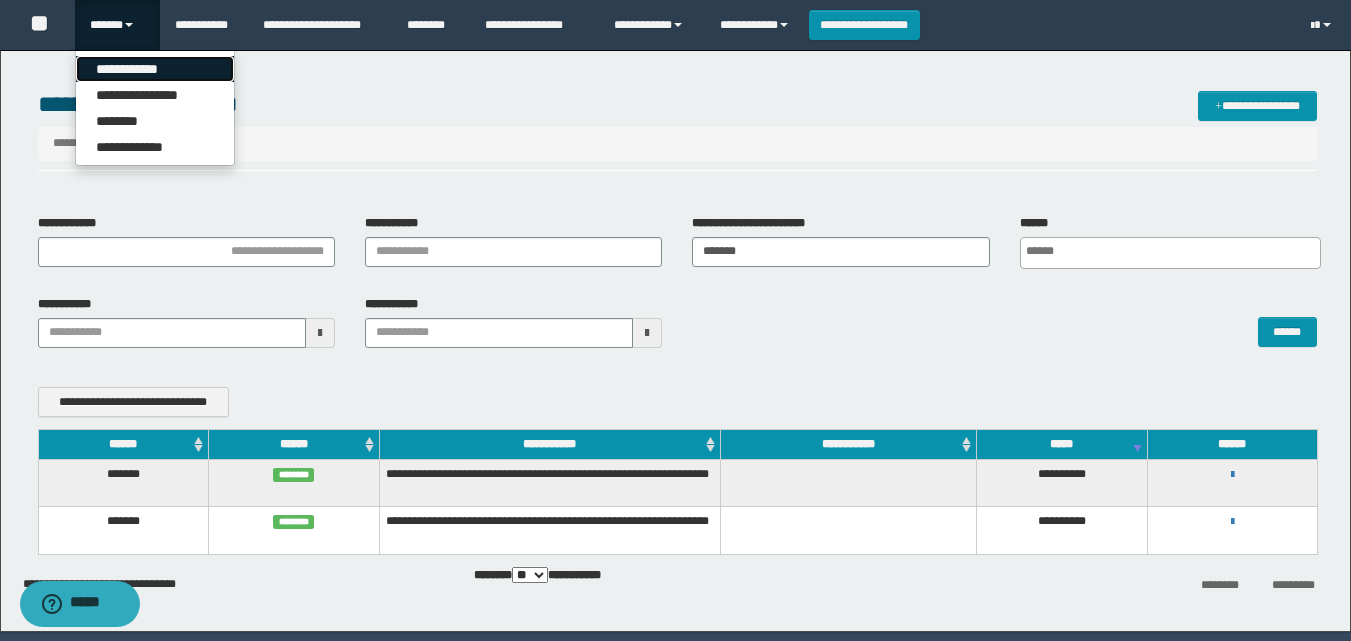 click on "**********" at bounding box center (155, 69) 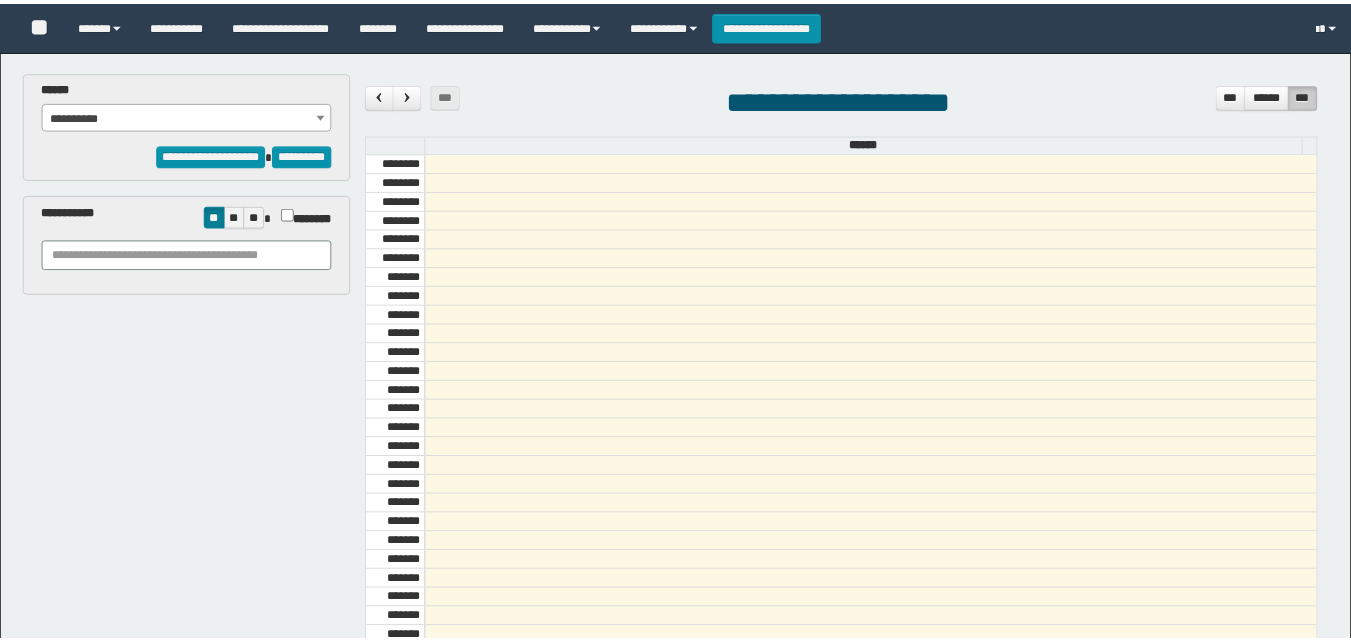 scroll, scrollTop: 0, scrollLeft: 0, axis: both 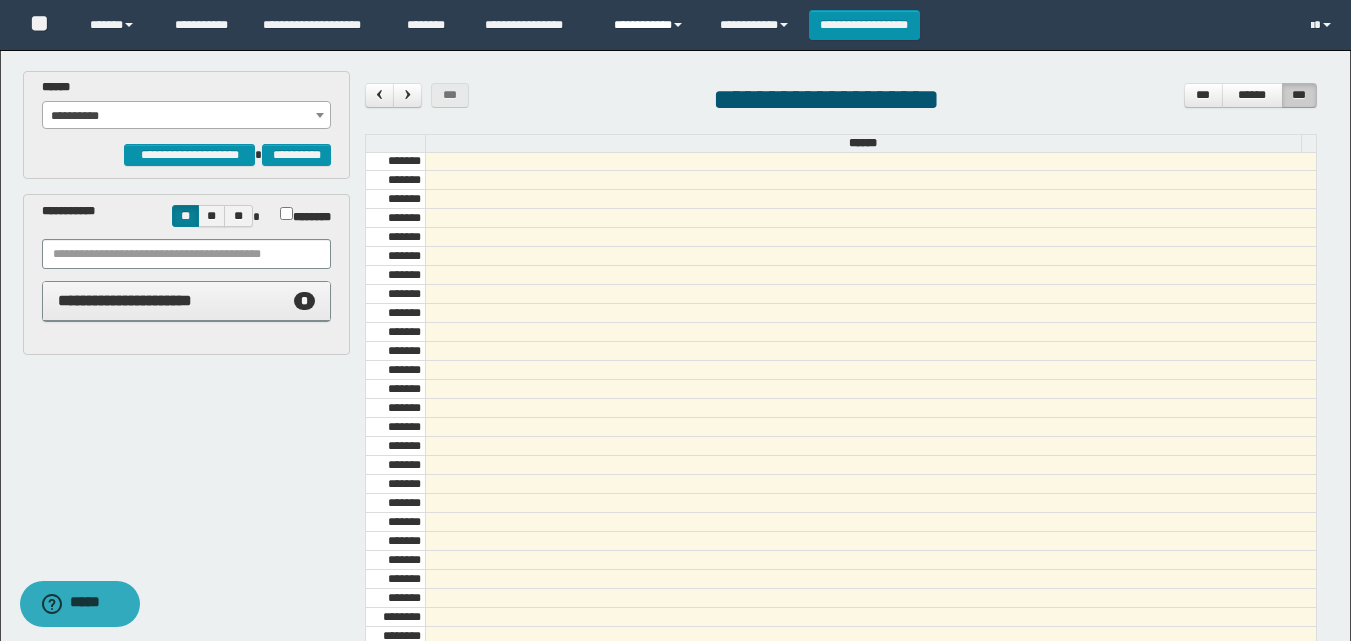 click on "**********" at bounding box center (652, 25) 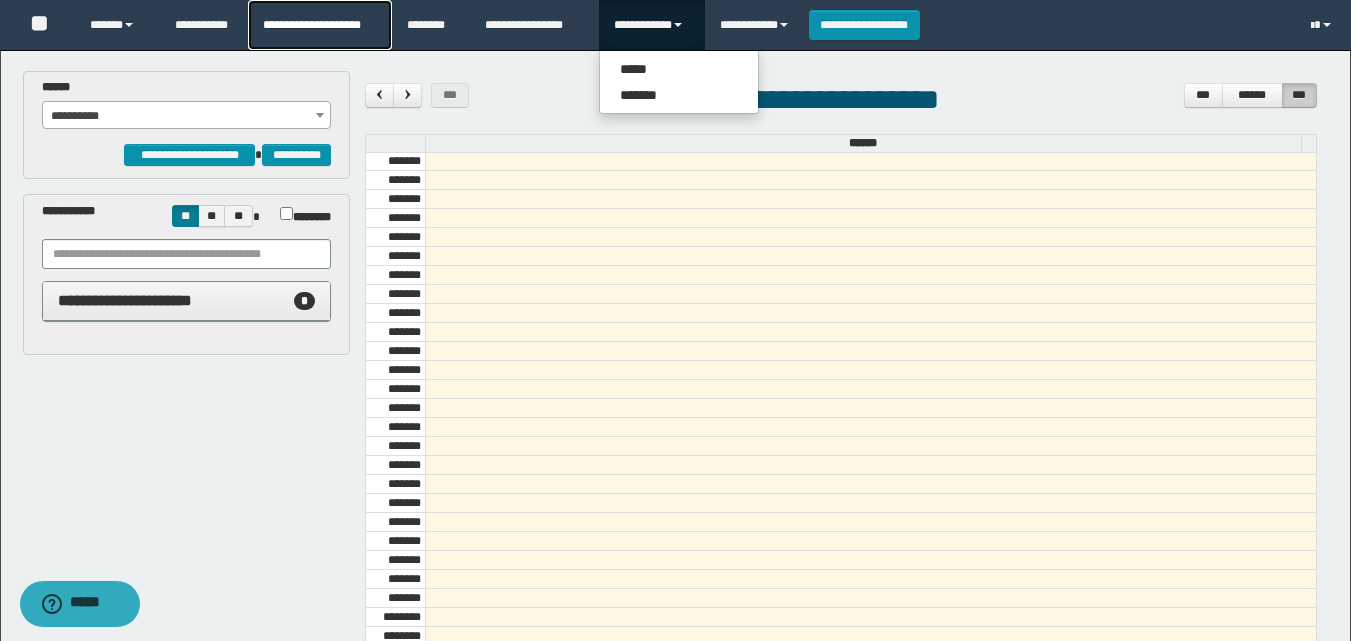 click on "**********" at bounding box center [319, 25] 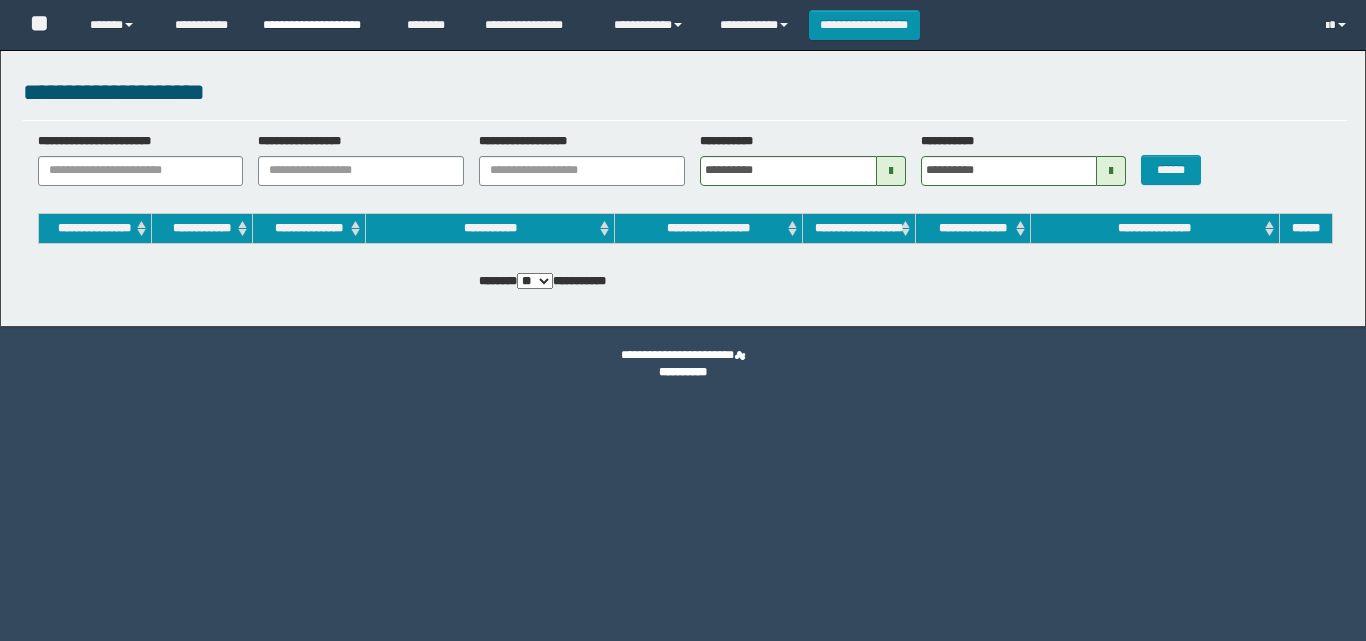 scroll, scrollTop: 0, scrollLeft: 0, axis: both 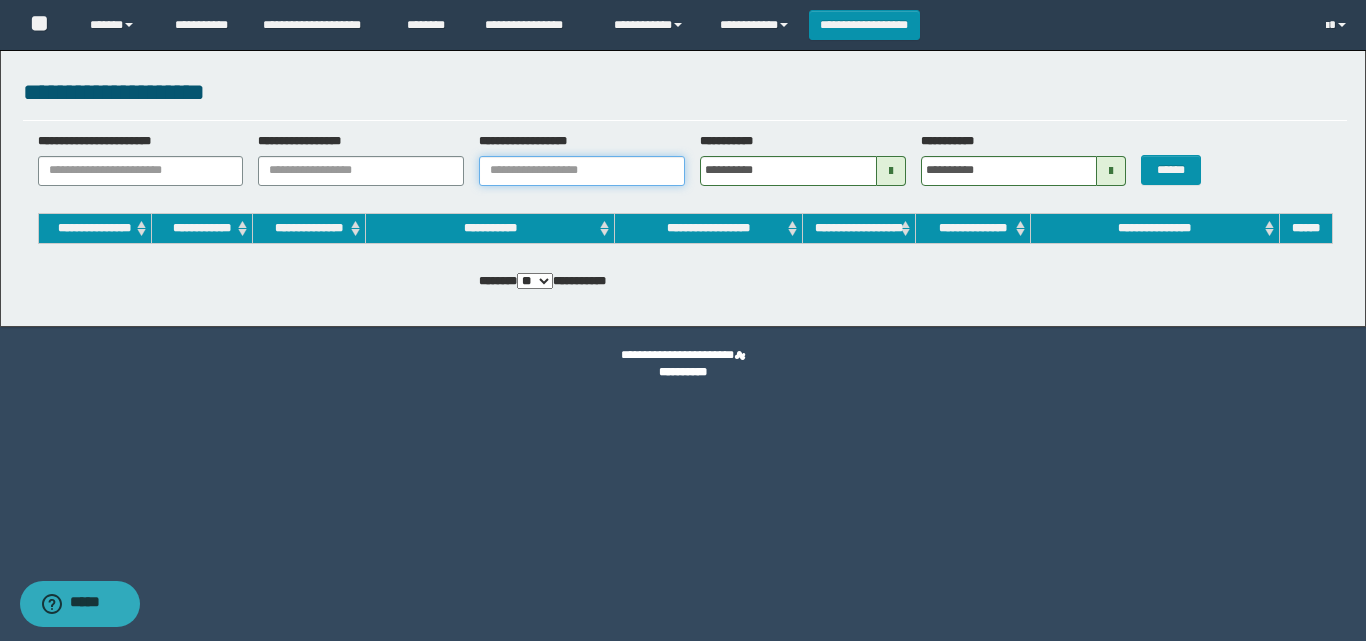 click on "**********" at bounding box center (582, 171) 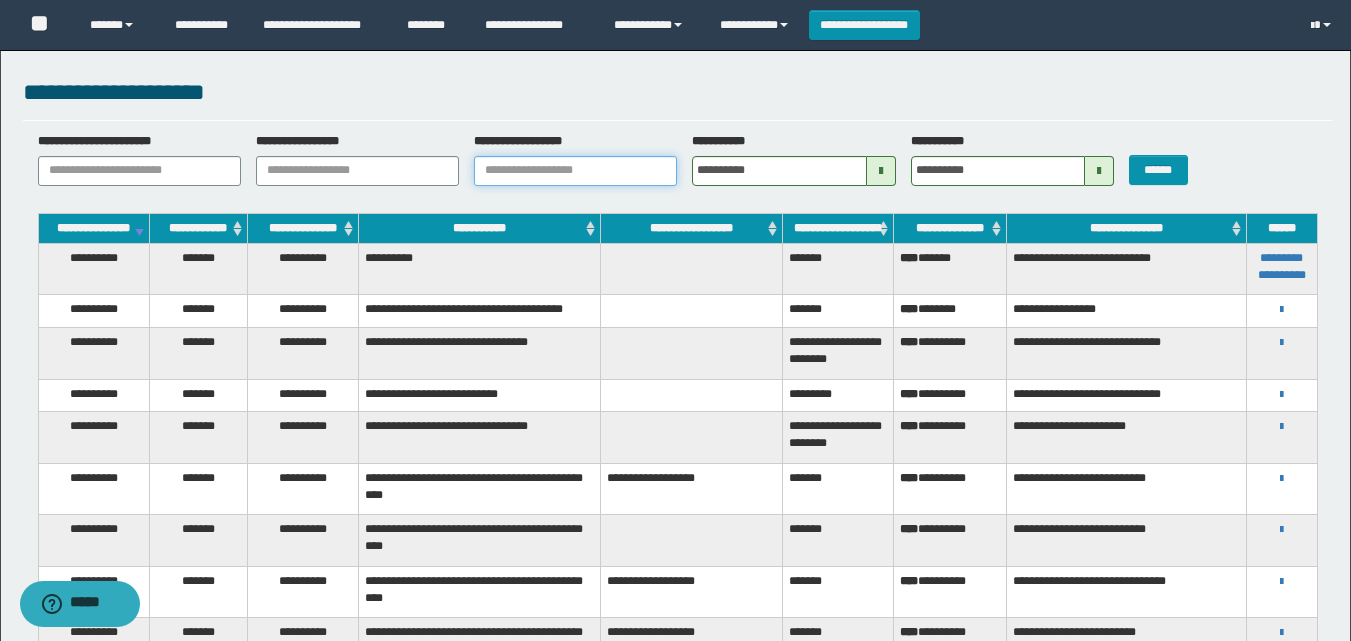 drag, startPoint x: 616, startPoint y: 174, endPoint x: 574, endPoint y: 177, distance: 42.107006 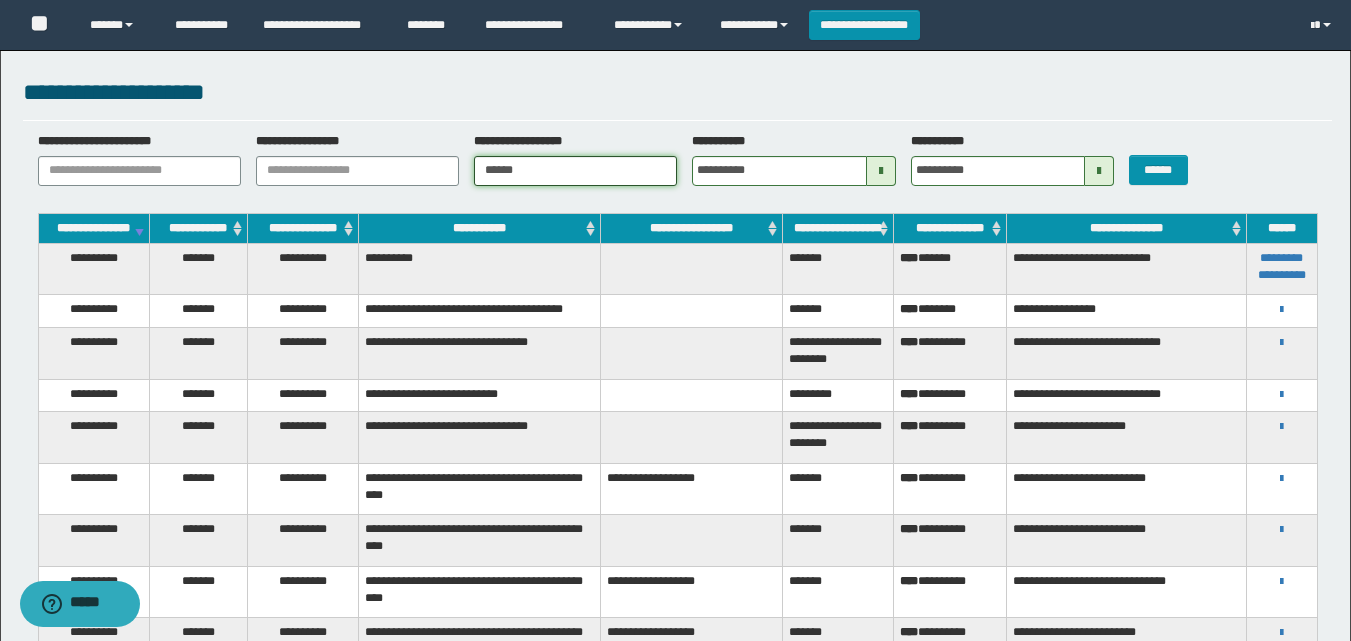 type on "******" 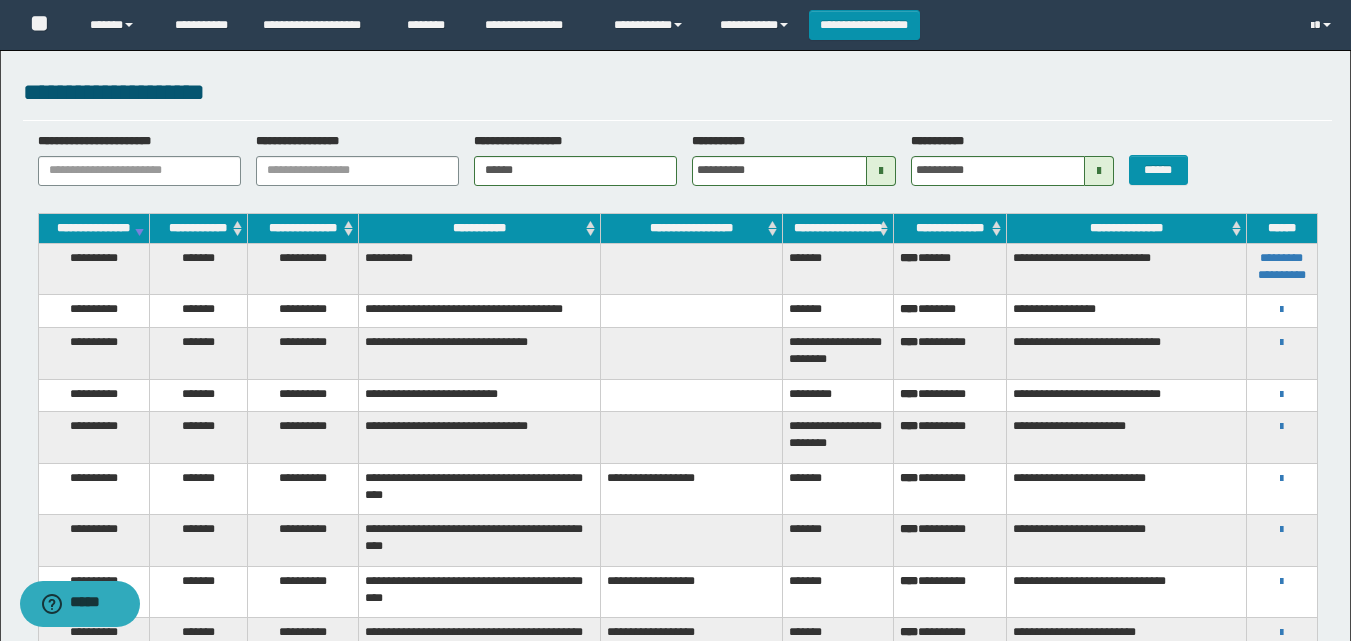 click on "**********" at bounding box center [677, 166] 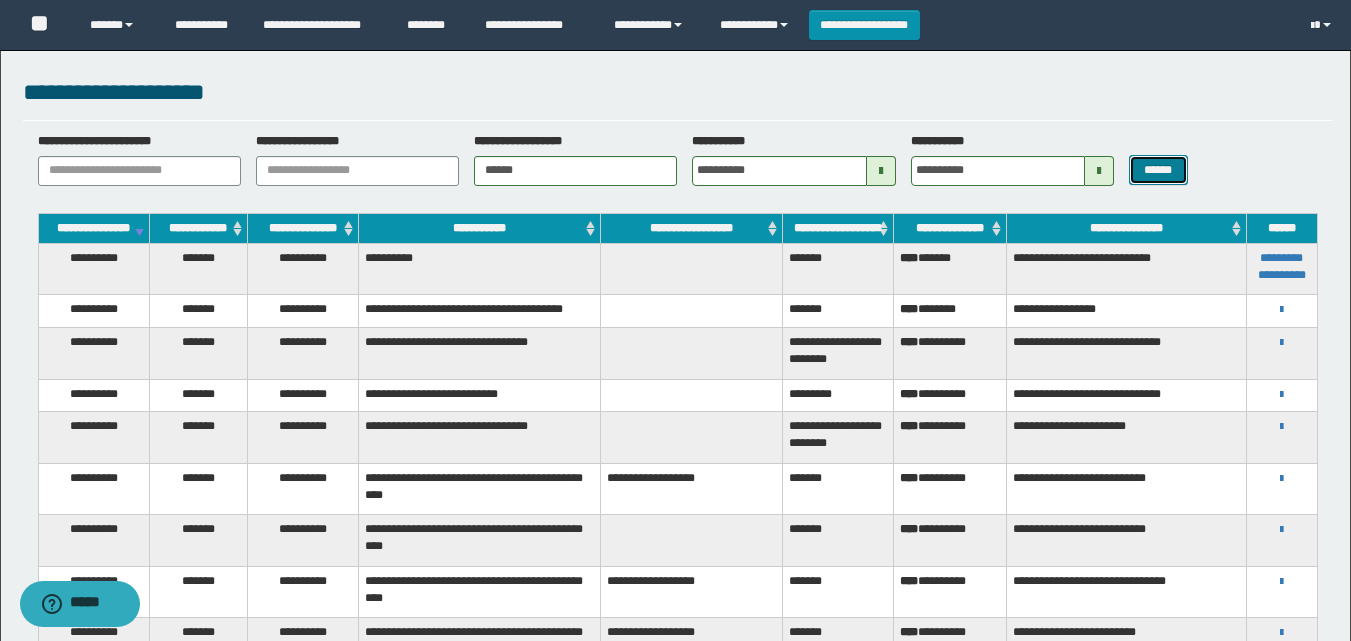click on "******" at bounding box center (1158, 170) 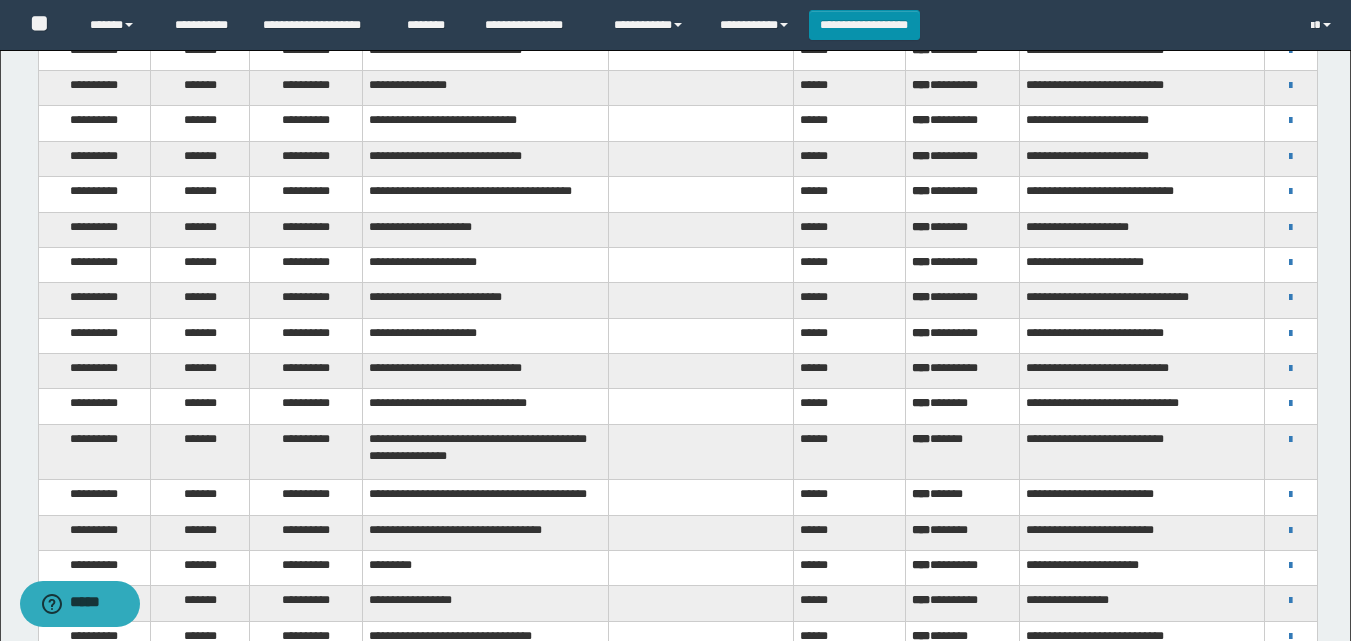 scroll, scrollTop: 700, scrollLeft: 0, axis: vertical 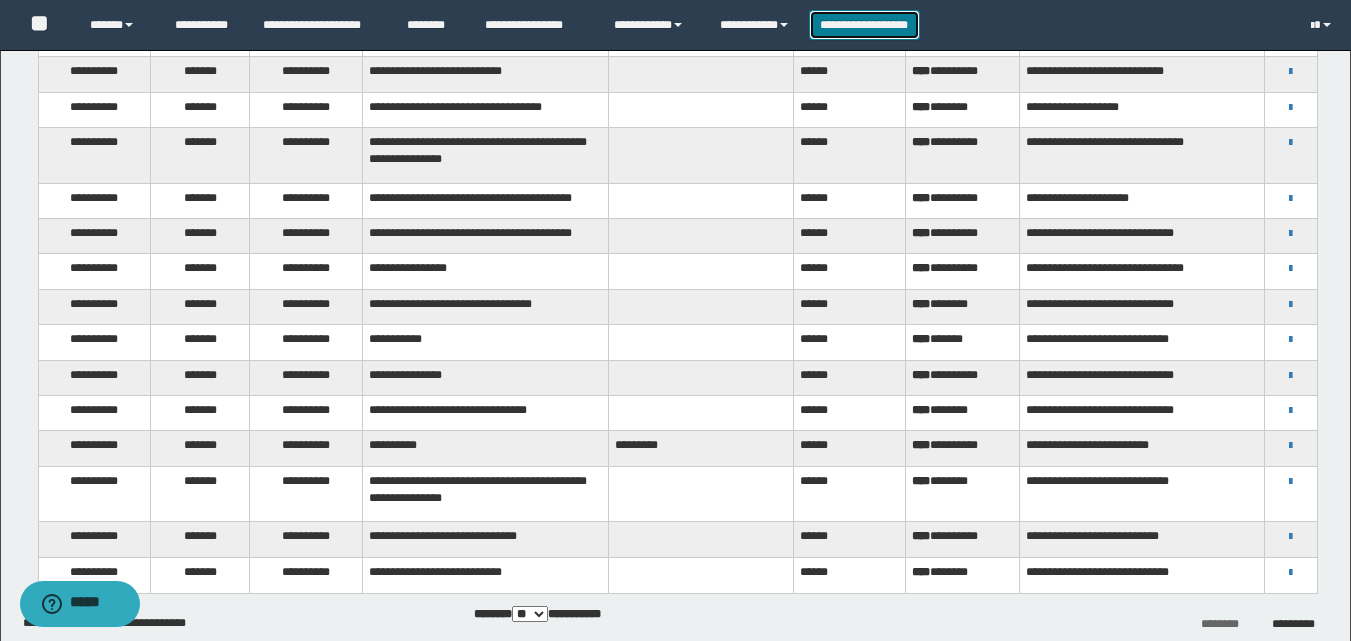 click on "**********" at bounding box center (864, 25) 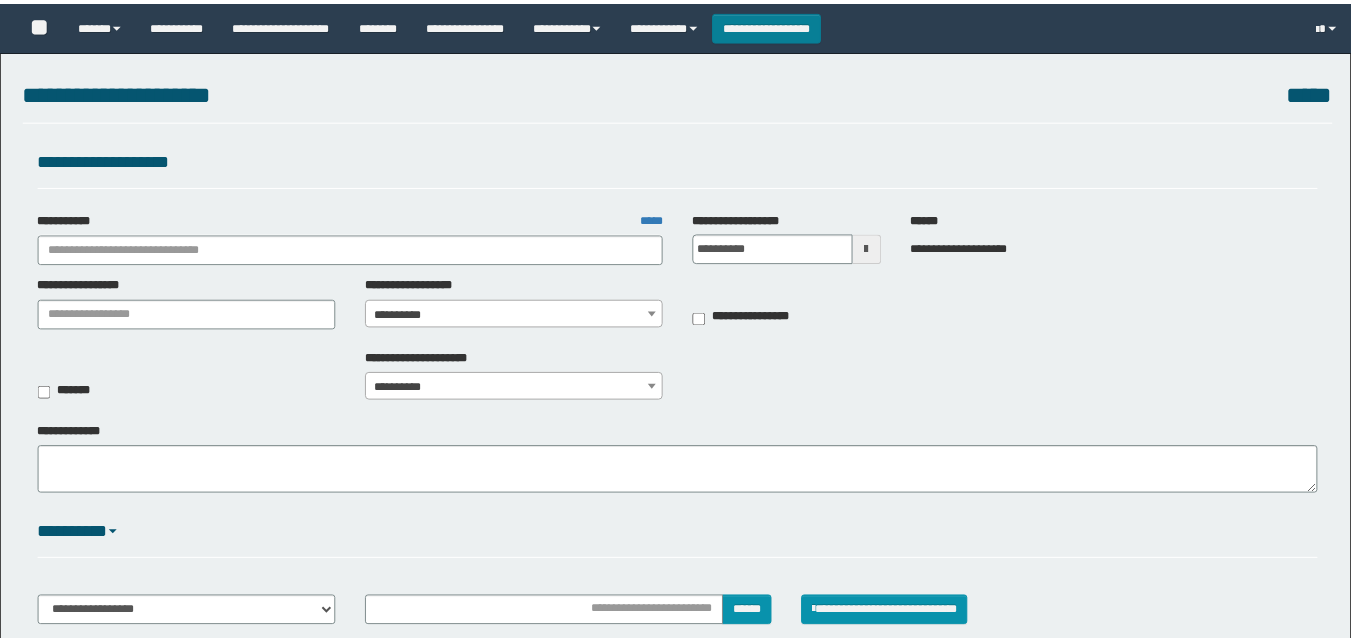 scroll, scrollTop: 0, scrollLeft: 0, axis: both 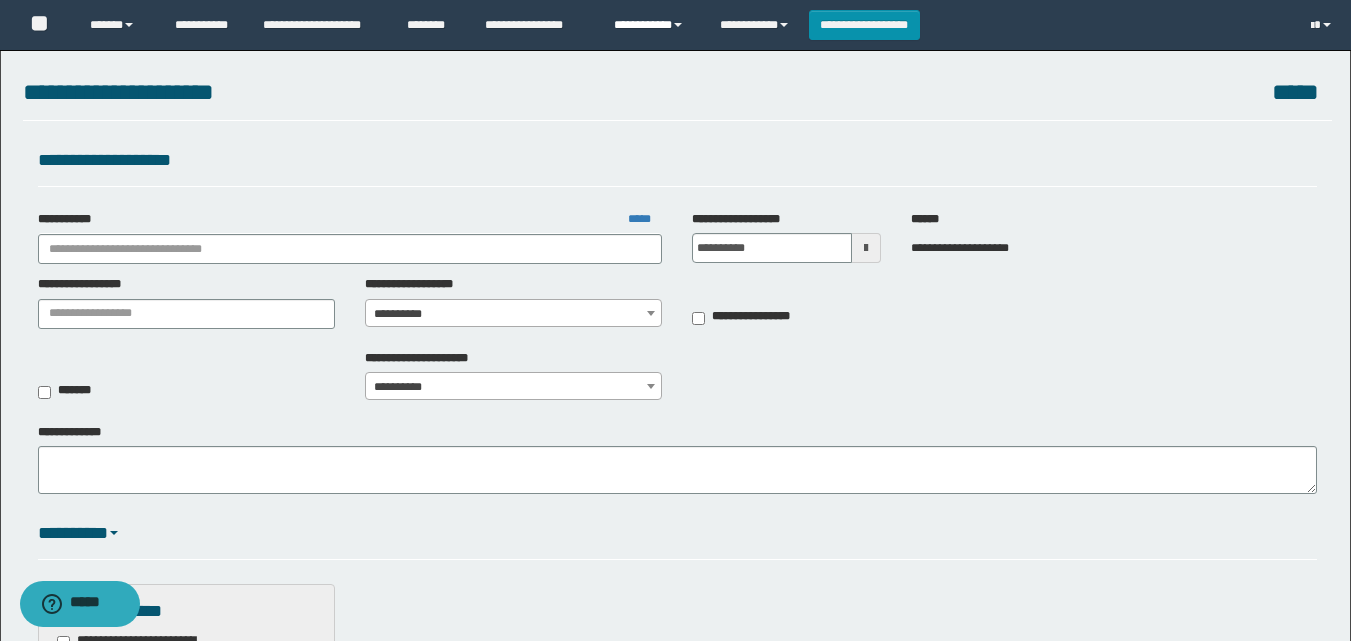 click on "**********" at bounding box center (652, 25) 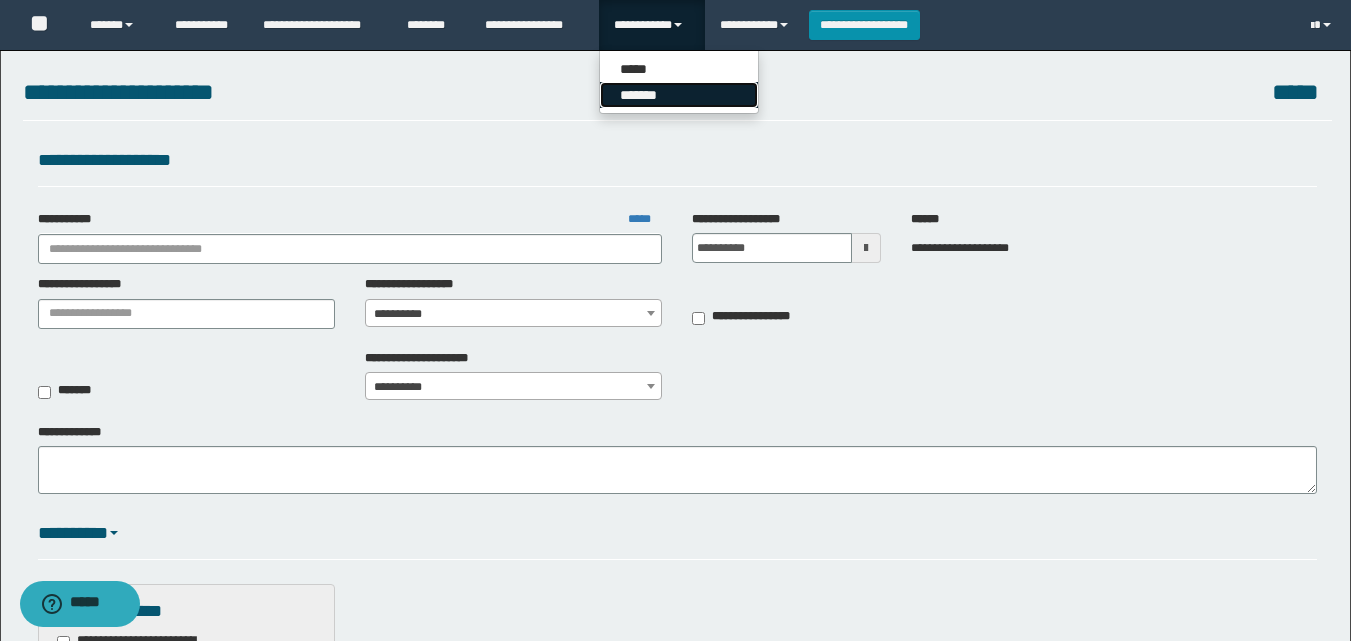 click on "*******" at bounding box center [679, 95] 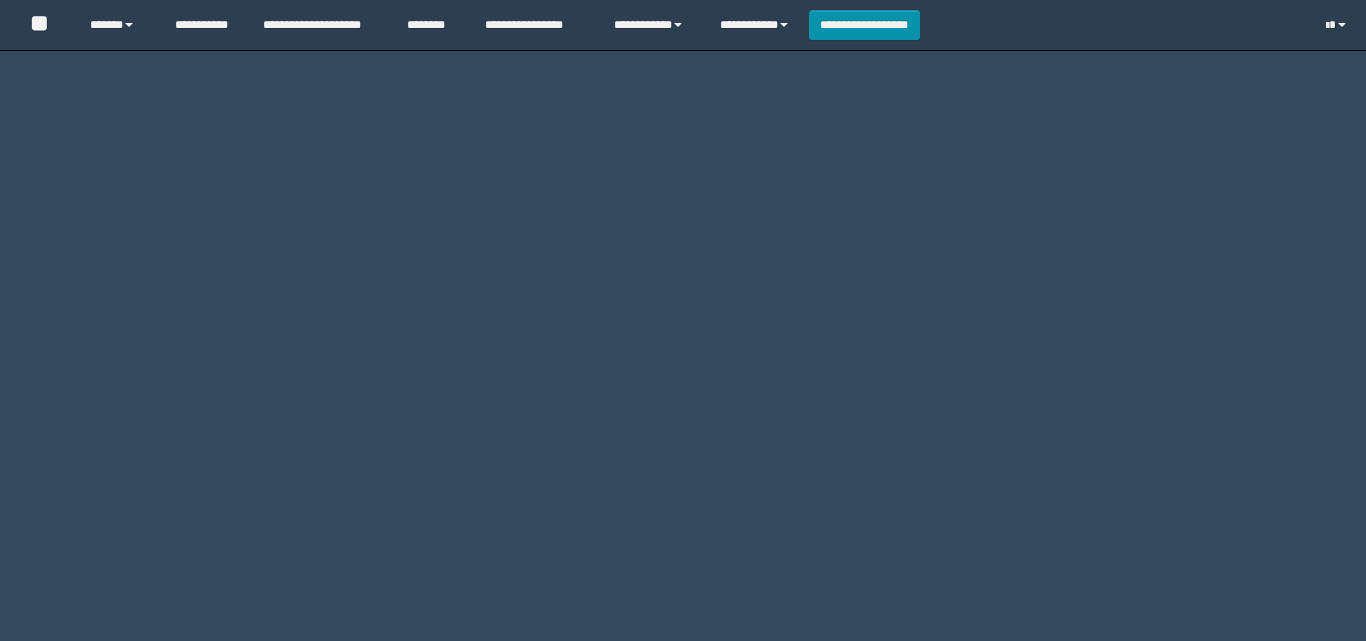 scroll, scrollTop: 0, scrollLeft: 0, axis: both 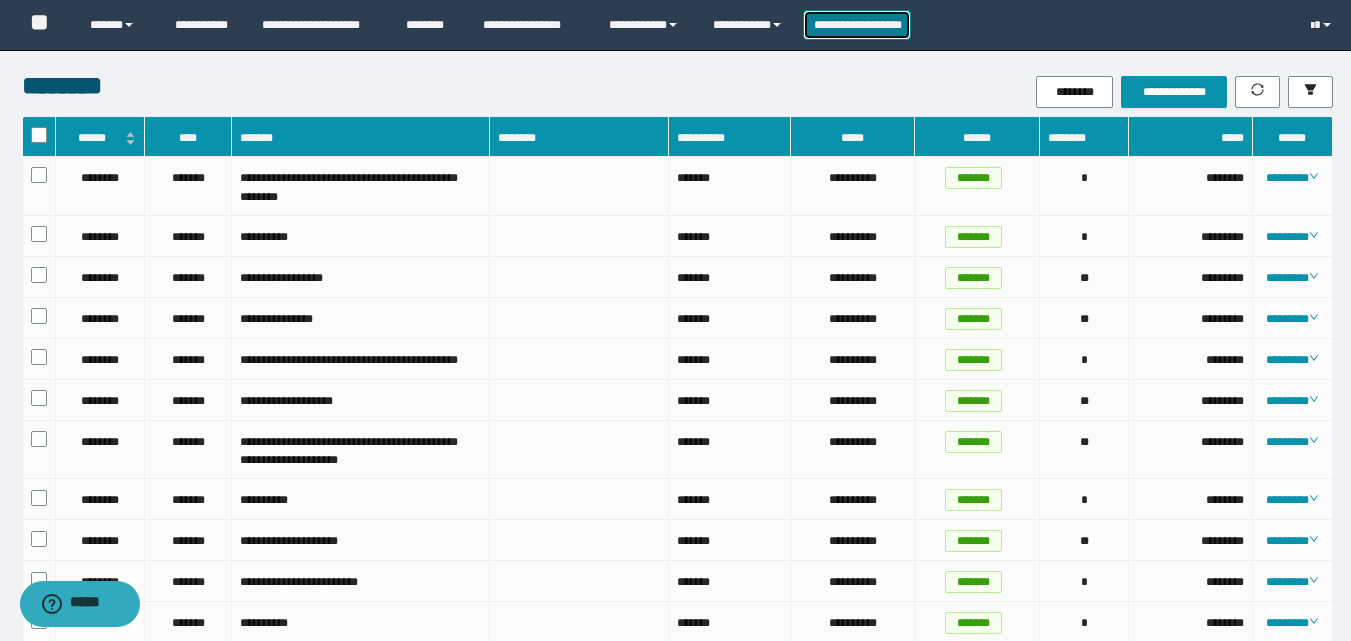 click on "**********" at bounding box center [857, 25] 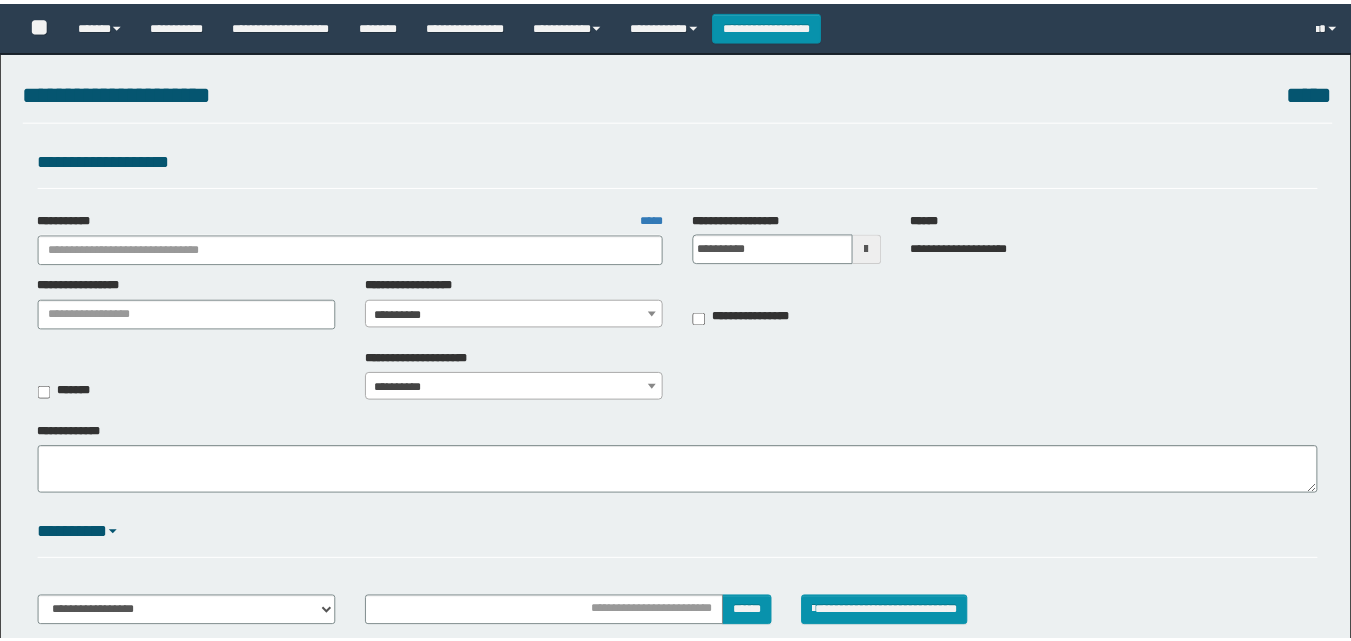 scroll, scrollTop: 0, scrollLeft: 0, axis: both 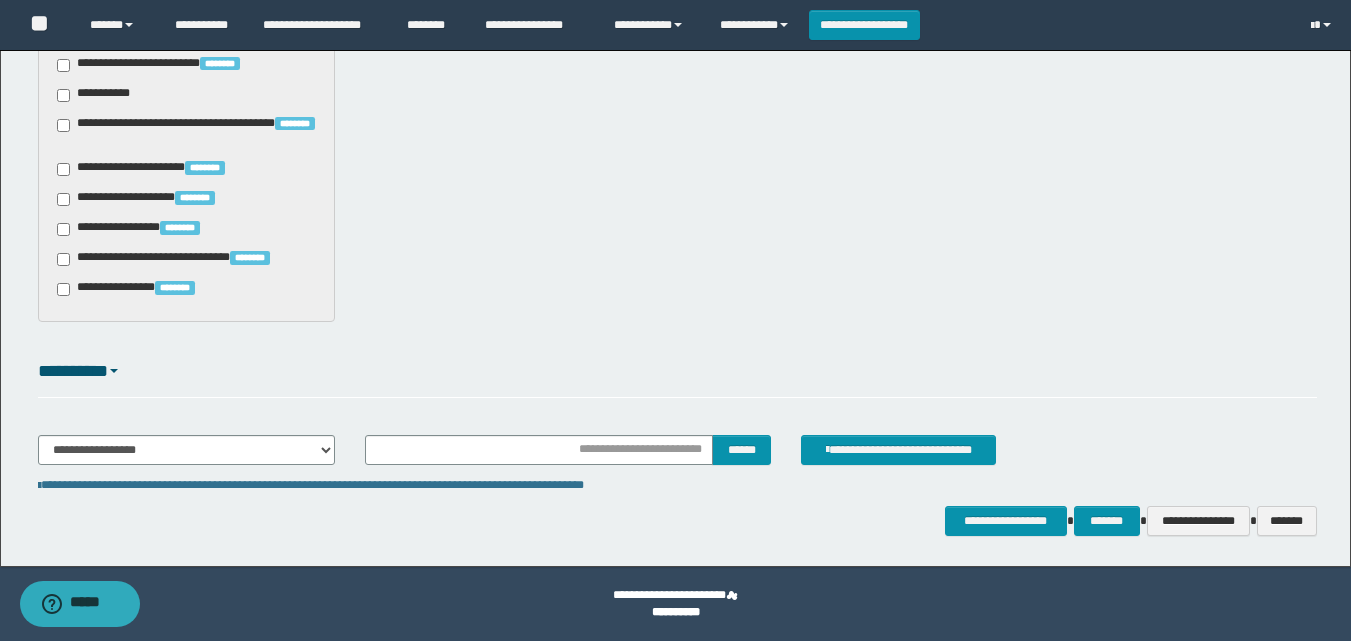 click on "**********" at bounding box center (677, 458) 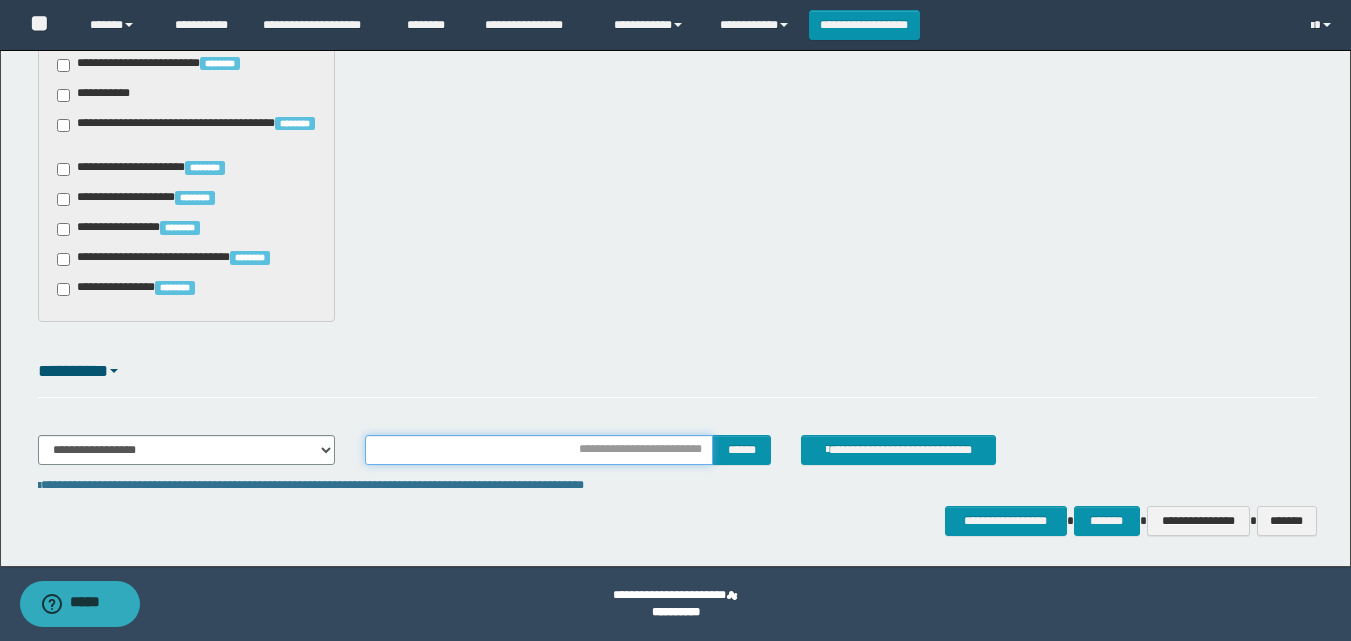click at bounding box center [539, 450] 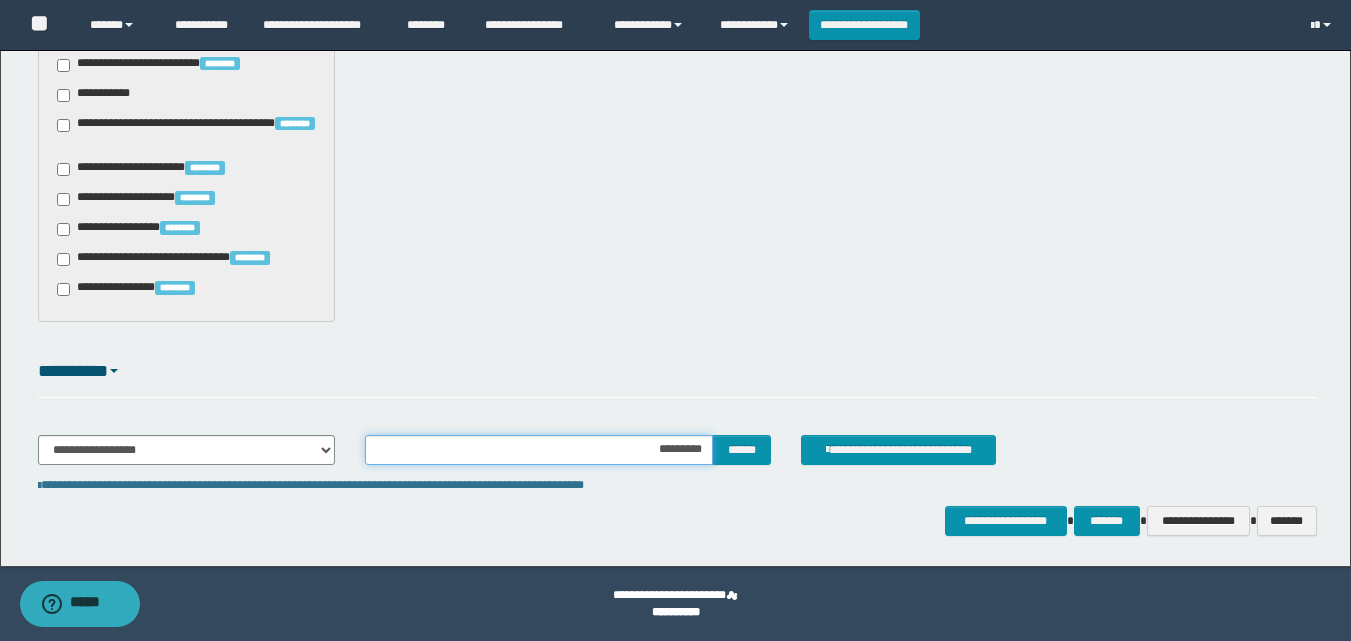 type on "**********" 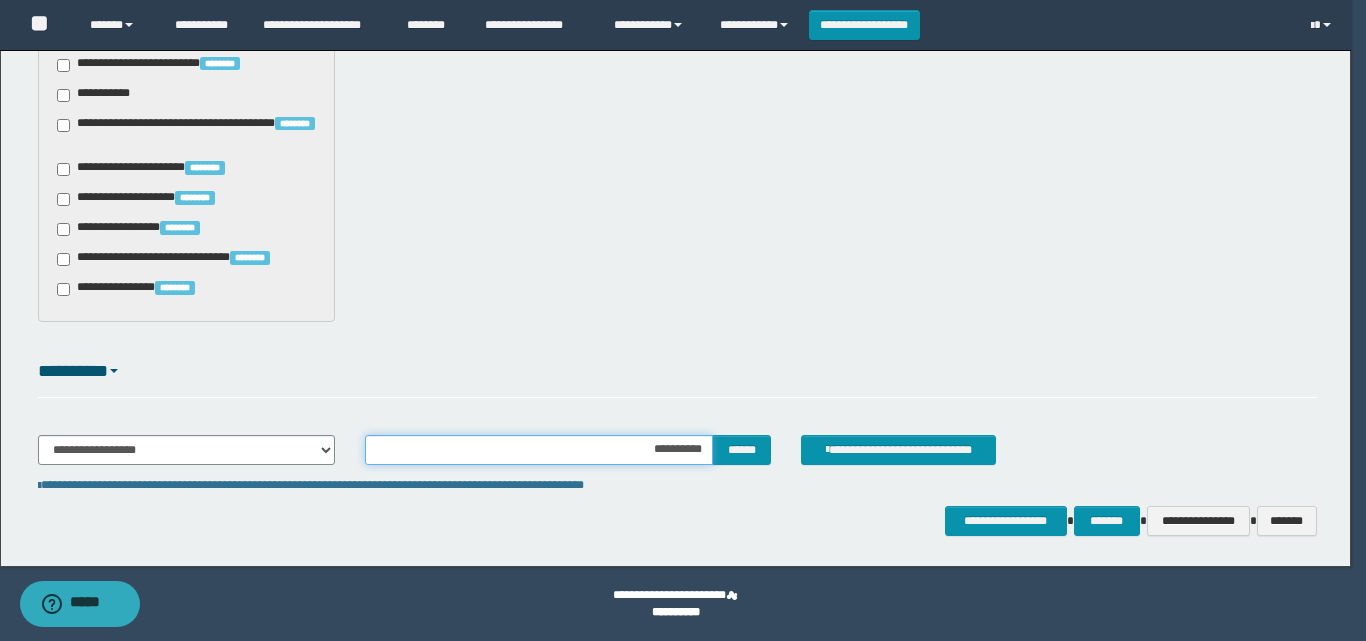 type 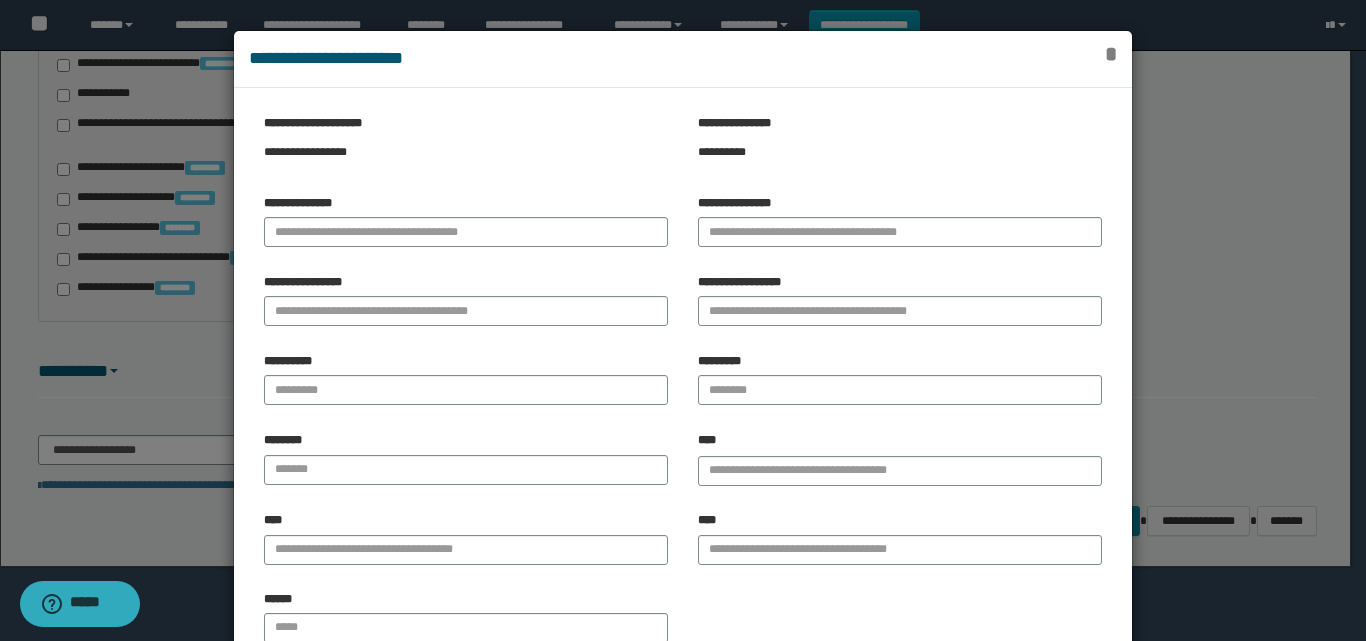 click on "*" at bounding box center (1111, 54) 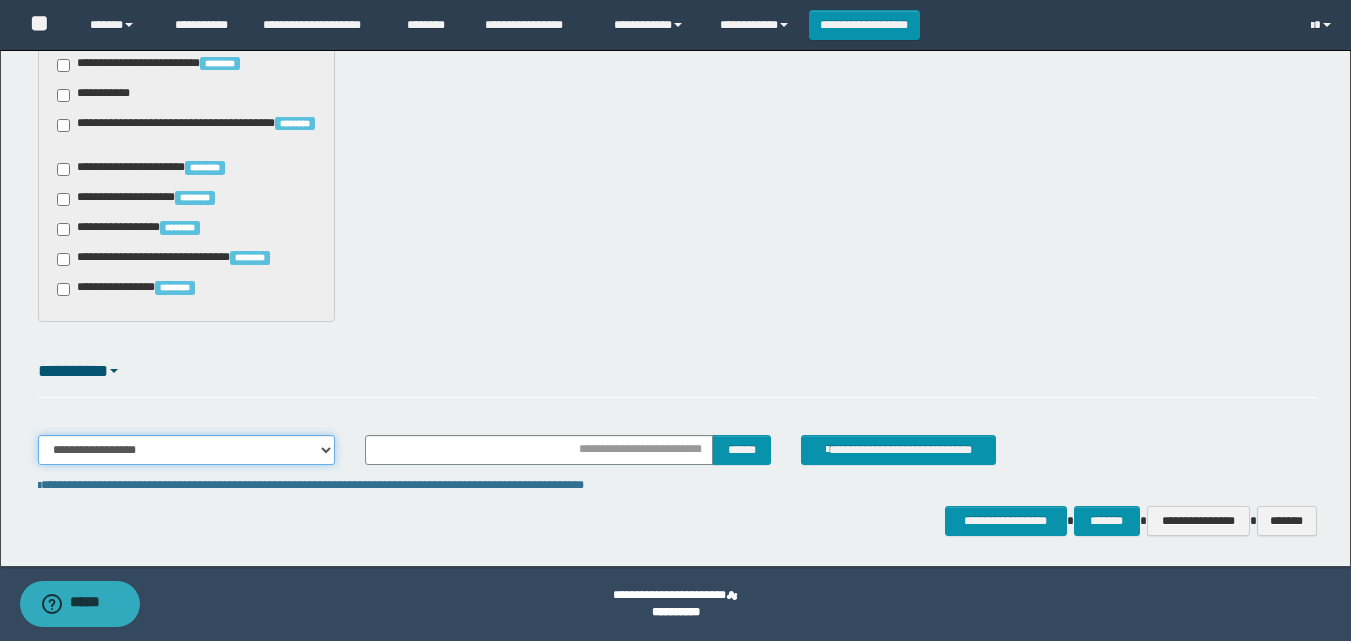 drag, startPoint x: 269, startPoint y: 455, endPoint x: 257, endPoint y: 439, distance: 20 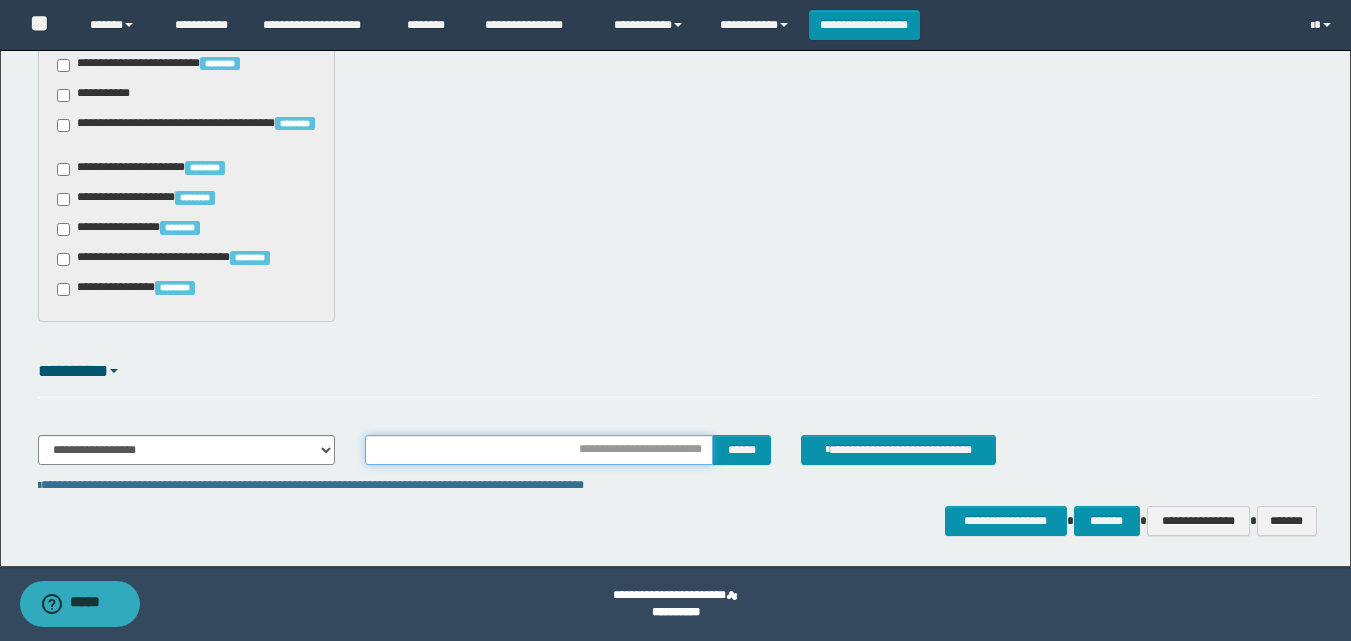 click at bounding box center [539, 450] 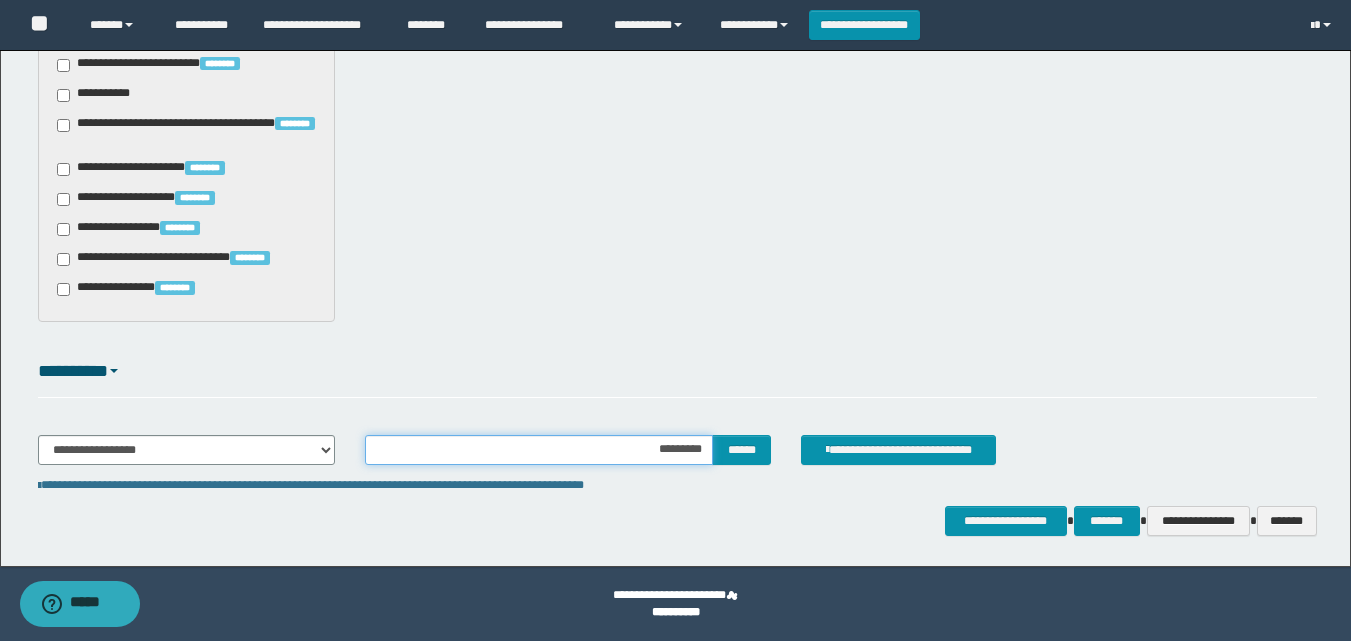 type on "**********" 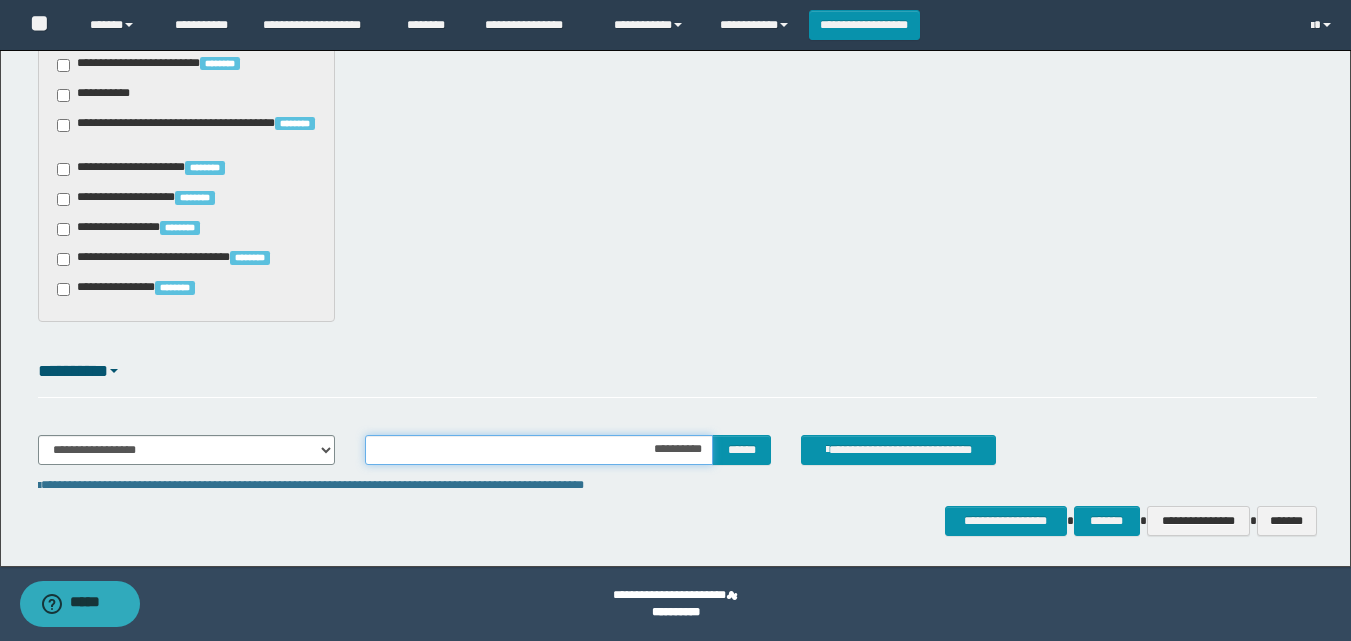 select on "*" 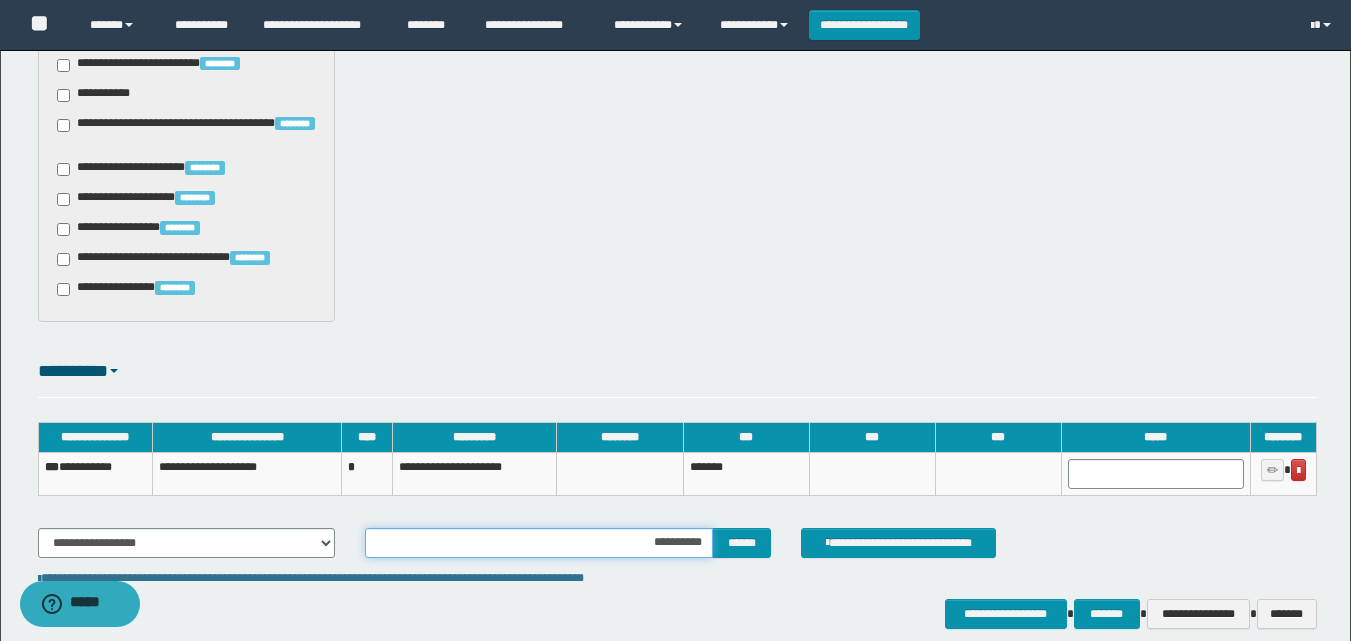 type 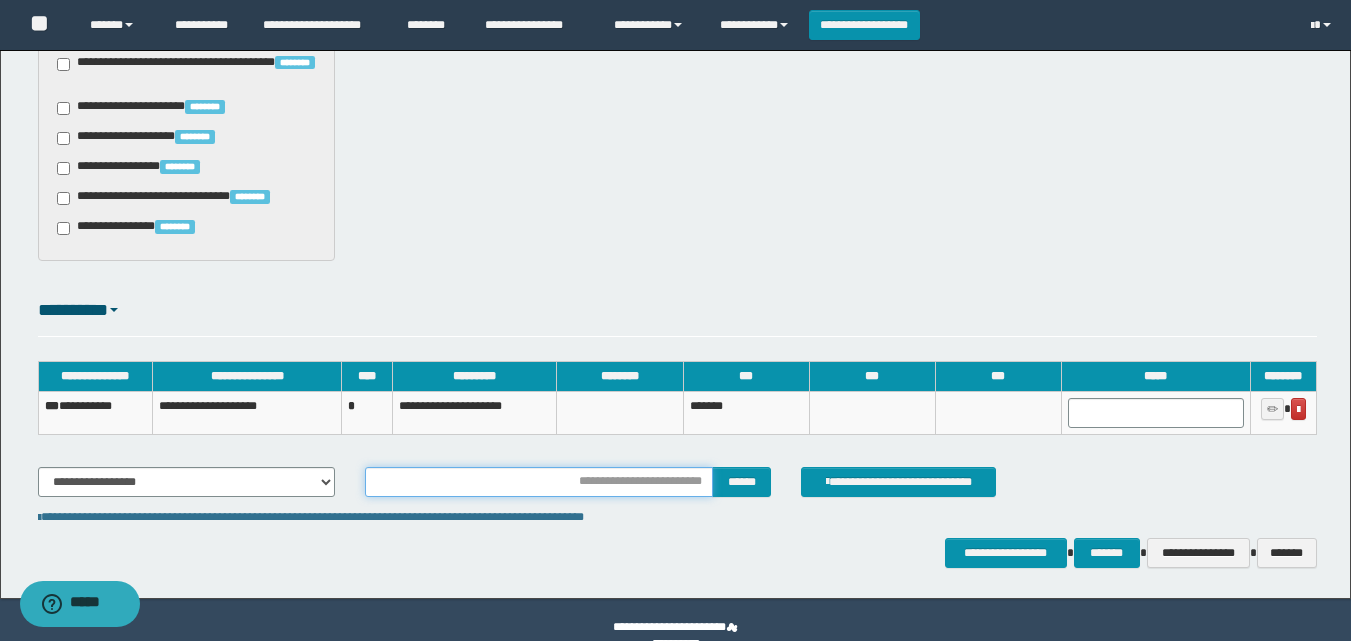 scroll, scrollTop: 1554, scrollLeft: 0, axis: vertical 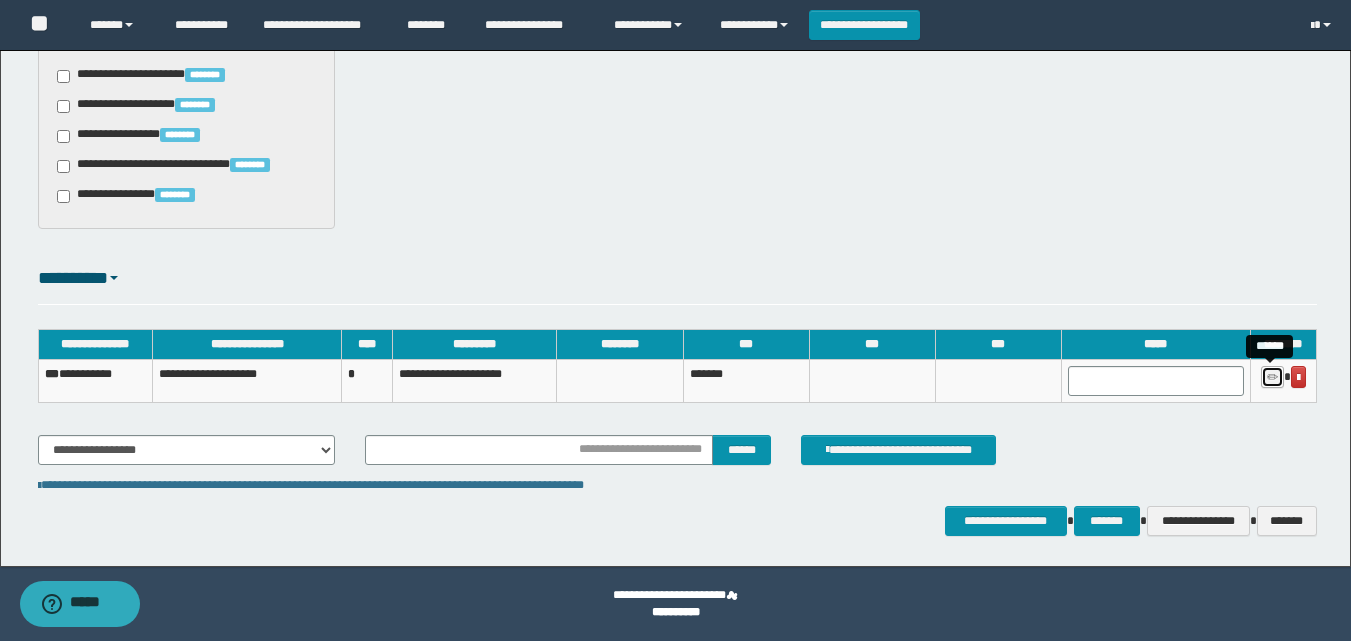 click at bounding box center (1272, 378) 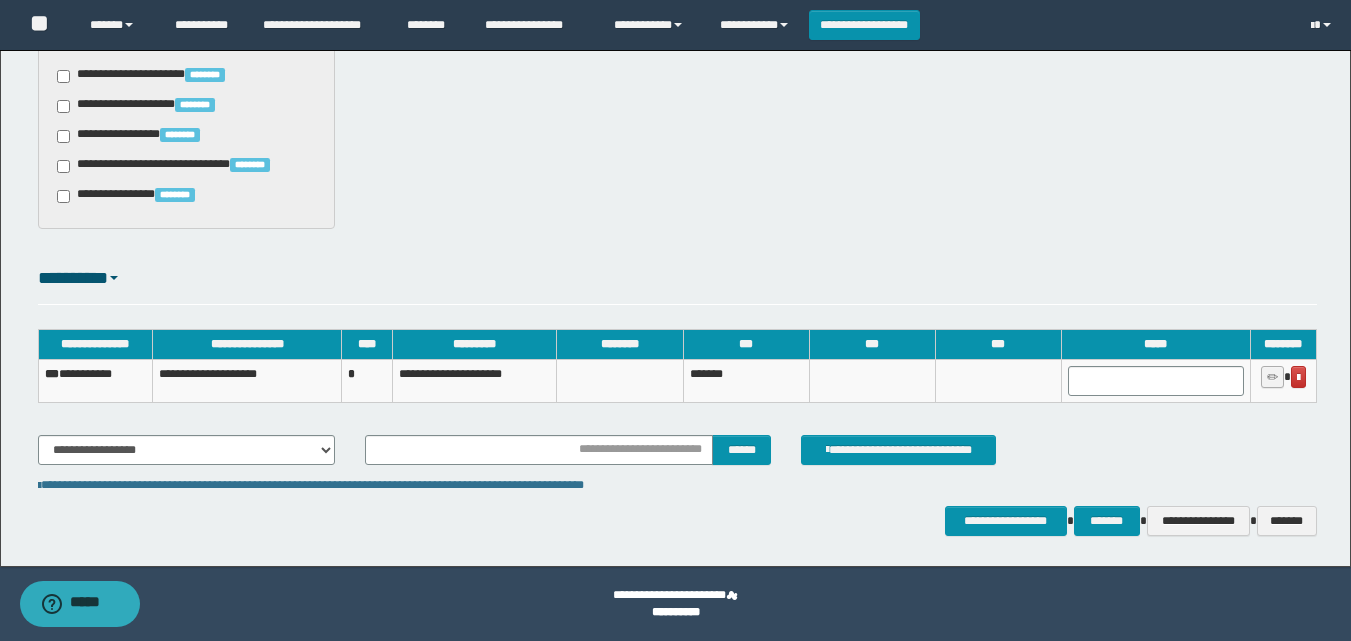select on "*" 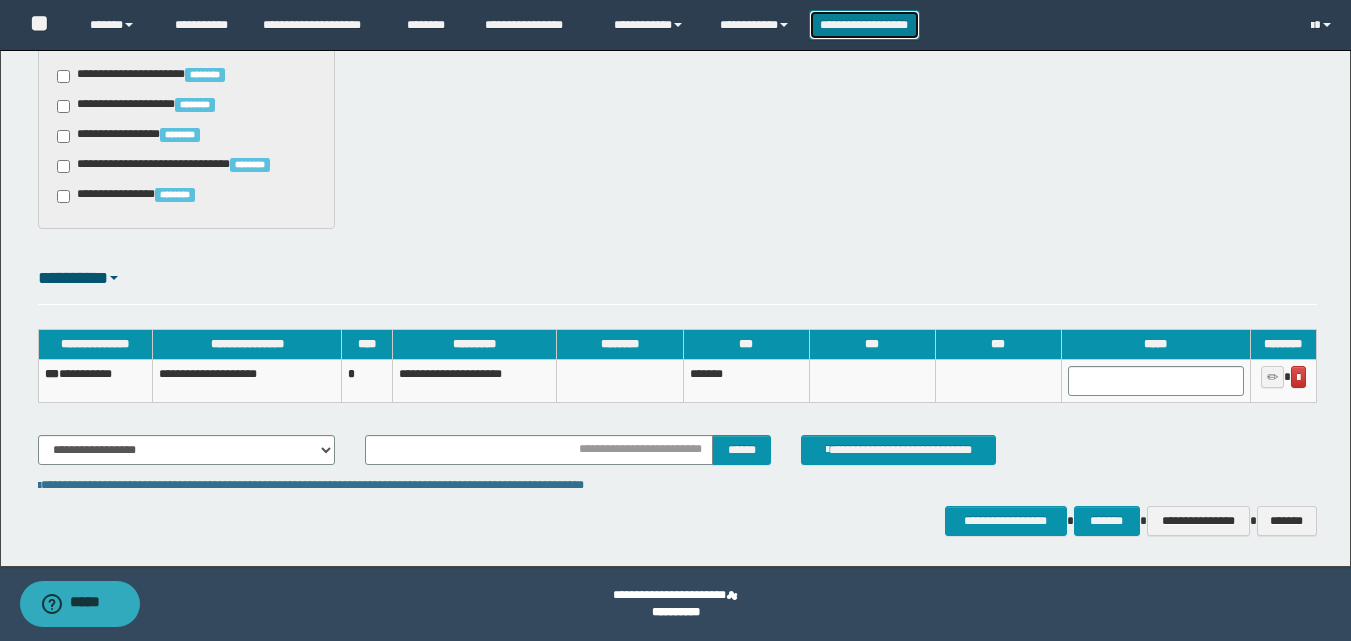click on "**********" at bounding box center (864, 25) 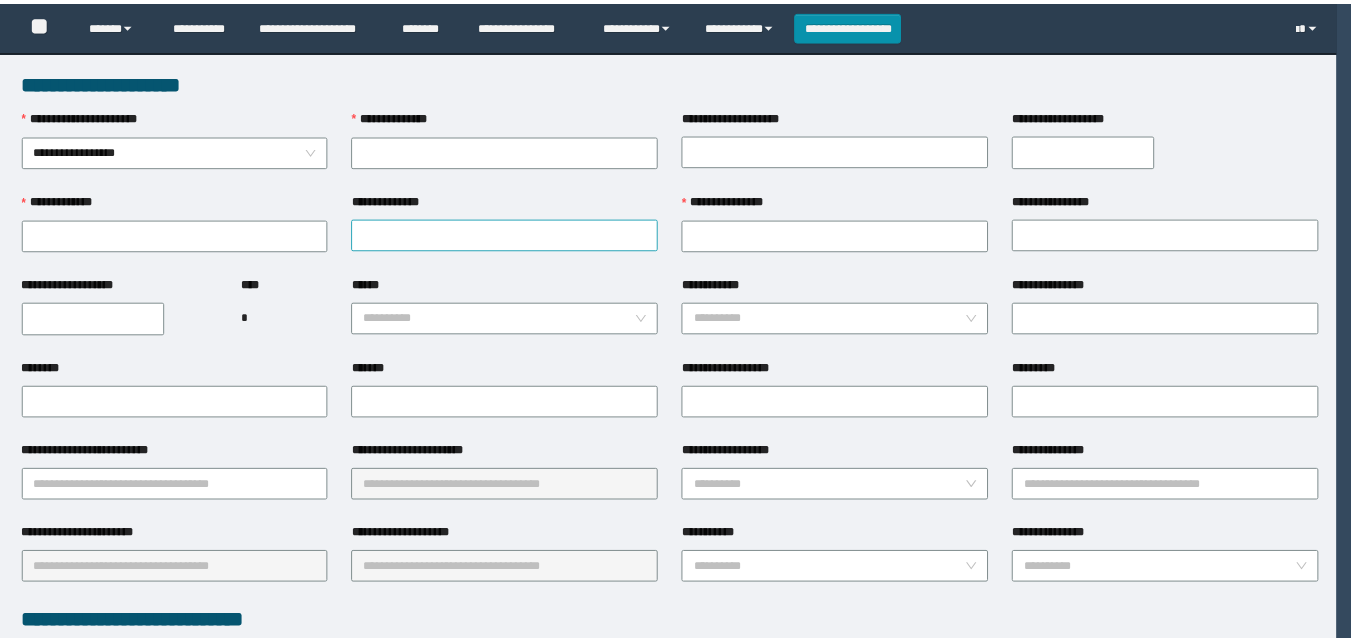 scroll, scrollTop: 0, scrollLeft: 0, axis: both 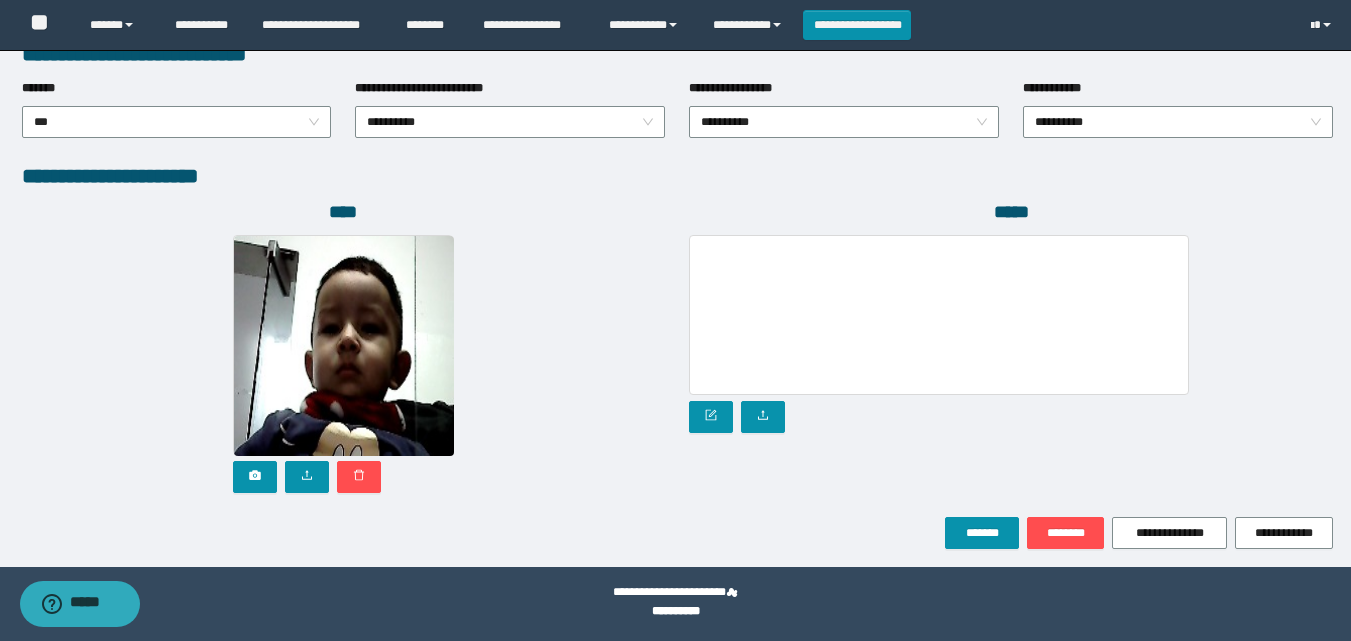 click at bounding box center [344, 346] 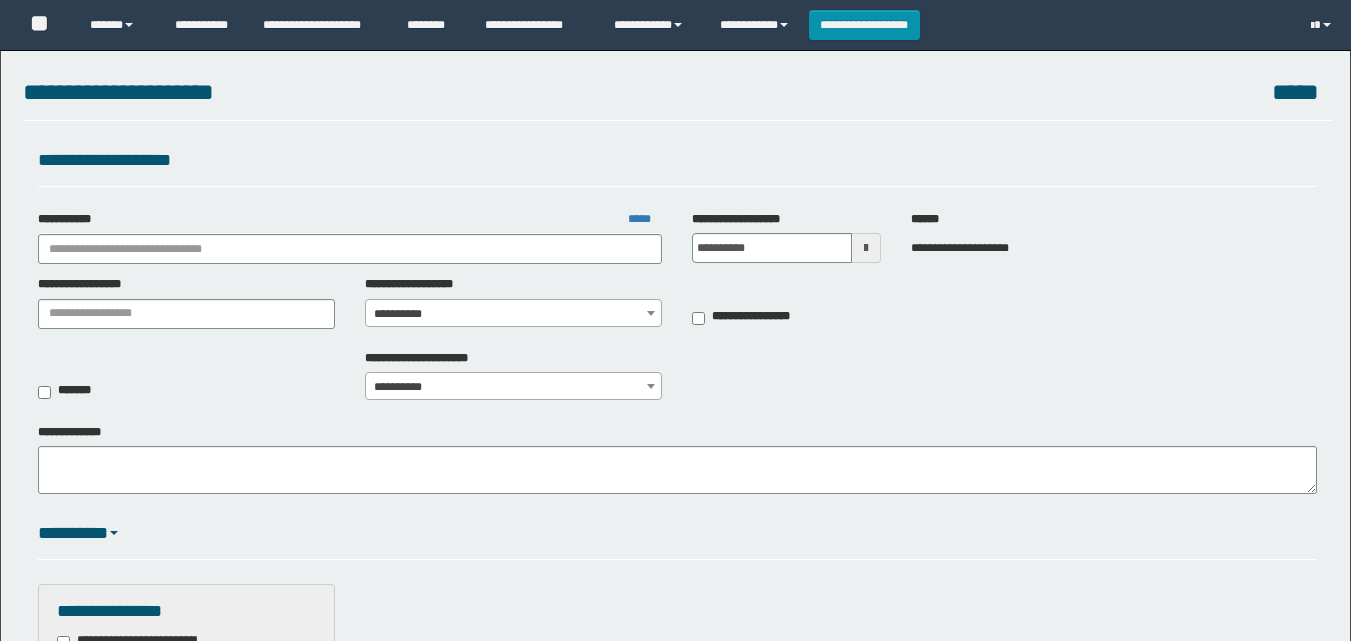 scroll, scrollTop: 0, scrollLeft: 0, axis: both 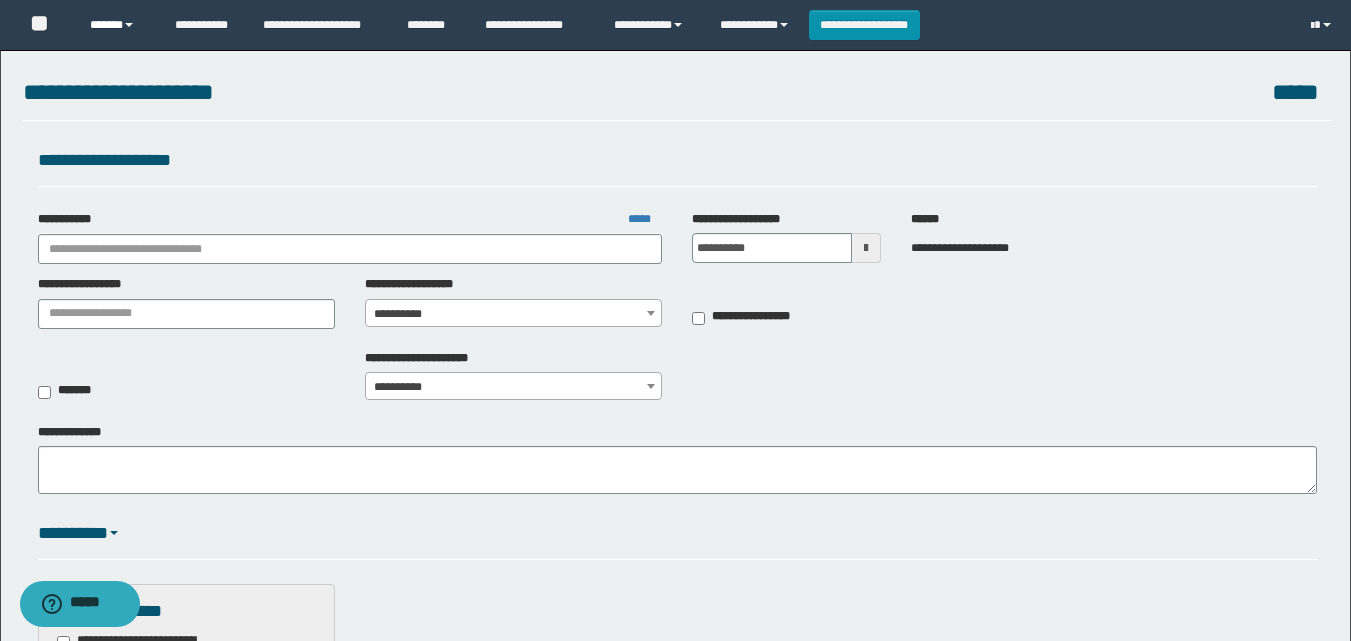 click on "******" at bounding box center (117, 25) 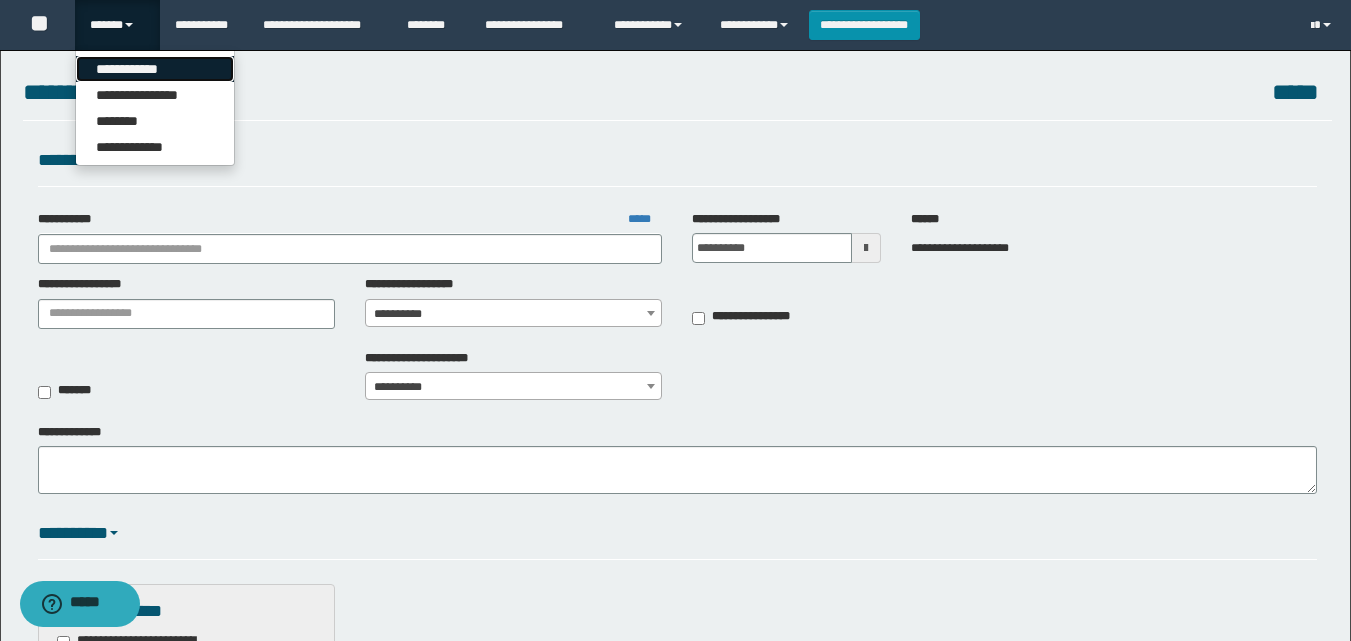 click on "**********" at bounding box center (155, 69) 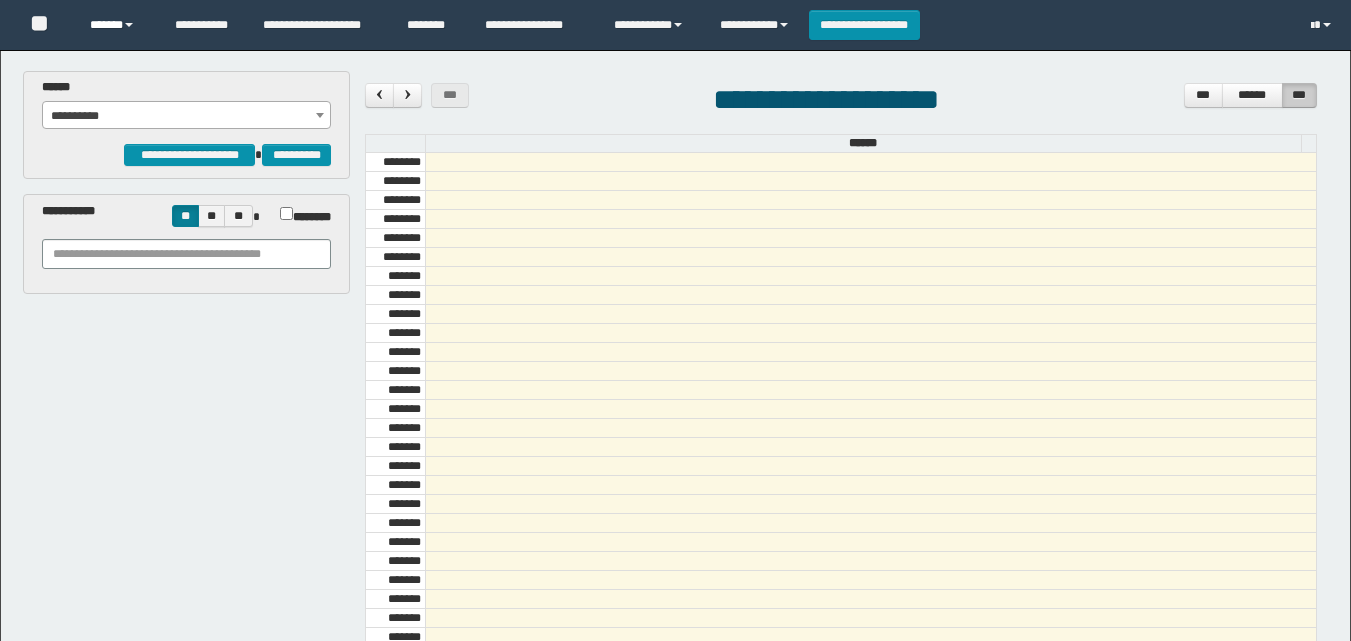scroll, scrollTop: 0, scrollLeft: 0, axis: both 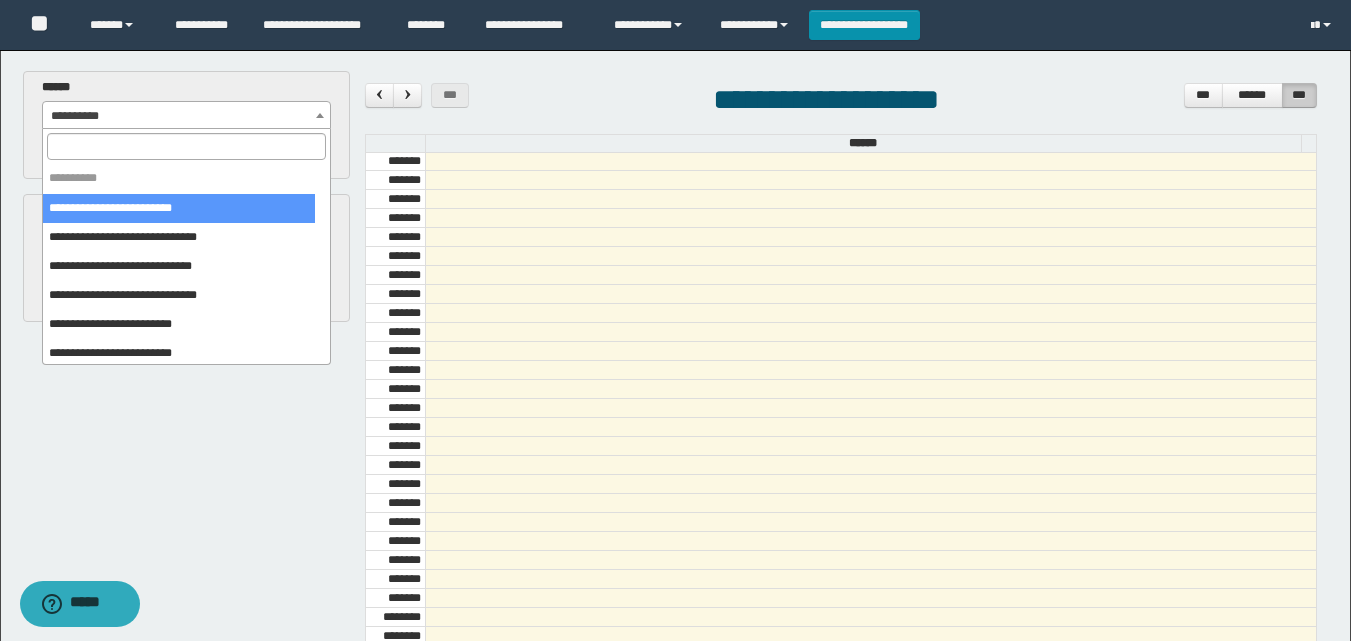 click on "**********" at bounding box center (186, 116) 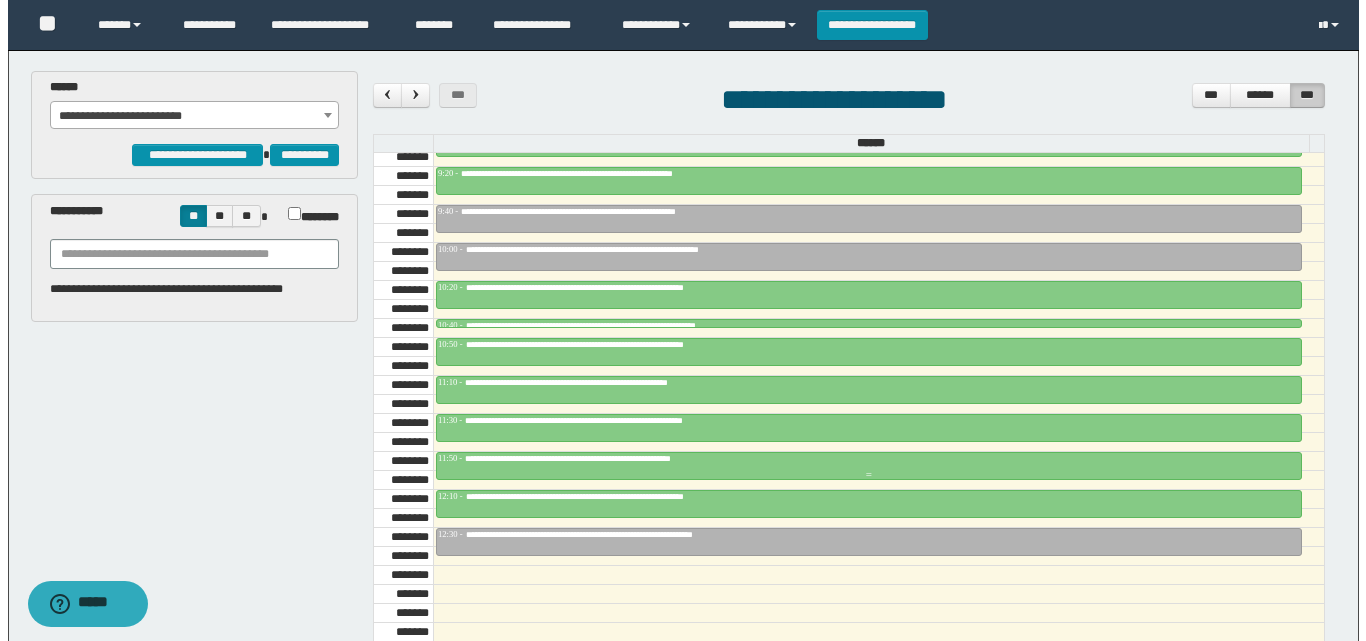 scroll, scrollTop: 1085, scrollLeft: 0, axis: vertical 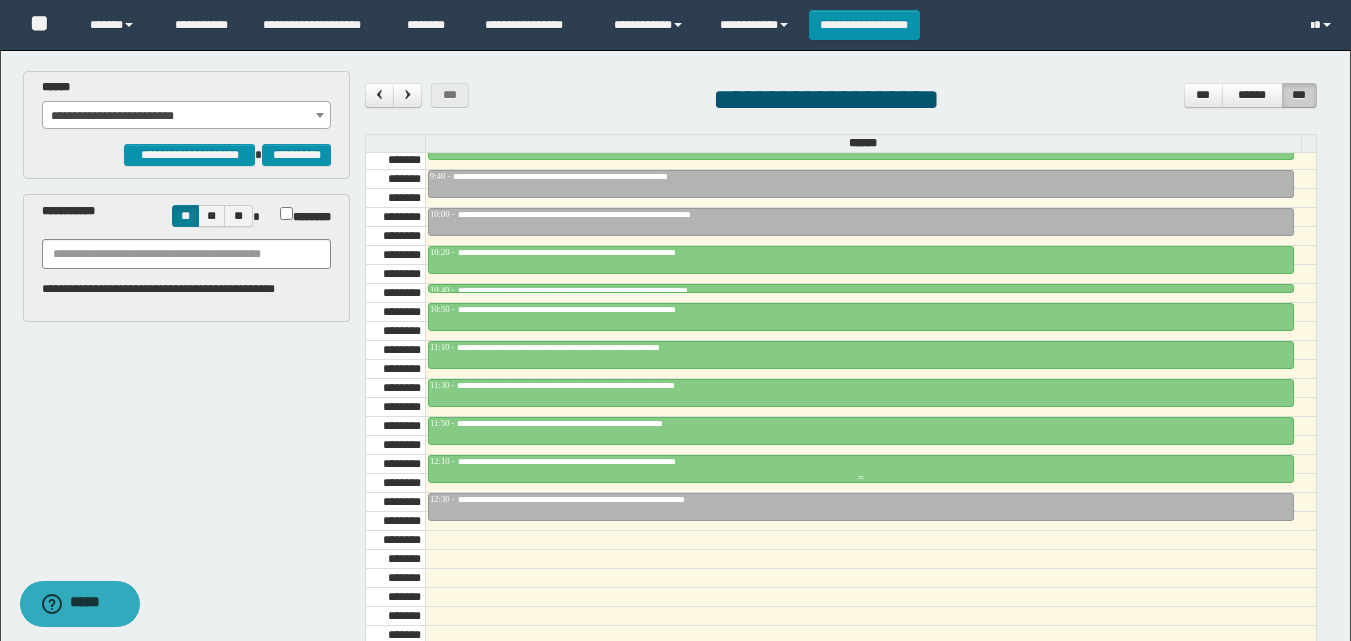 click on "**********" at bounding box center (607, 461) 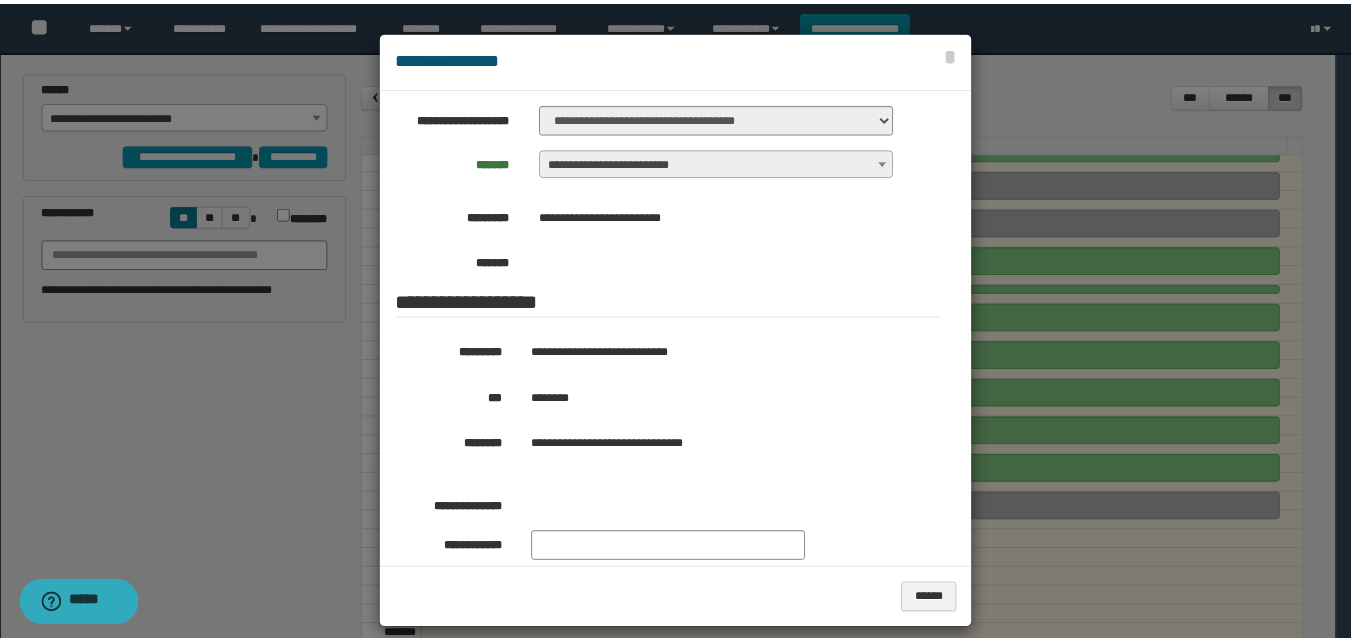 scroll, scrollTop: 200, scrollLeft: 0, axis: vertical 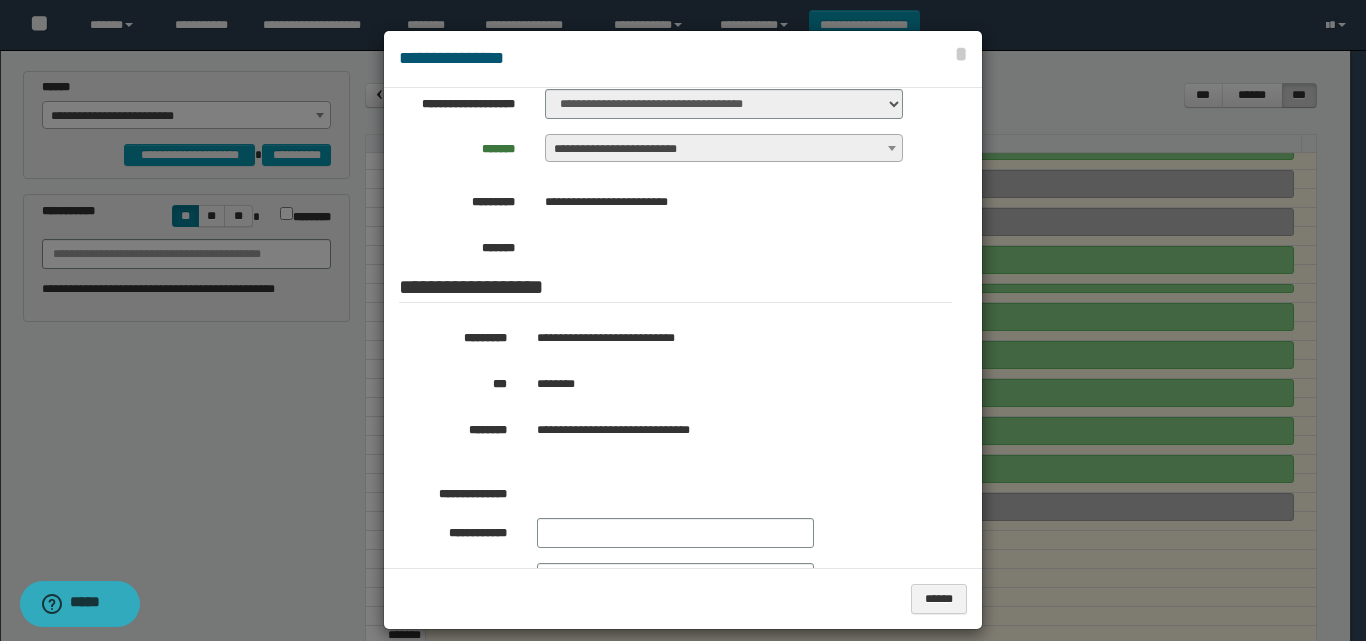 click at bounding box center [683, 330] 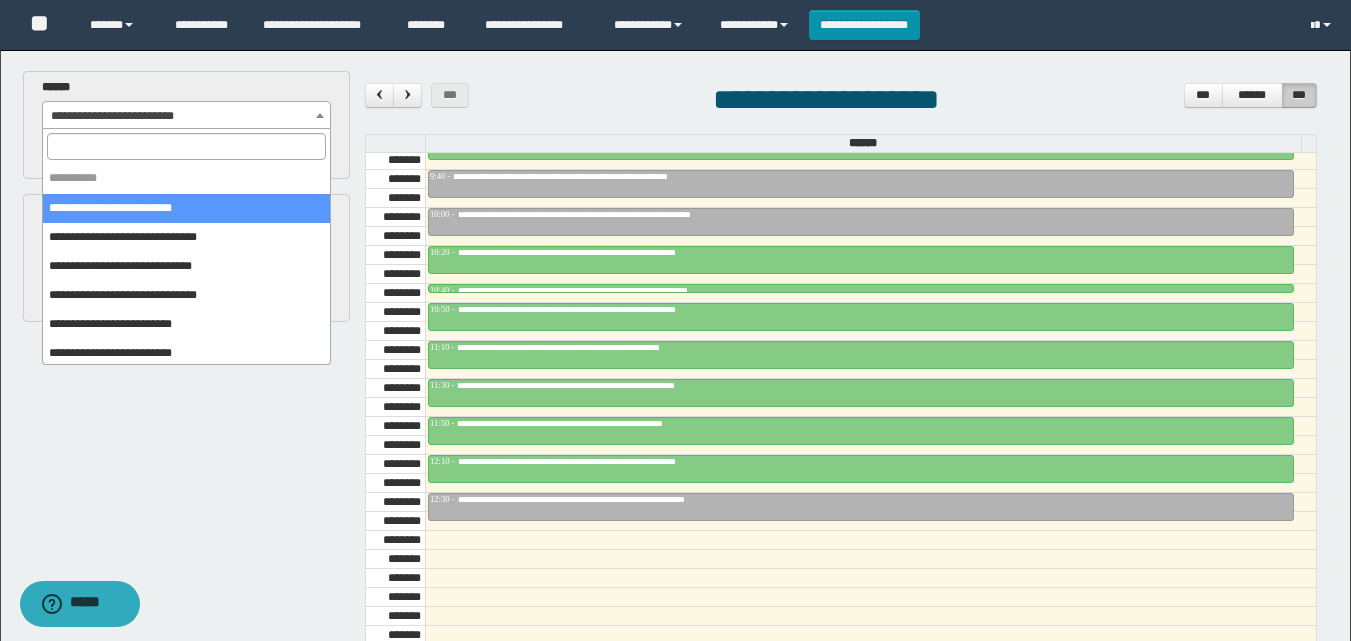 click on "**********" at bounding box center (675, 320) 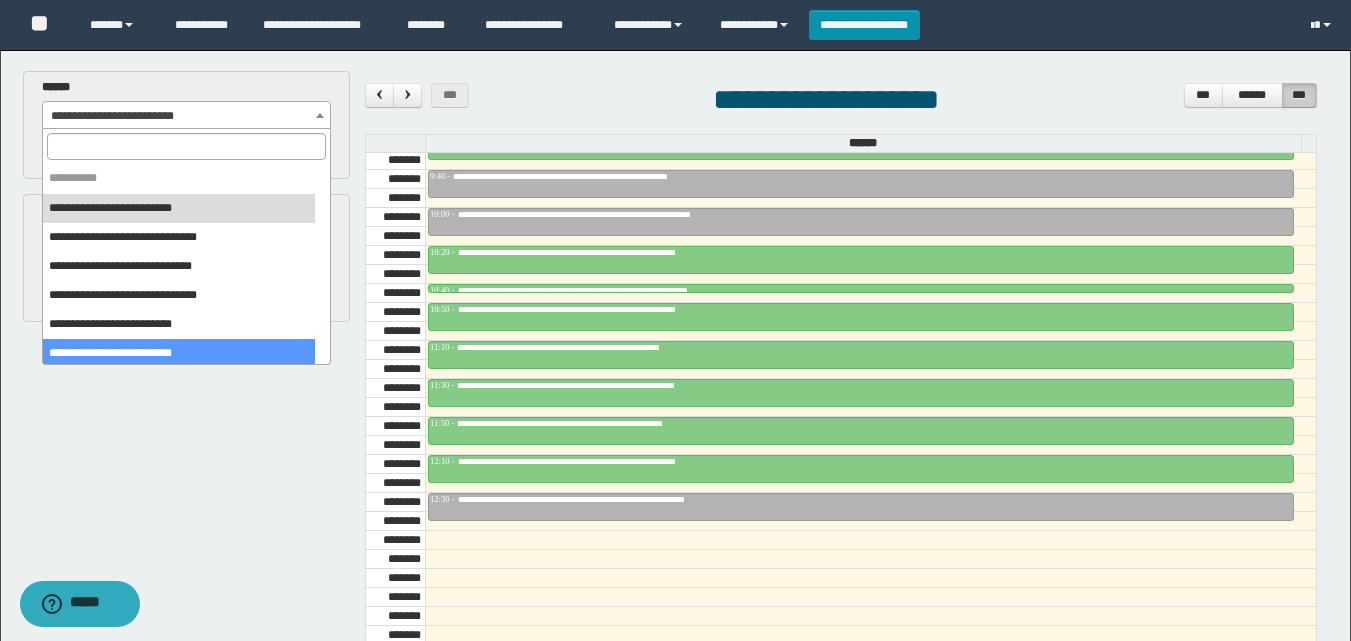 select on "******" 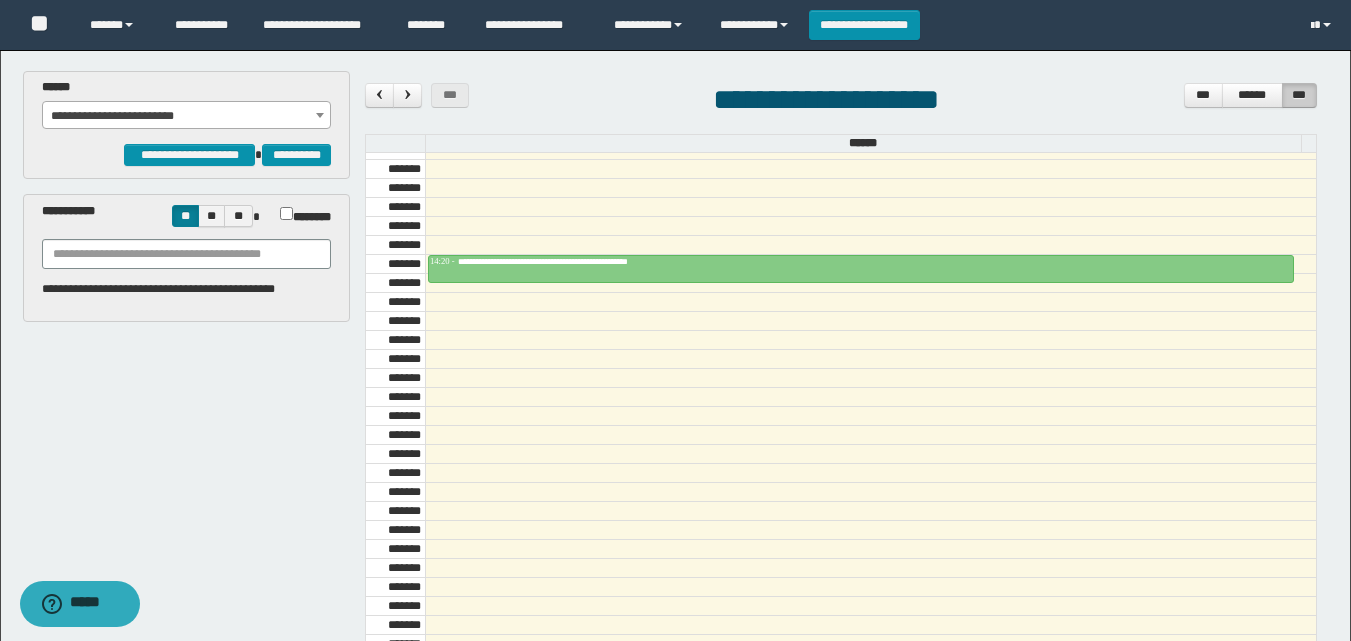 scroll, scrollTop: 1485, scrollLeft: 0, axis: vertical 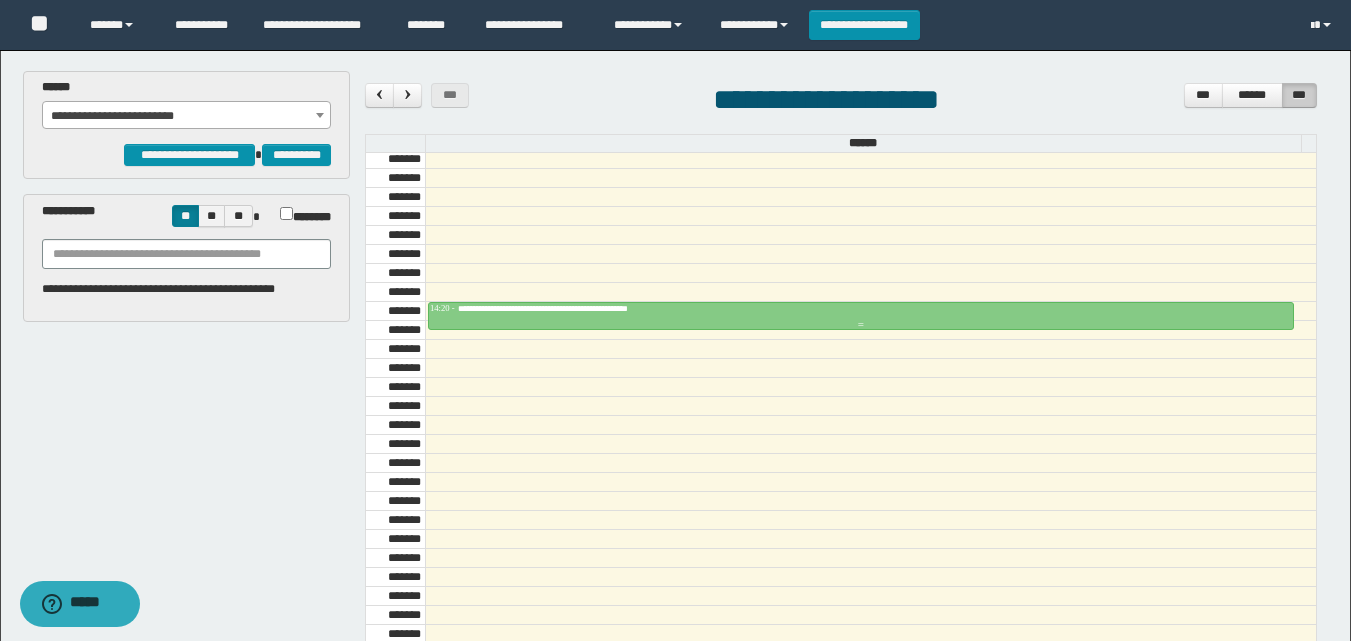 click at bounding box center (861, 325) 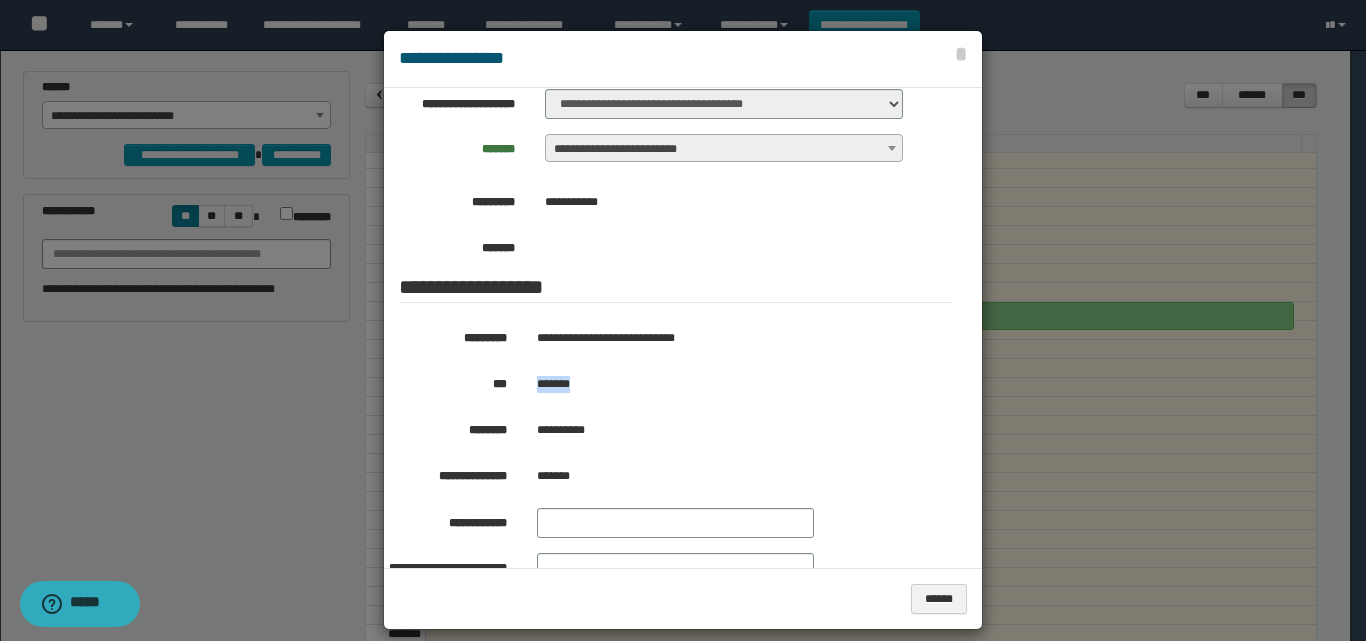 drag, startPoint x: 581, startPoint y: 380, endPoint x: 533, endPoint y: 390, distance: 49.0306 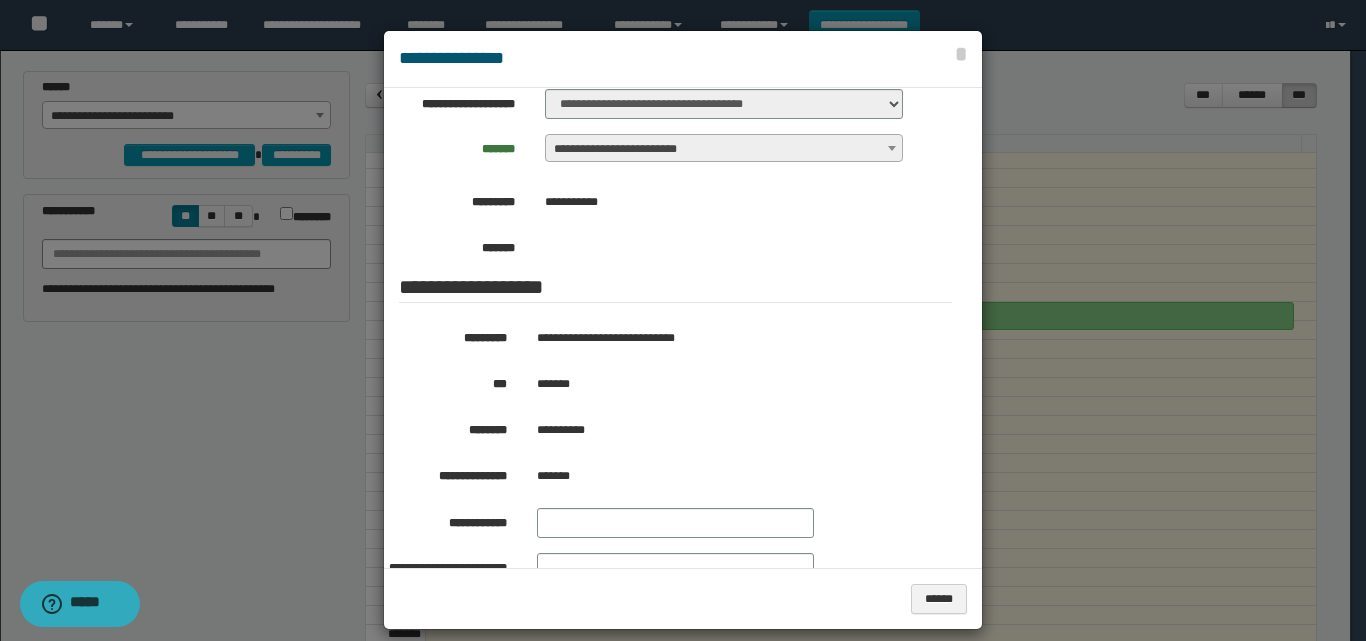 click at bounding box center (683, 330) 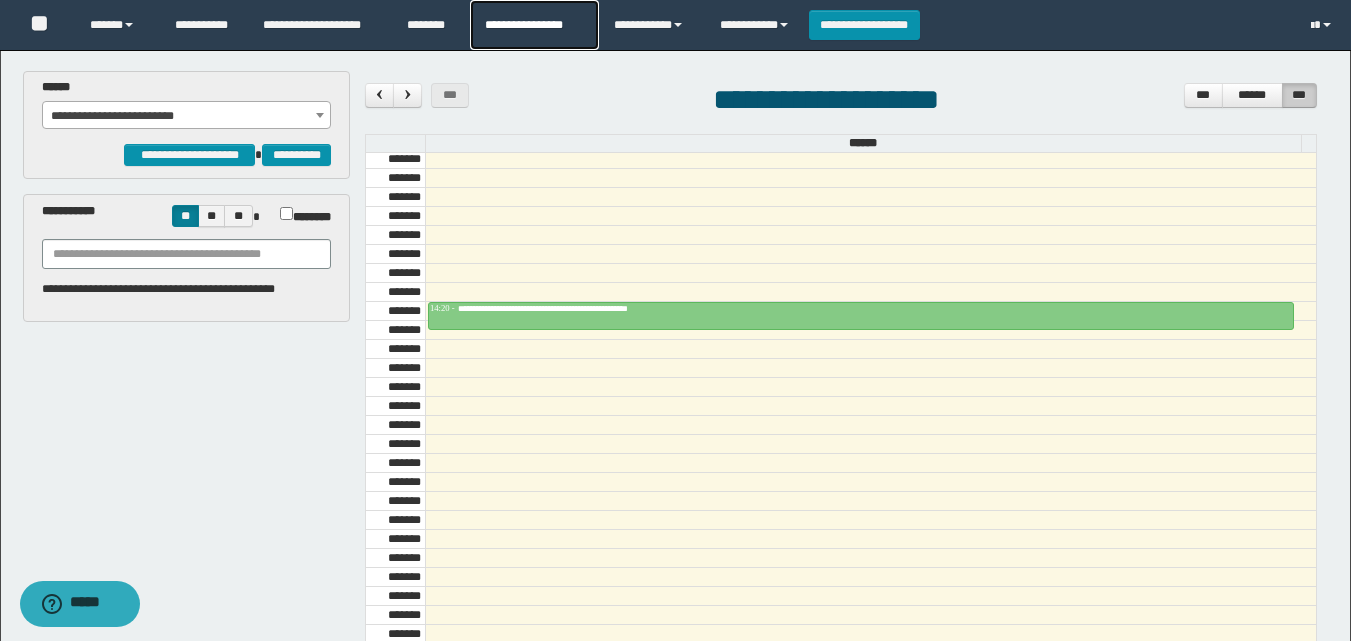 click on "**********" at bounding box center (534, 25) 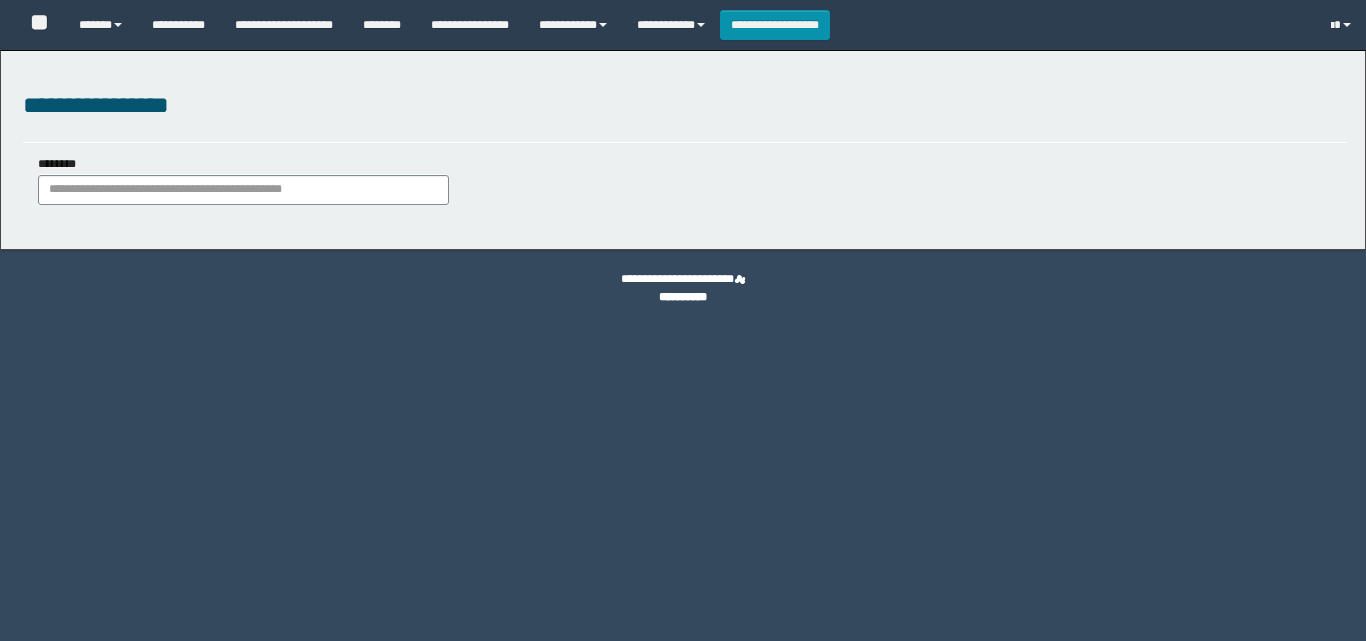scroll, scrollTop: 0, scrollLeft: 0, axis: both 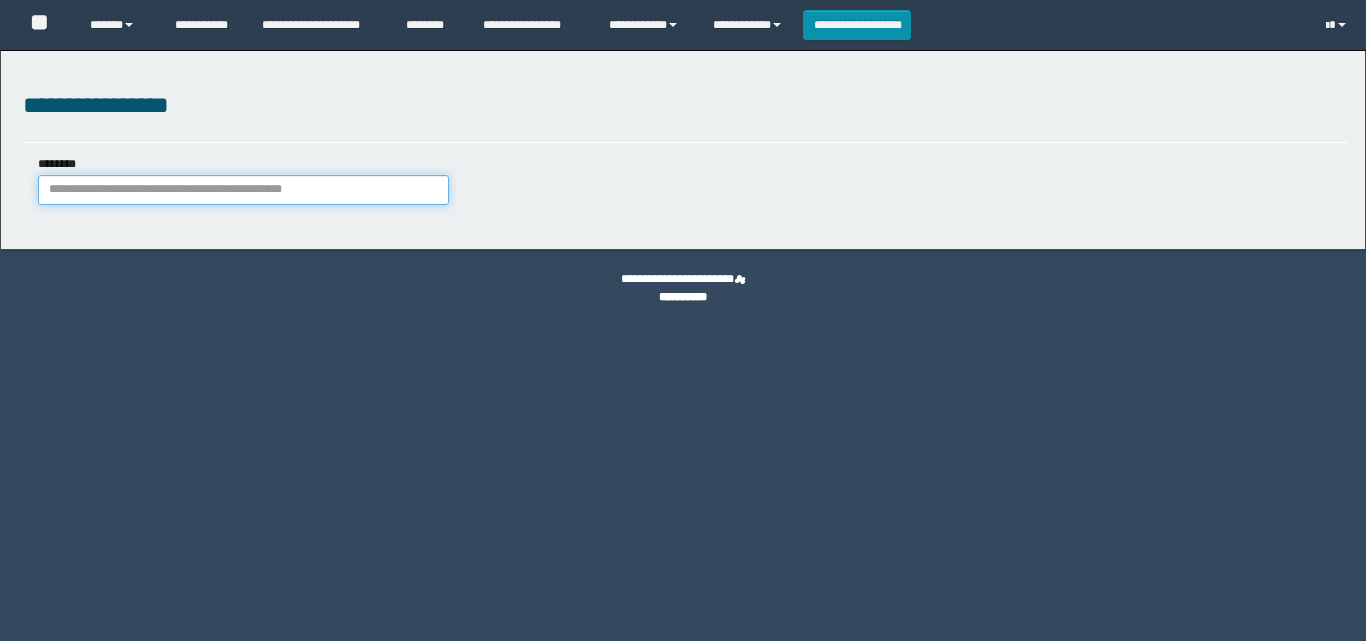 click on "********" at bounding box center (243, 190) 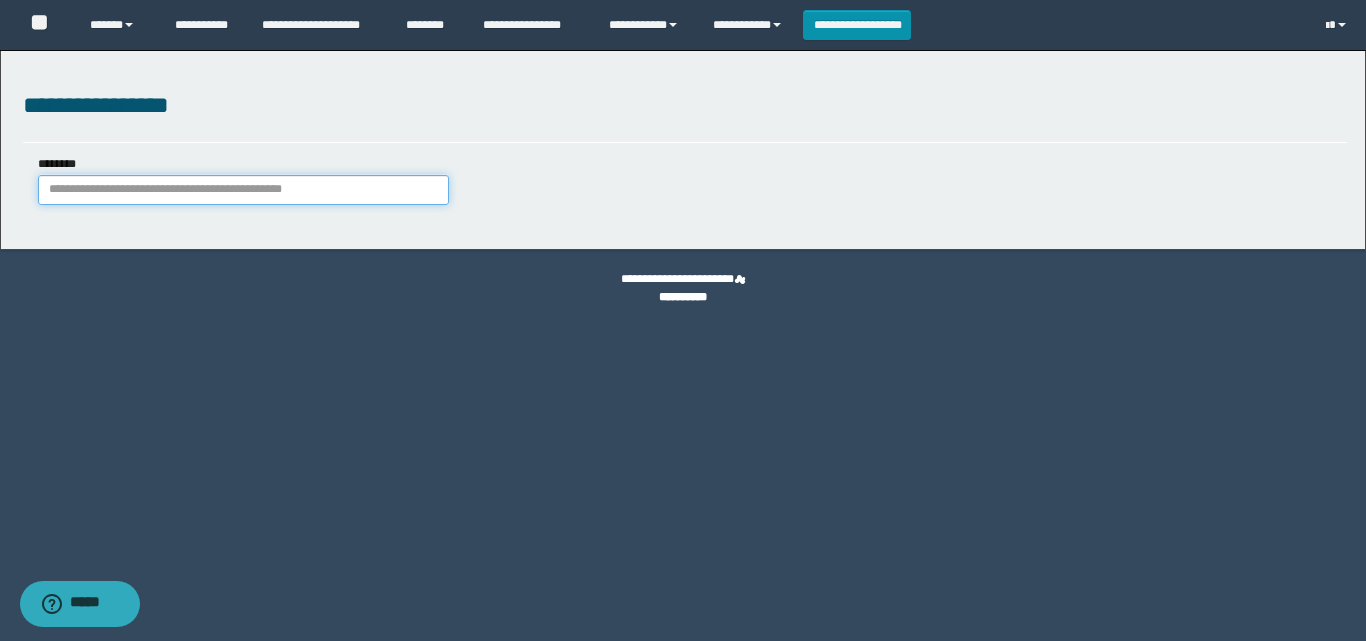 paste on "*******" 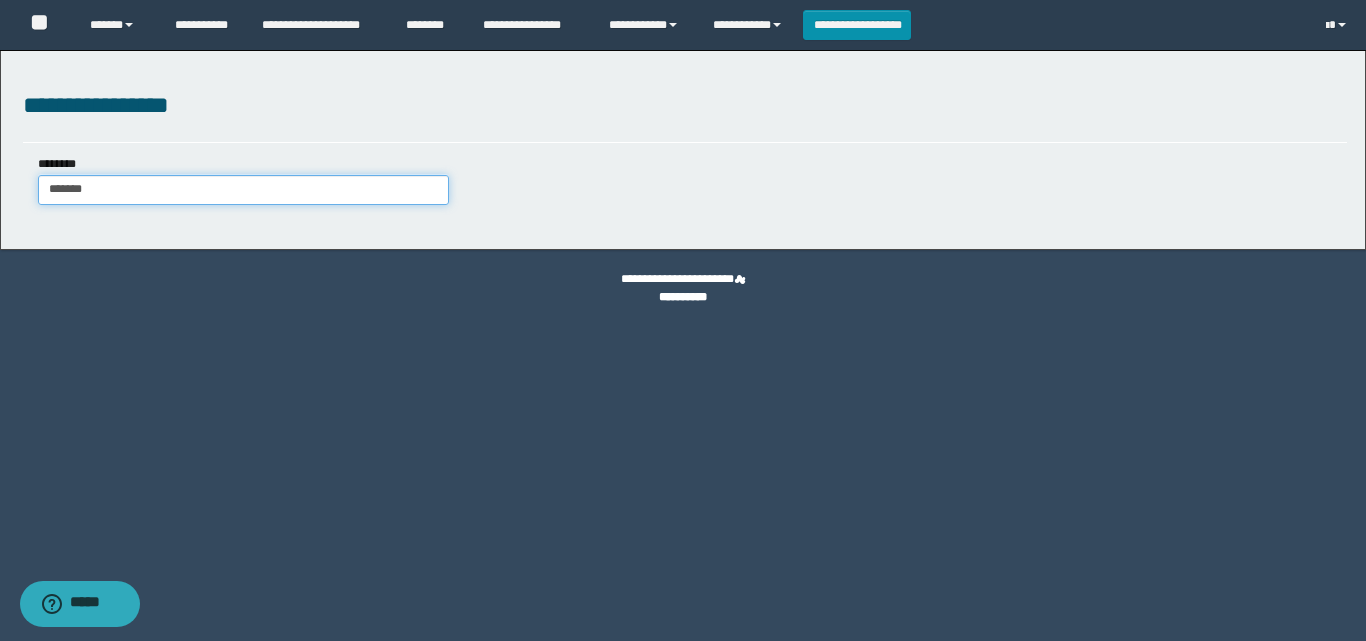 type on "*******" 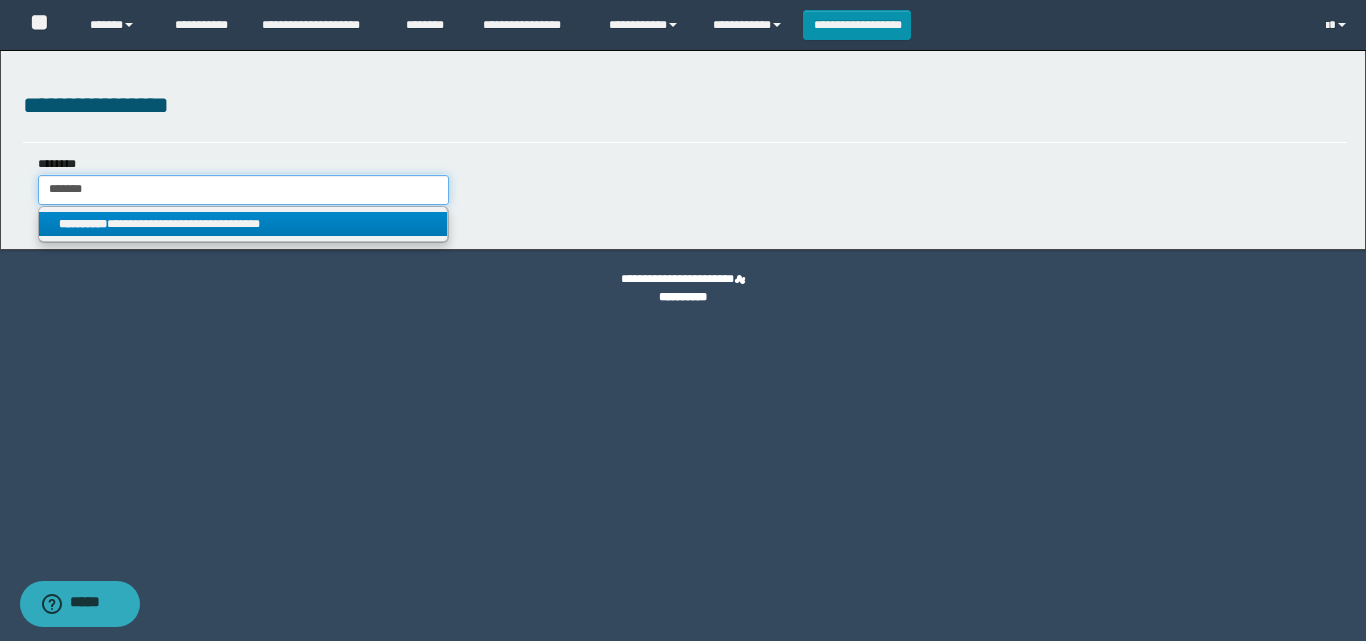 type on "*******" 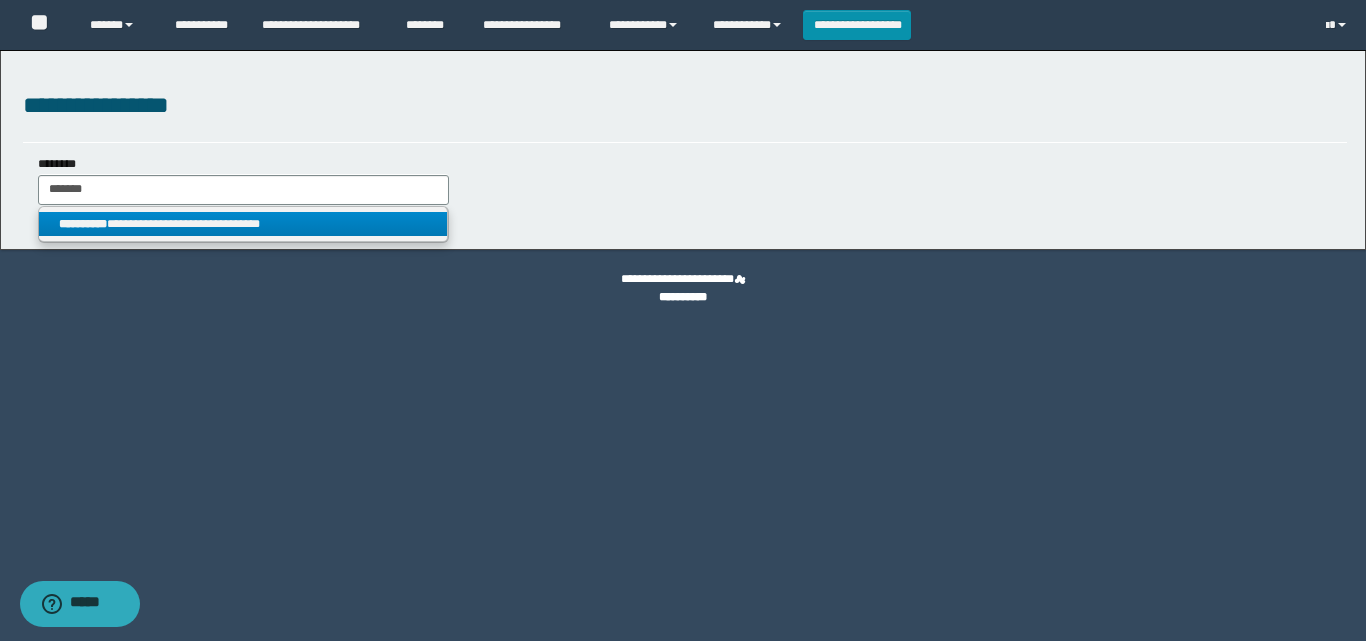 click on "**********" at bounding box center [243, 224] 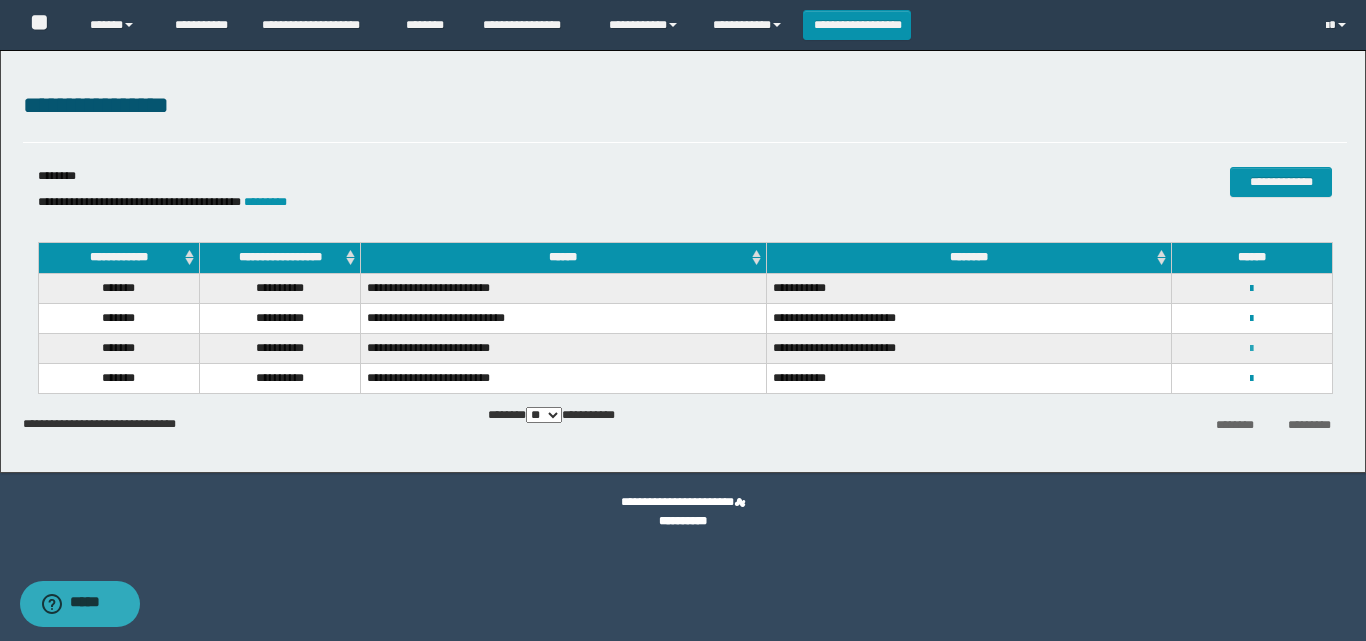 click at bounding box center [1251, 349] 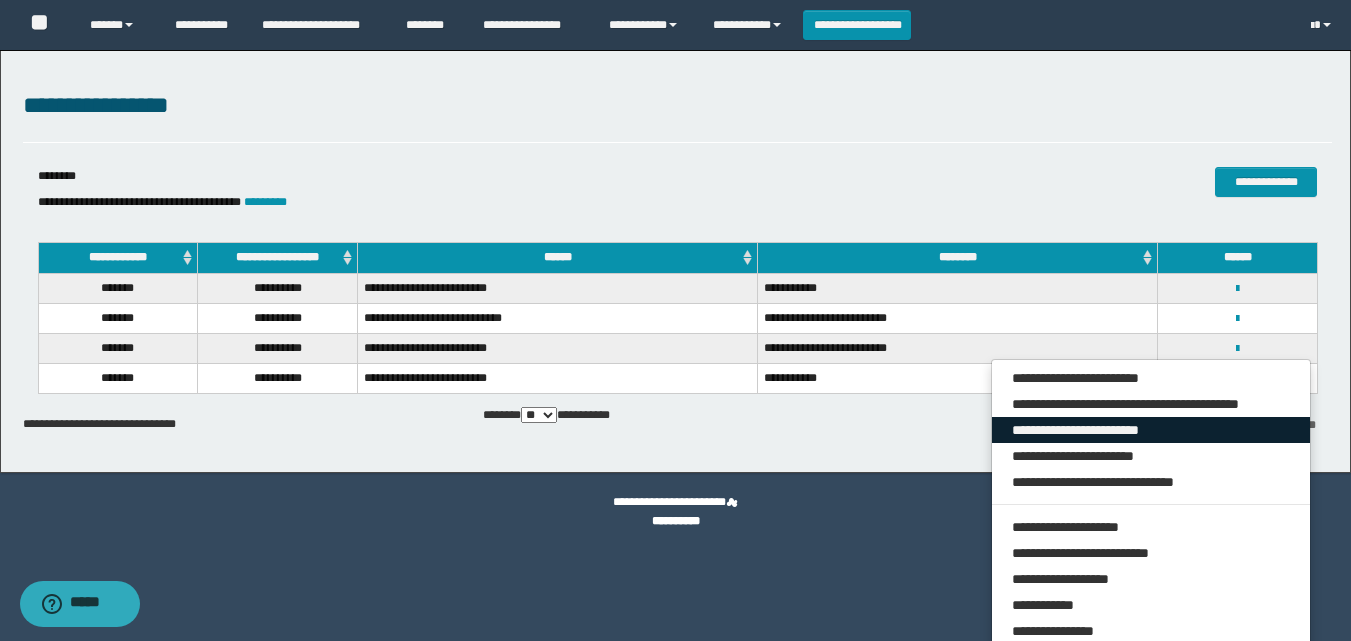 click on "**********" at bounding box center [1151, 430] 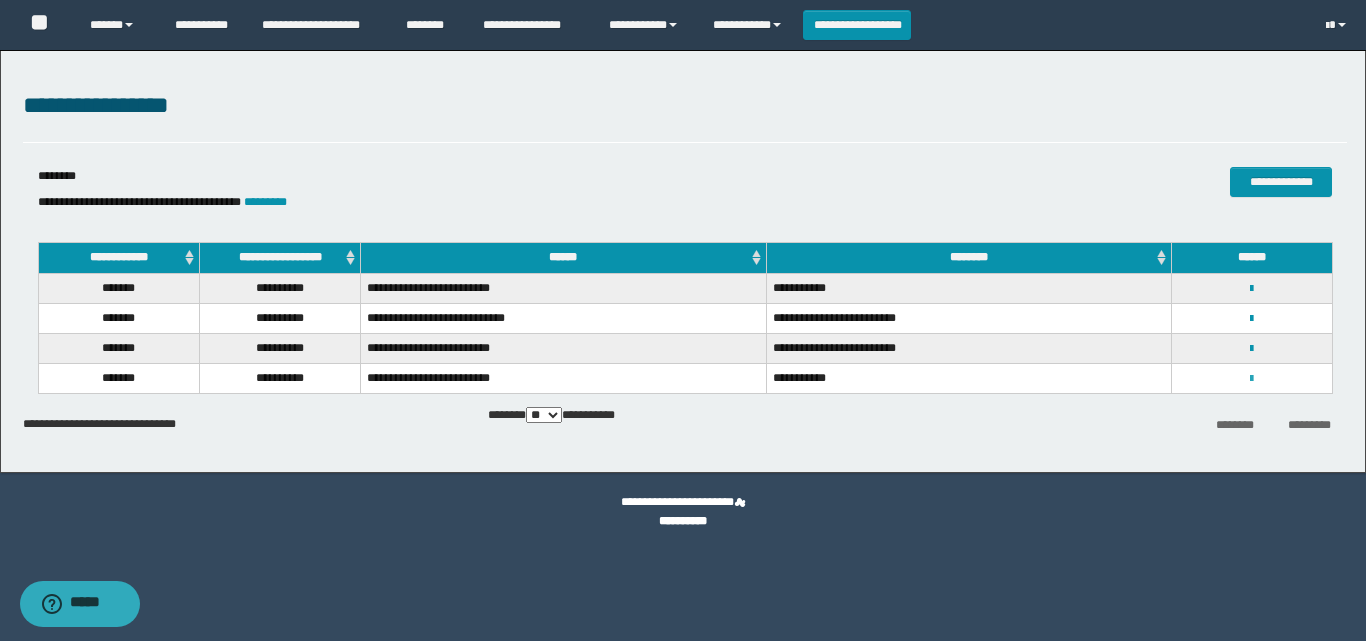 click at bounding box center (1251, 379) 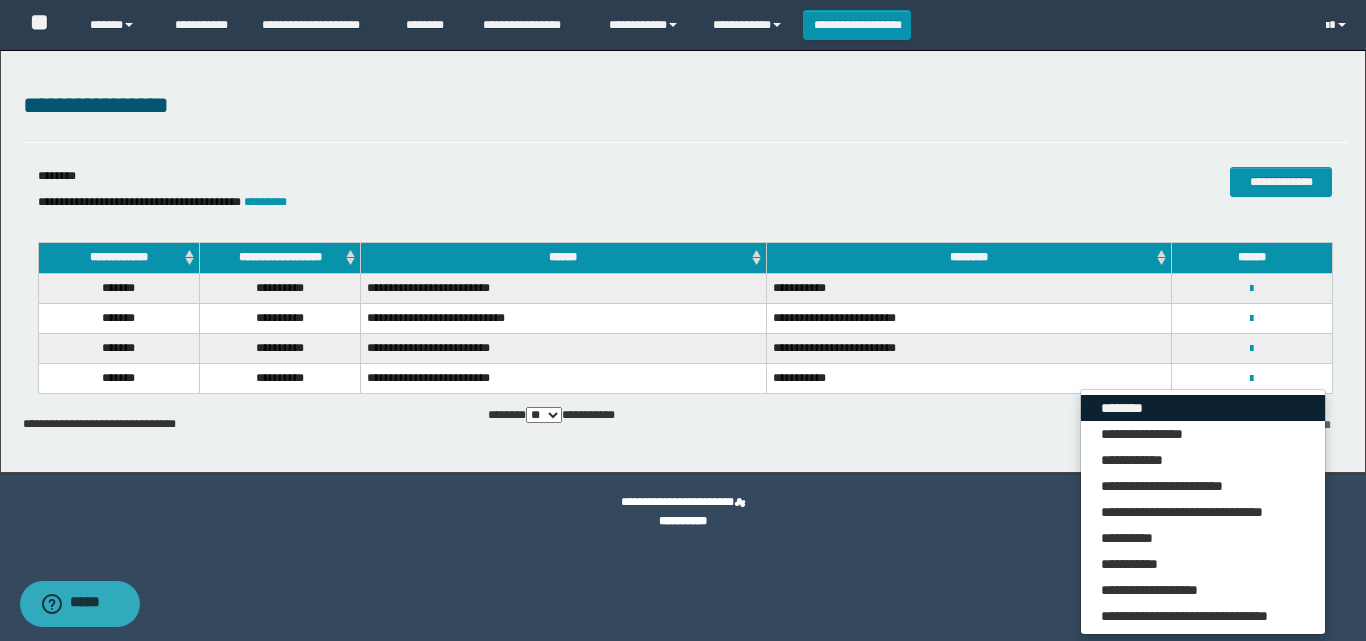 click on "********" at bounding box center [1203, 408] 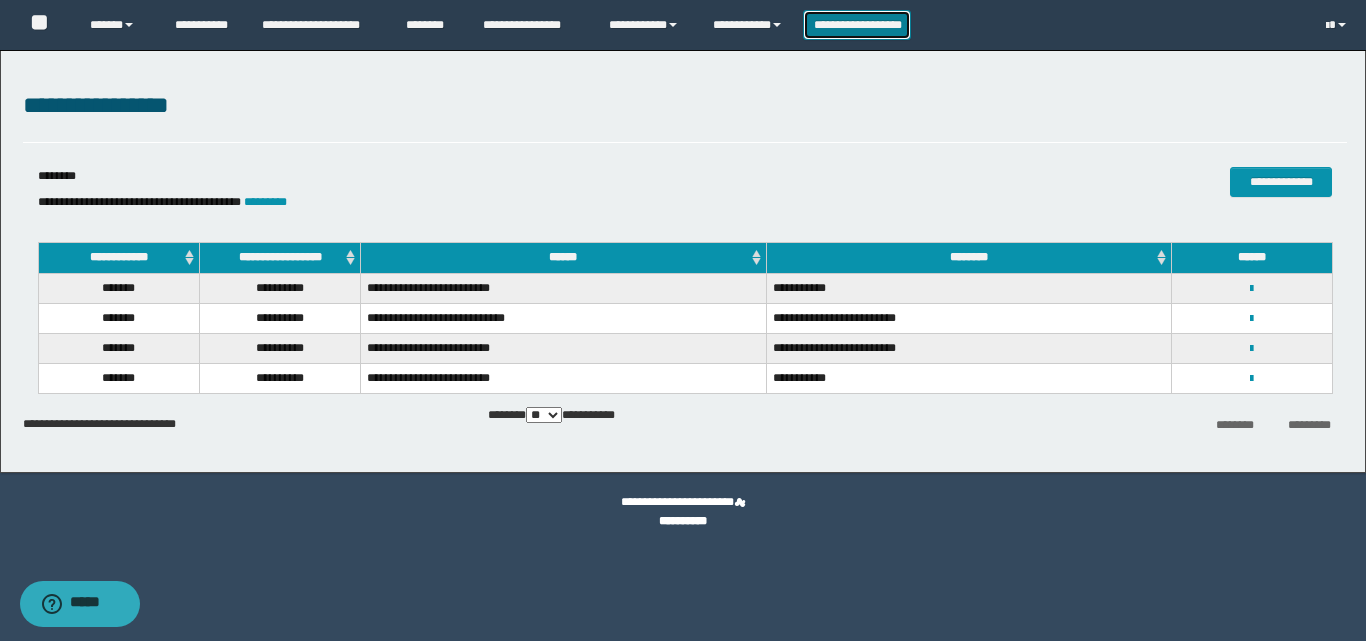 click on "**********" at bounding box center [857, 25] 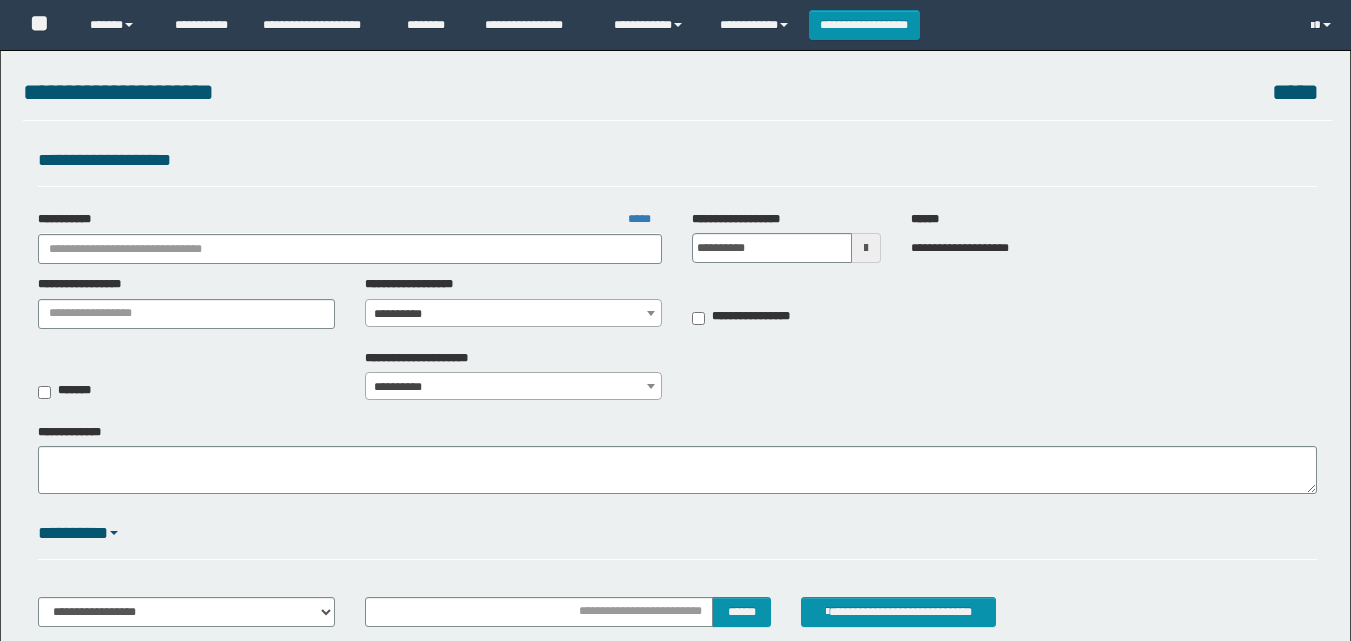 scroll, scrollTop: 0, scrollLeft: 0, axis: both 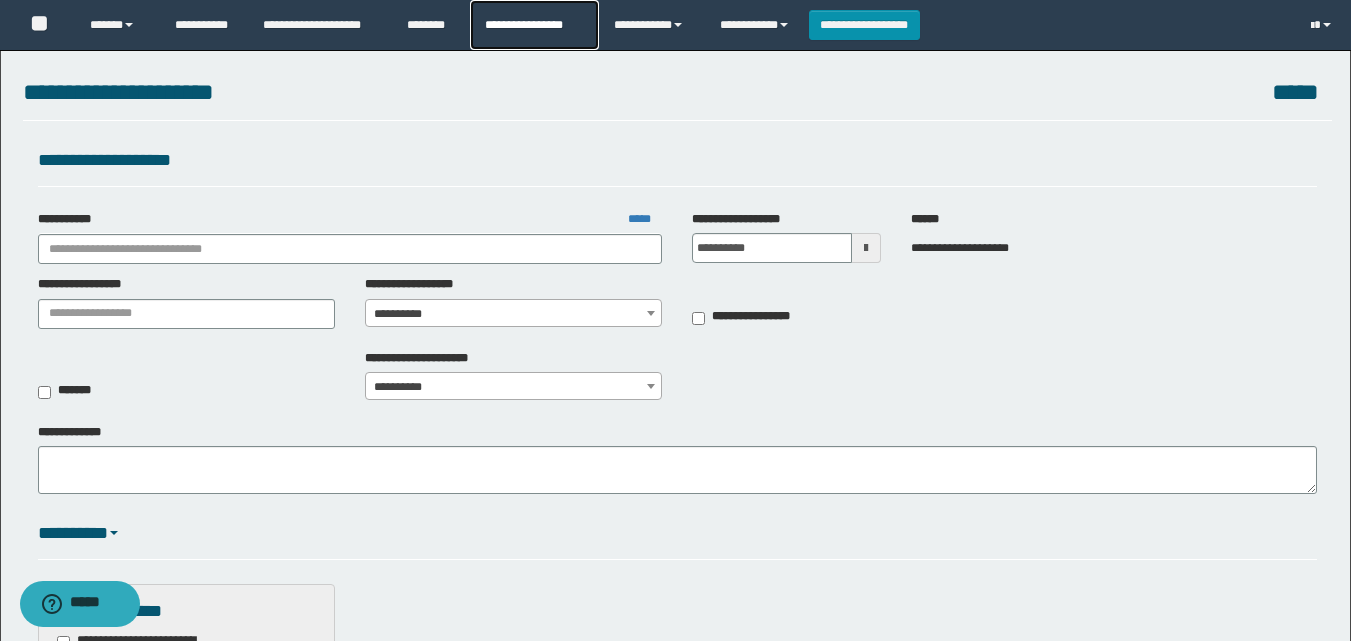 click on "**********" at bounding box center [534, 25] 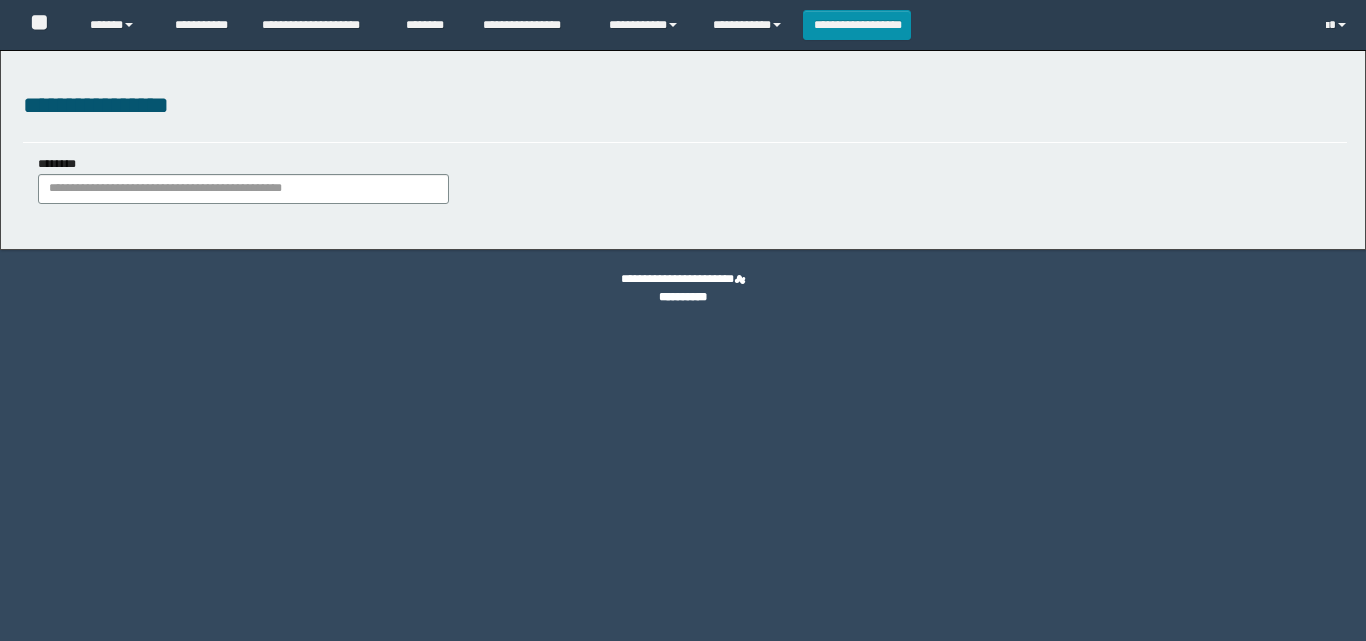 scroll, scrollTop: 0, scrollLeft: 0, axis: both 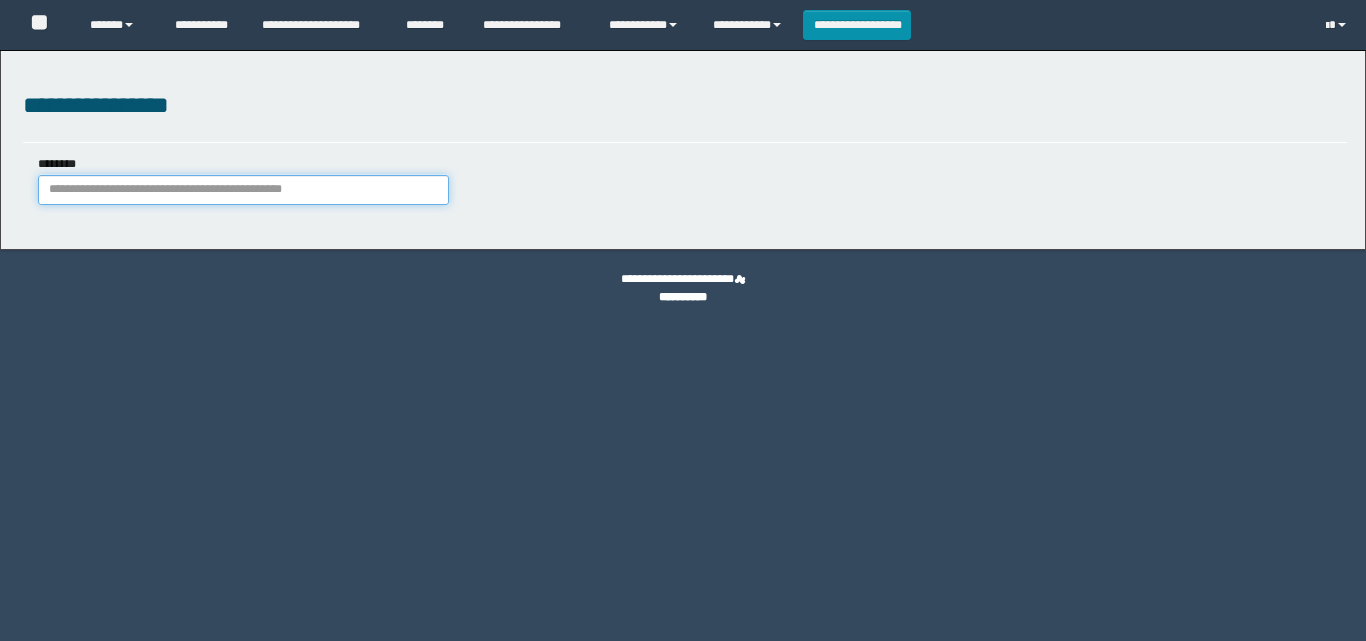 click on "********" at bounding box center [243, 190] 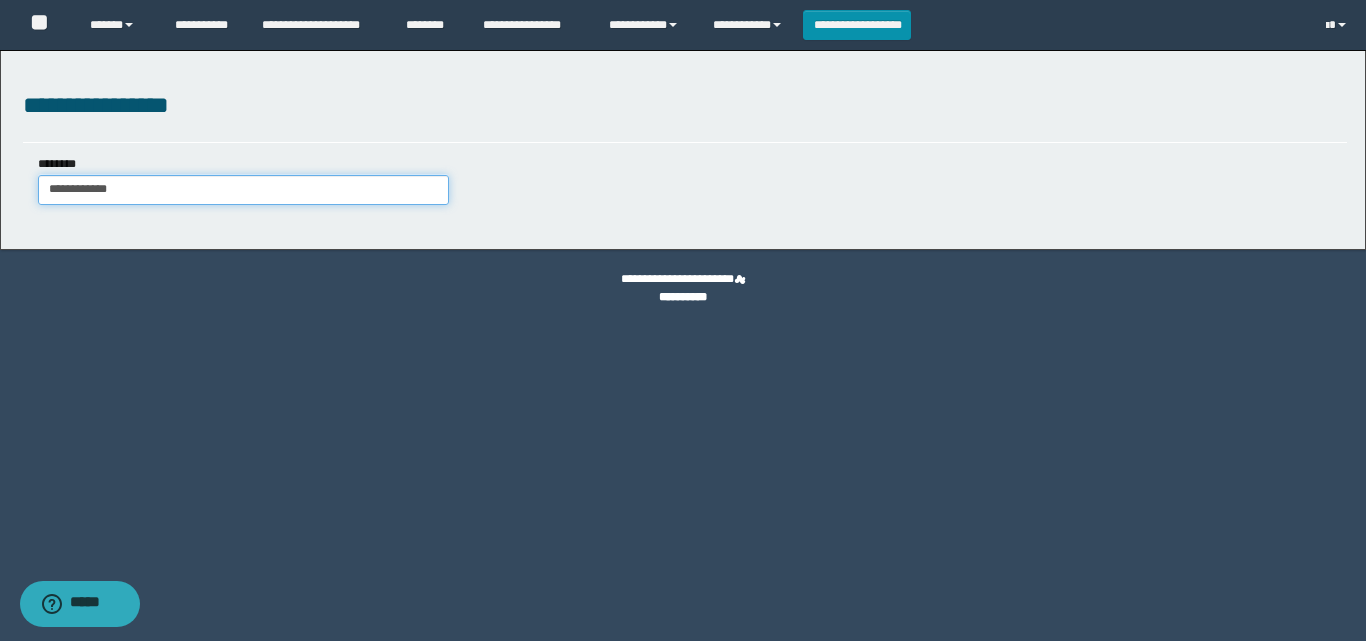 type on "**********" 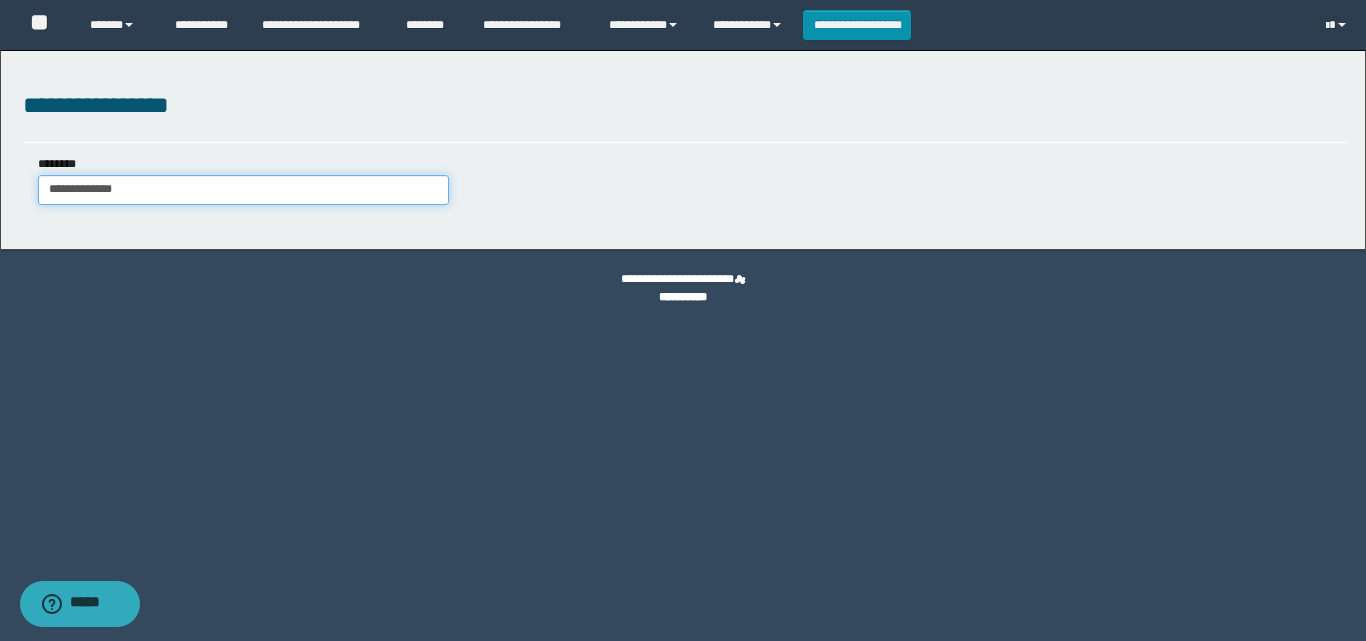 type on "**********" 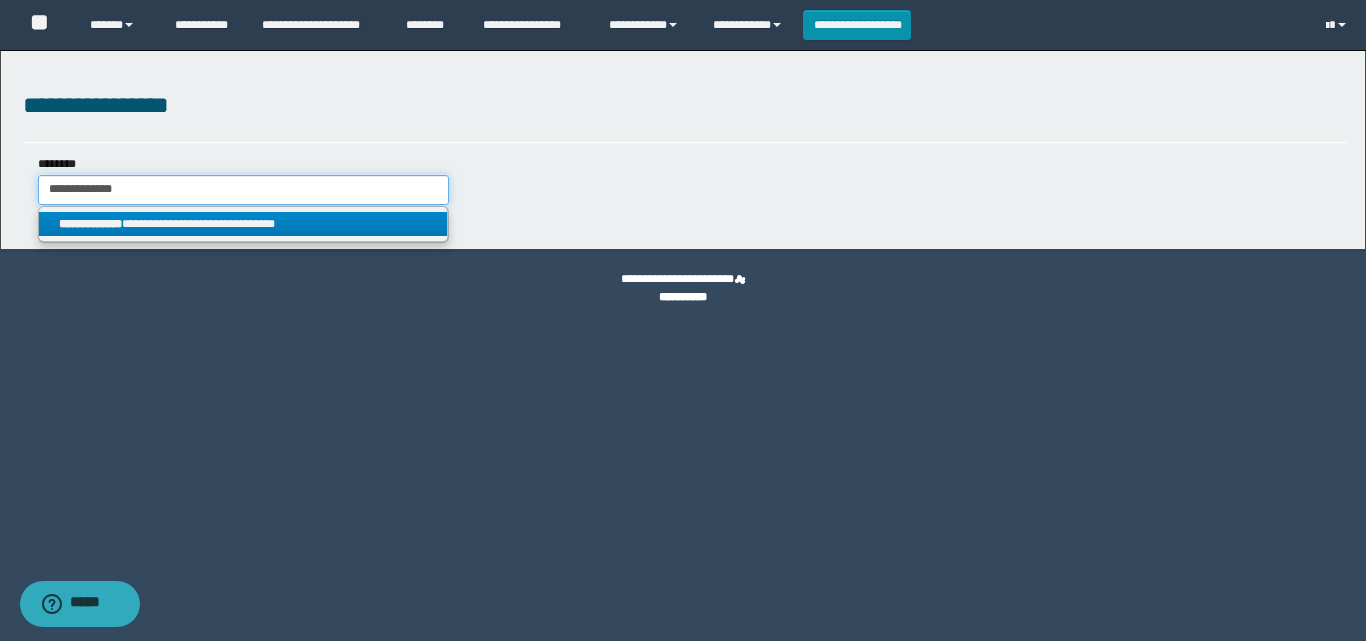 type on "**********" 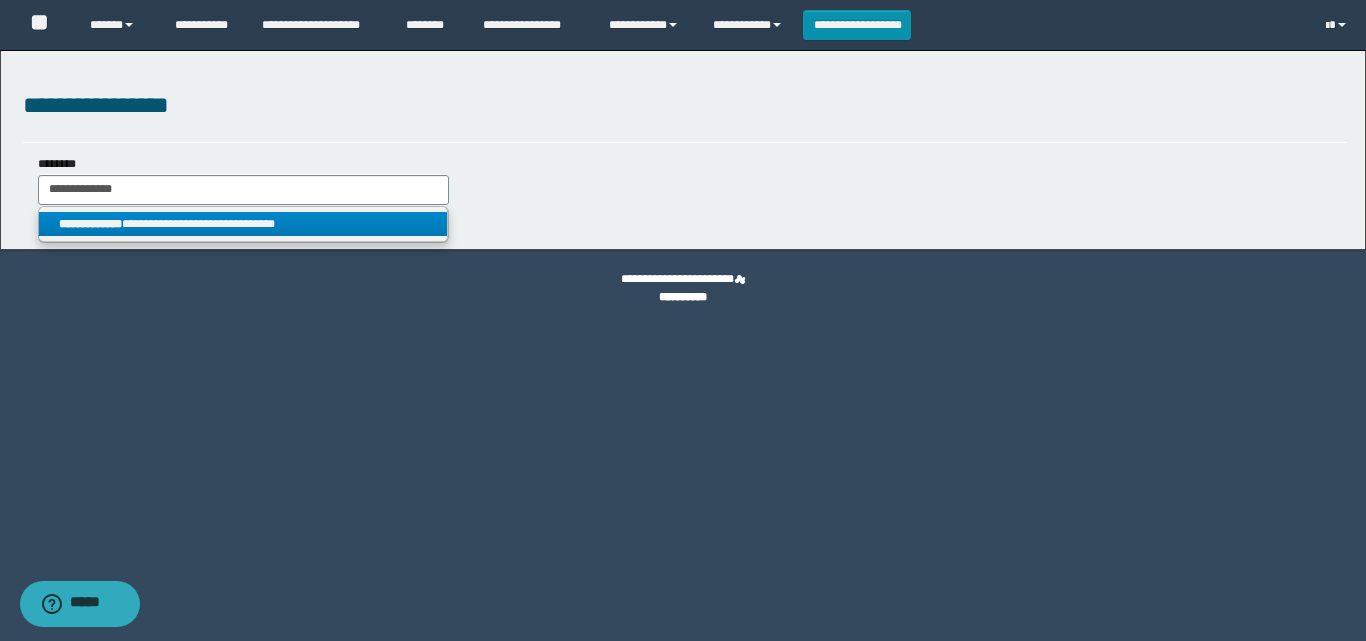 click on "**********" at bounding box center [243, 224] 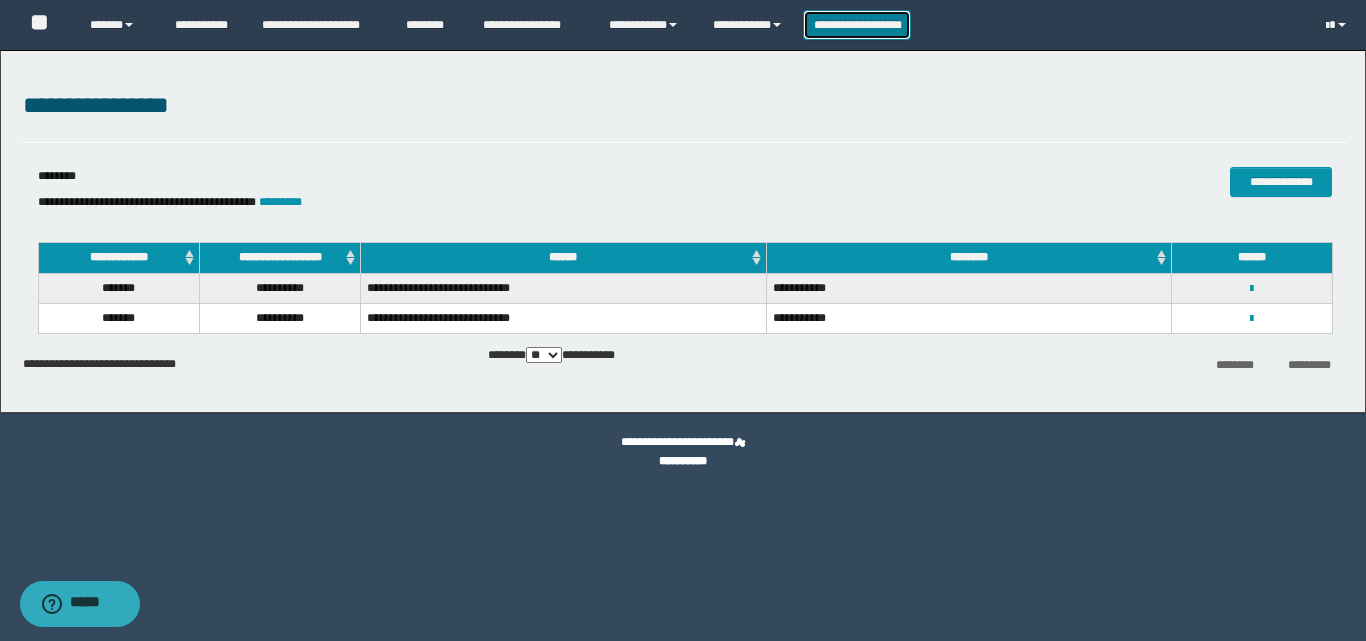 click on "**********" at bounding box center (857, 25) 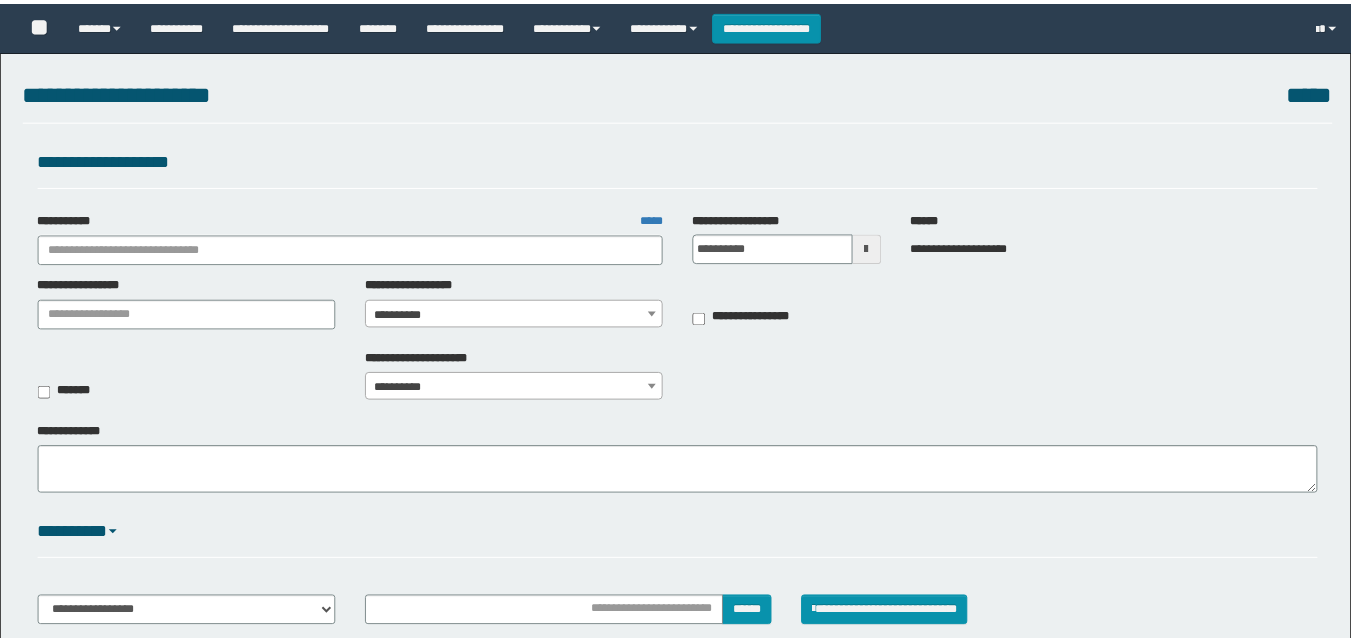 scroll, scrollTop: 0, scrollLeft: 0, axis: both 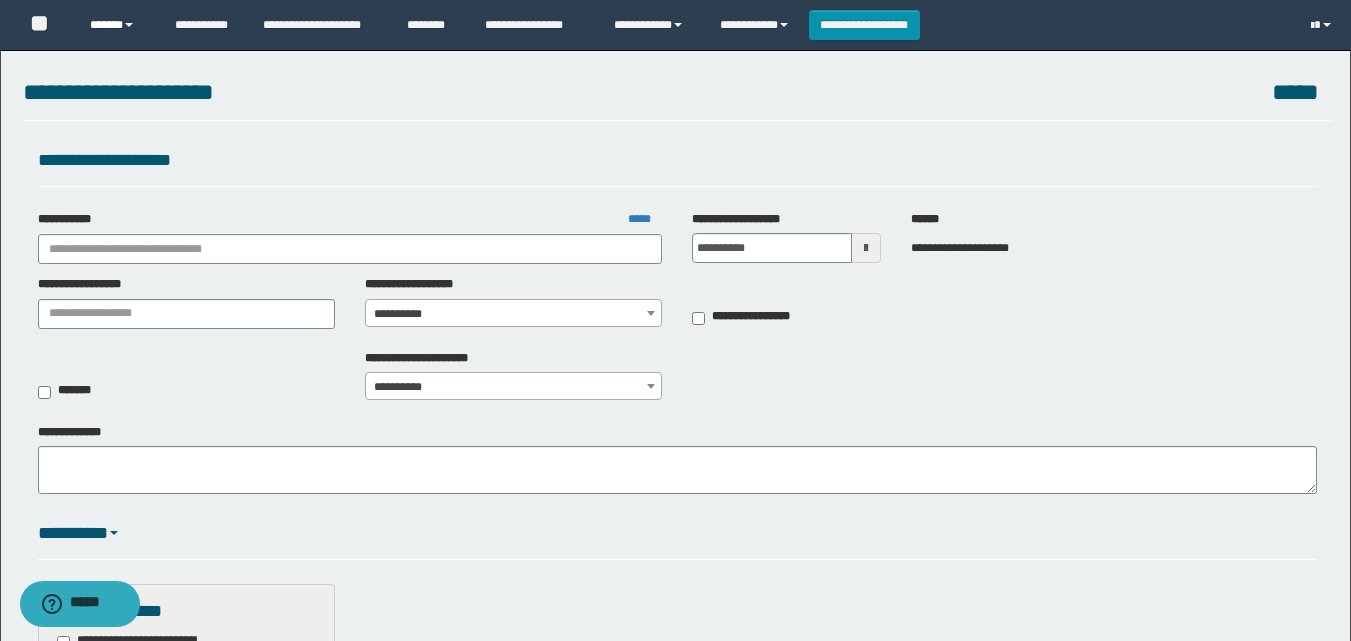 click on "******" at bounding box center [117, 25] 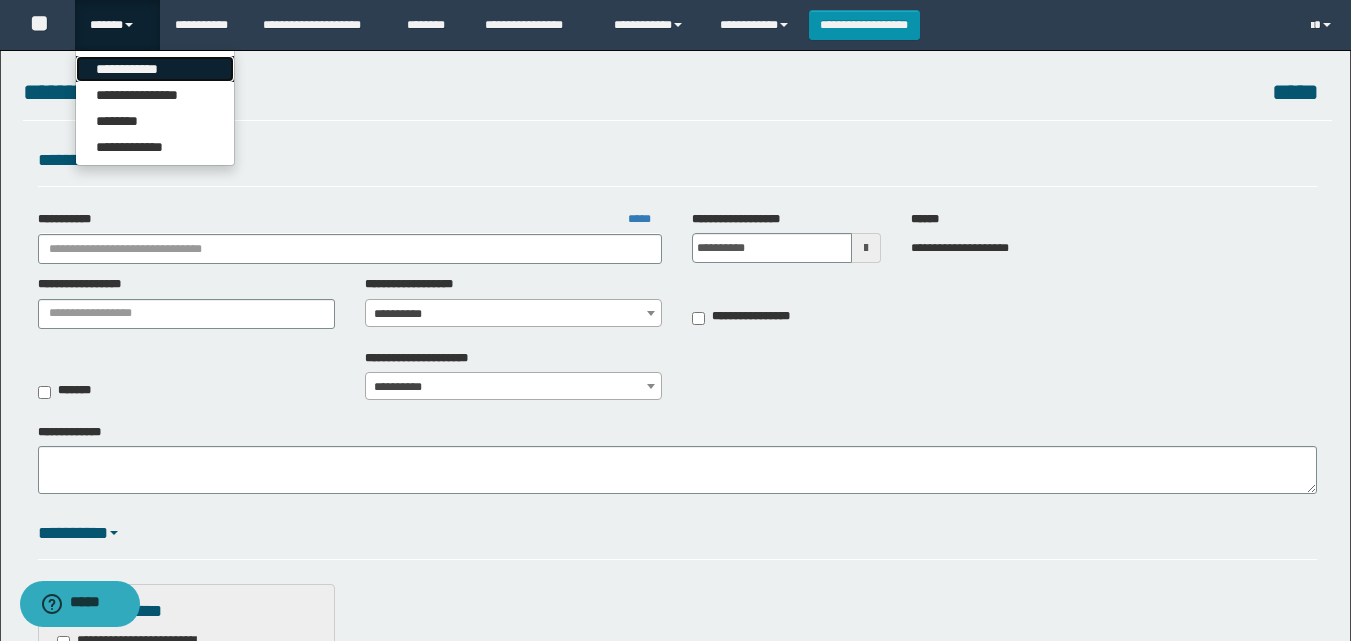 click on "**********" at bounding box center (155, 69) 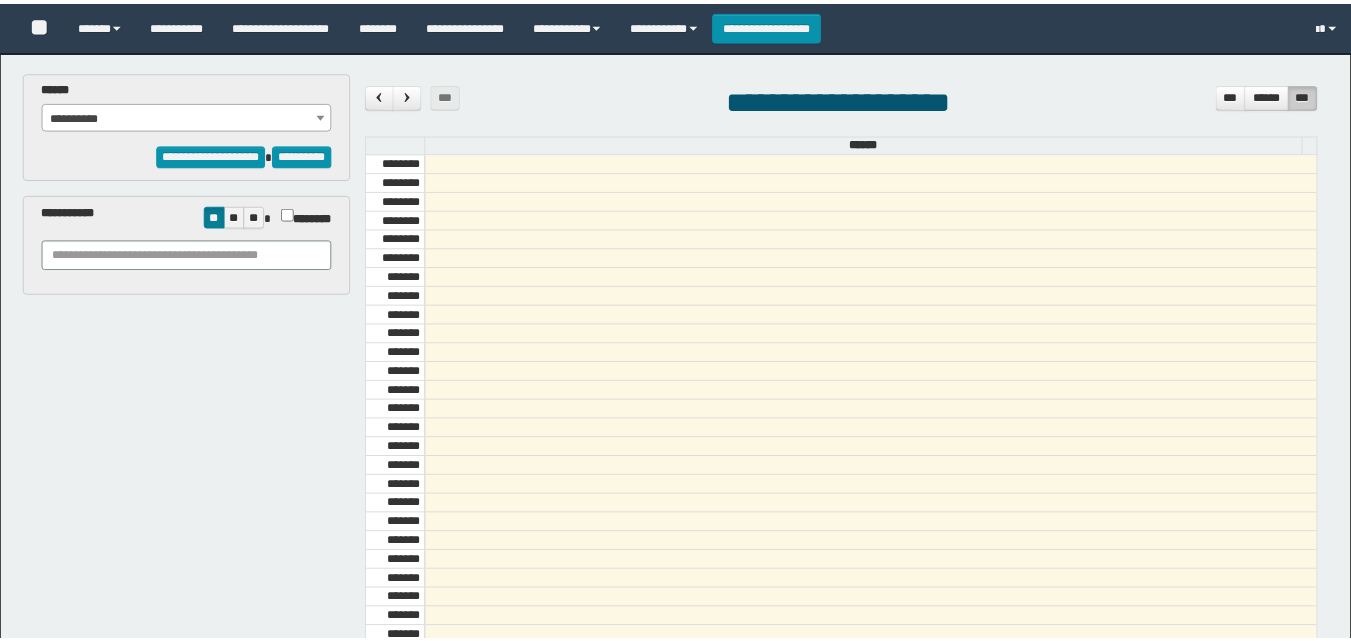 scroll, scrollTop: 0, scrollLeft: 0, axis: both 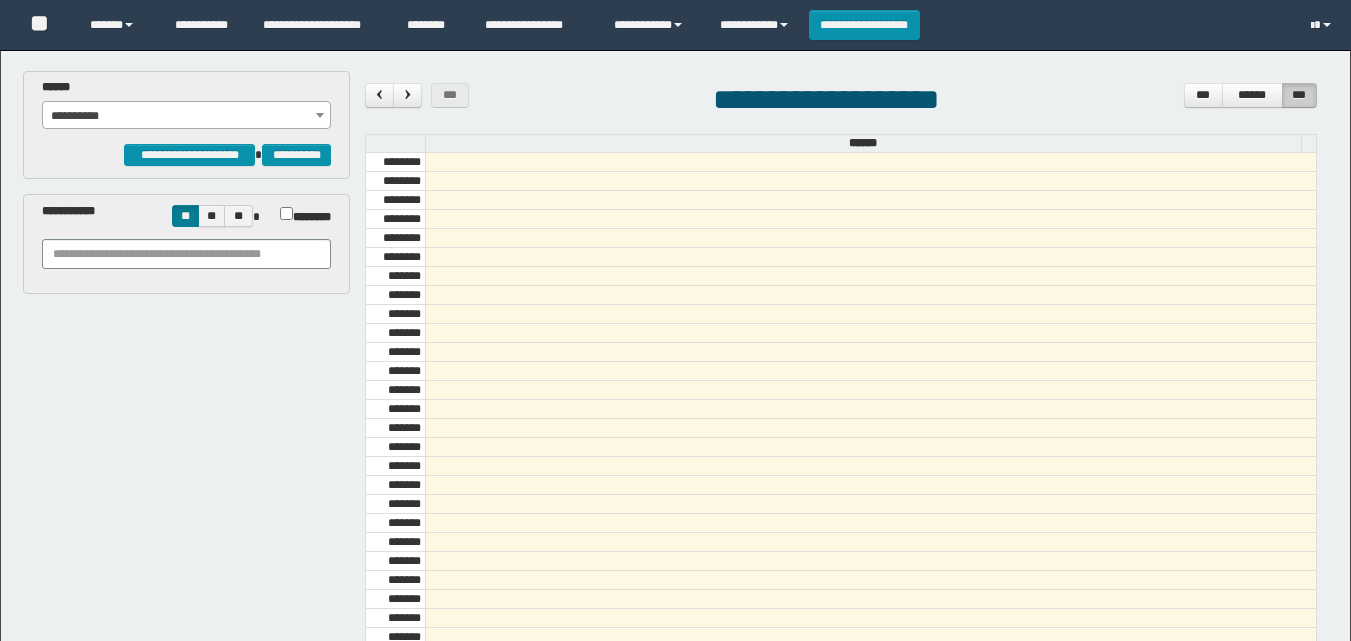 click on "**********" at bounding box center (186, 116) 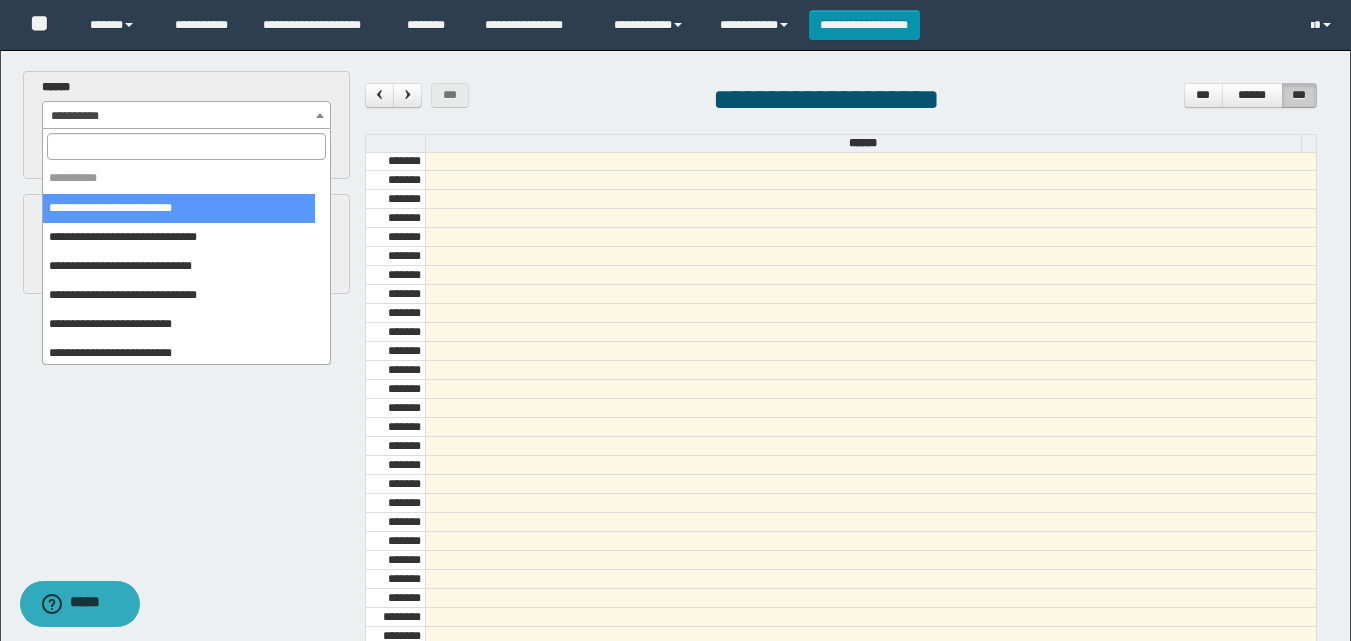 scroll, scrollTop: 0, scrollLeft: 0, axis: both 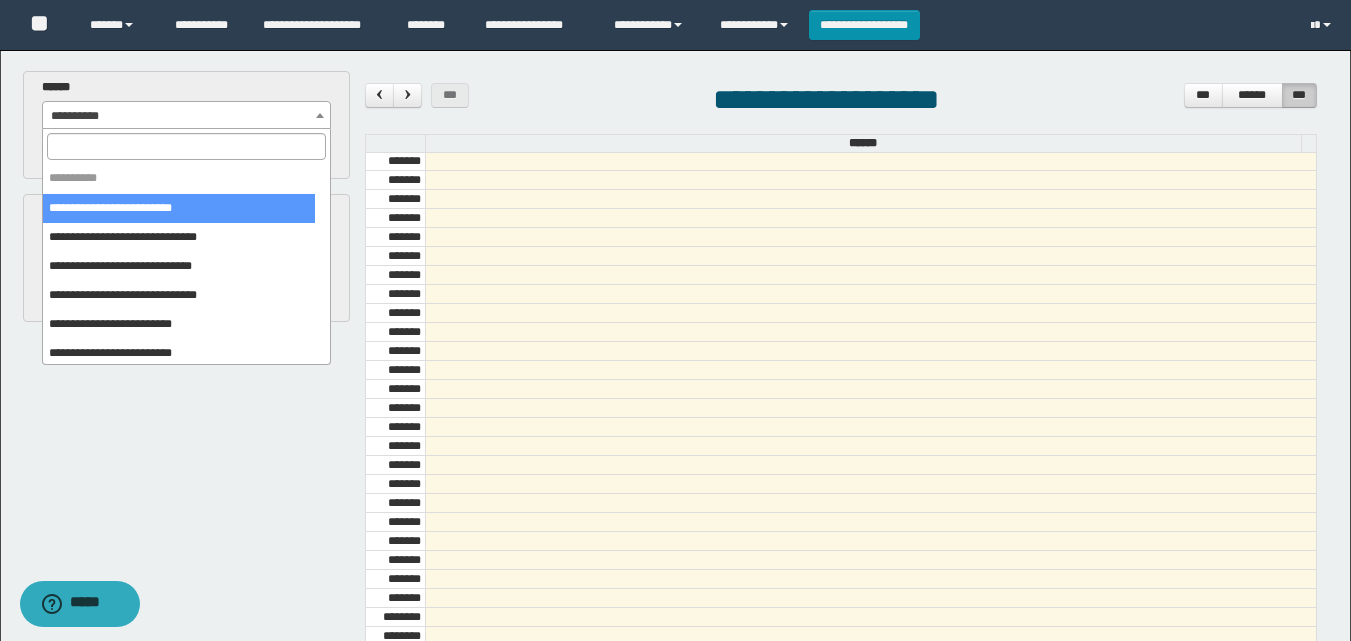 select on "******" 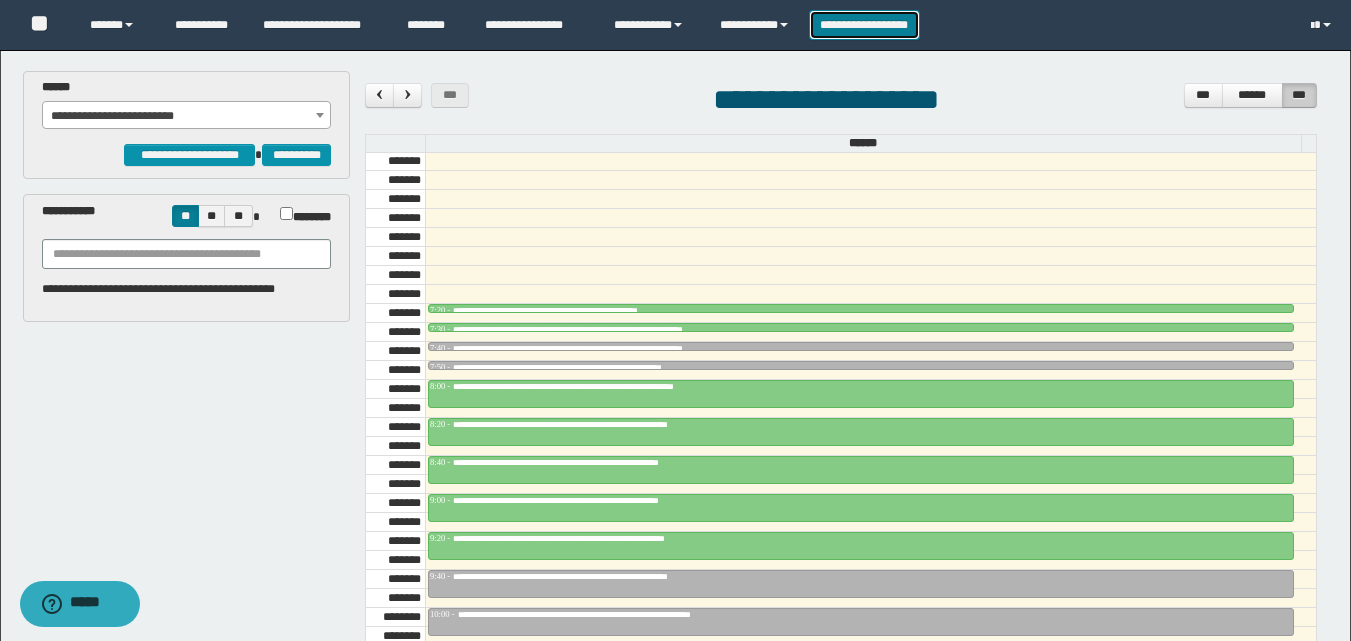 click on "**********" at bounding box center [864, 25] 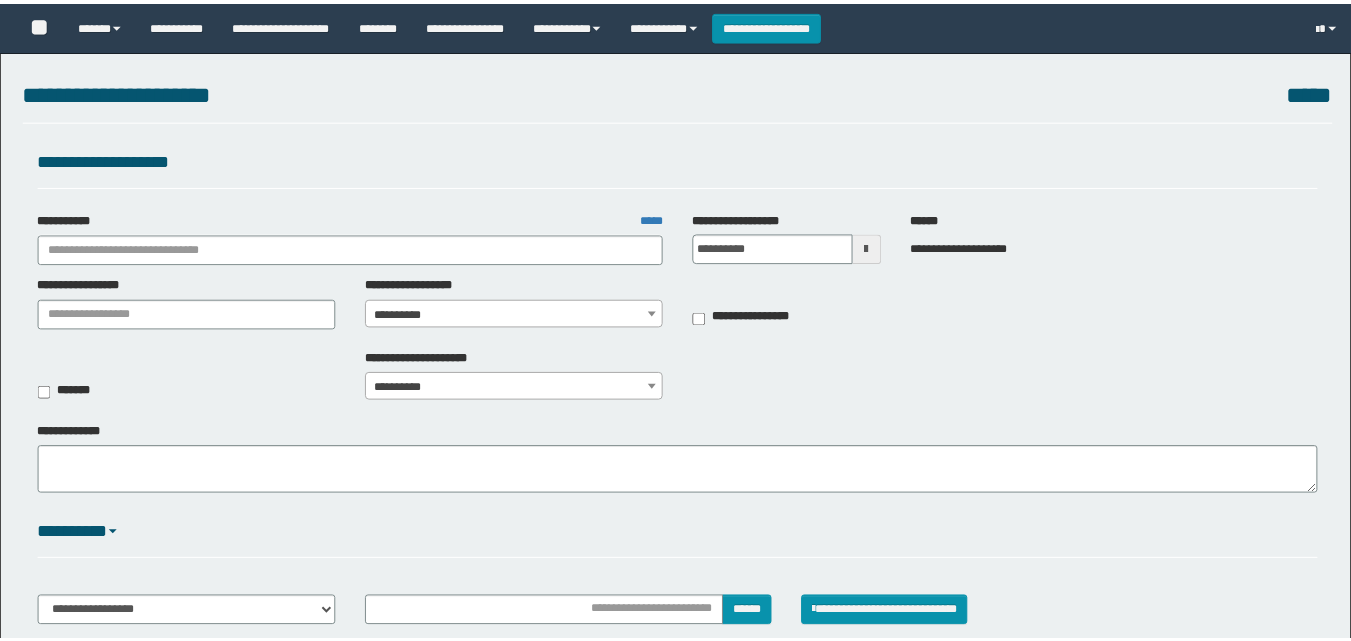 scroll, scrollTop: 0, scrollLeft: 0, axis: both 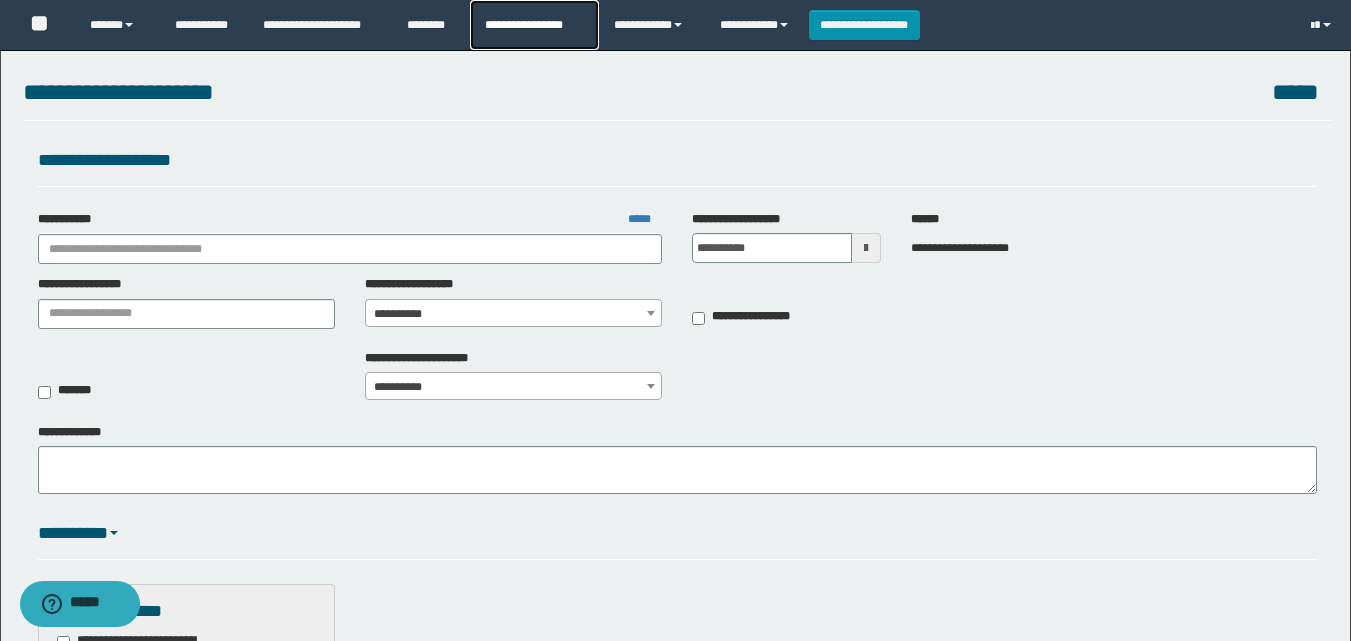 click on "**********" at bounding box center (534, 25) 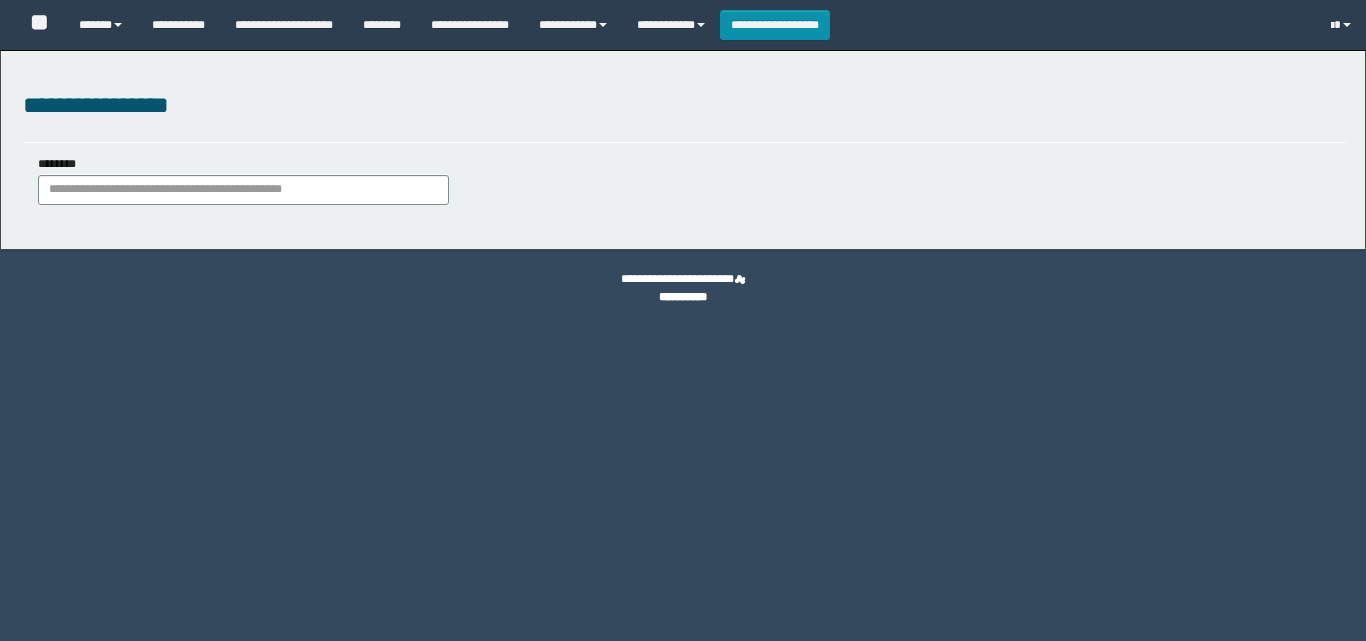 scroll, scrollTop: 0, scrollLeft: 0, axis: both 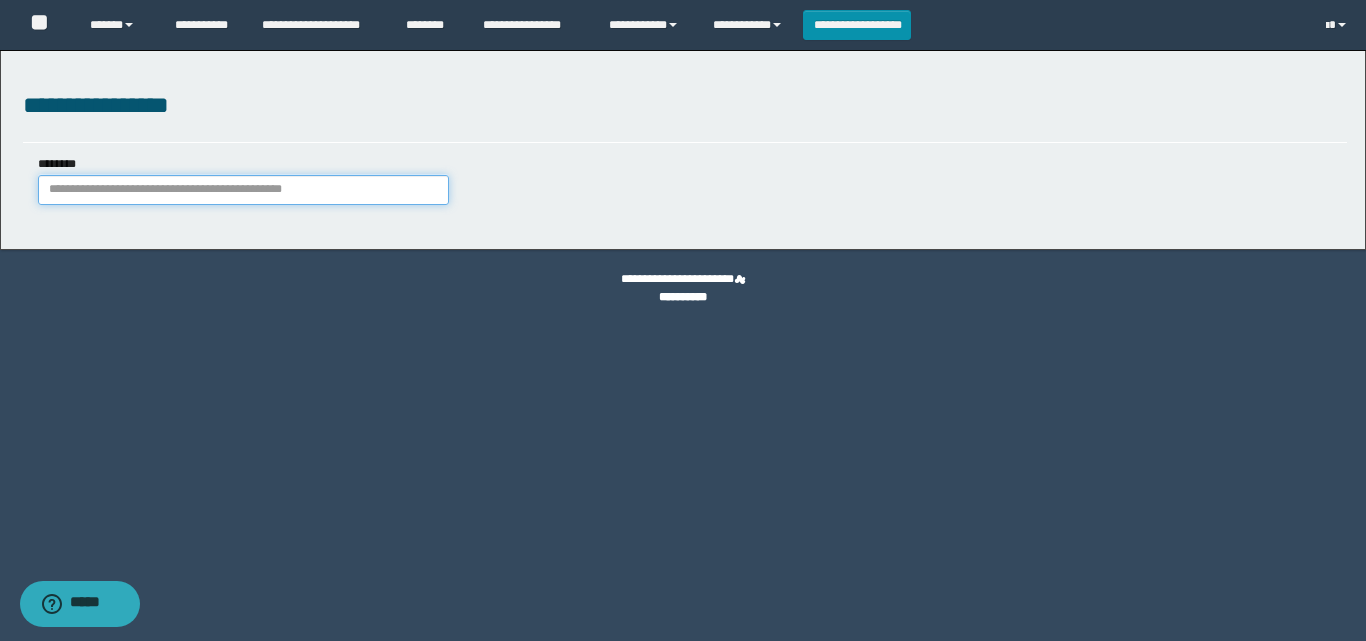 click on "********" at bounding box center [243, 190] 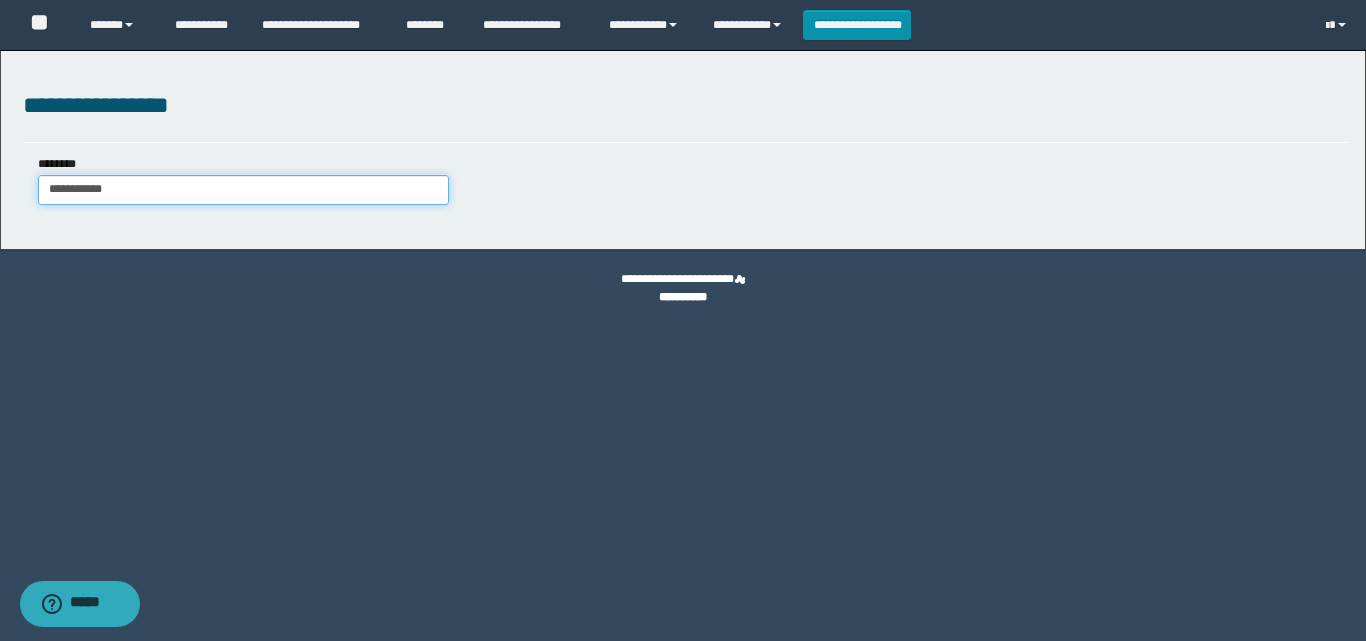 type on "**********" 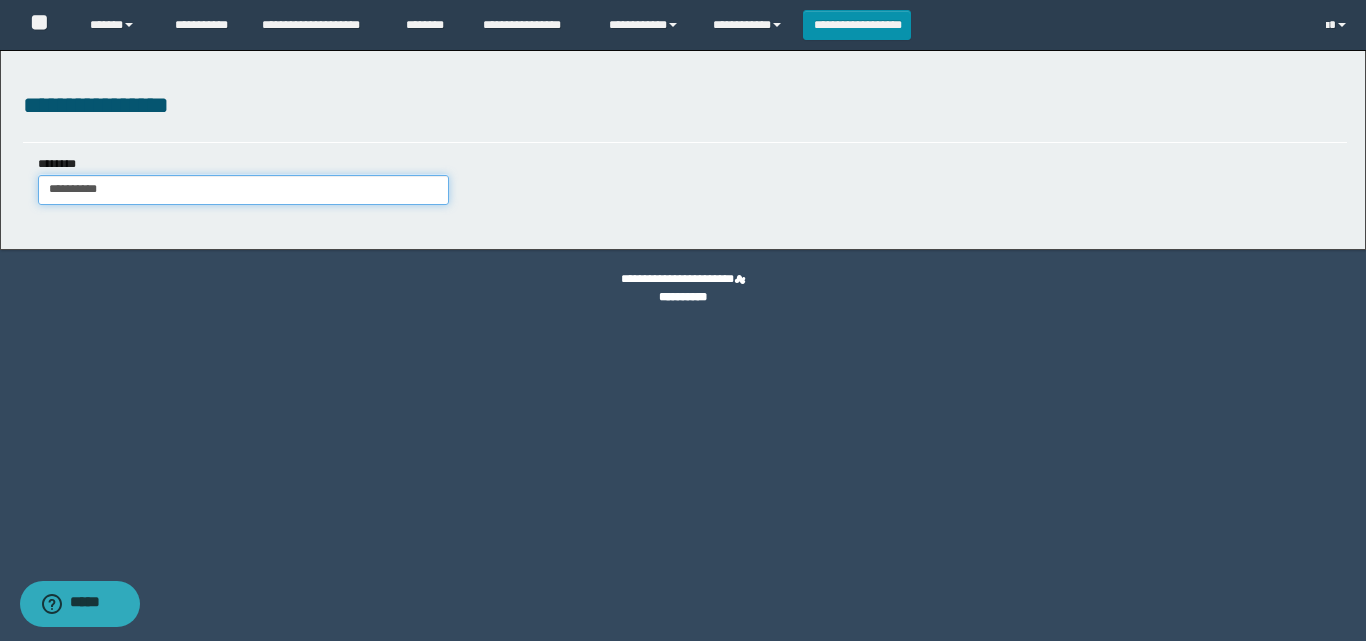type on "**********" 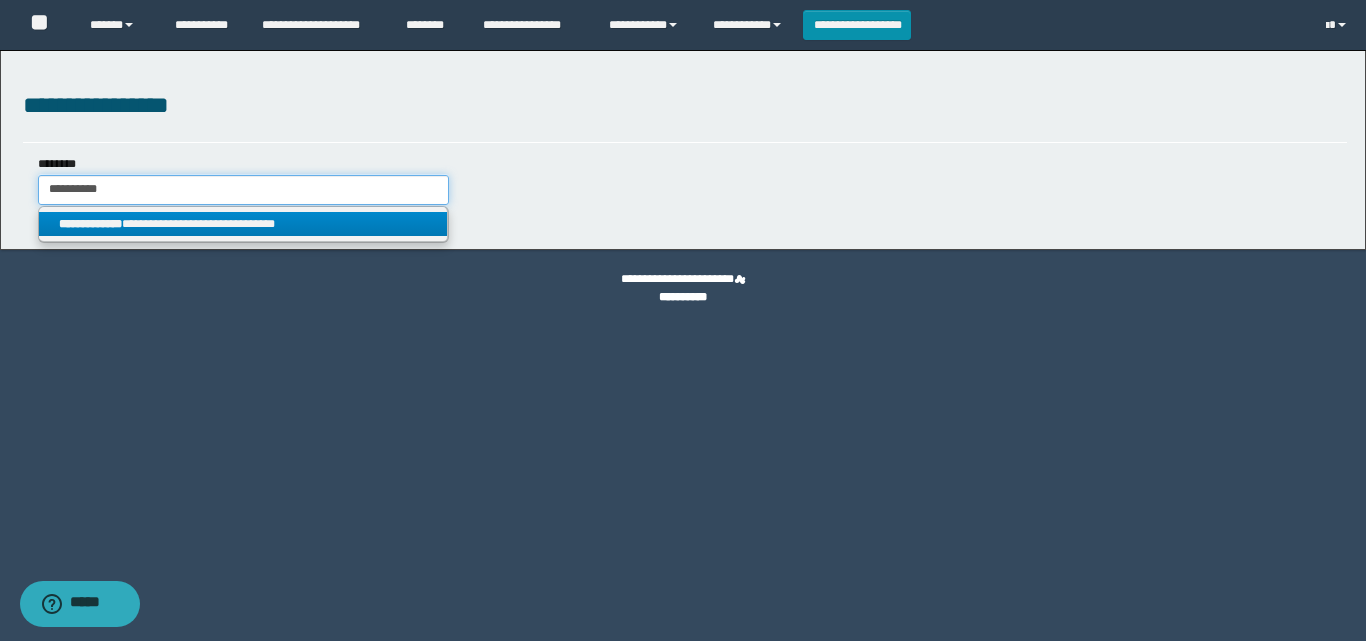 type on "**********" 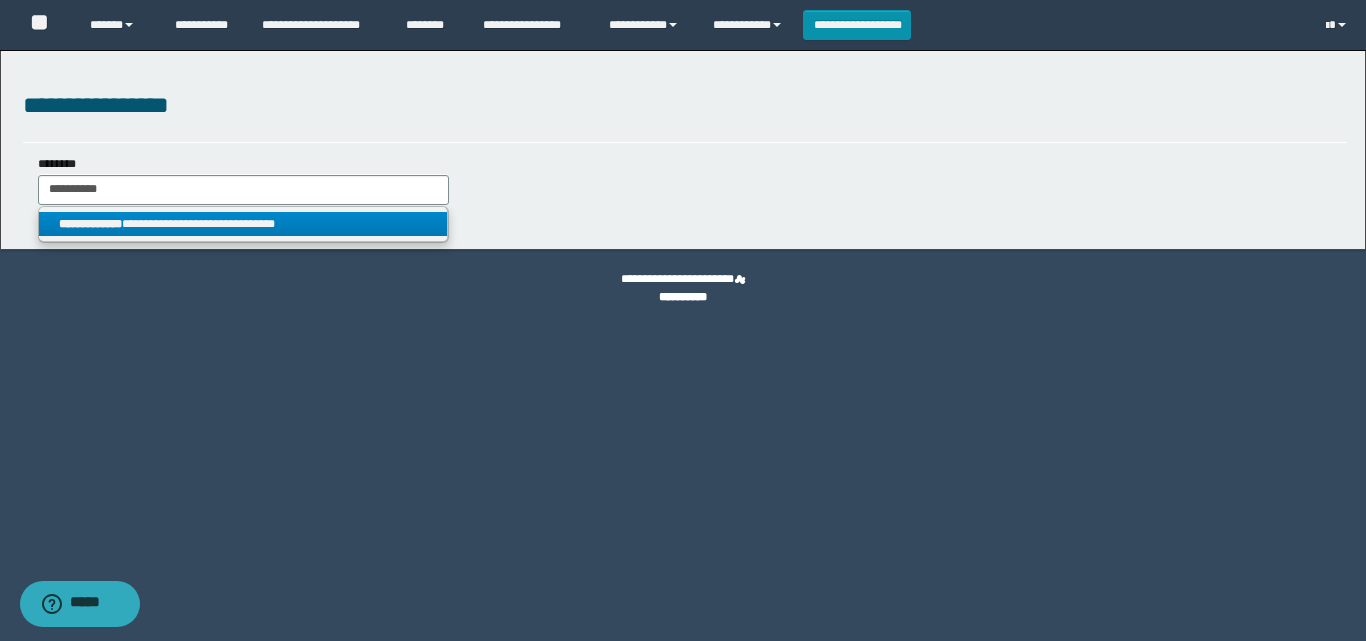 click on "**********" at bounding box center [243, 224] 